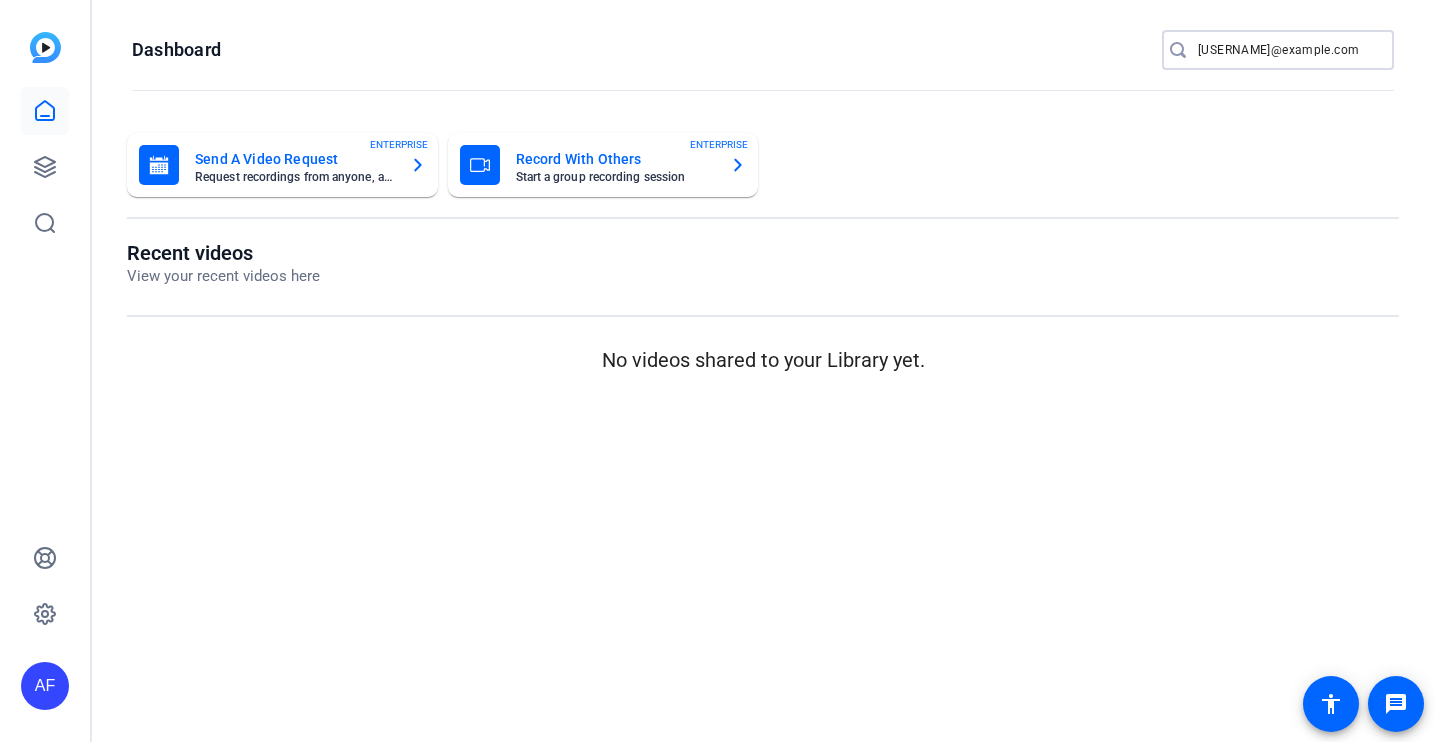 scroll, scrollTop: 0, scrollLeft: 0, axis: both 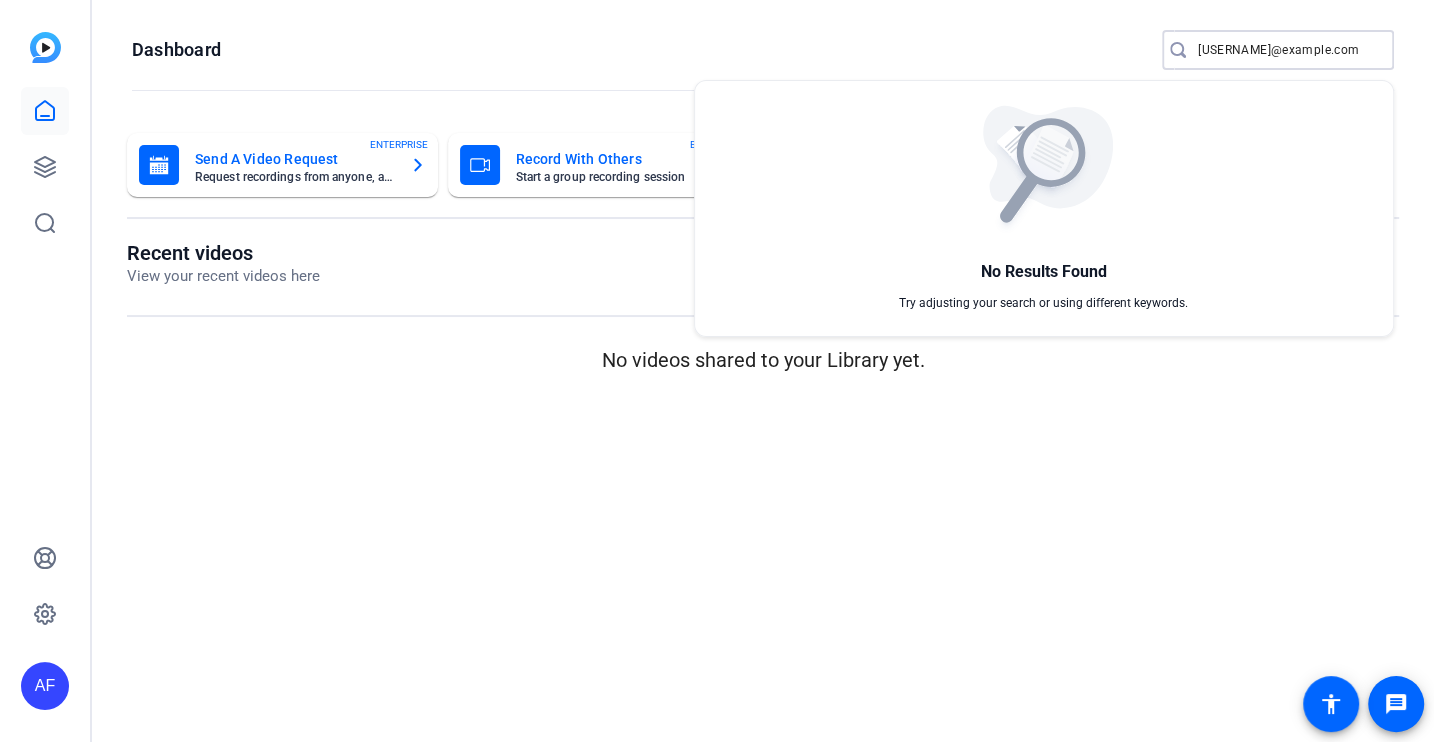click at bounding box center (717, 371) 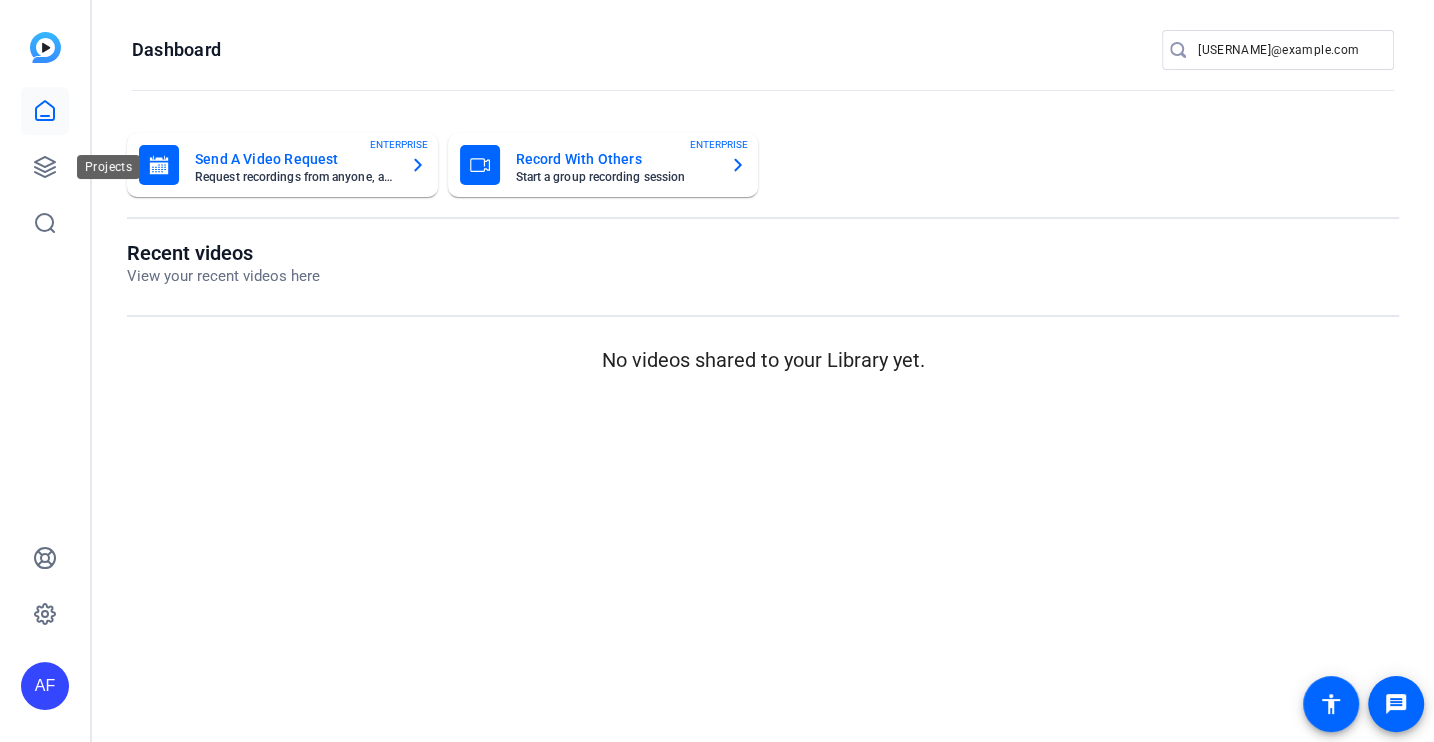 scroll, scrollTop: 0, scrollLeft: 0, axis: both 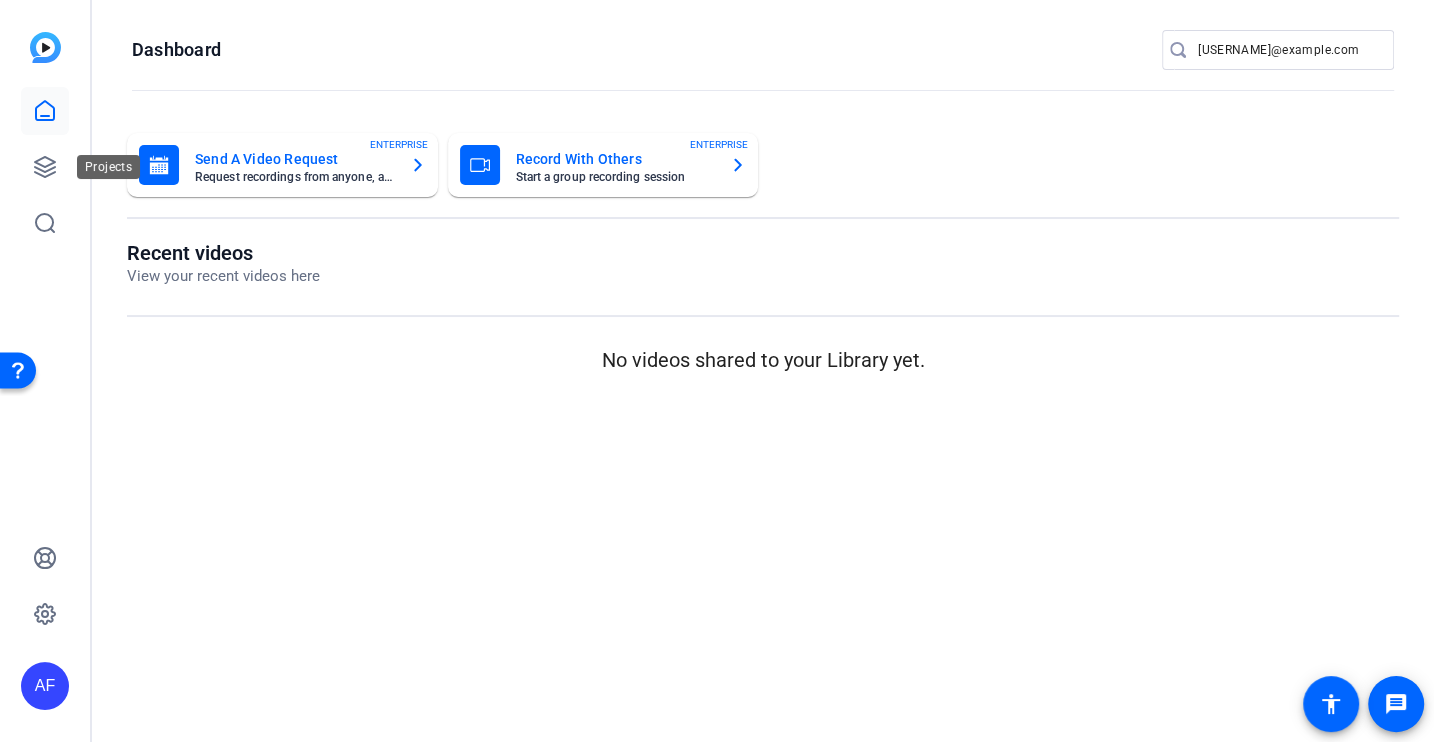 click 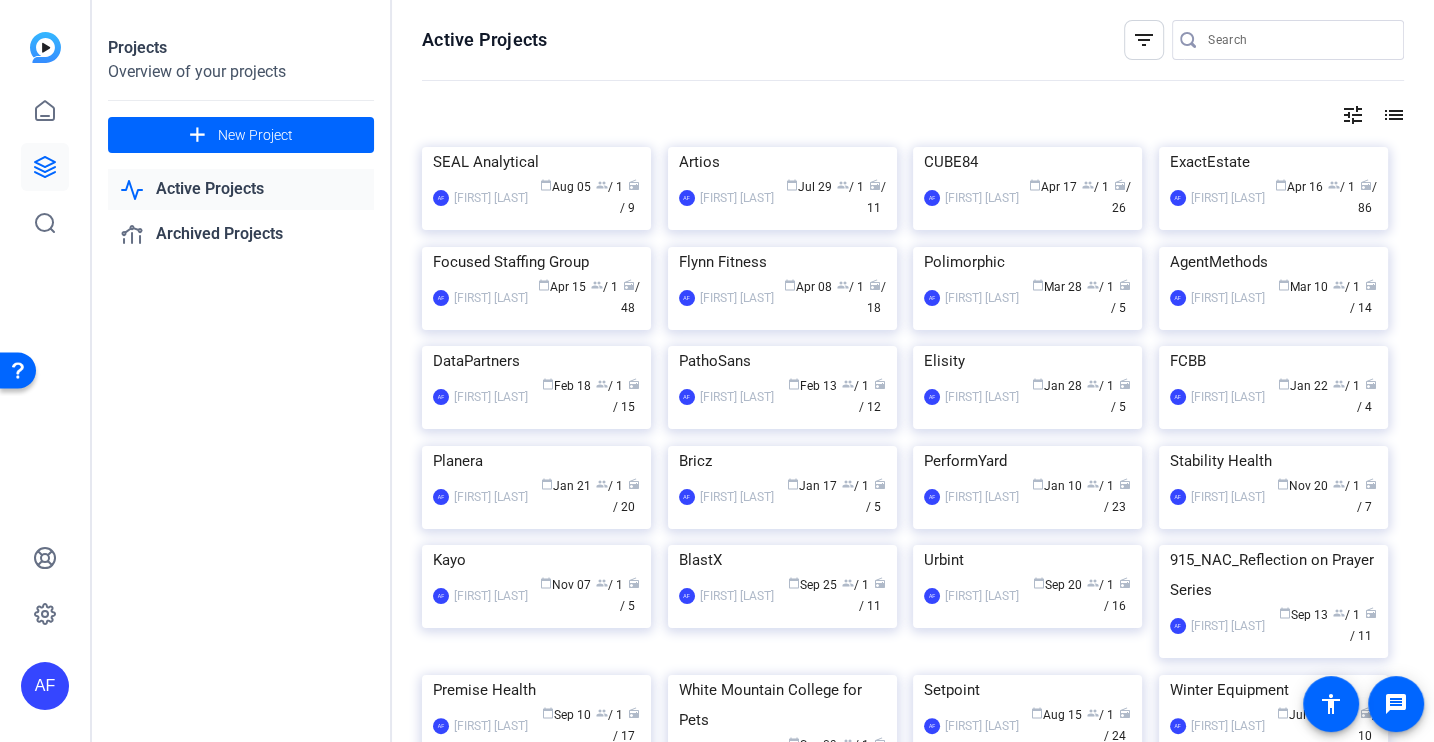 click at bounding box center [1298, 40] 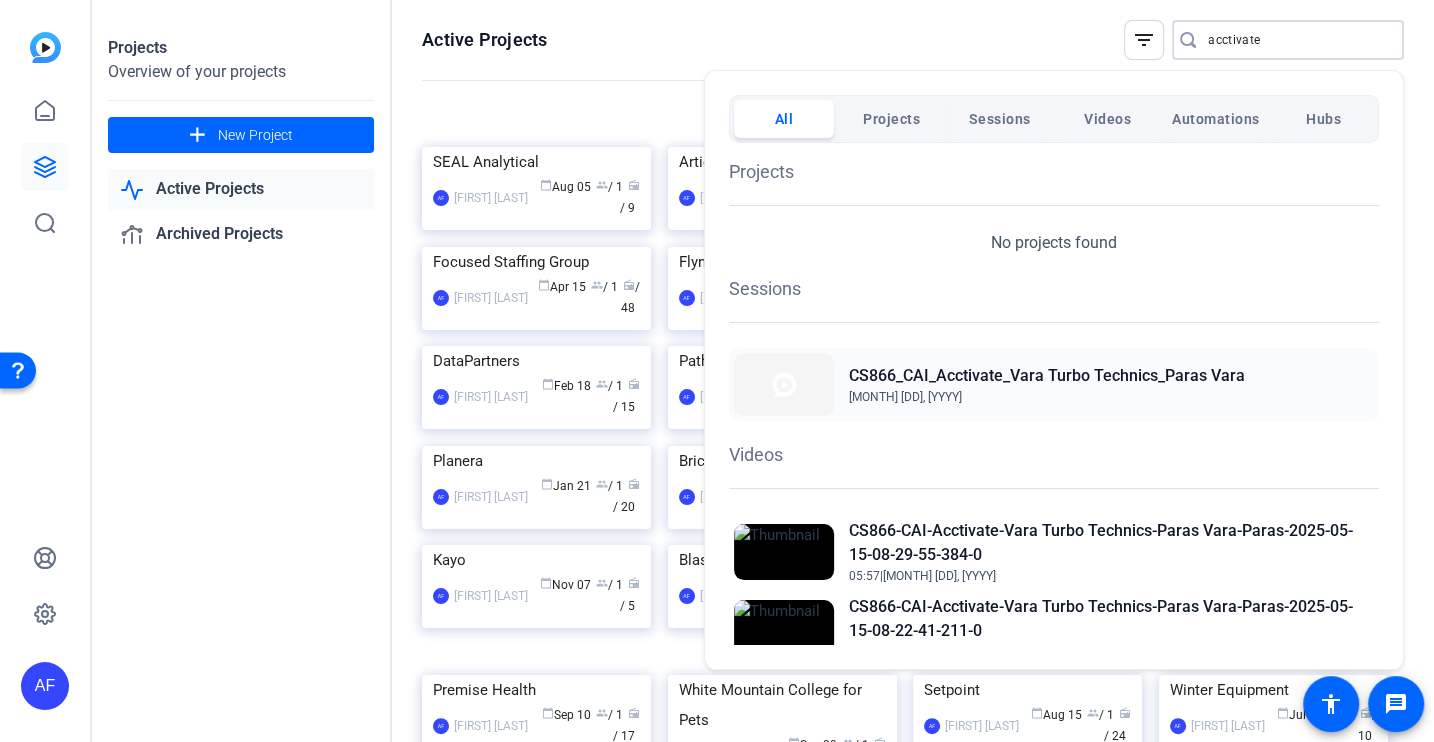 type on "acctivate" 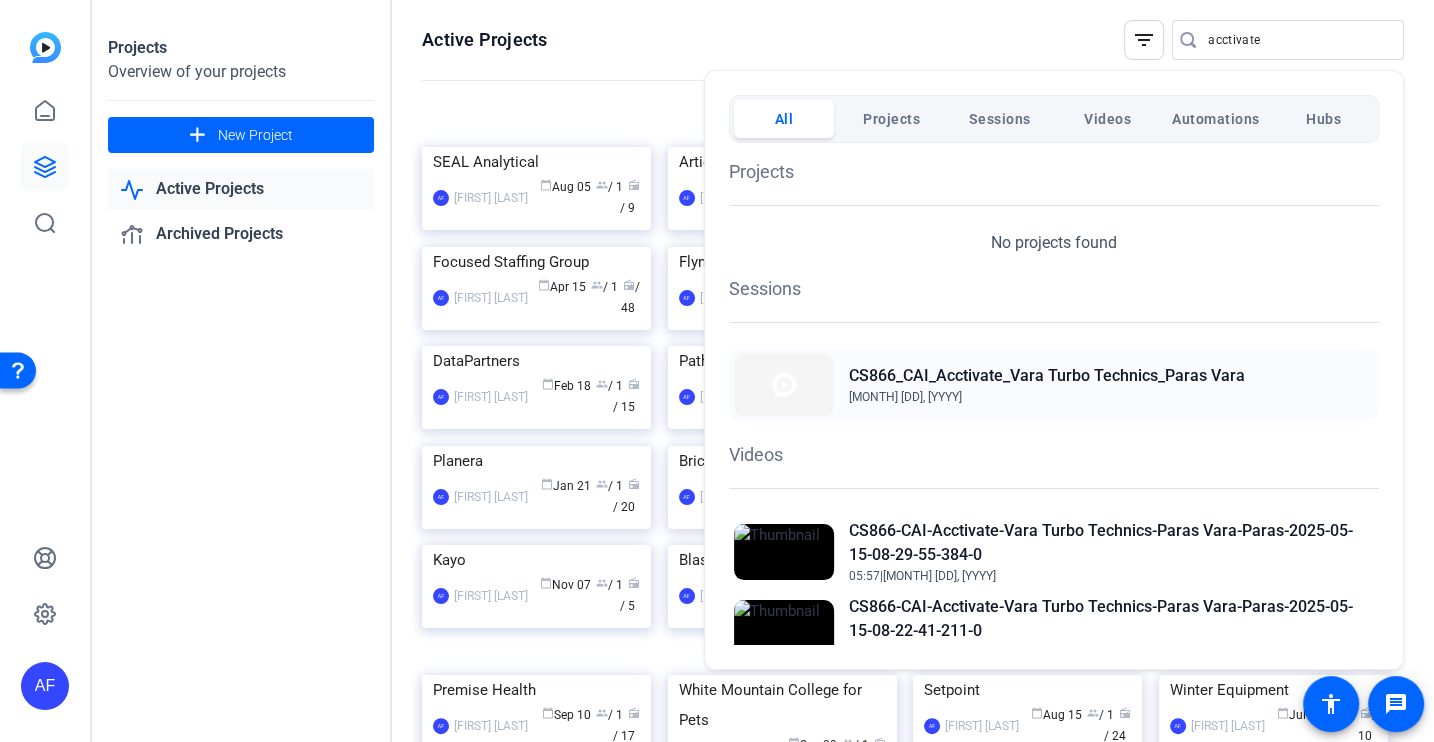 click on "May 15, 2025" 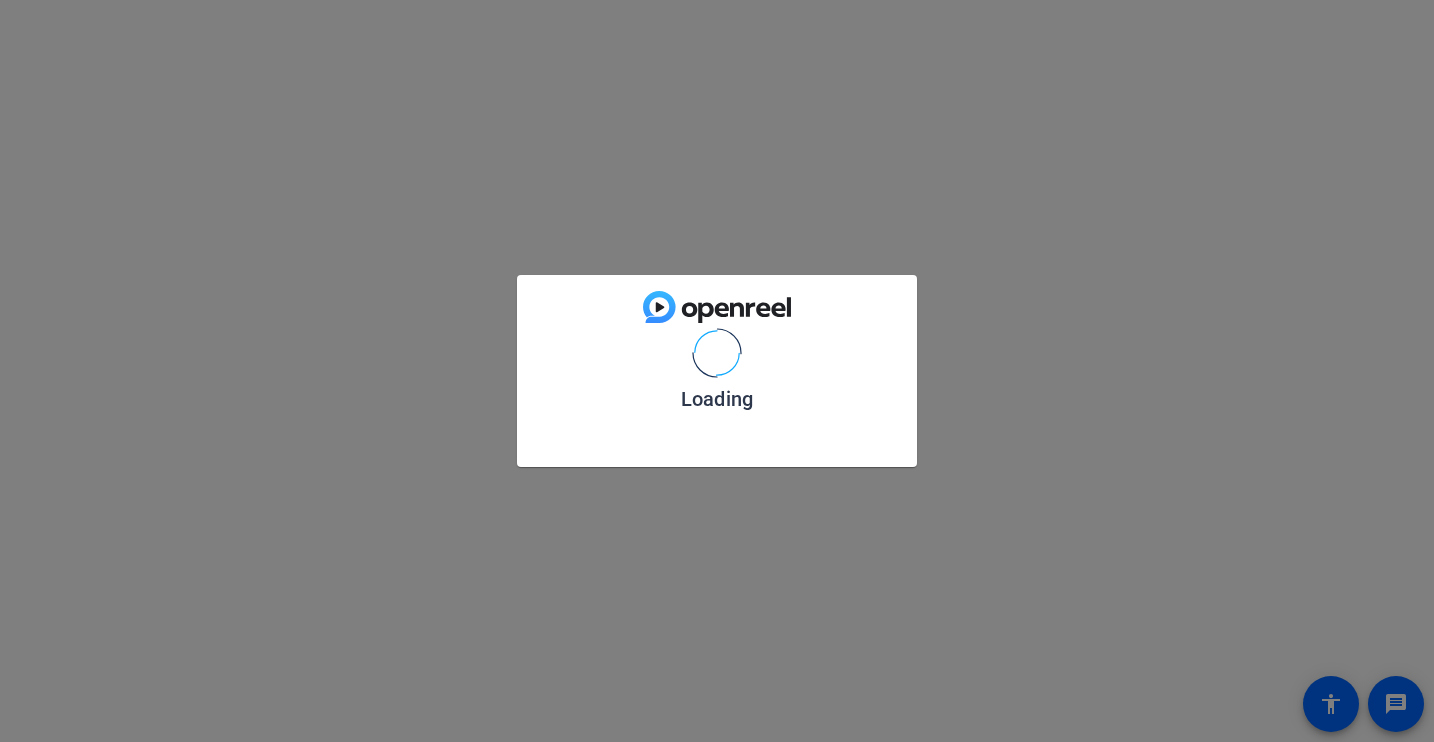 scroll, scrollTop: 0, scrollLeft: 0, axis: both 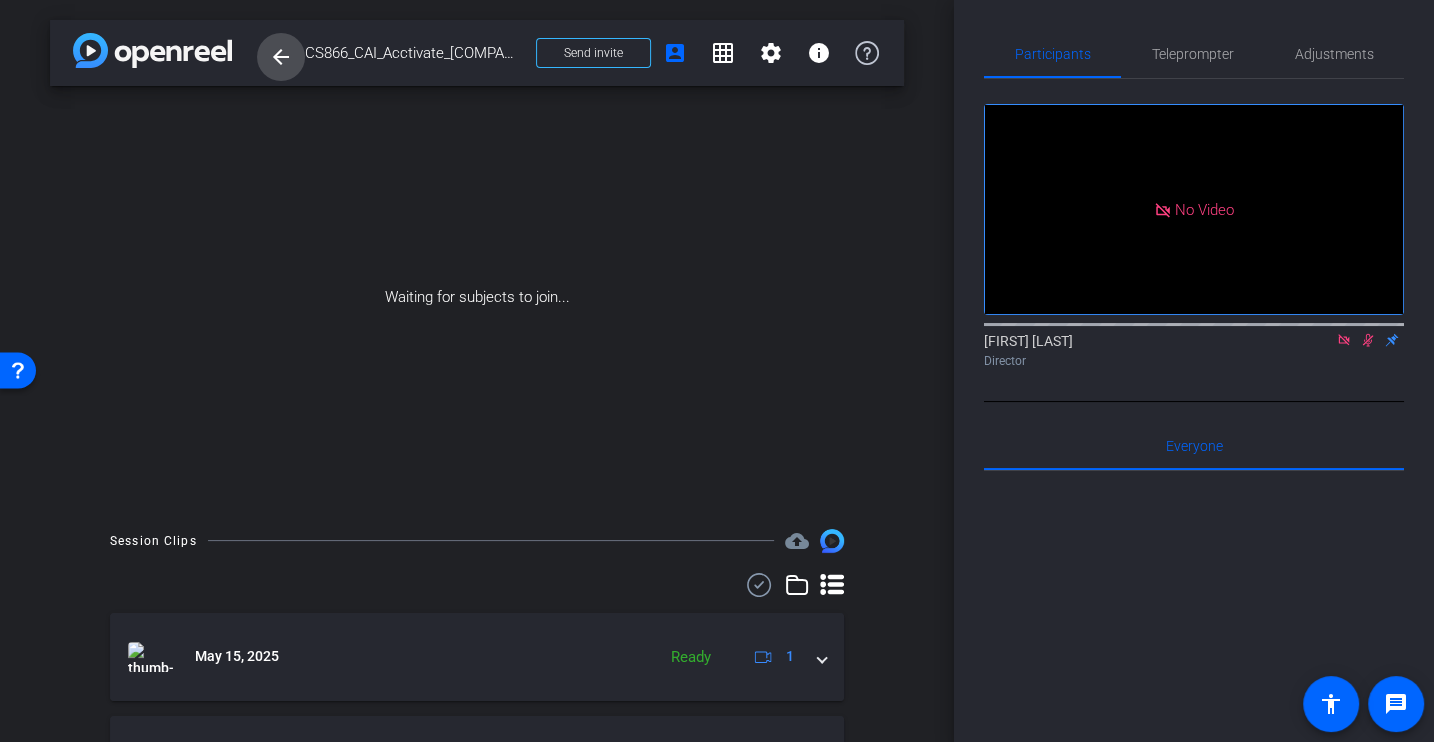 click on "arrow_back" at bounding box center (281, 57) 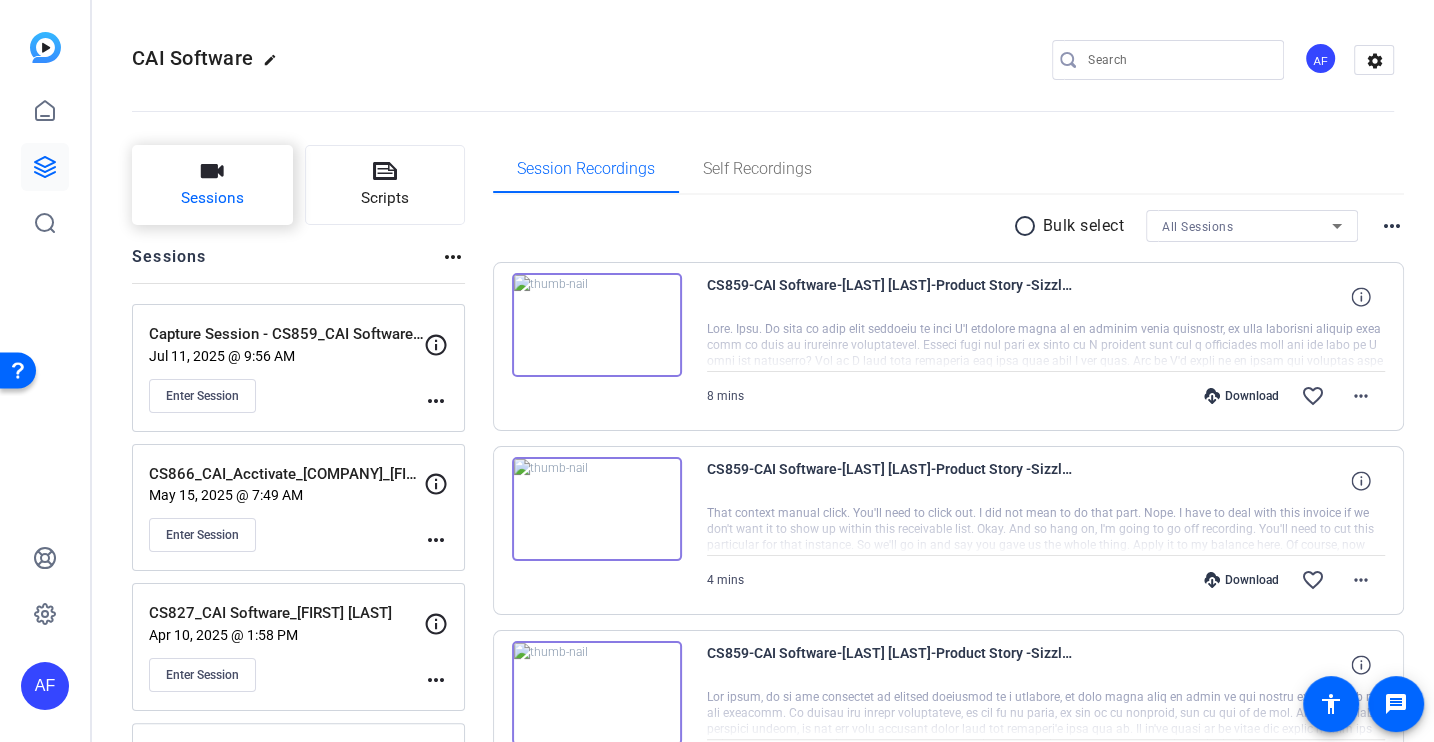 click on "Sessions" 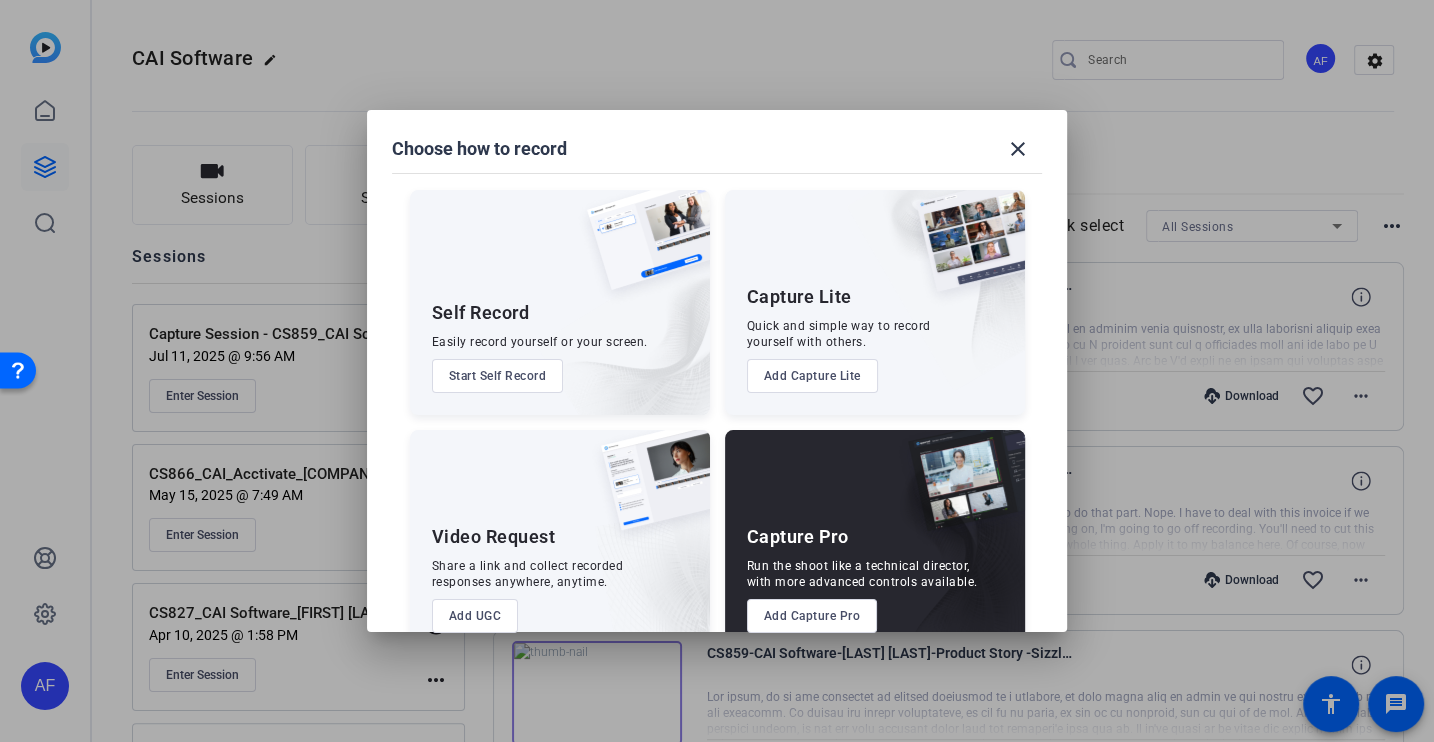 click on "Add Capture Pro" at bounding box center (812, 616) 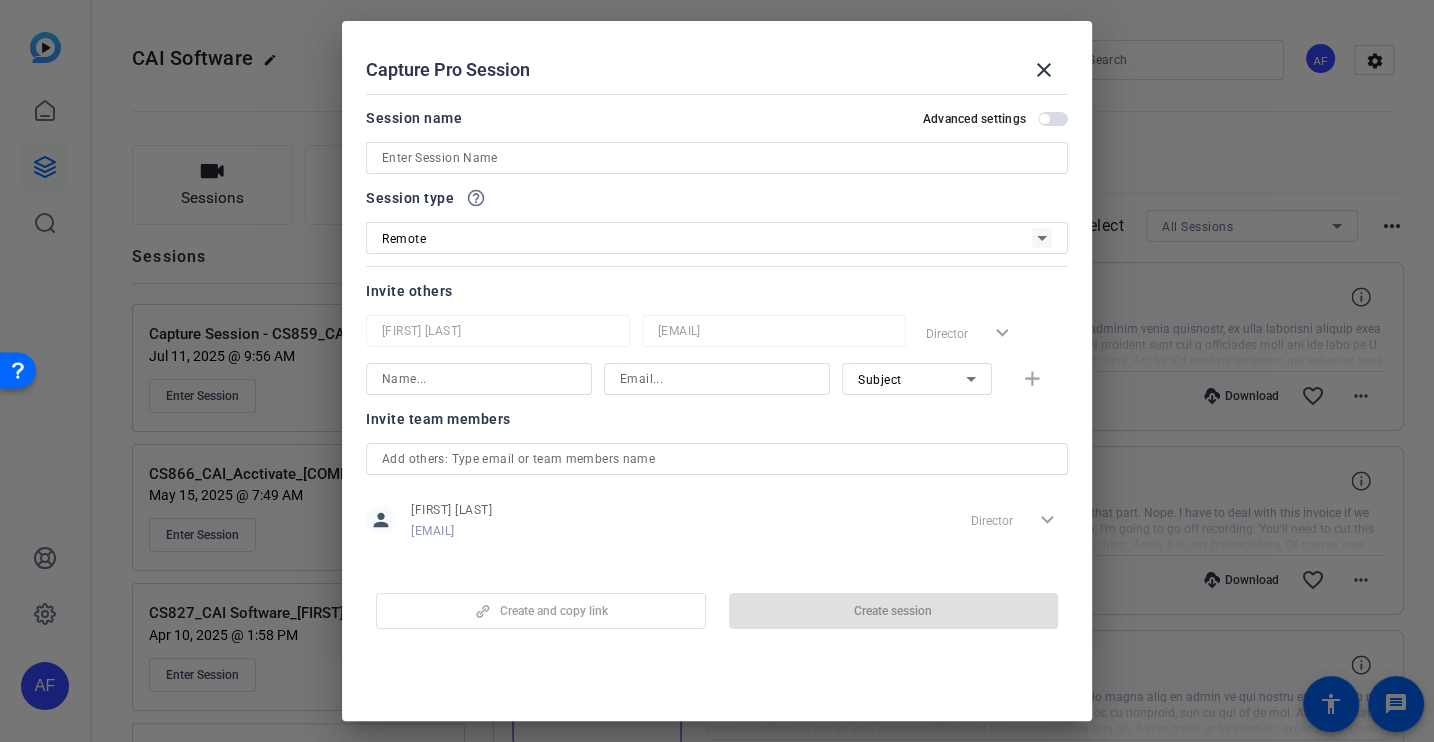 type on "[EMAIL]" 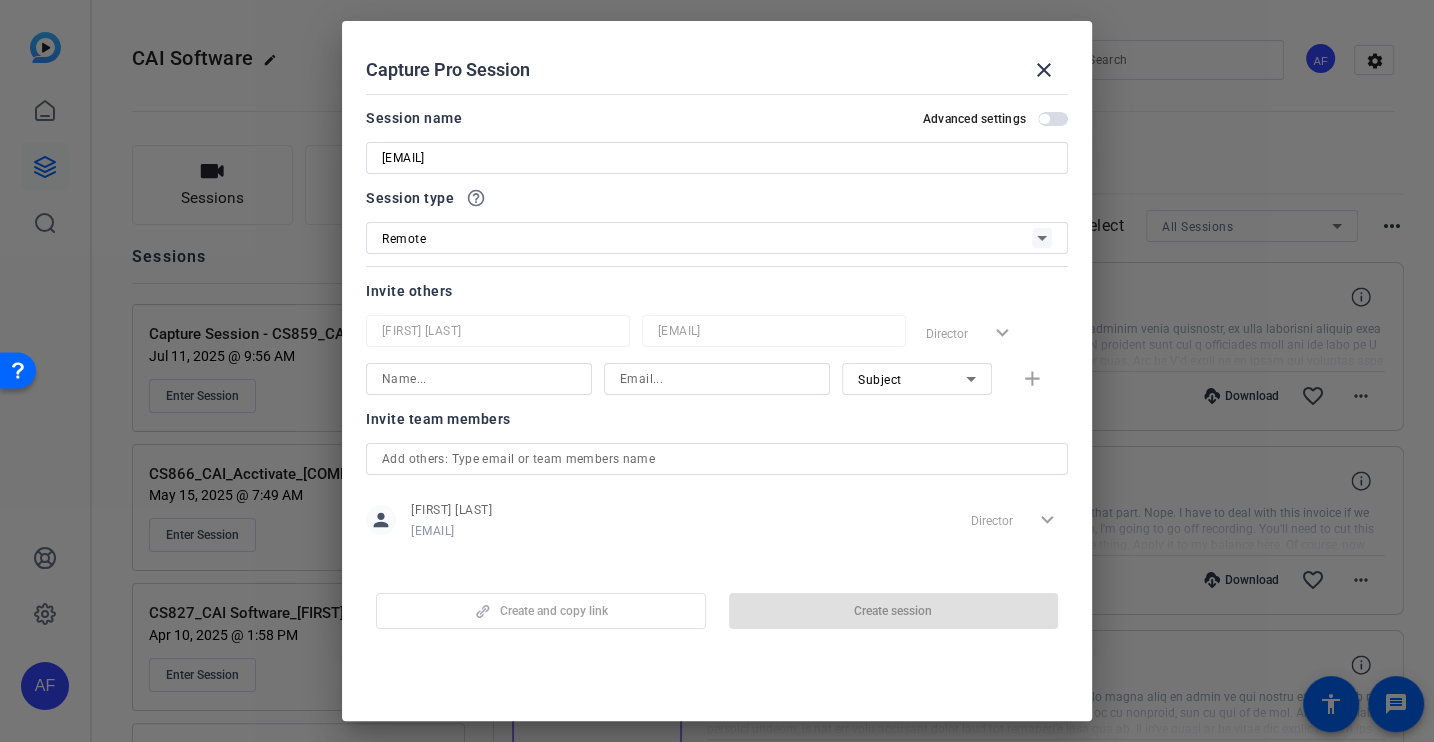 scroll, scrollTop: 0, scrollLeft: 0, axis: both 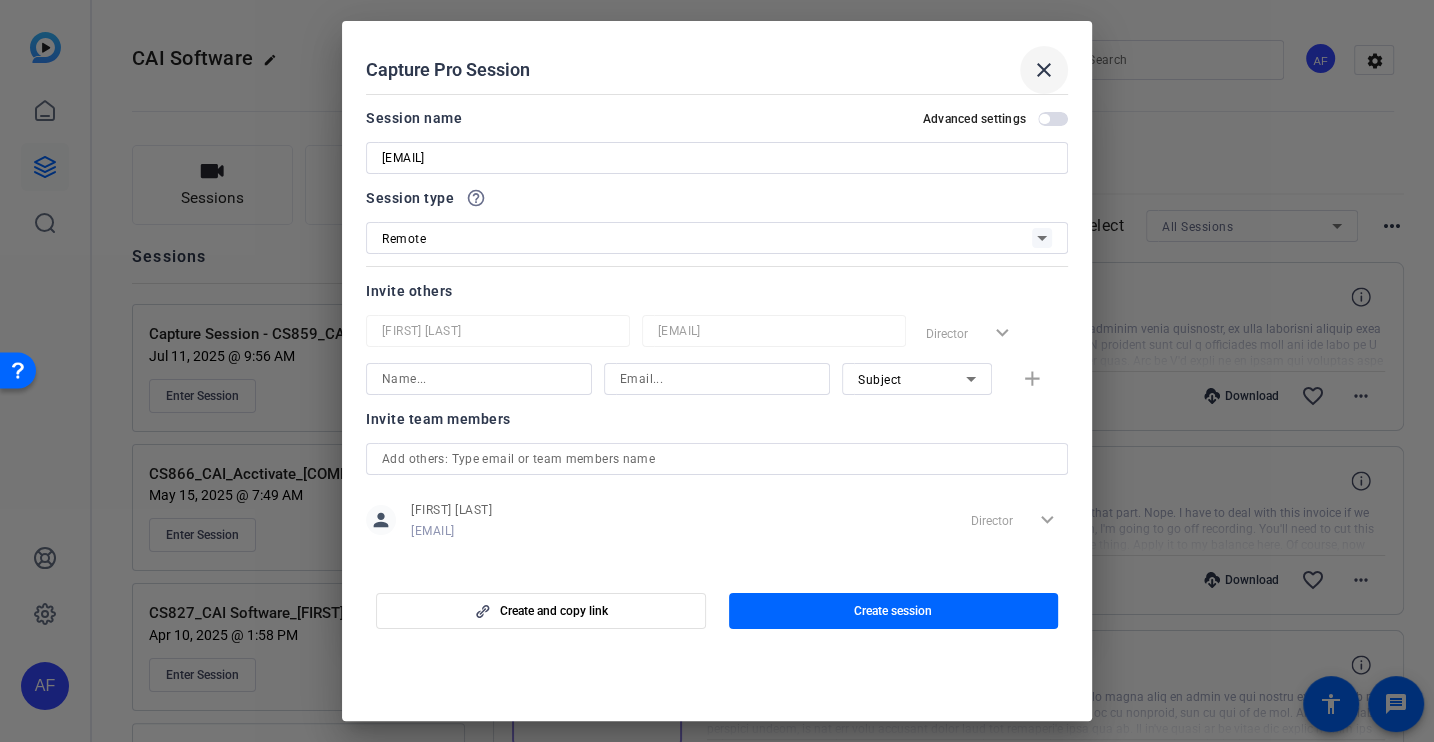 click on "close" at bounding box center [1044, 70] 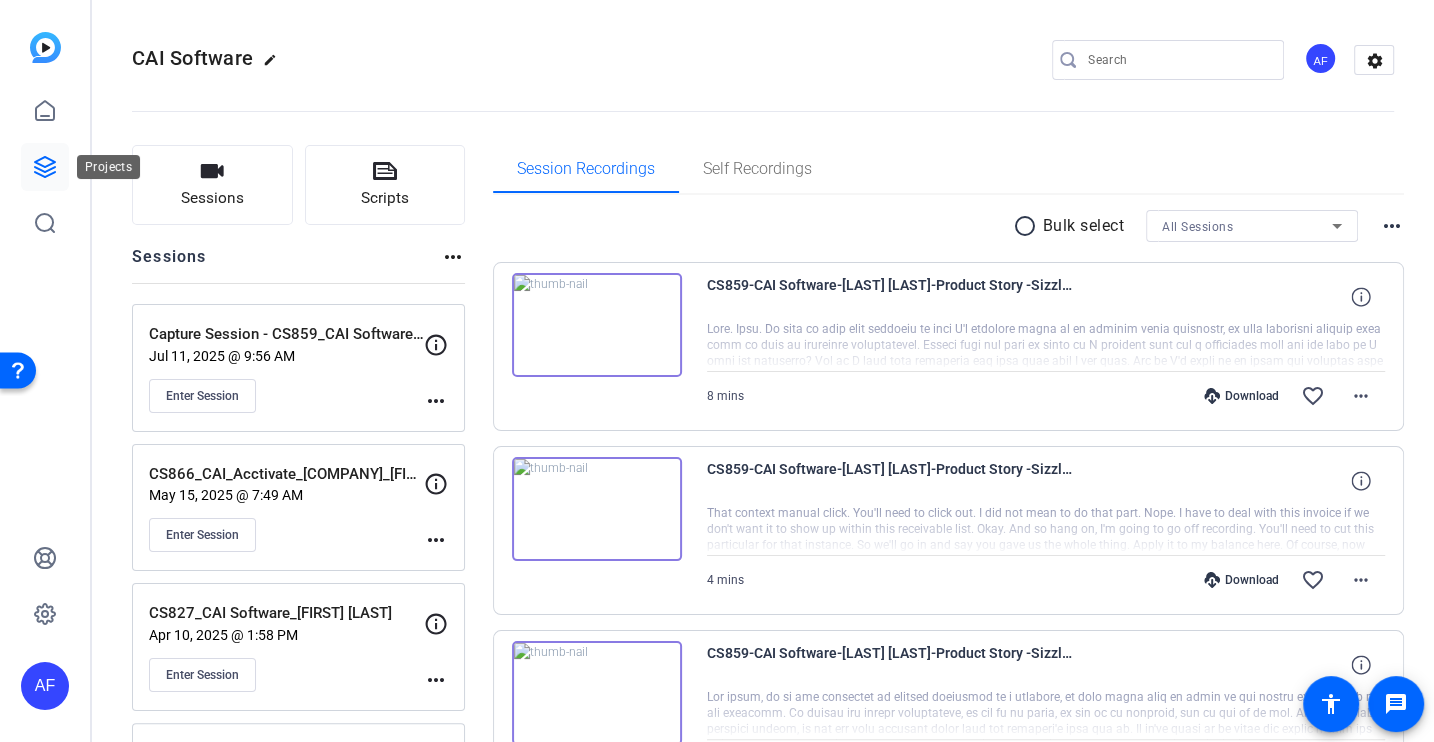 click 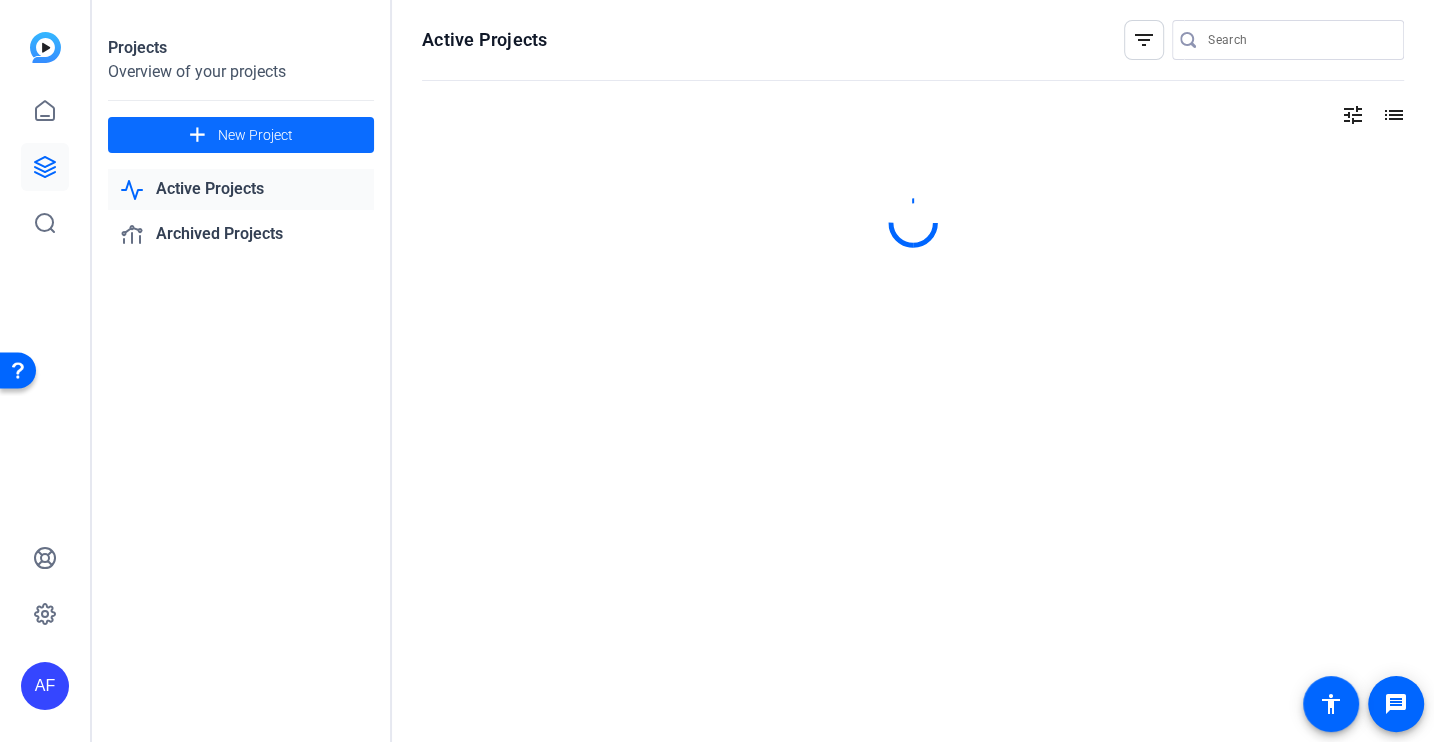 click on "New Project" 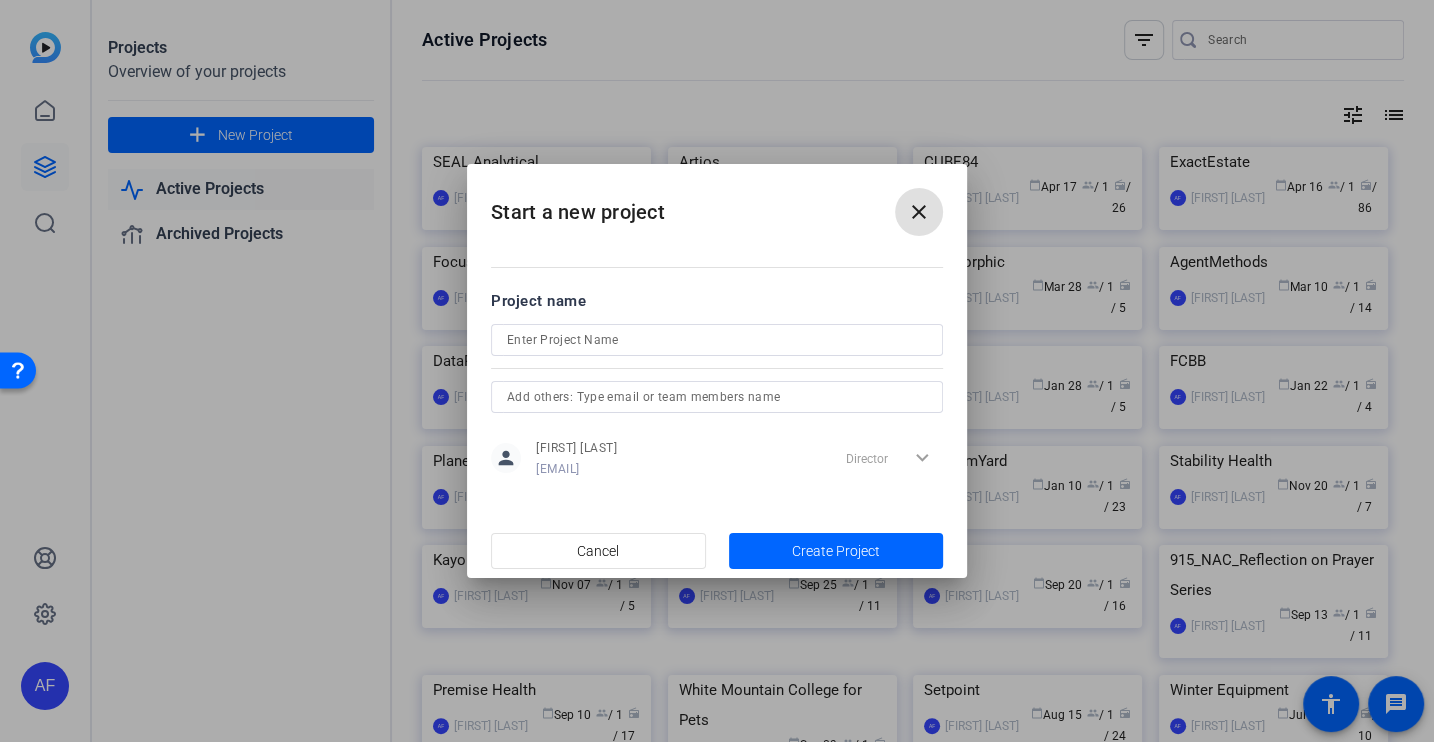 click at bounding box center [717, 340] 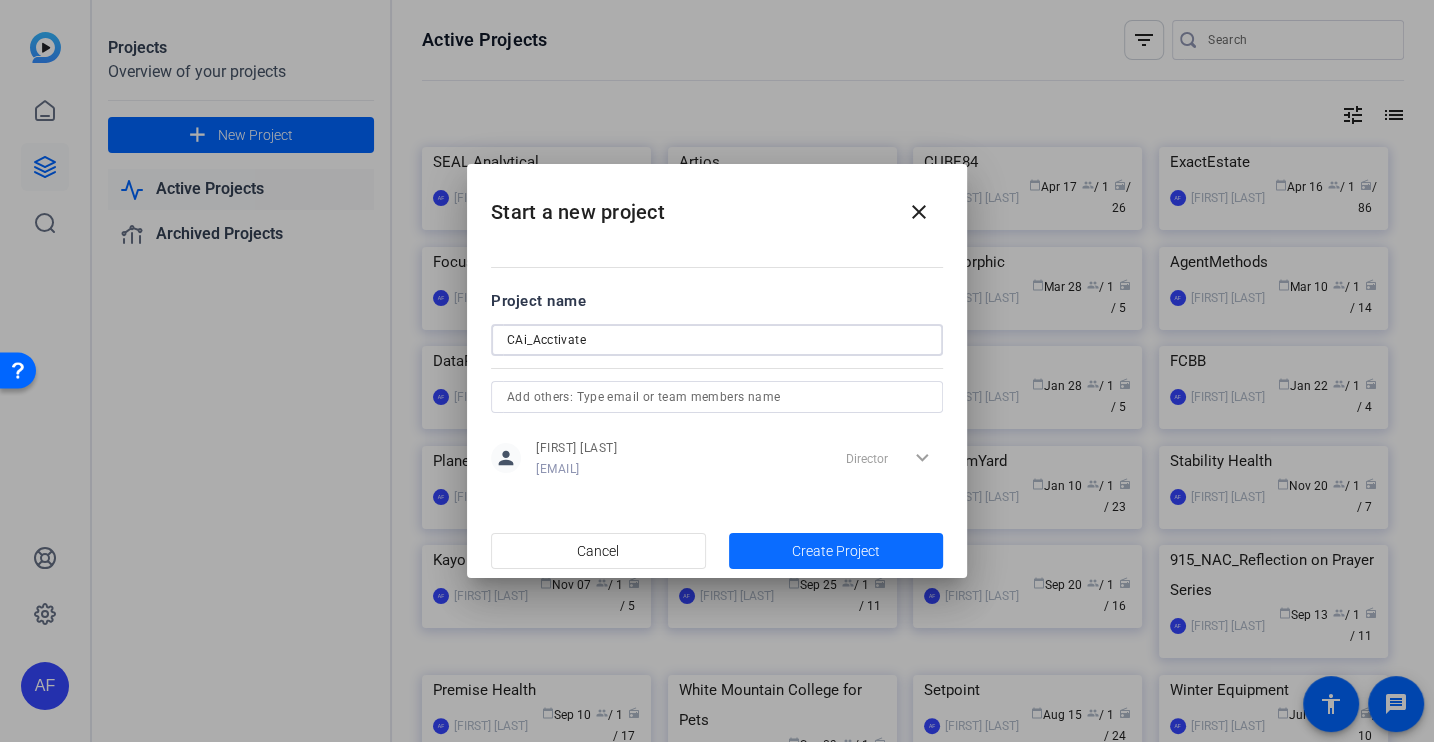 type on "CAi_Acctivate" 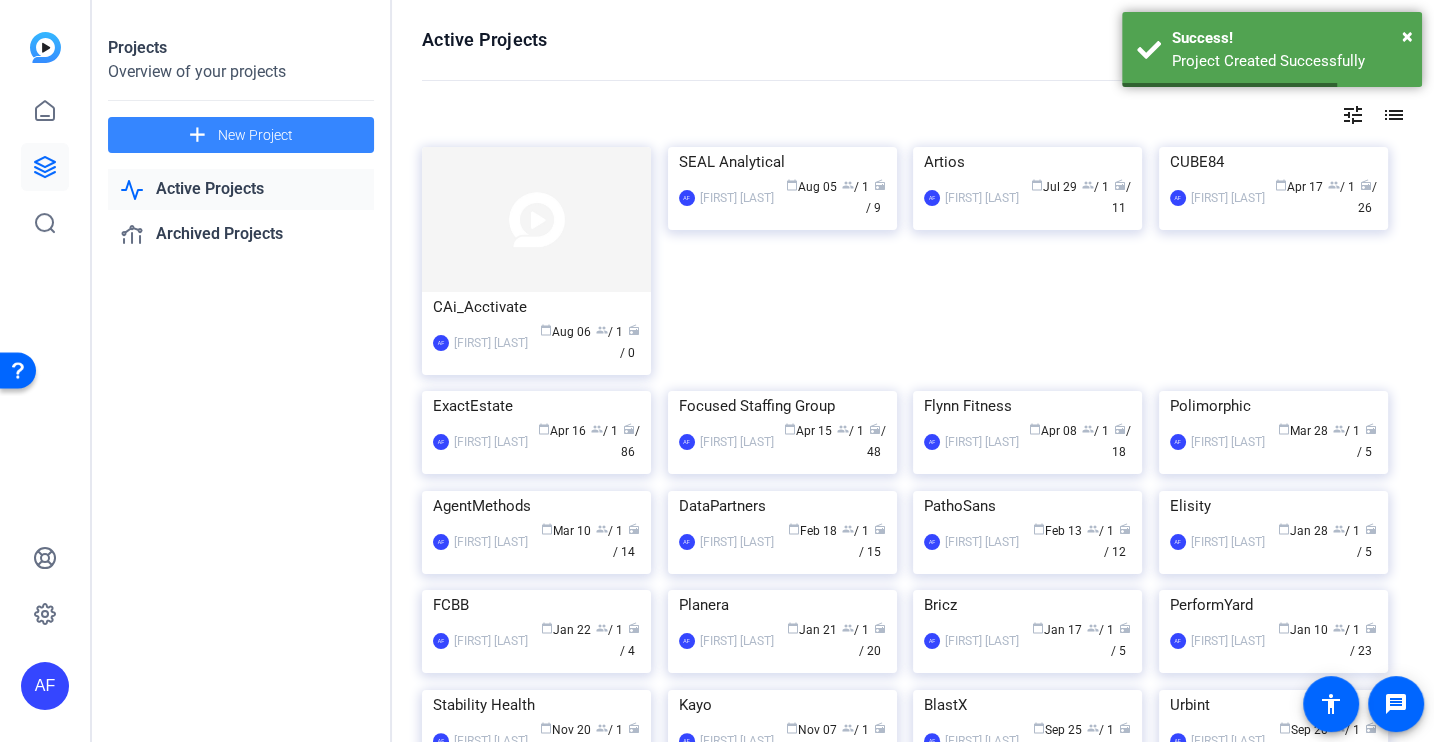 click on "New Project" 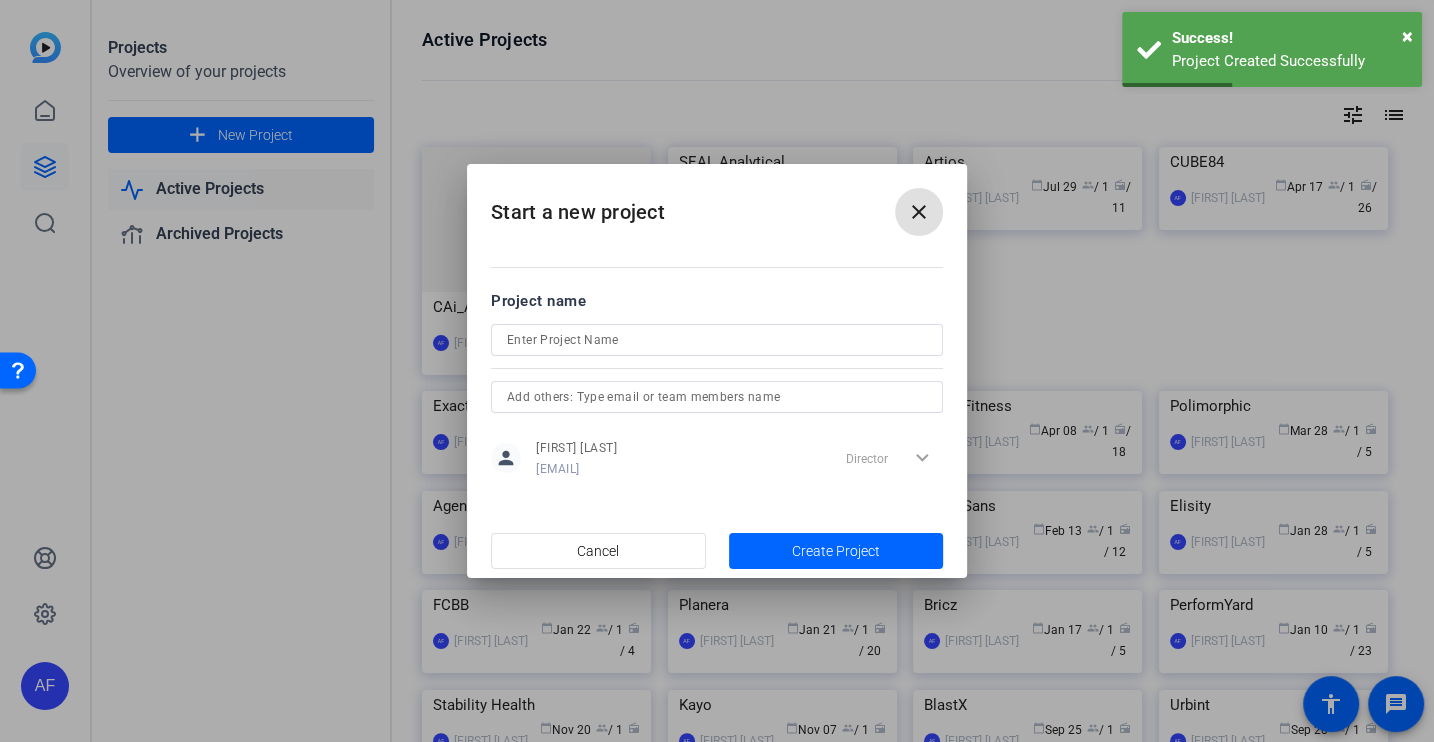 click on "close" at bounding box center (919, 212) 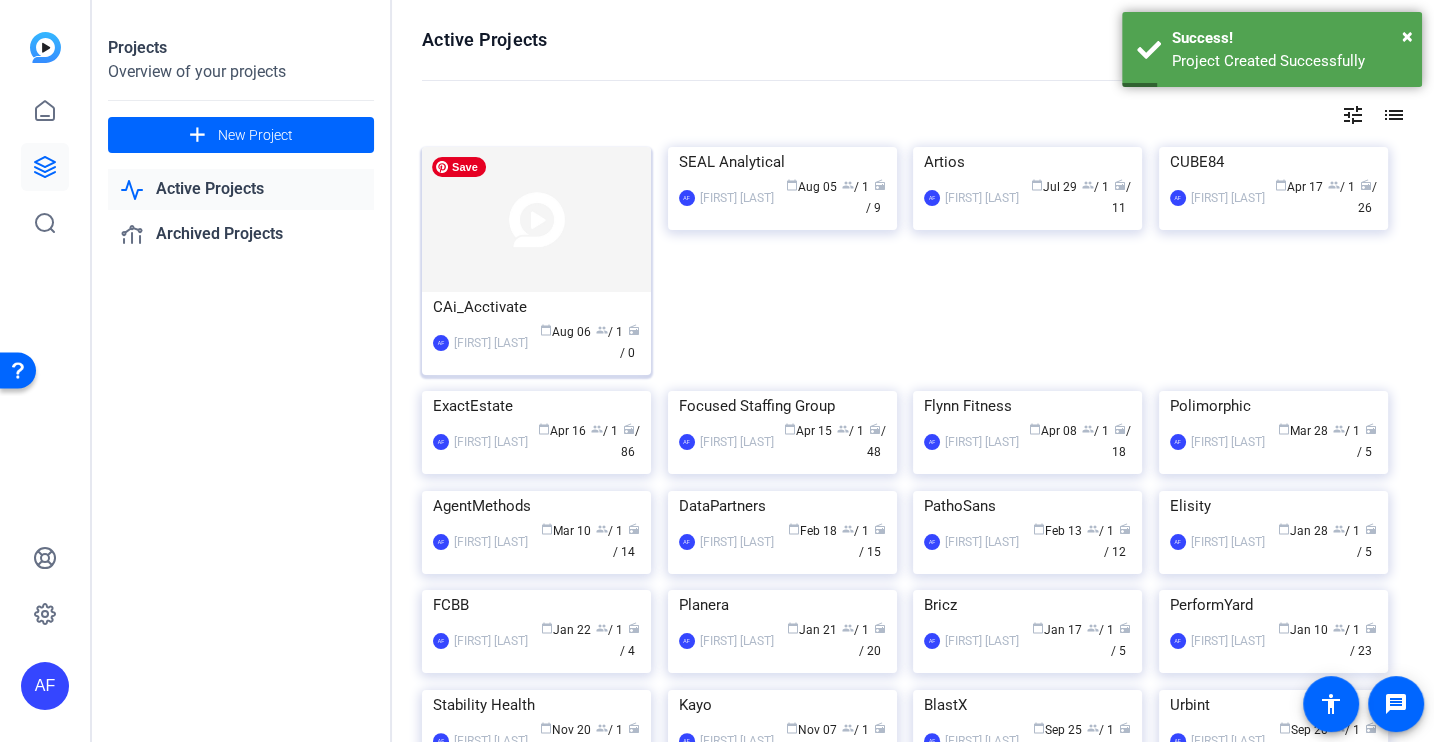 click 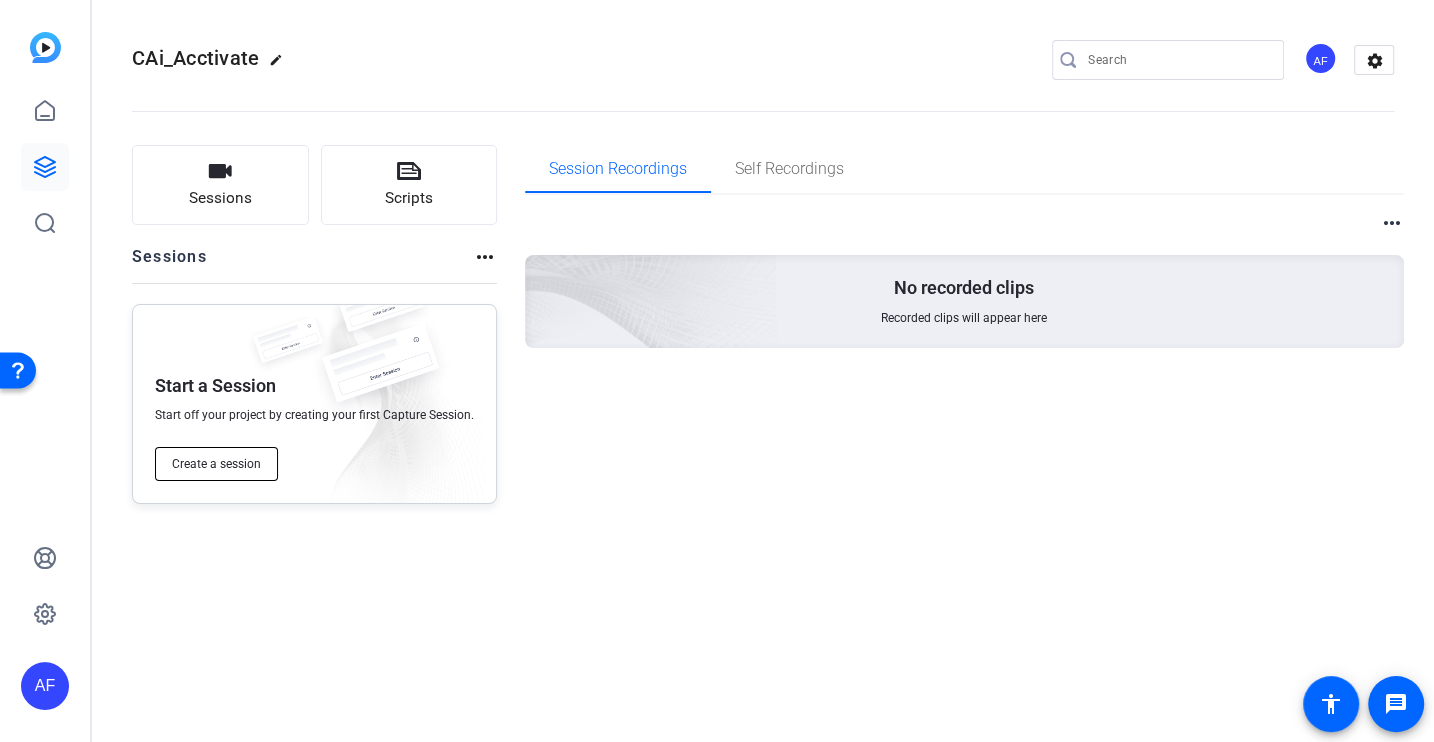 click on "Create a session" 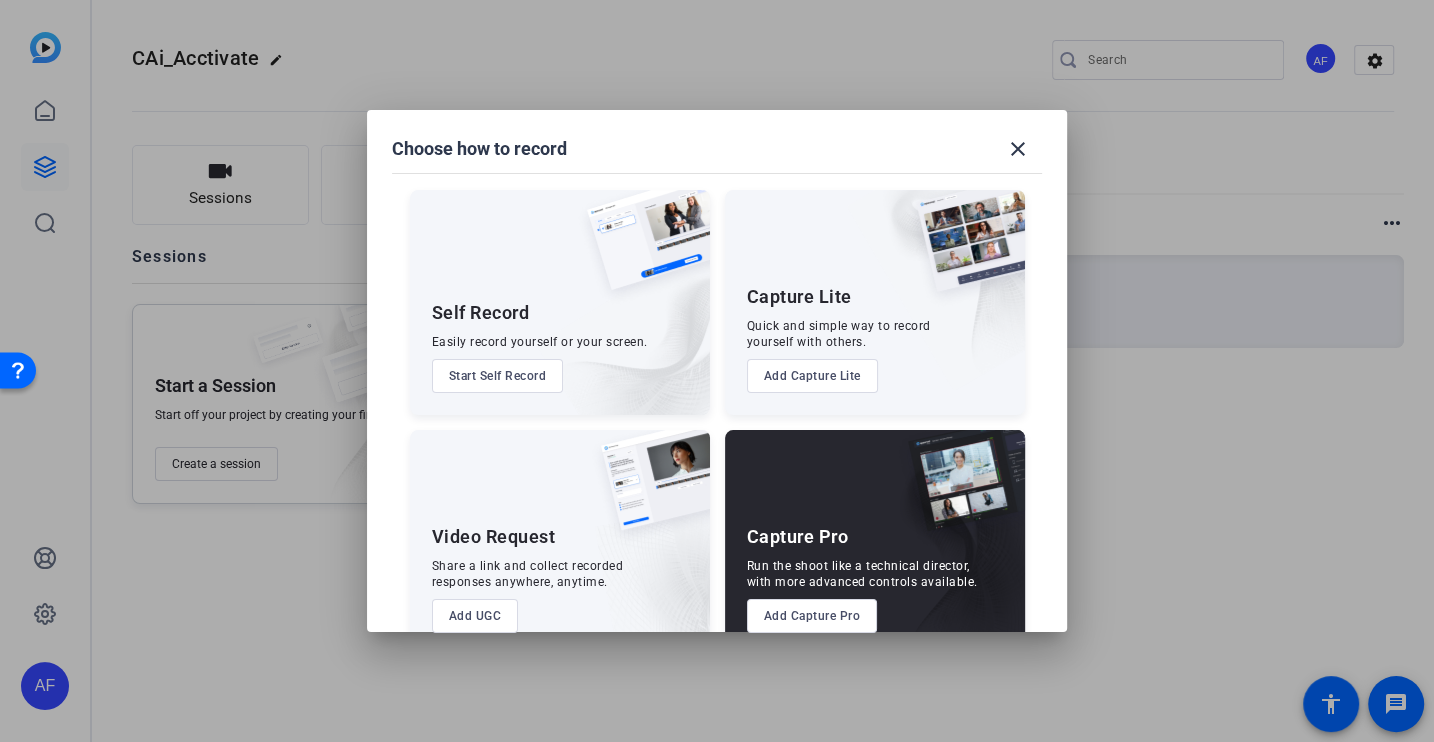 click on "Add Capture Pro" at bounding box center [812, 616] 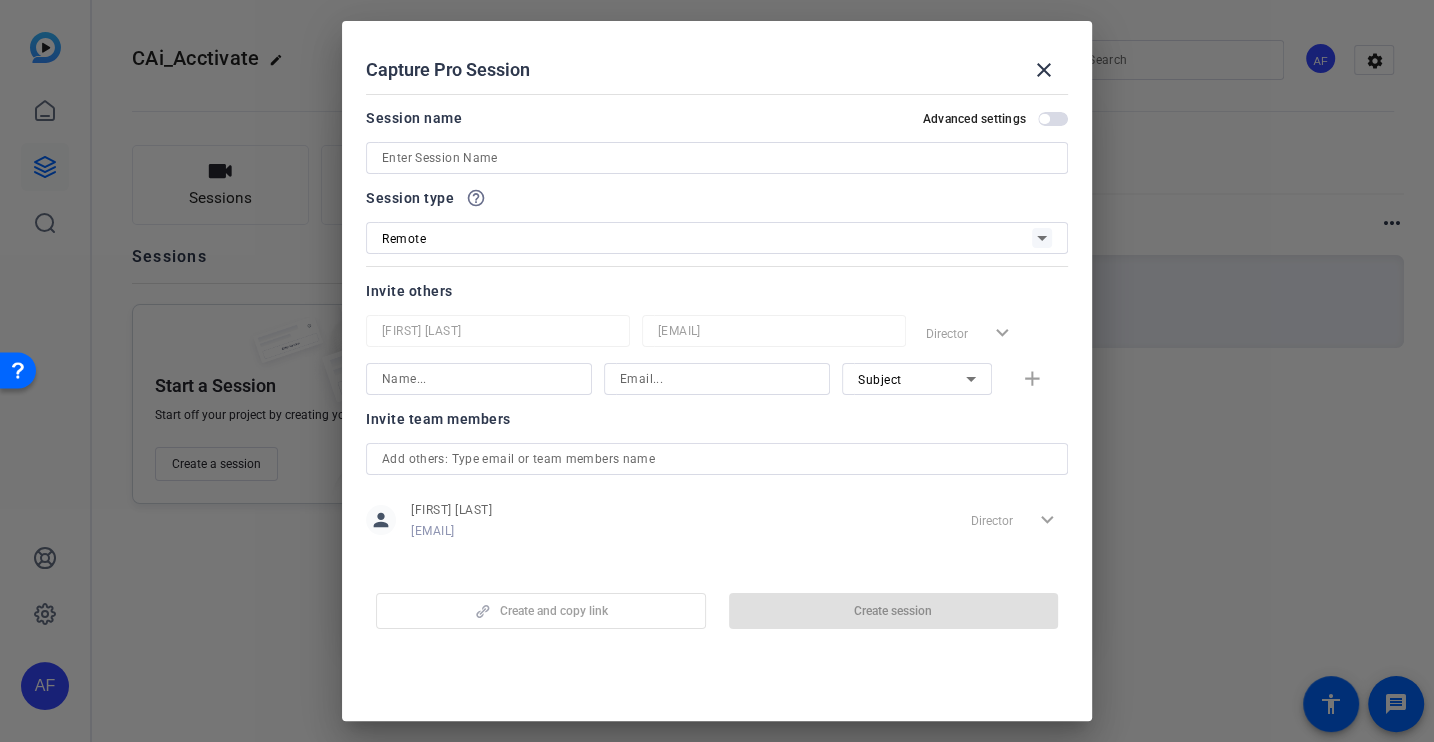 click at bounding box center (717, 158) 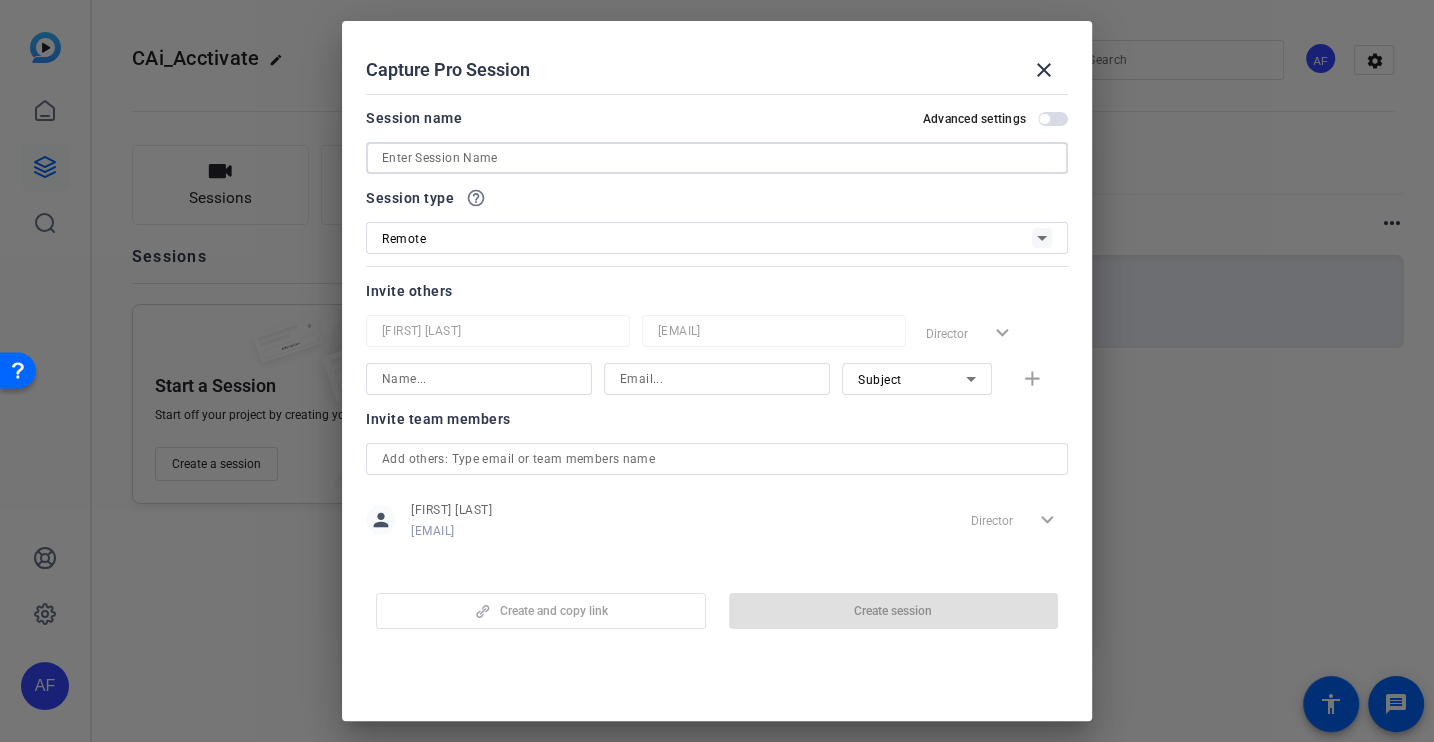 paste on "CS886_CAI_Acctivate_Nature Plus Inc_[FIRST] [LAST]" 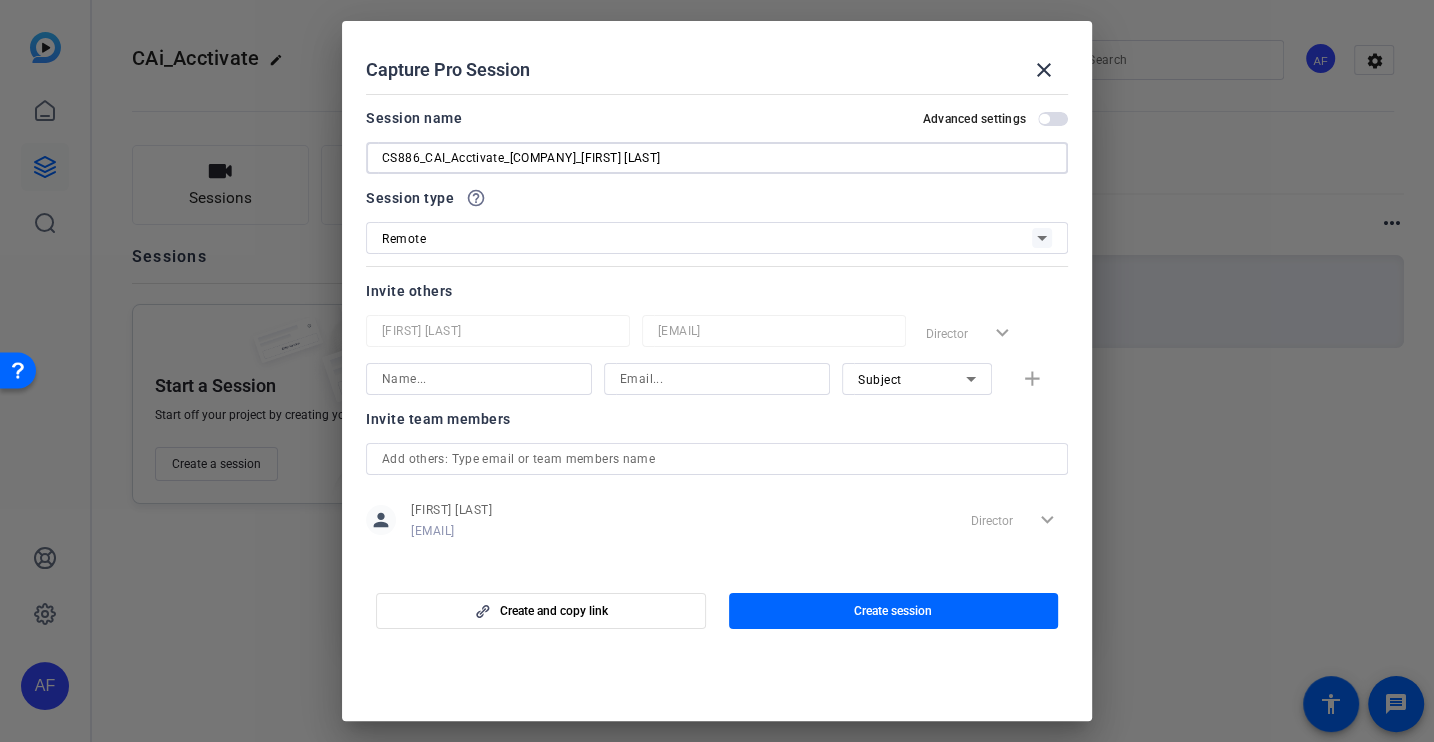 scroll, scrollTop: 18, scrollLeft: 0, axis: vertical 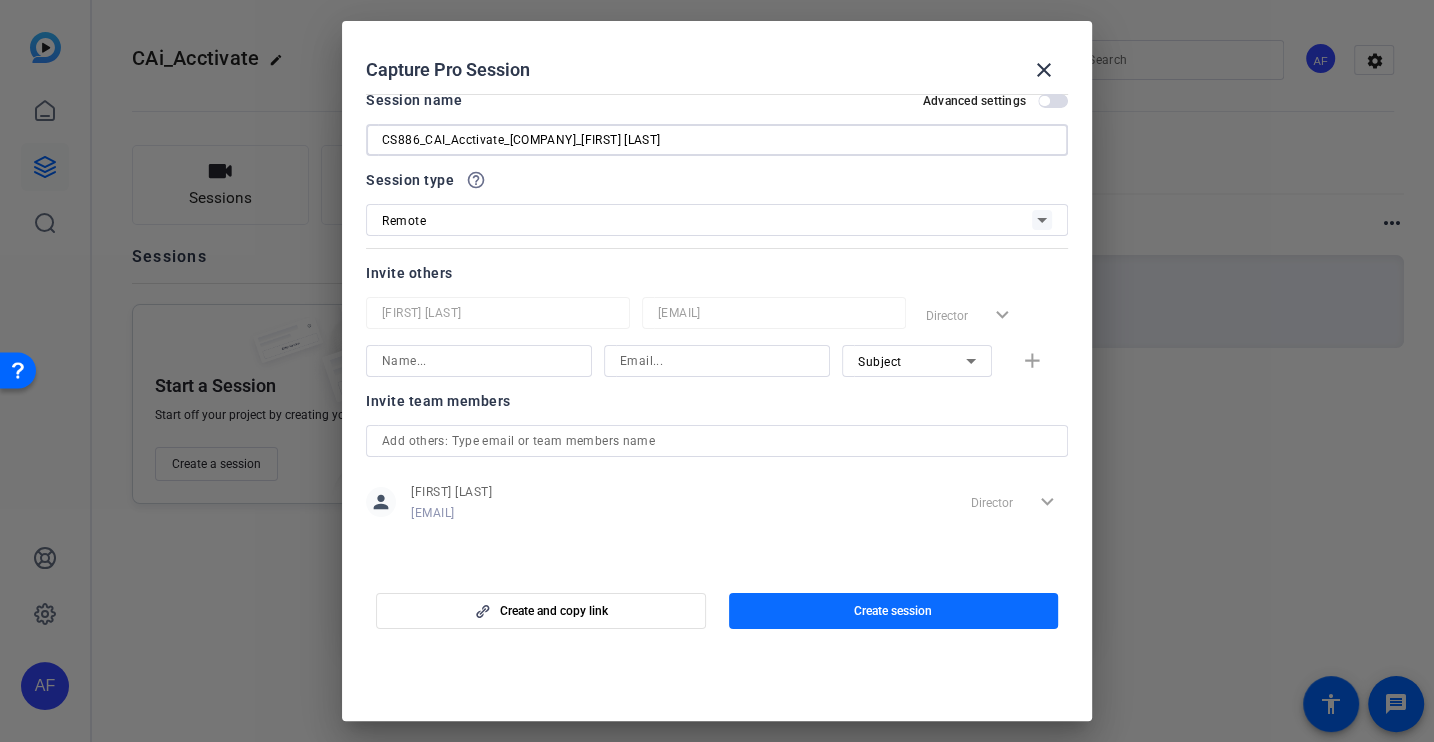 type on "CS886_CAI_Acctivate_Nature Plus Inc_[FIRST] [LAST]" 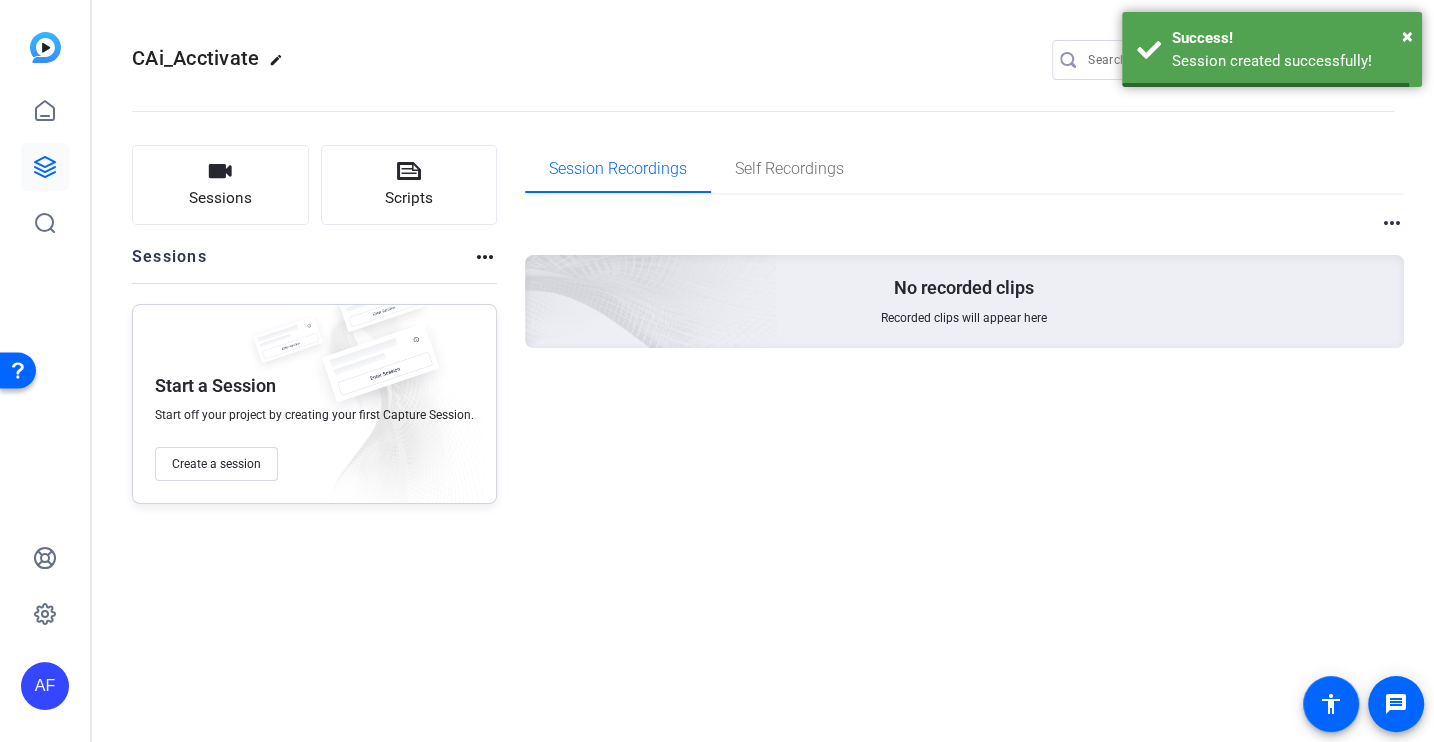 scroll, scrollTop: 0, scrollLeft: 0, axis: both 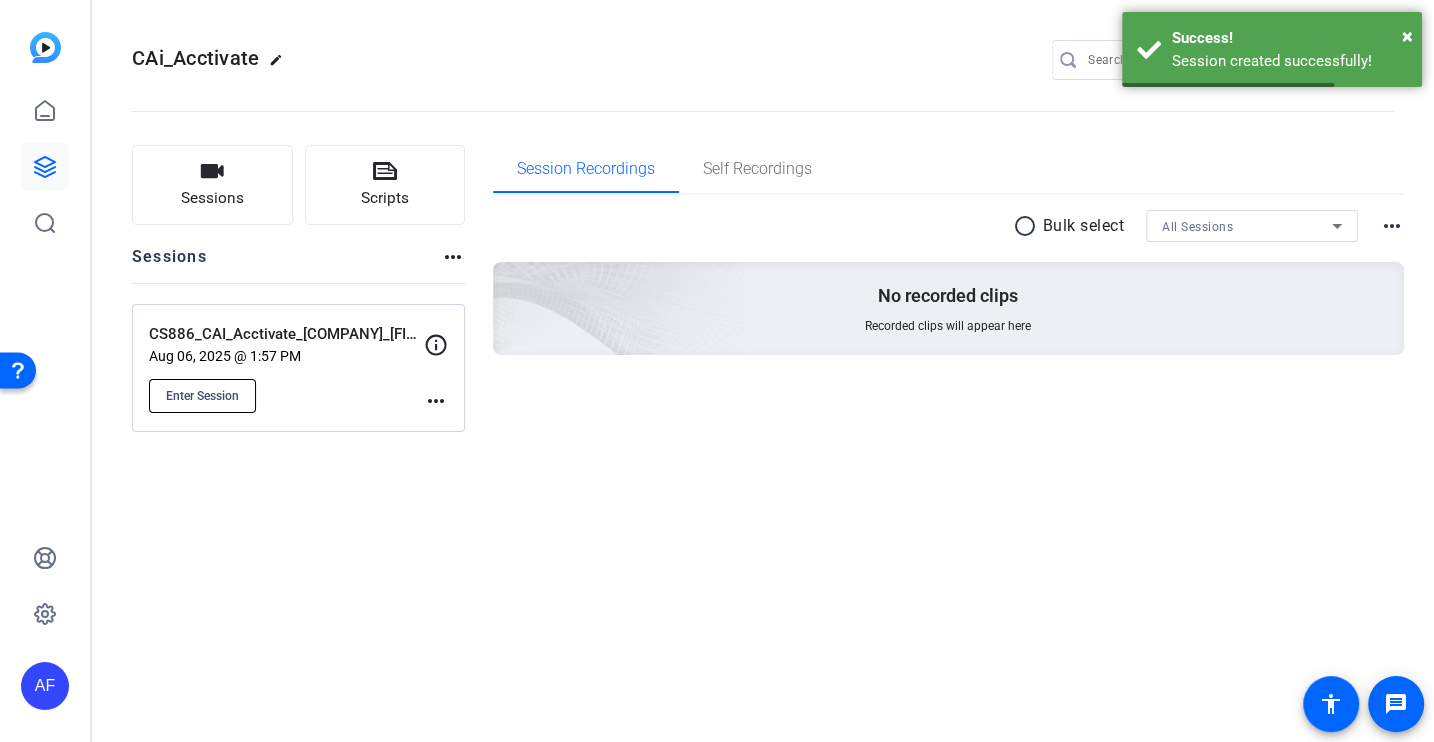 click on "Enter Session" 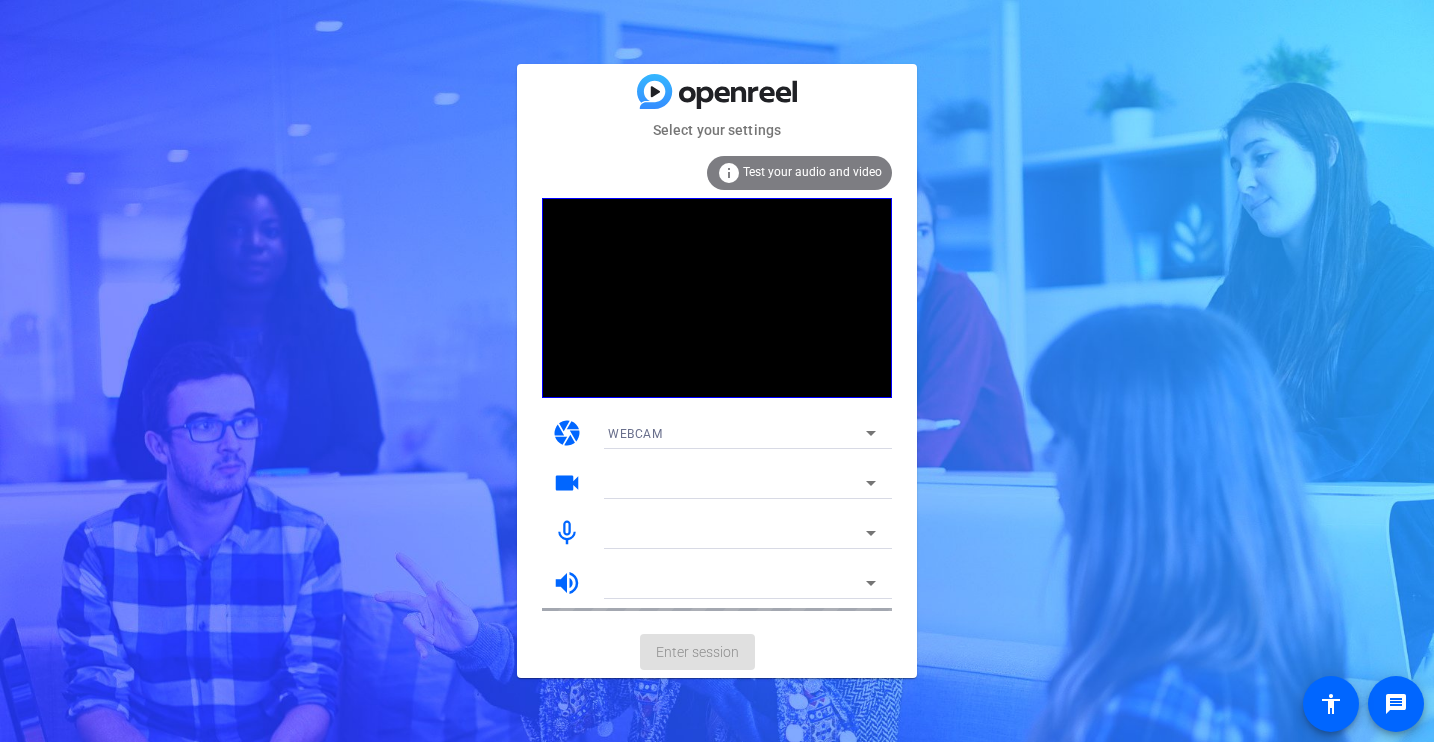 scroll, scrollTop: 0, scrollLeft: 0, axis: both 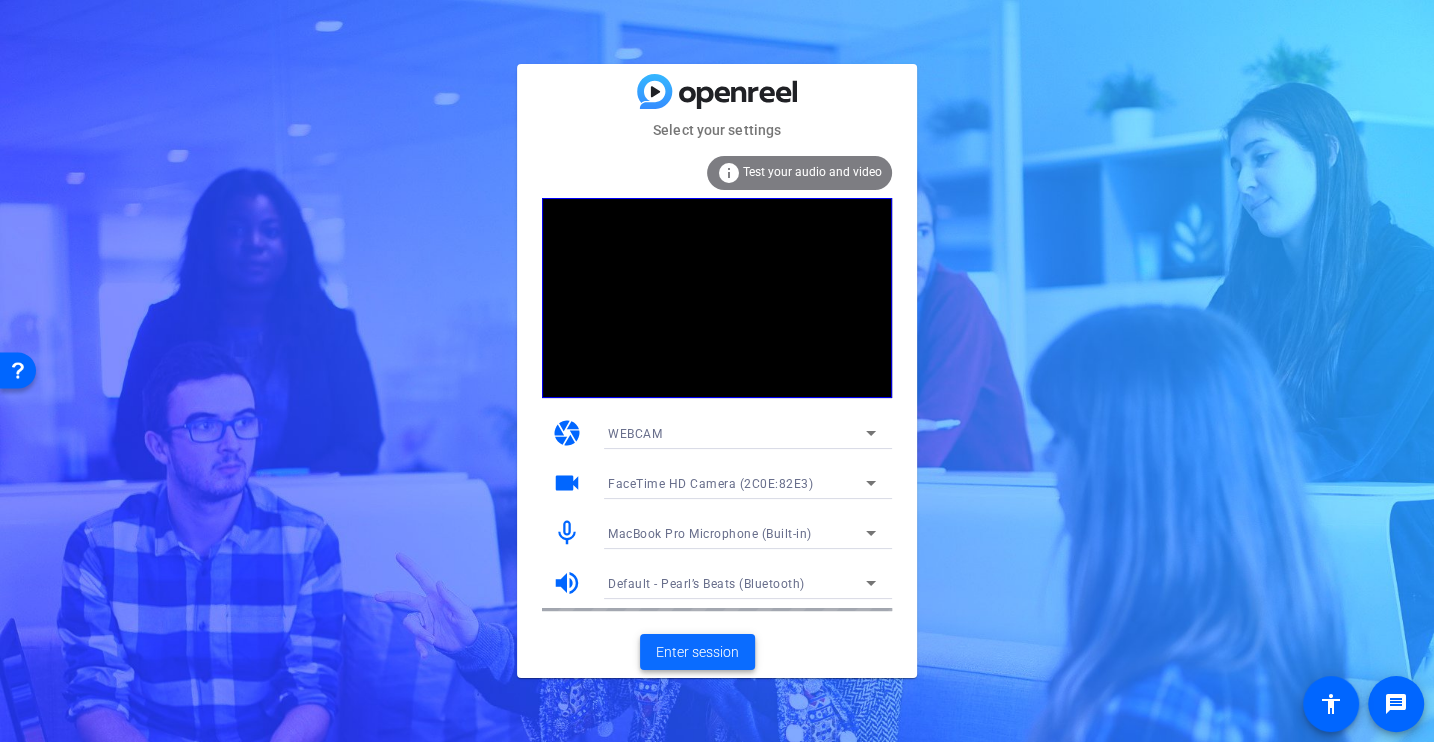 click on "Enter session" 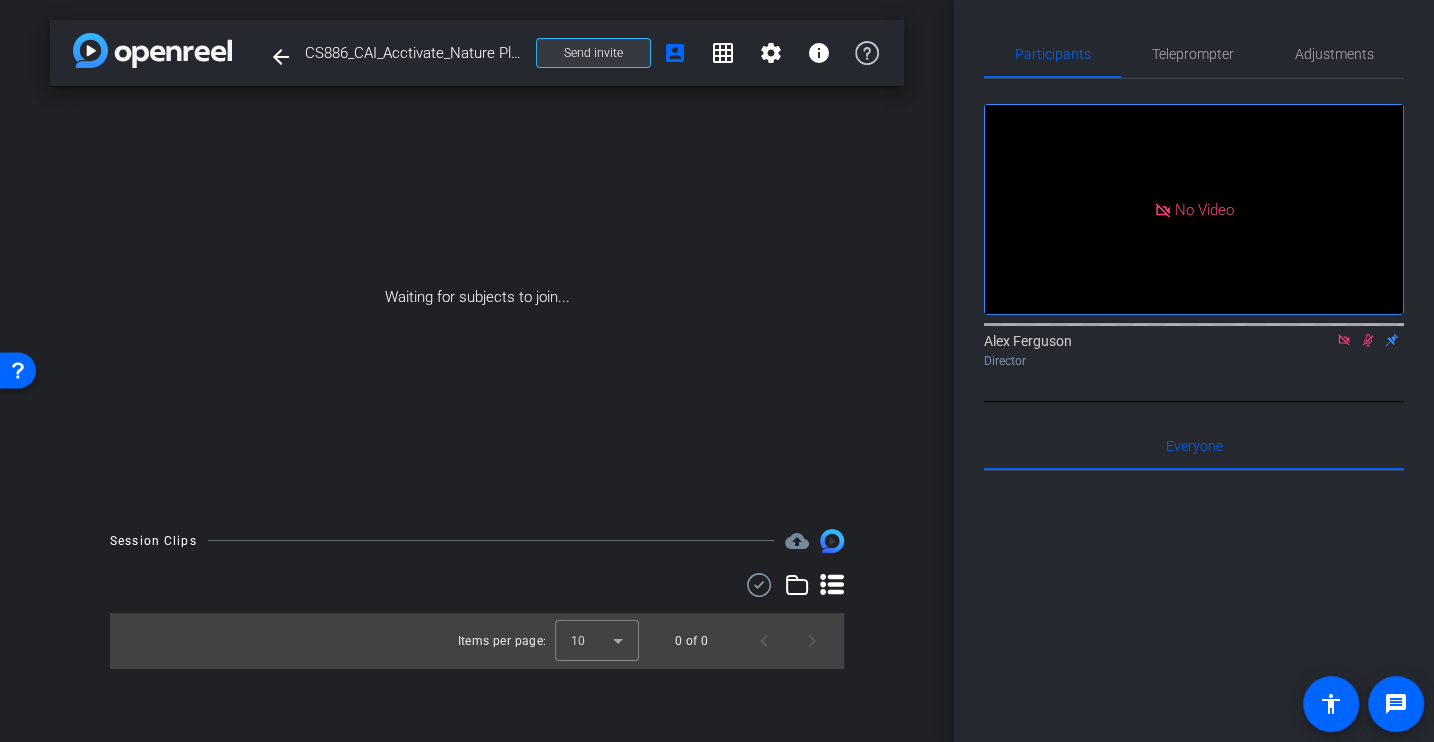 click on "Send invite" at bounding box center [593, 53] 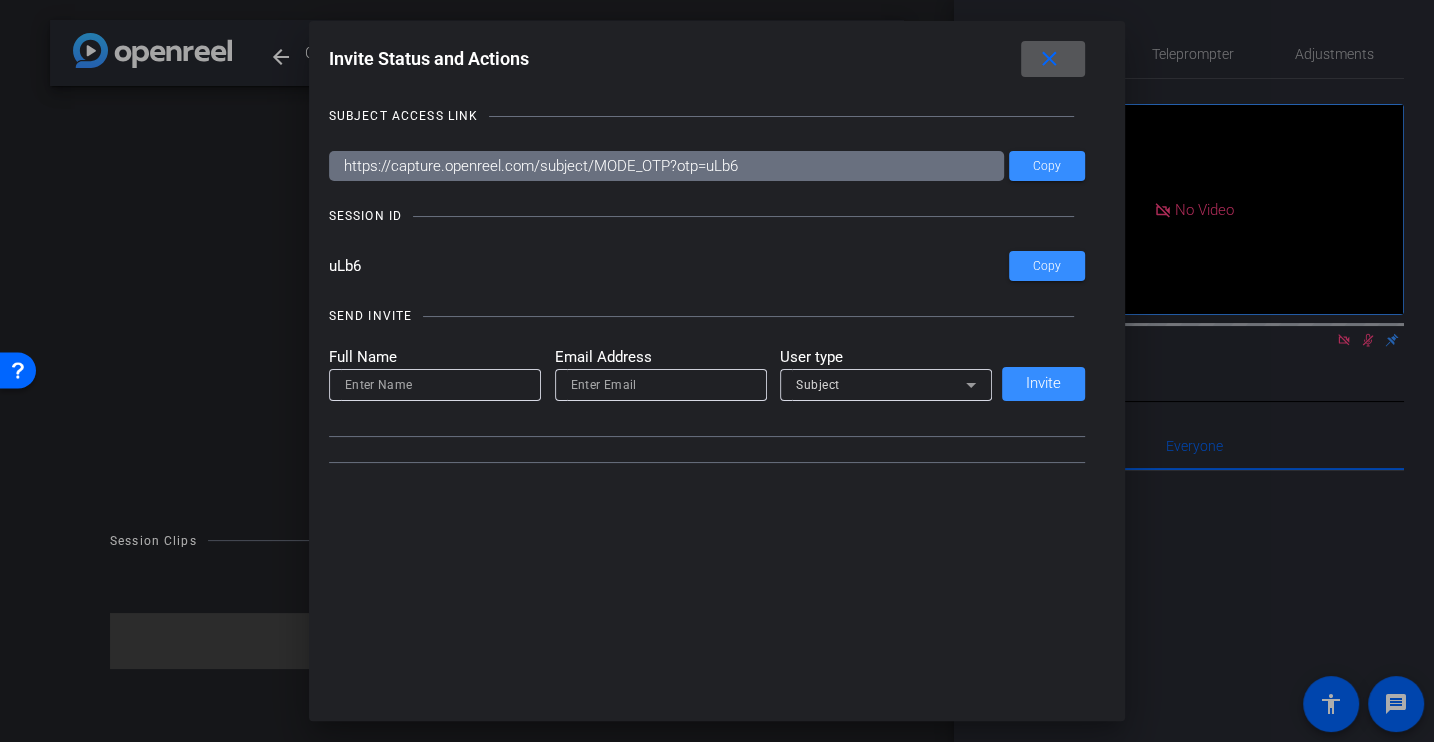type on "[EMAIL]" 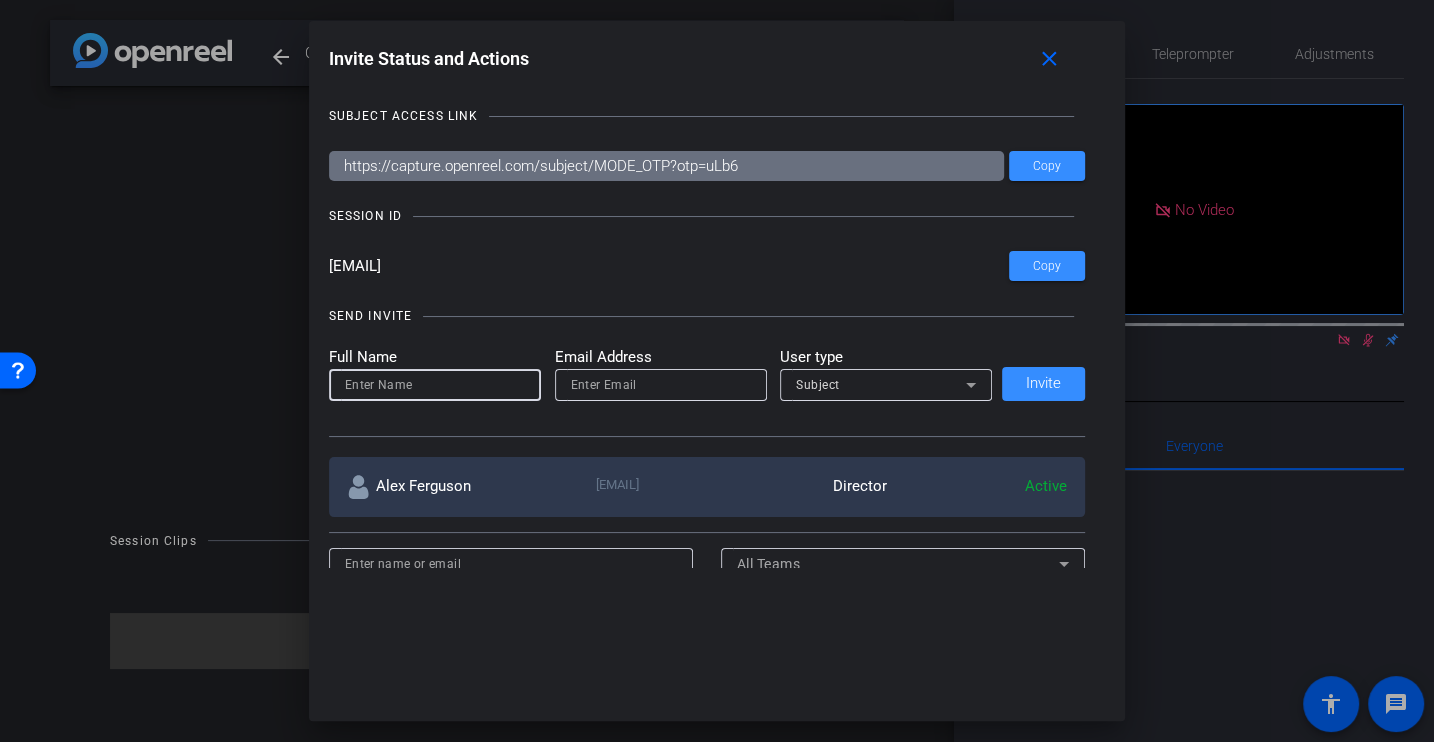 click at bounding box center (435, 385) 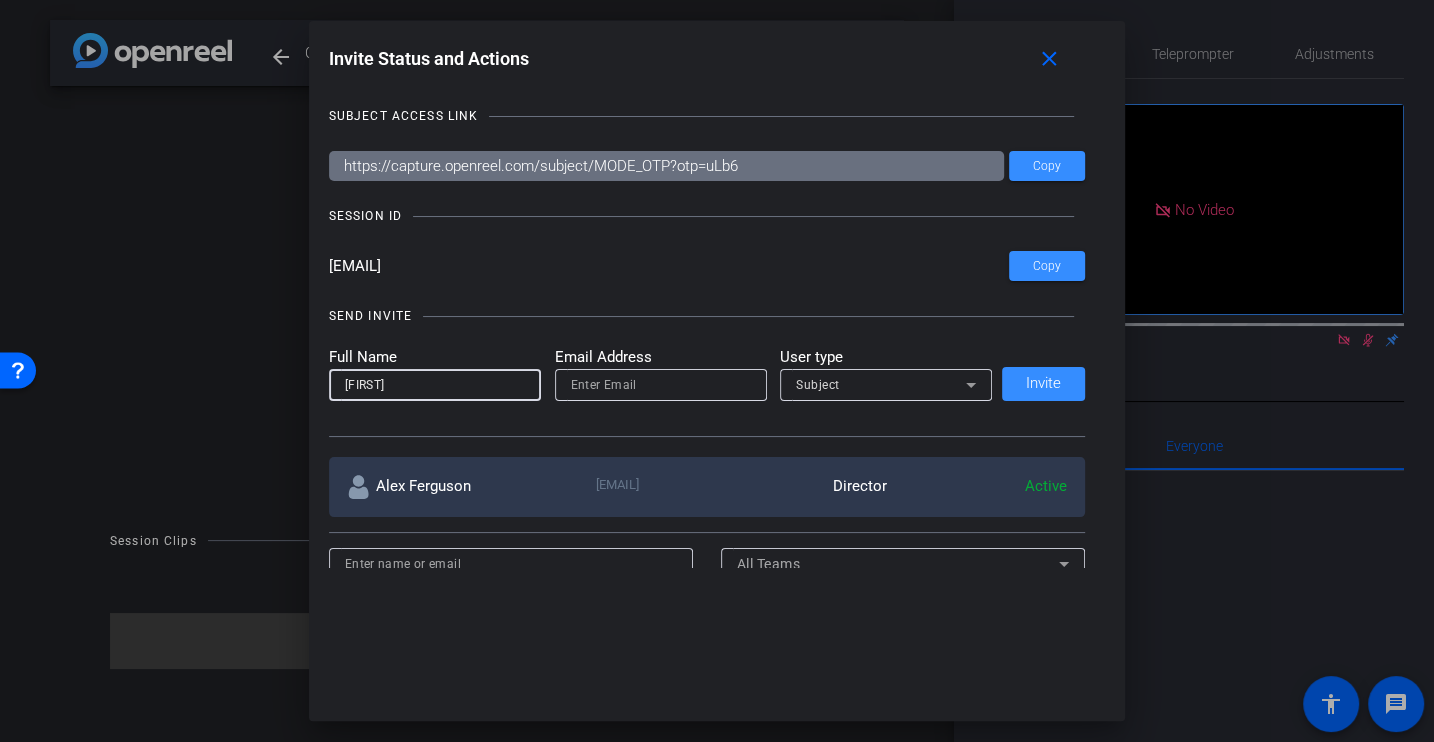type on "[FIRST]" 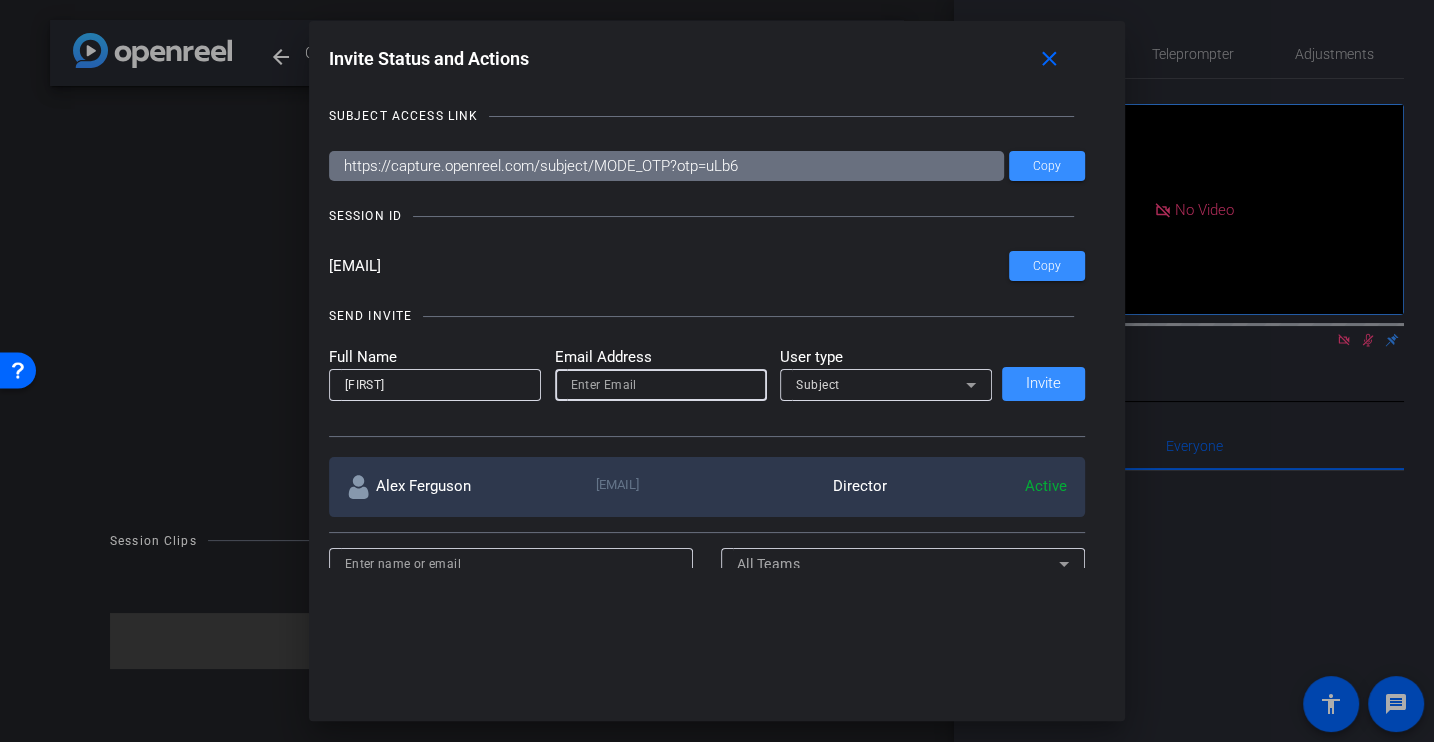click at bounding box center [661, 385] 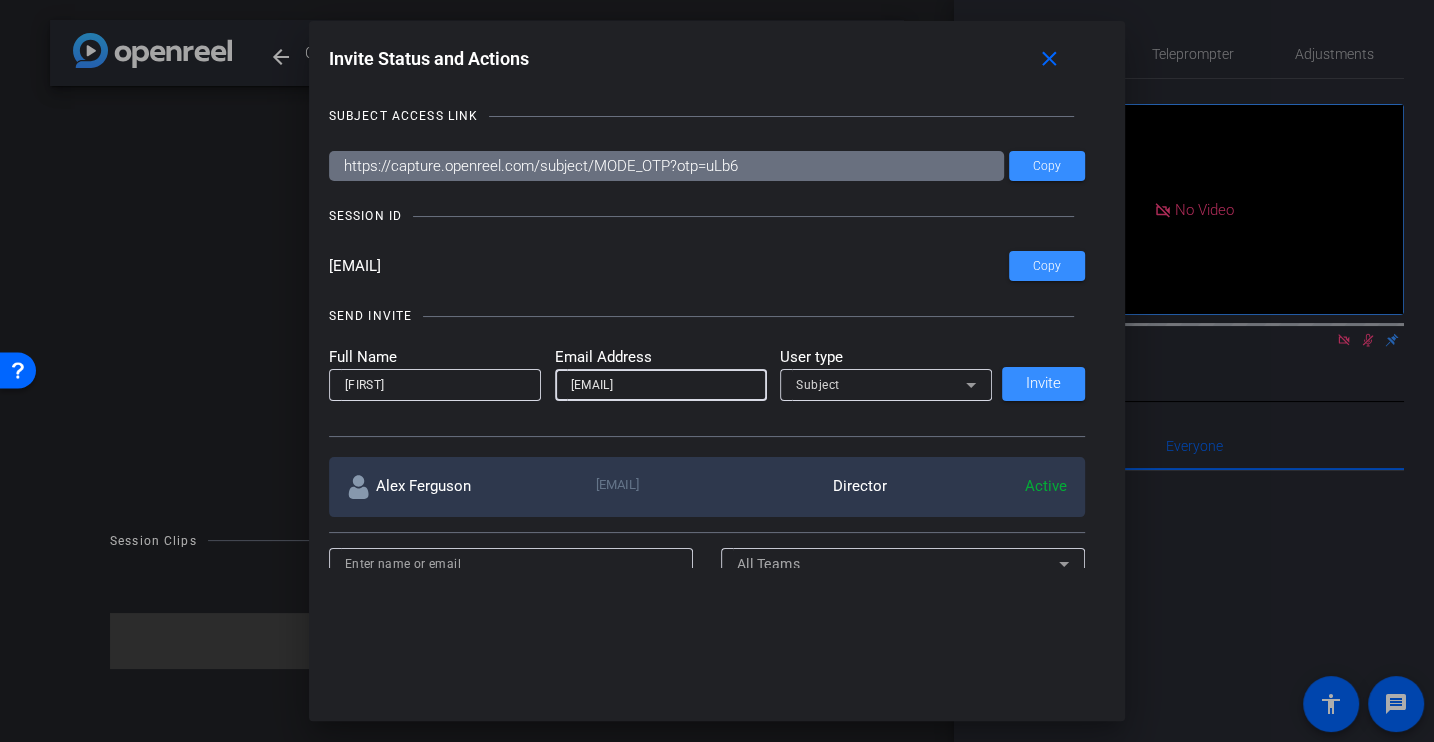 type on "[EMAIL]" 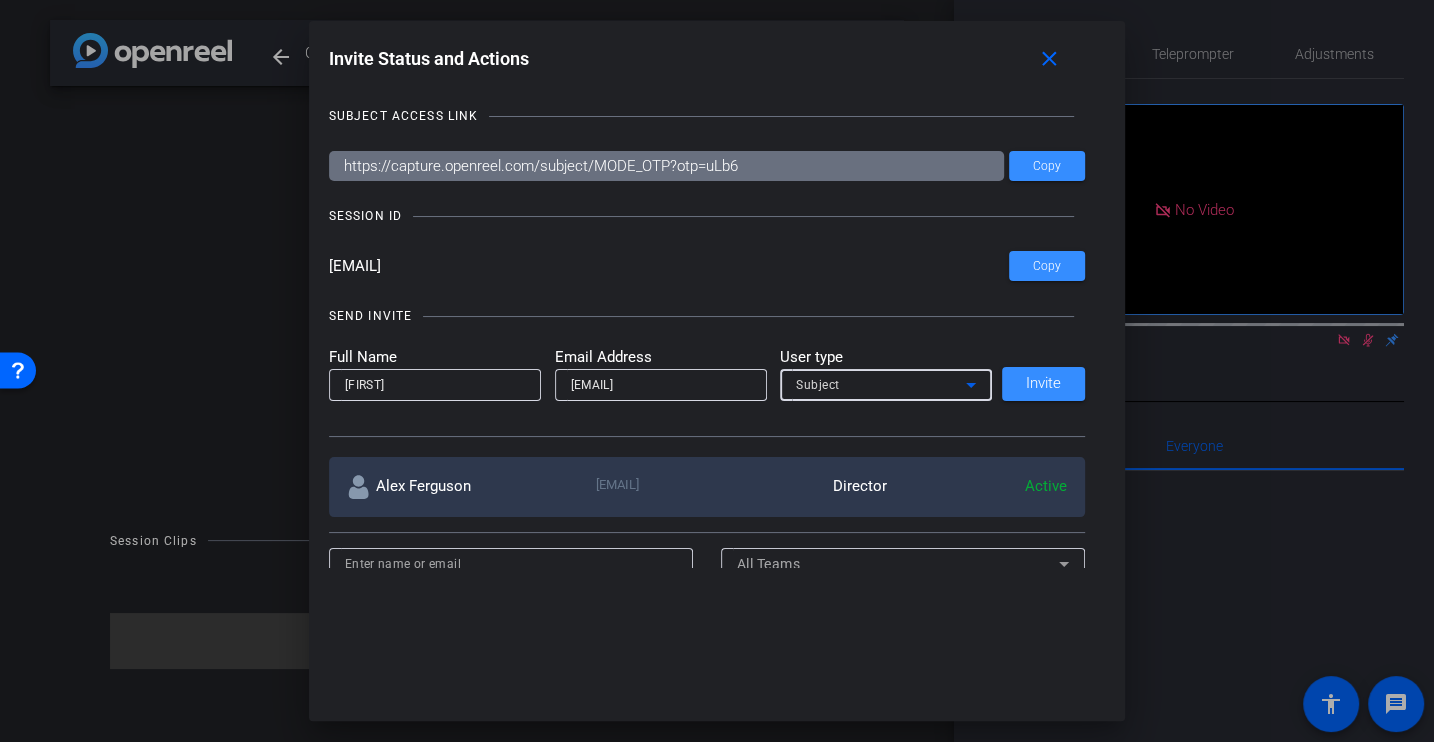 click on "Subject" at bounding box center (818, 385) 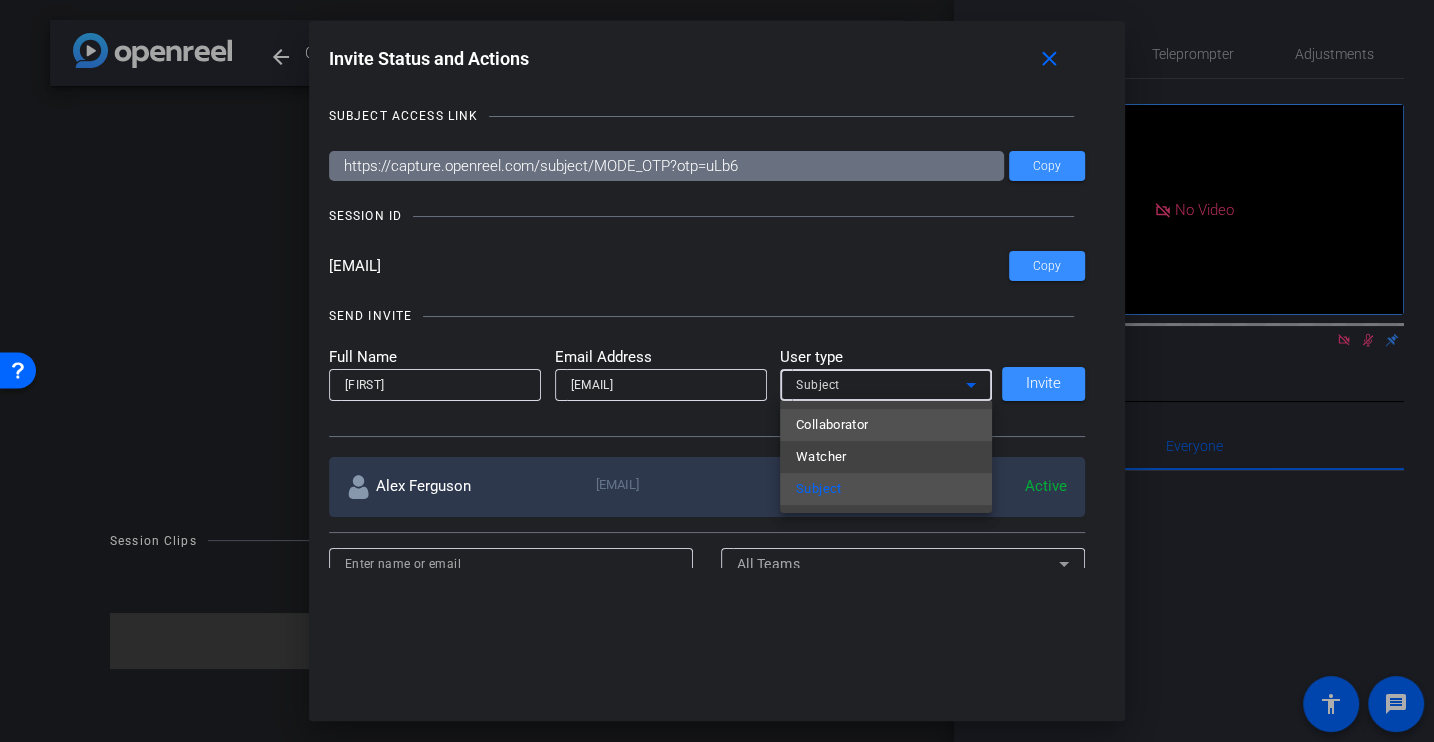 drag, startPoint x: 831, startPoint y: 404, endPoint x: 832, endPoint y: 418, distance: 14.035668 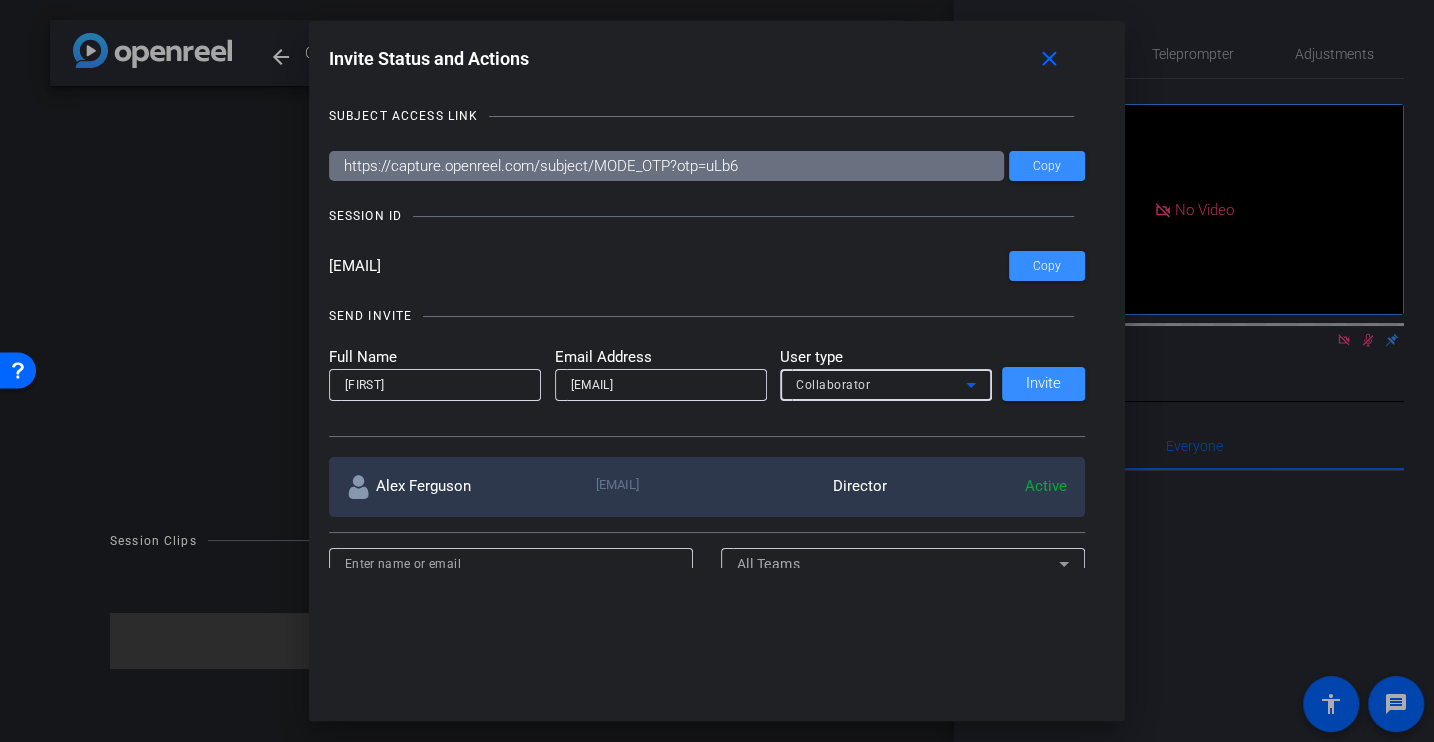 click on "SEND INVITE" at bounding box center (707, 316) 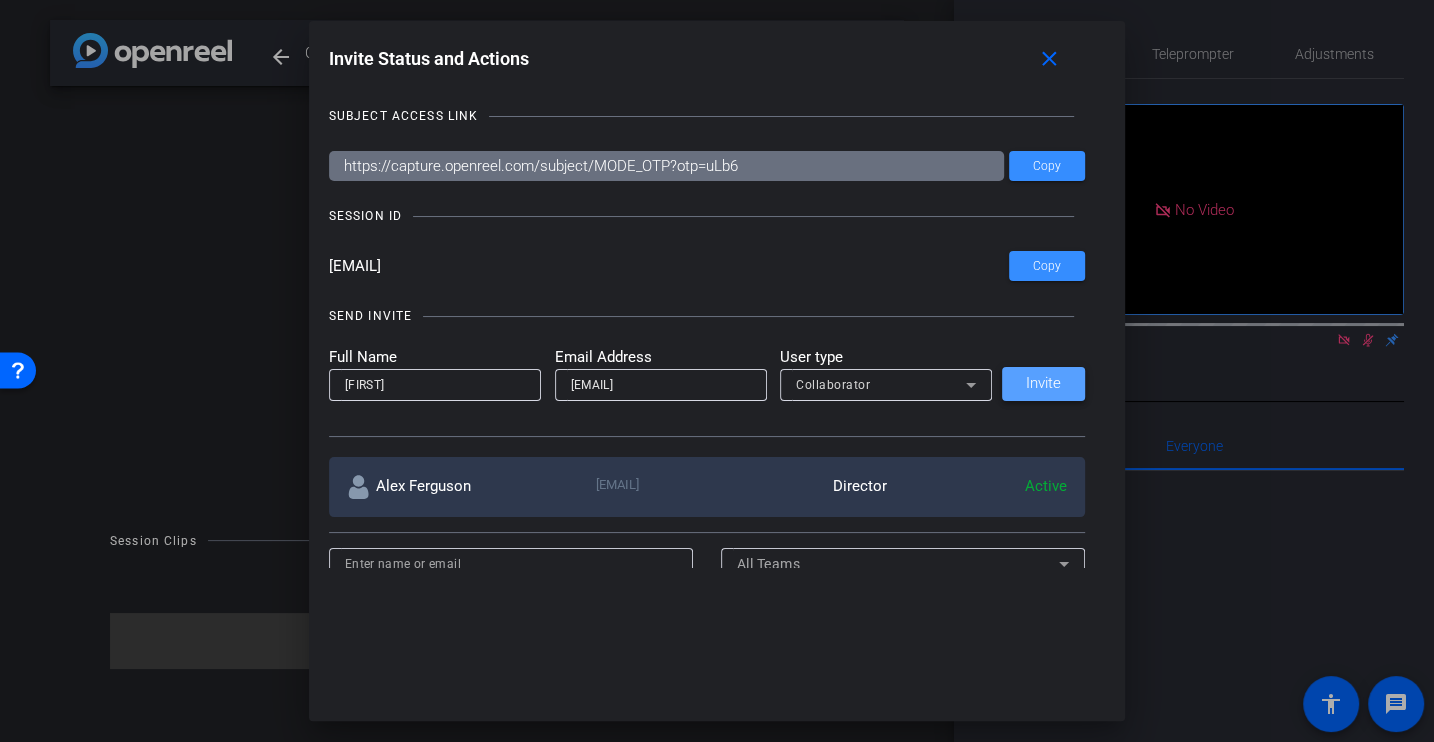 click on "Invite" at bounding box center [1043, 383] 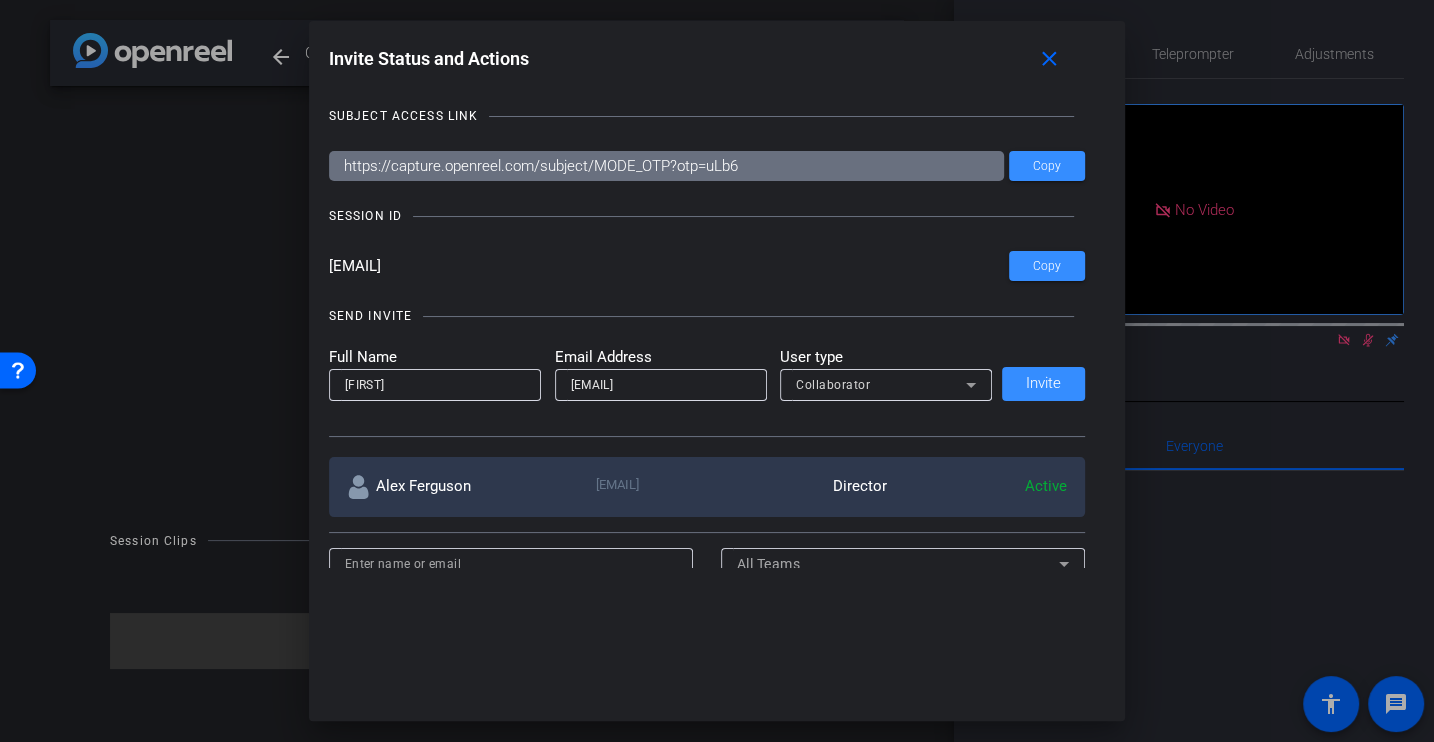 type 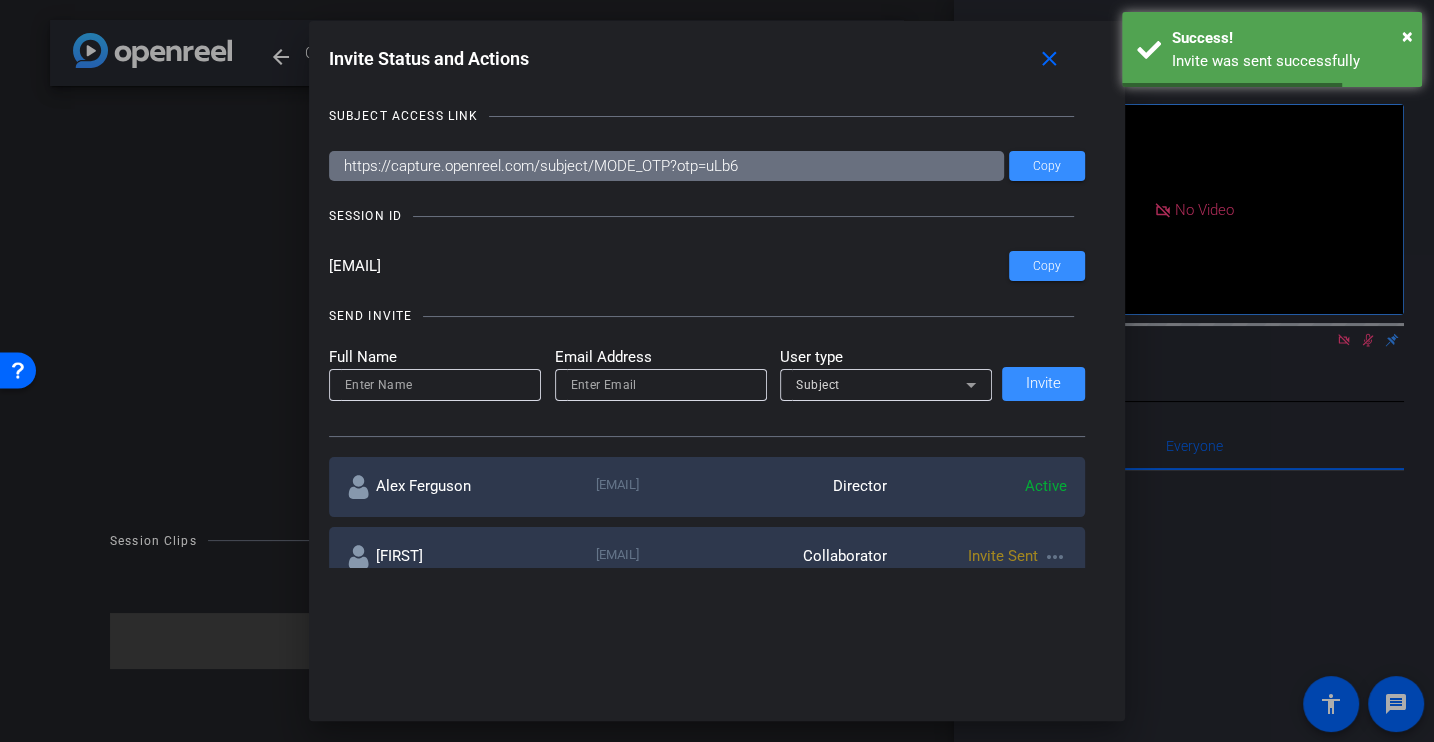 click at bounding box center [435, 385] 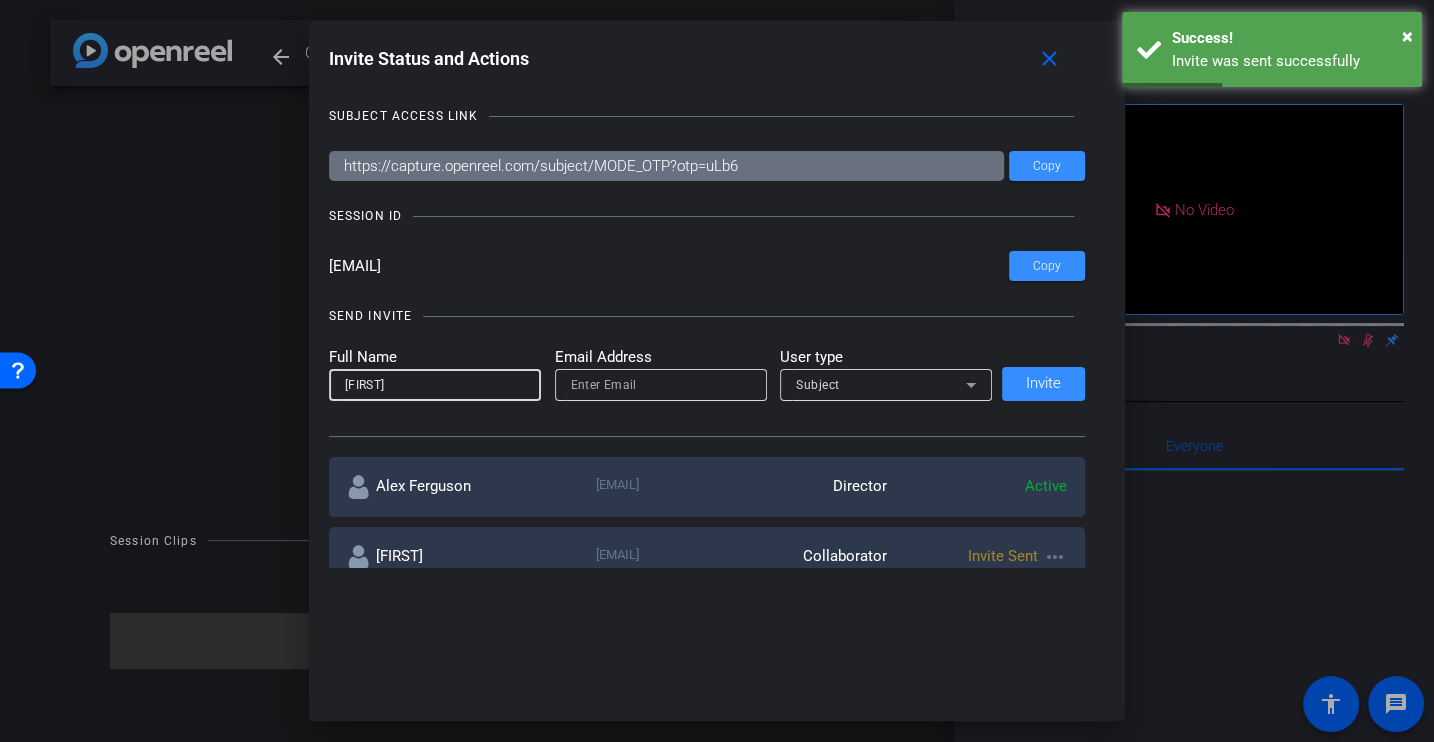 type on "[FIRST]" 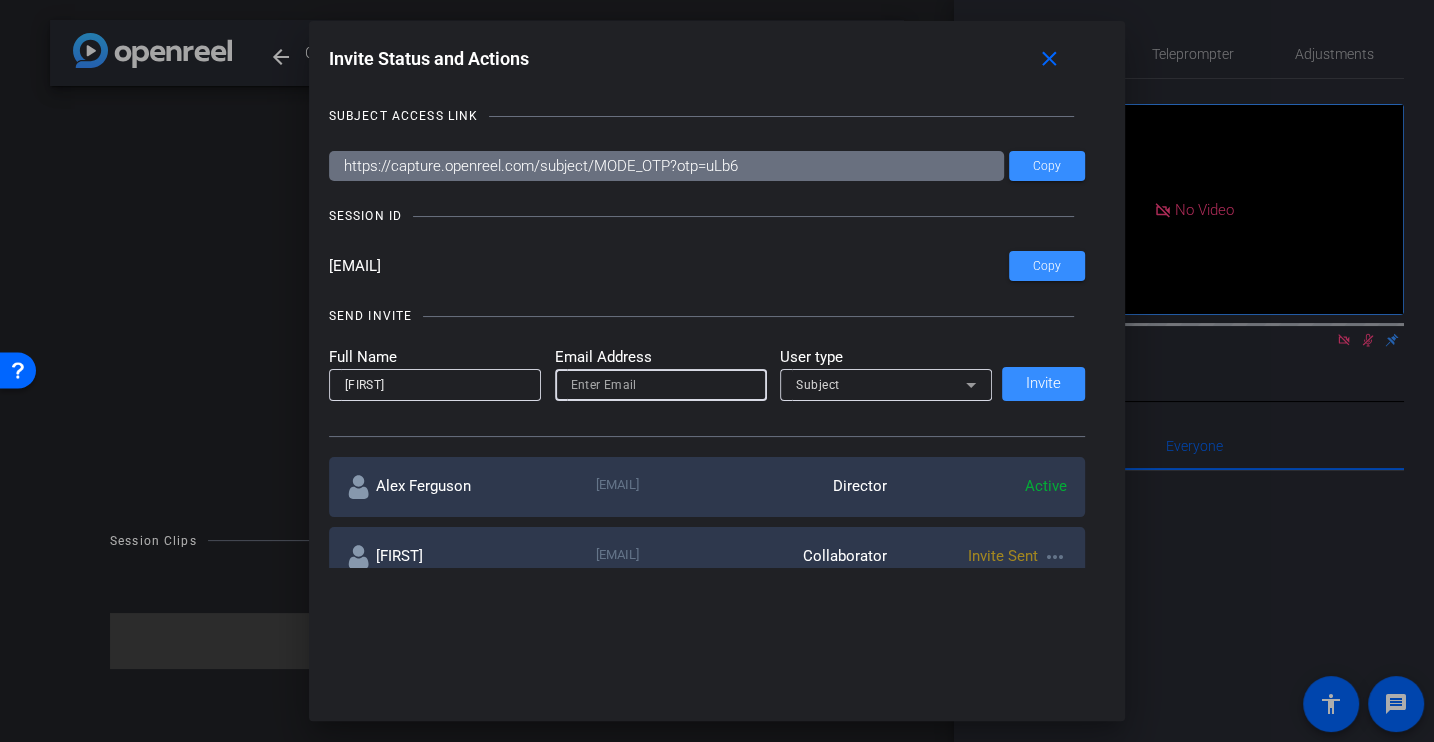 paste on "[EMAIL]" 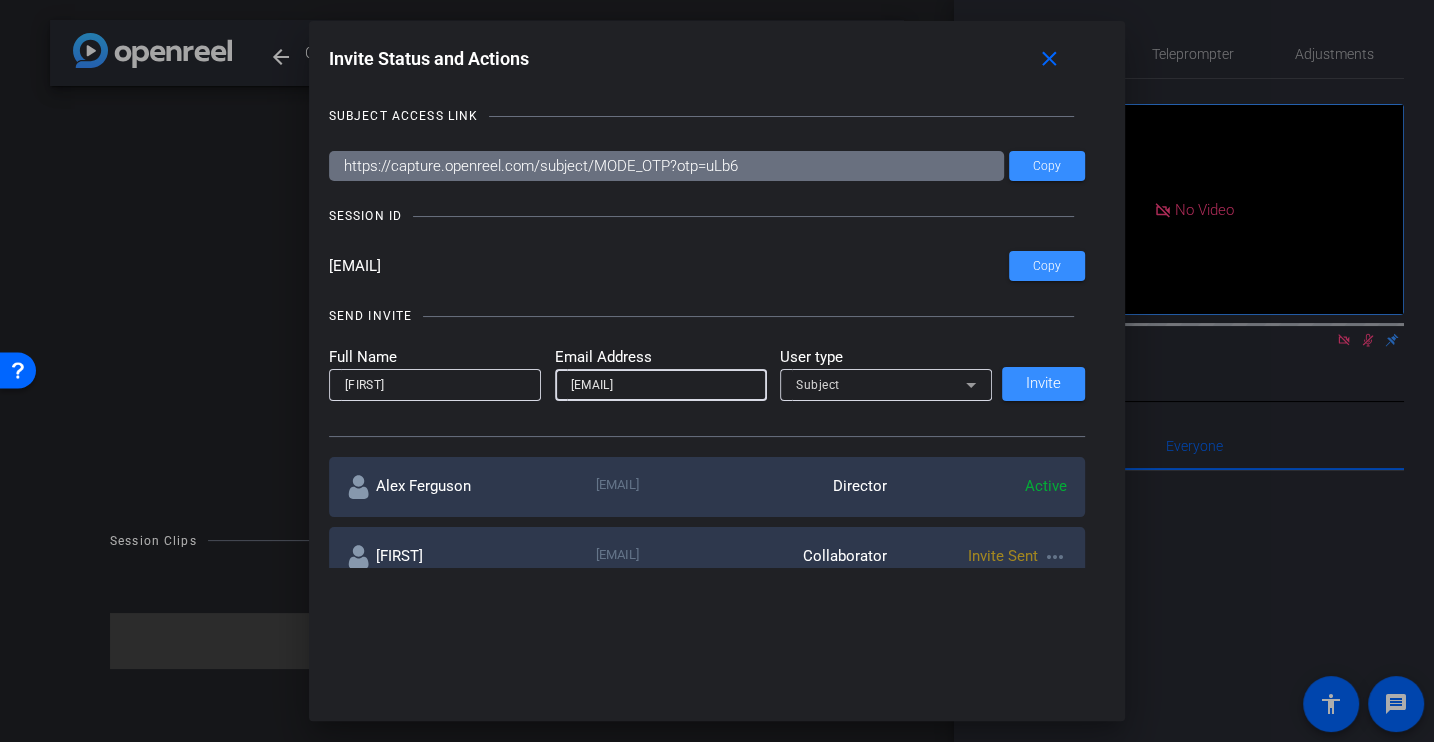 type on "[EMAIL]" 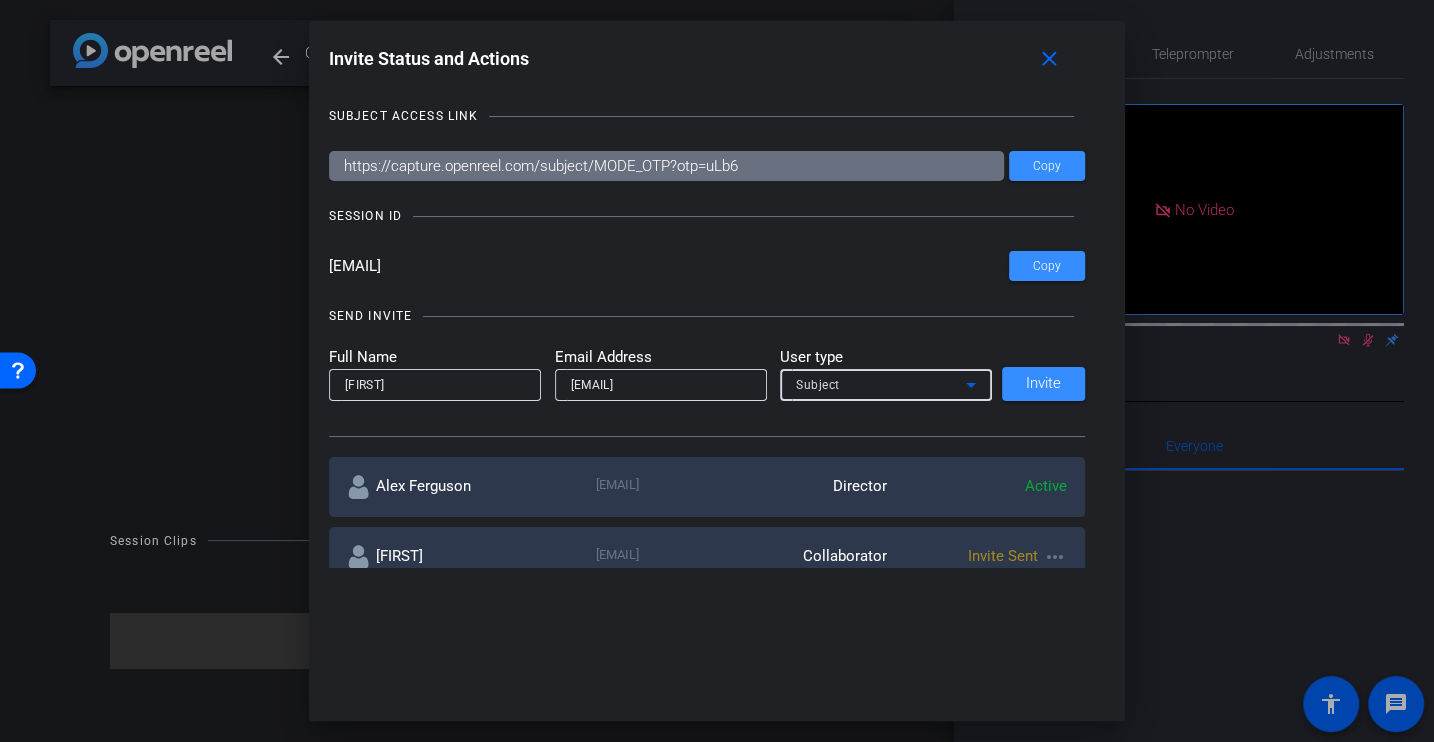 click on "Subject" at bounding box center (881, 384) 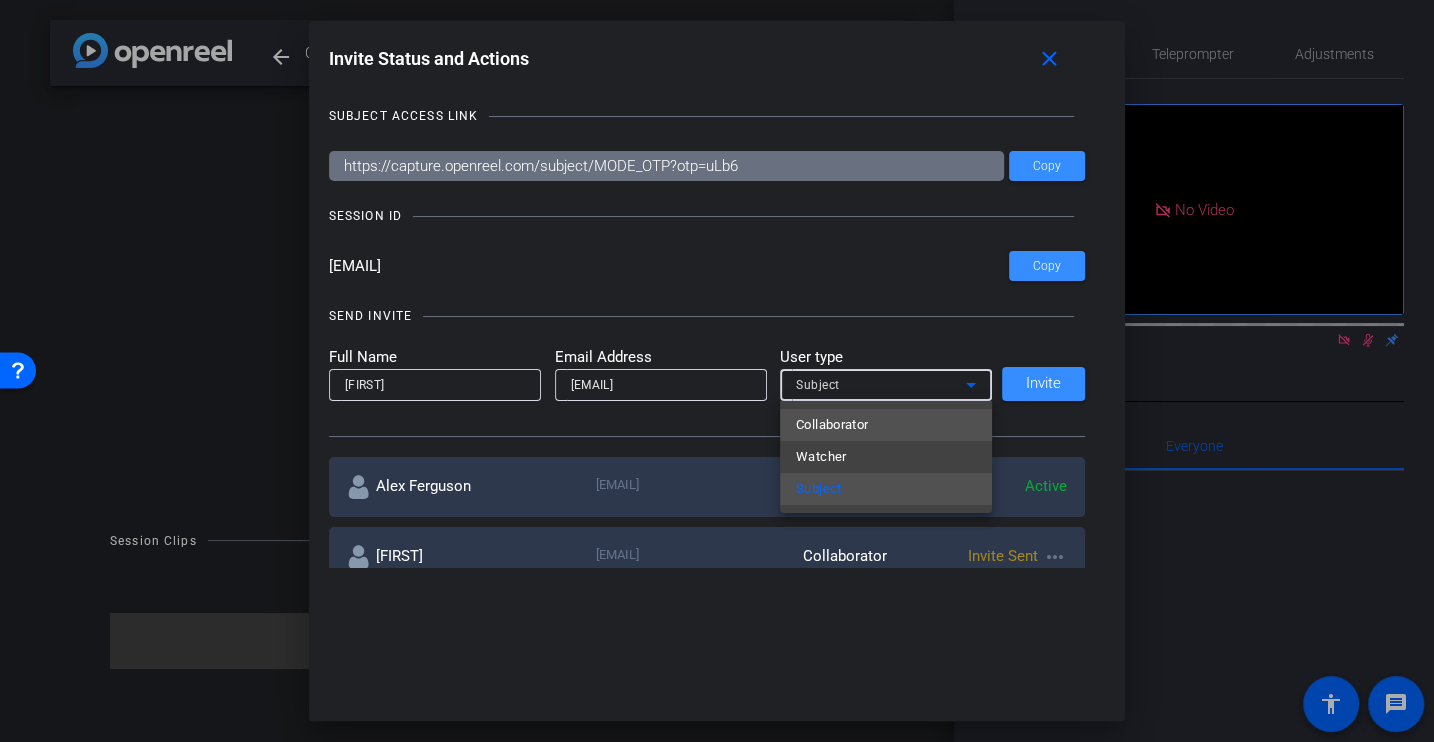 click on "Collaborator" at bounding box center [832, 425] 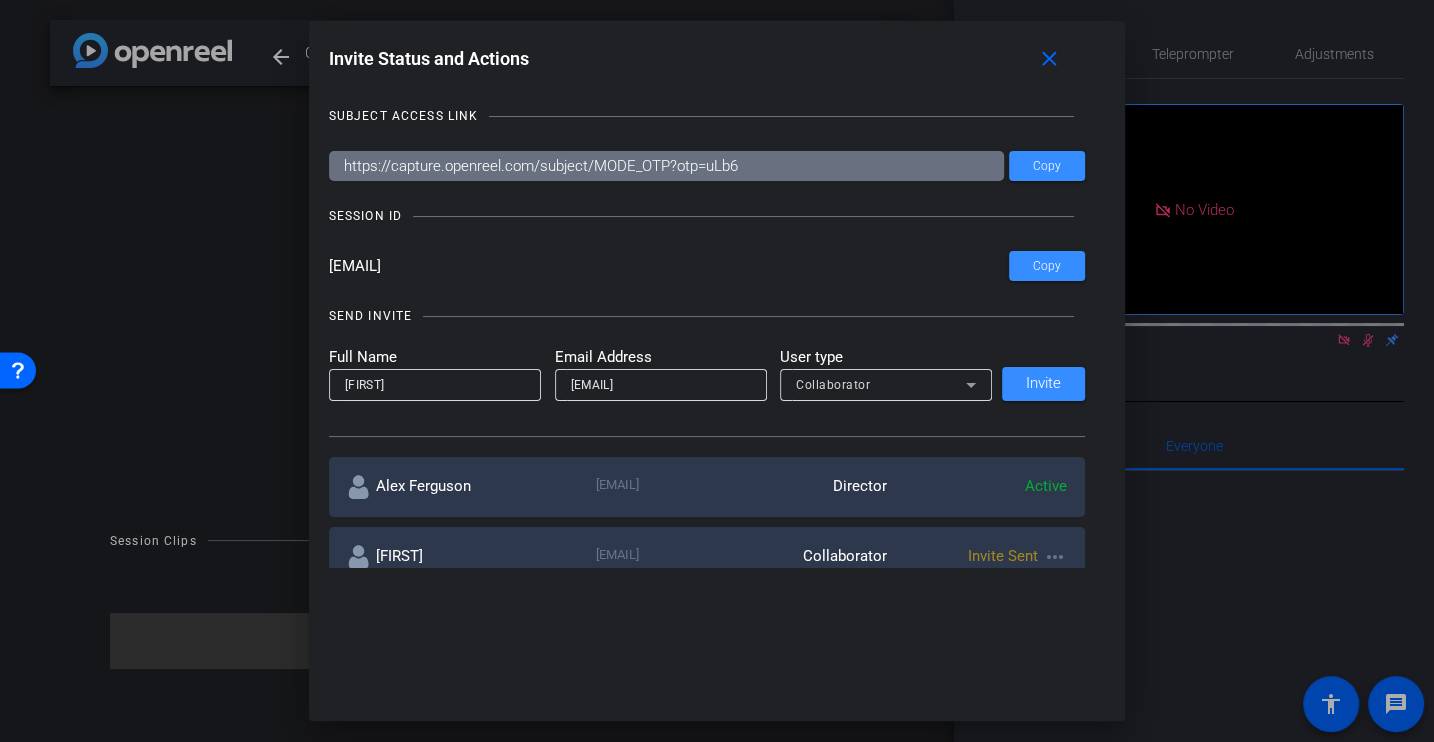 click on "SEND INVITE     Full Name Eric Email Address [EMAIL] User type Collaborator  Invite" at bounding box center (707, 361) 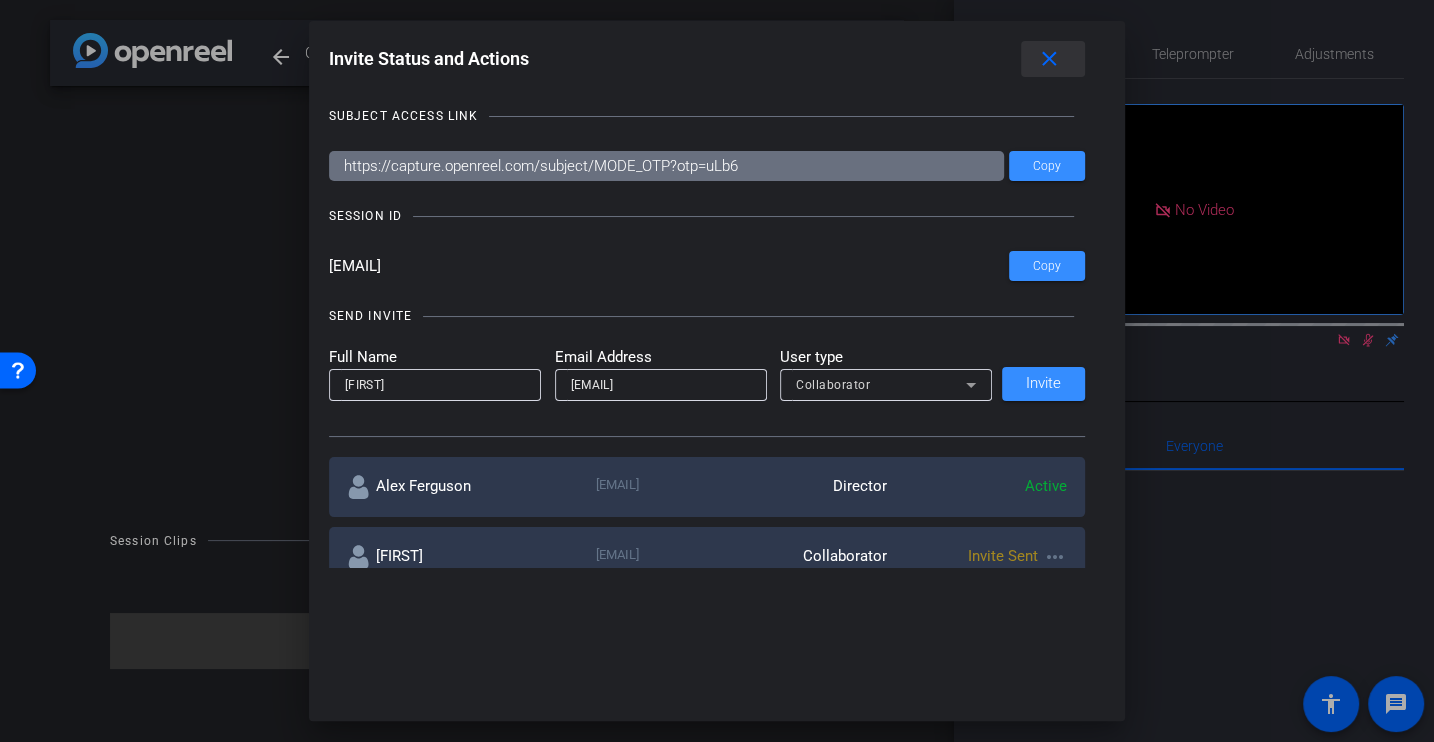 click at bounding box center (1053, 59) 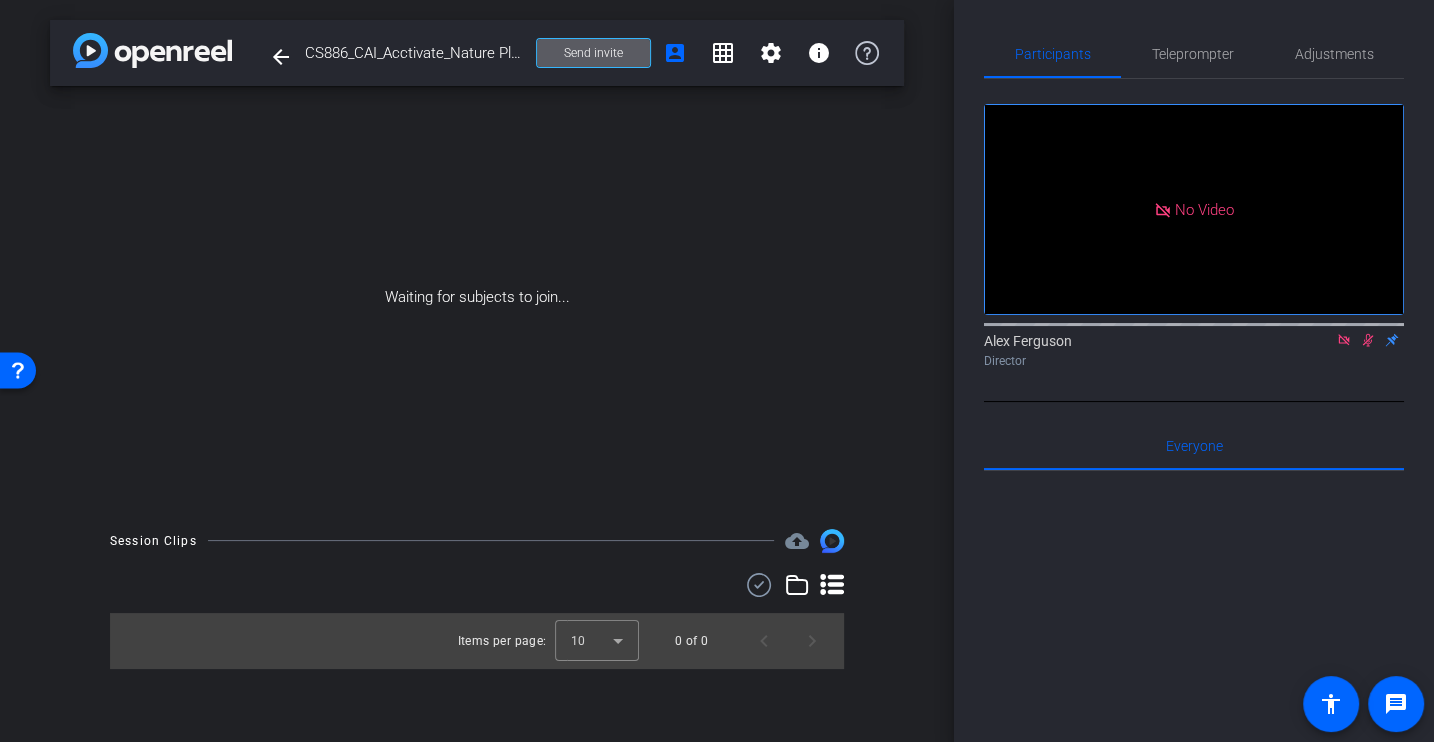click on "Send invite" at bounding box center (593, 53) 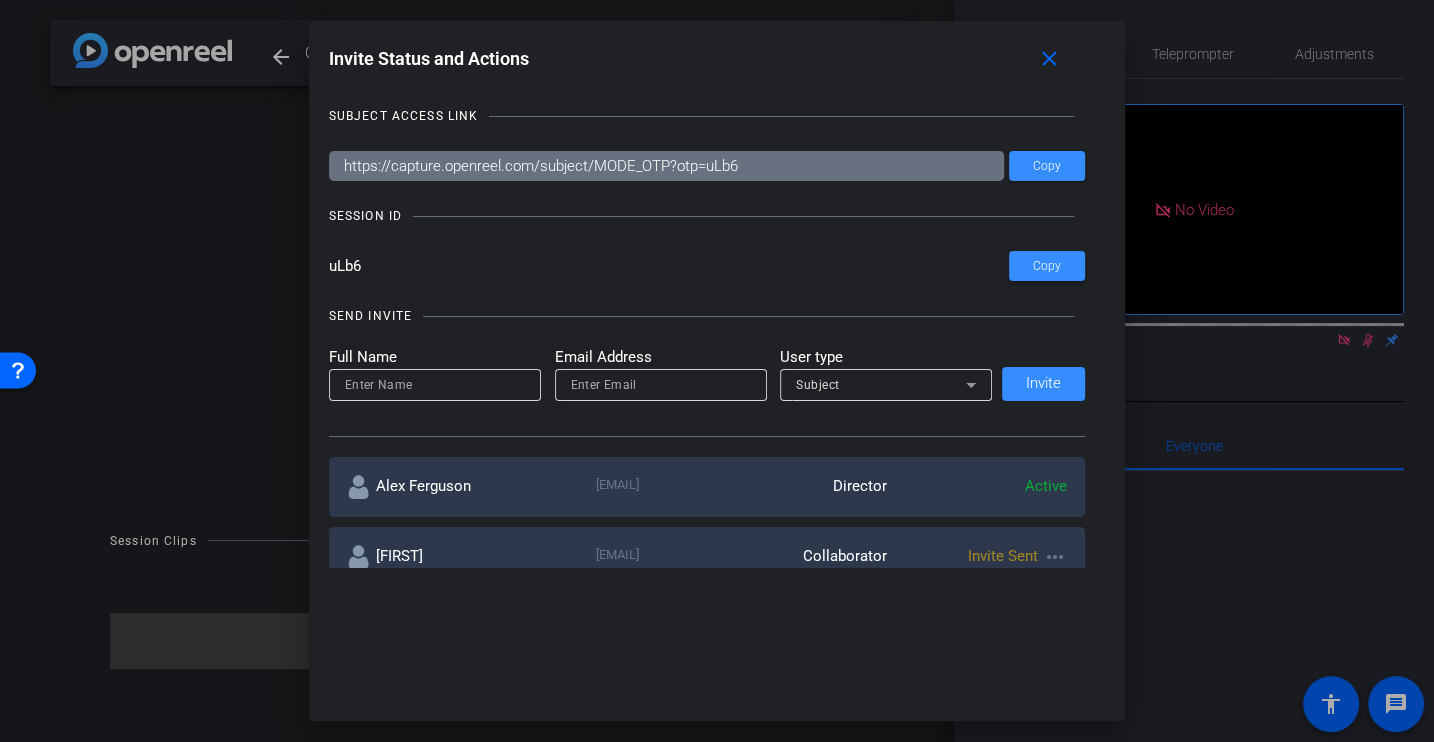 drag, startPoint x: 384, startPoint y: 264, endPoint x: 252, endPoint y: 263, distance: 132.00378 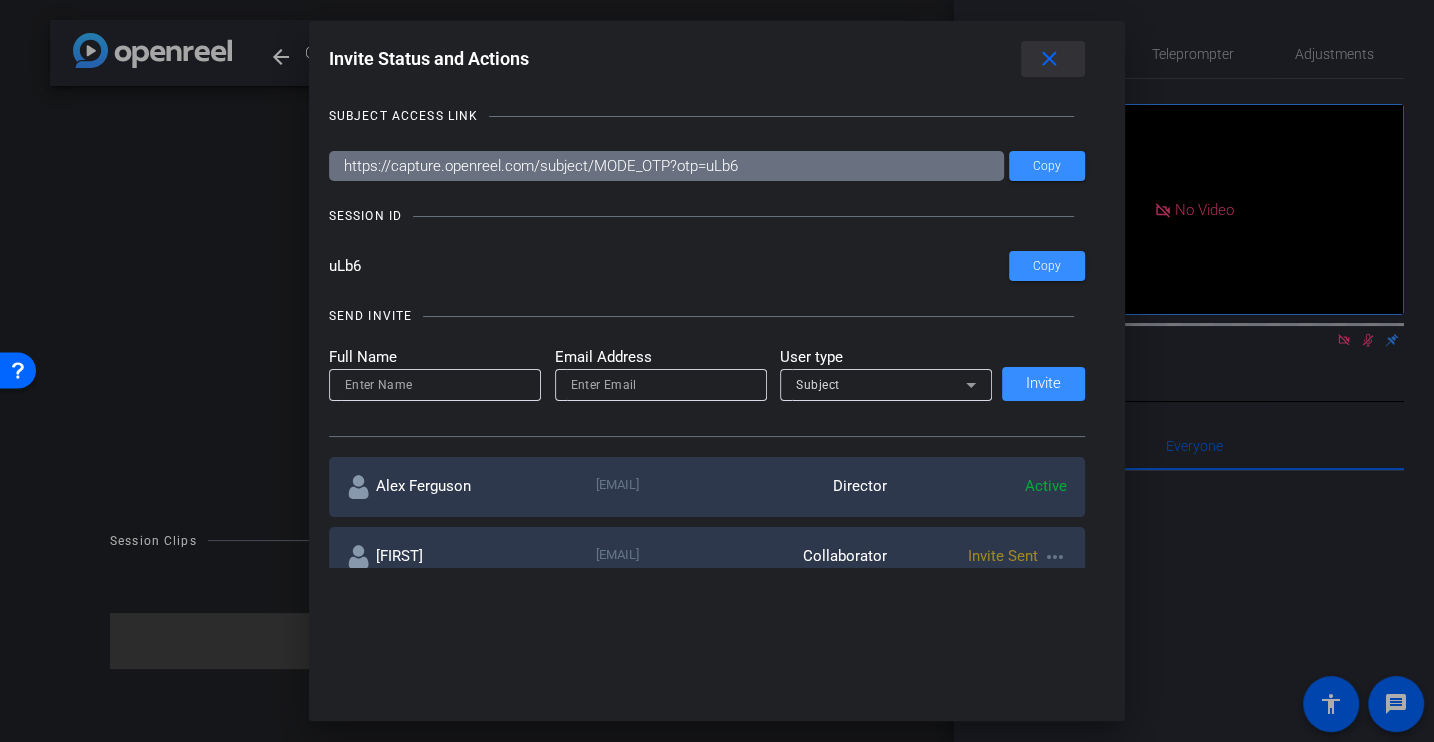 click on "close" at bounding box center (1049, 59) 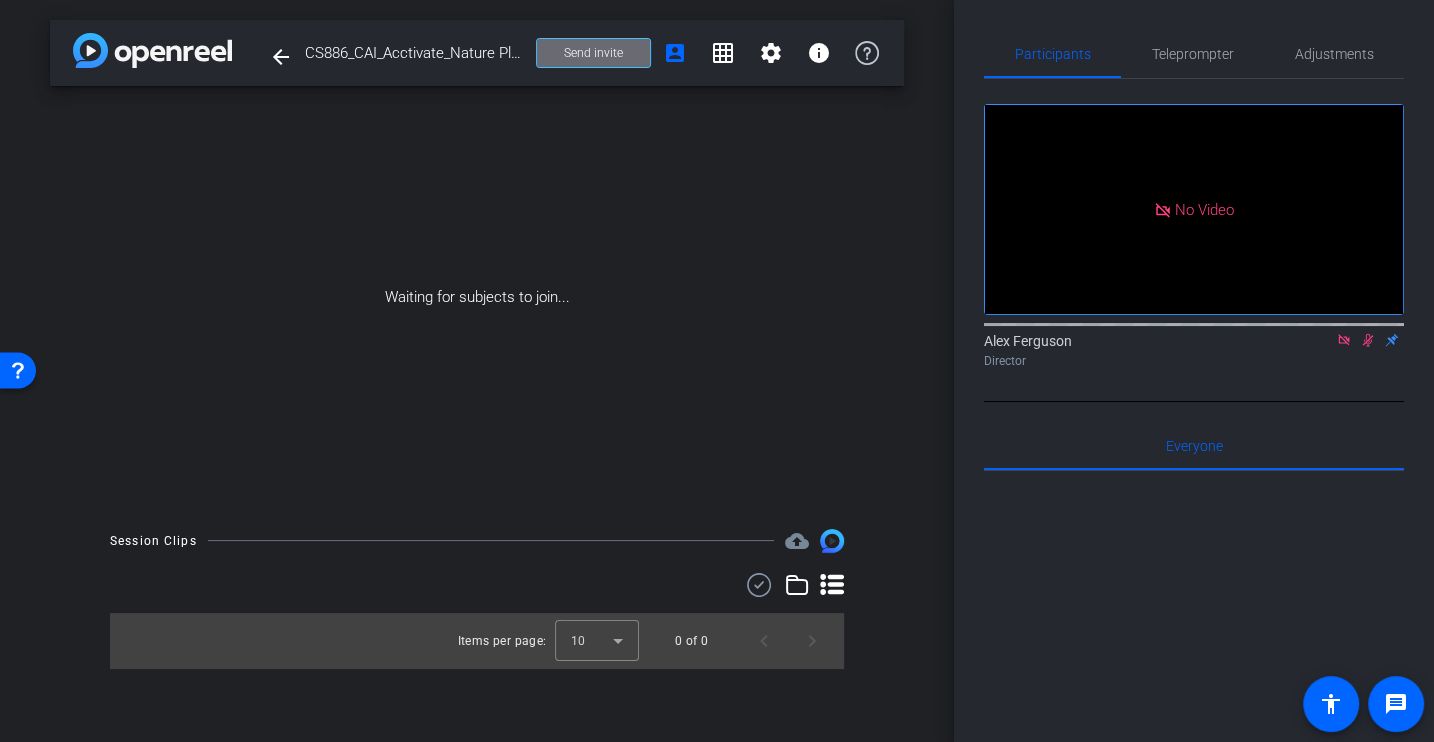 click on "Send invite" at bounding box center [593, 53] 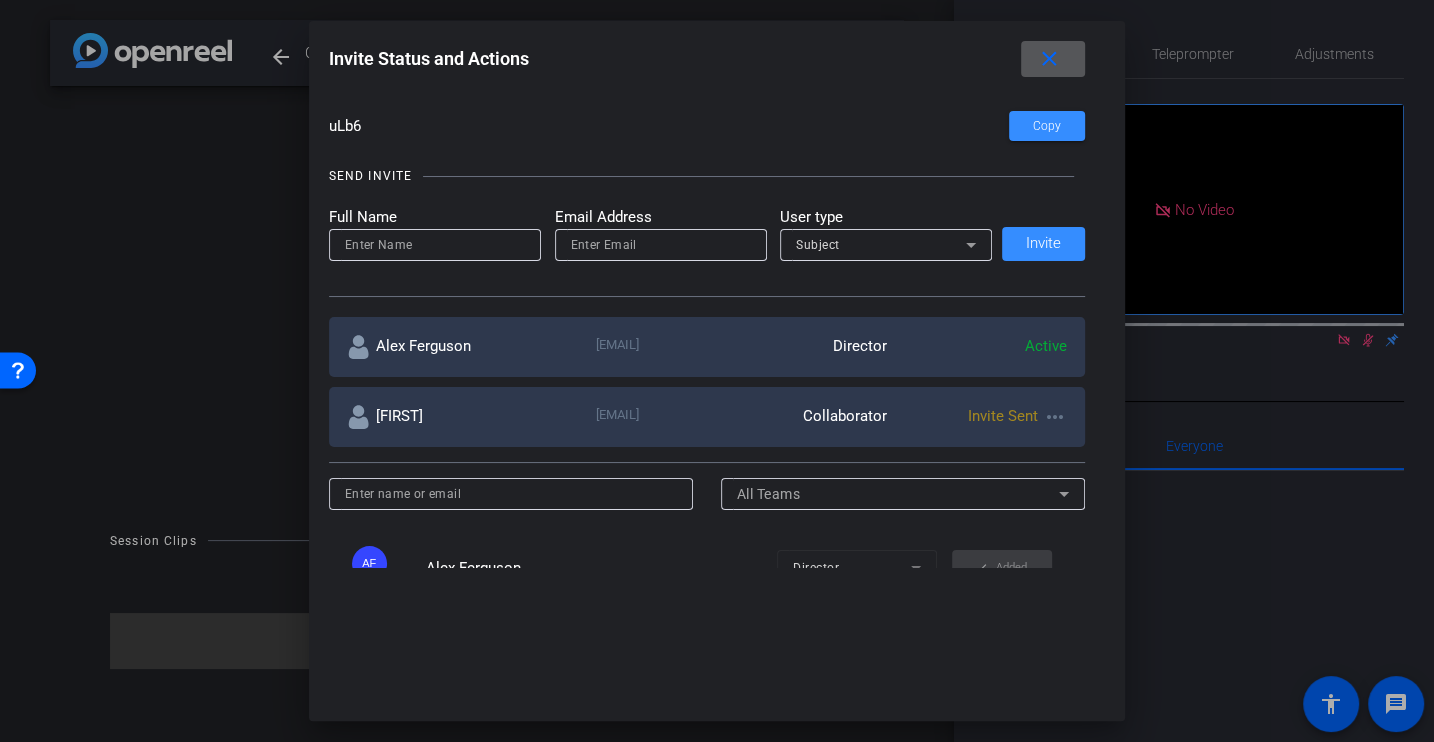 scroll, scrollTop: 128, scrollLeft: 0, axis: vertical 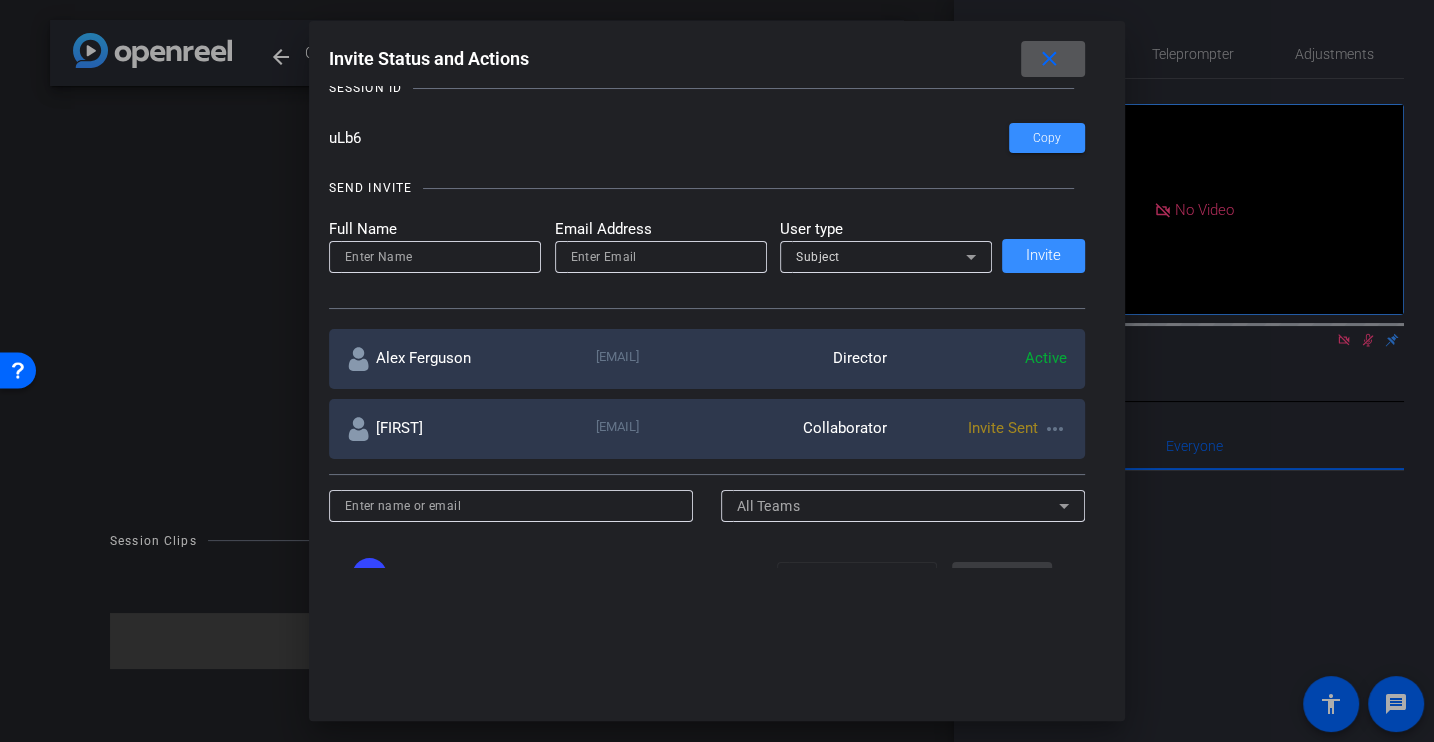 click 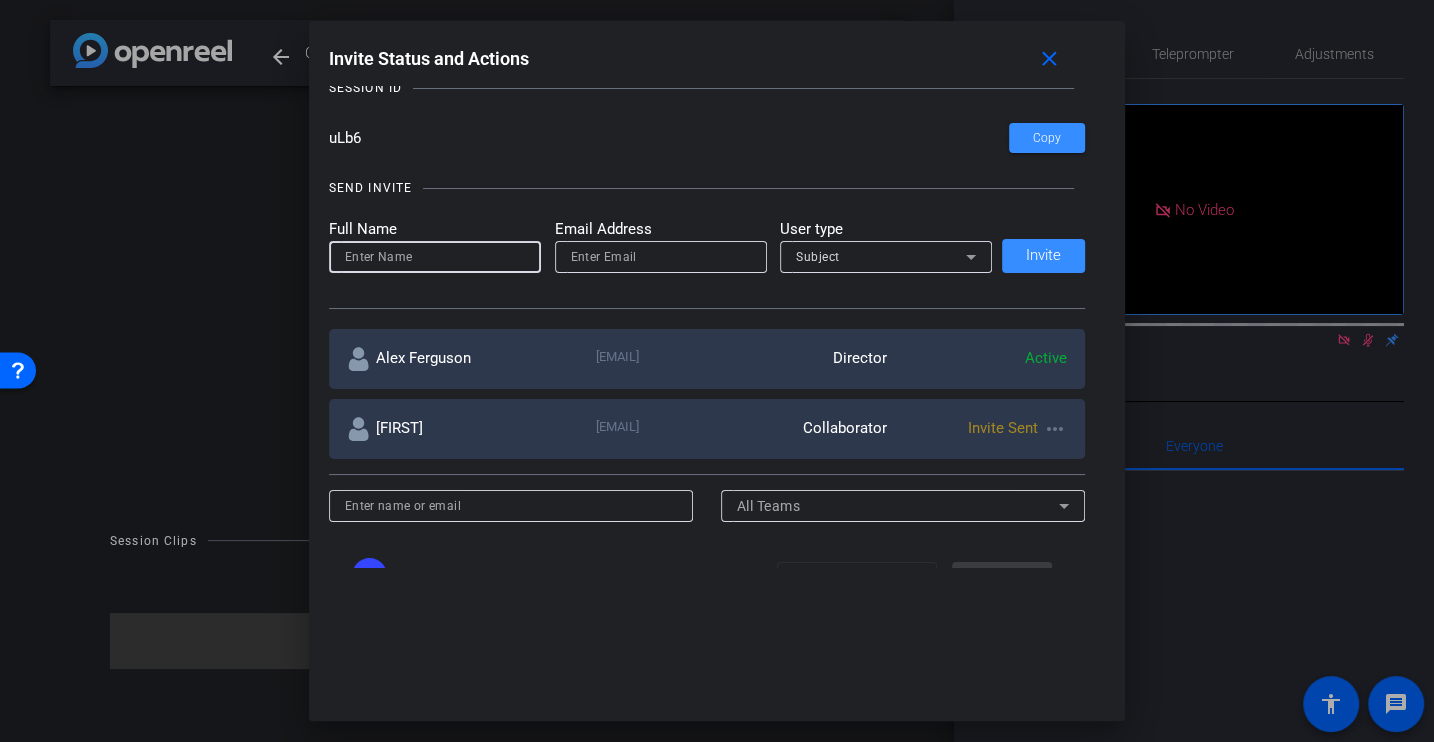 click at bounding box center [435, 257] 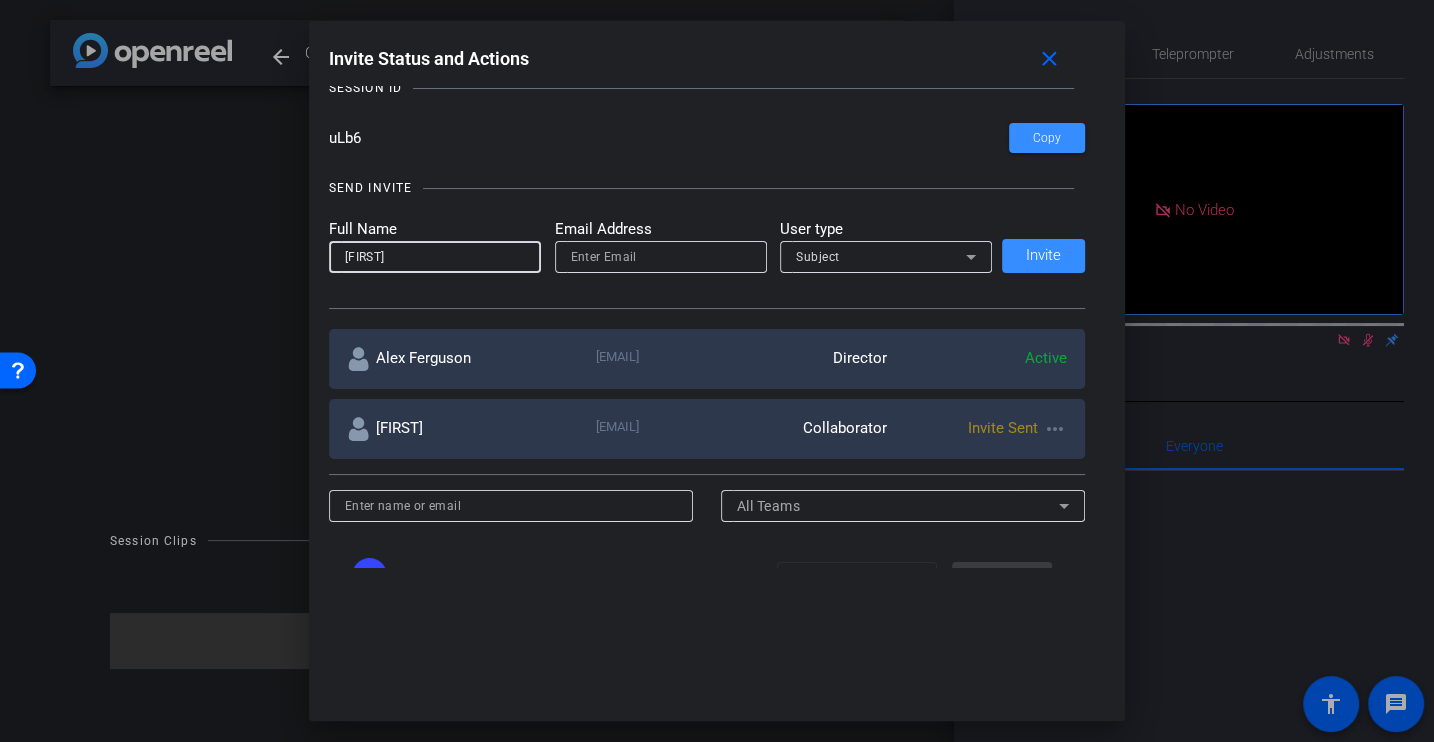 type on "[FIRST]" 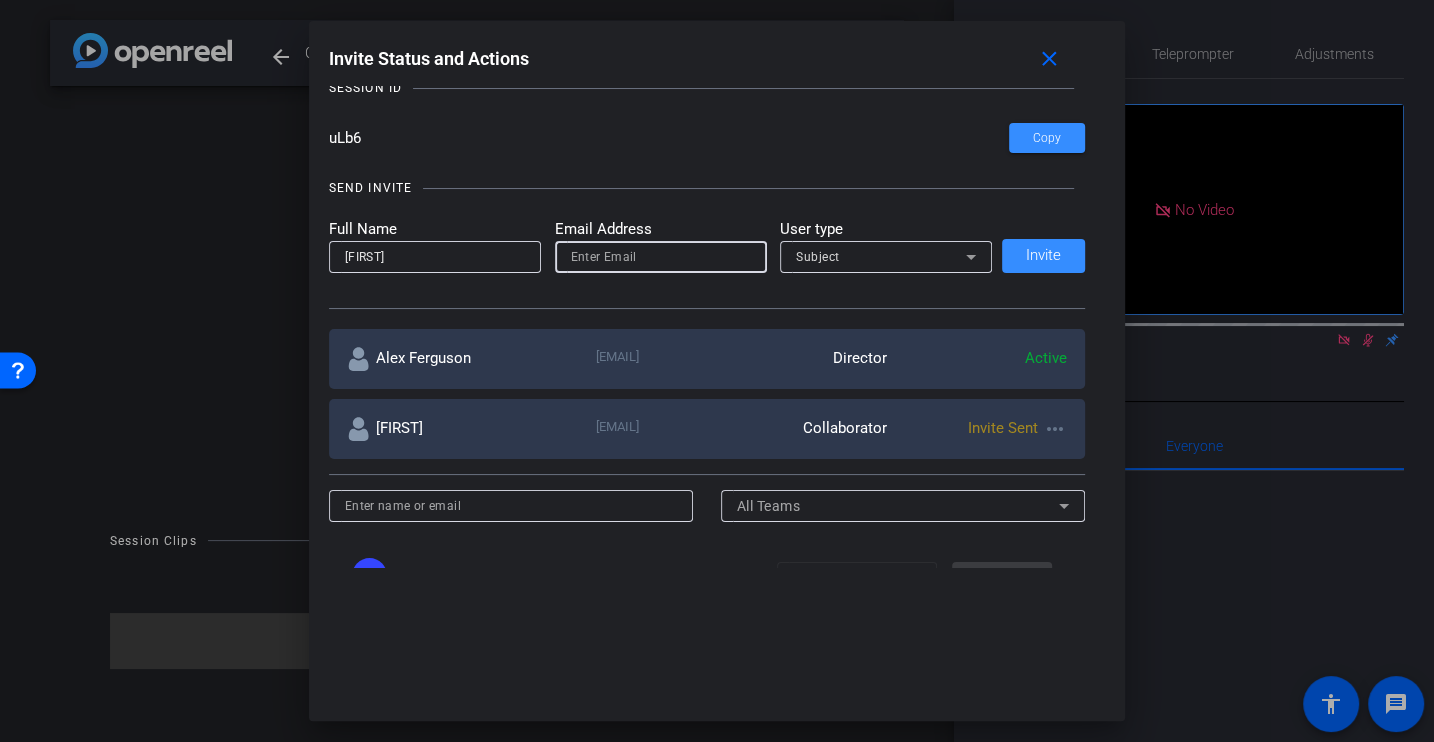 paste on "uLb6" 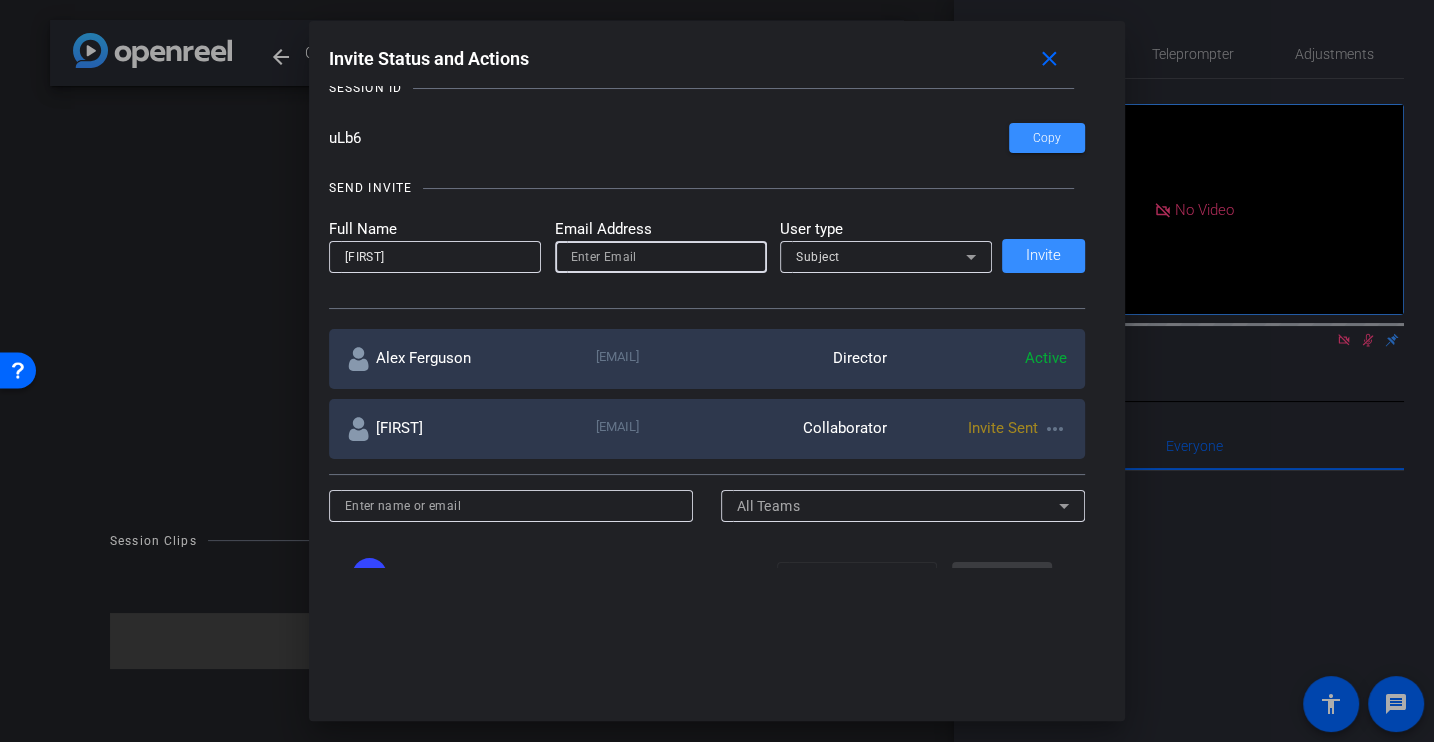 type on "uLb6" 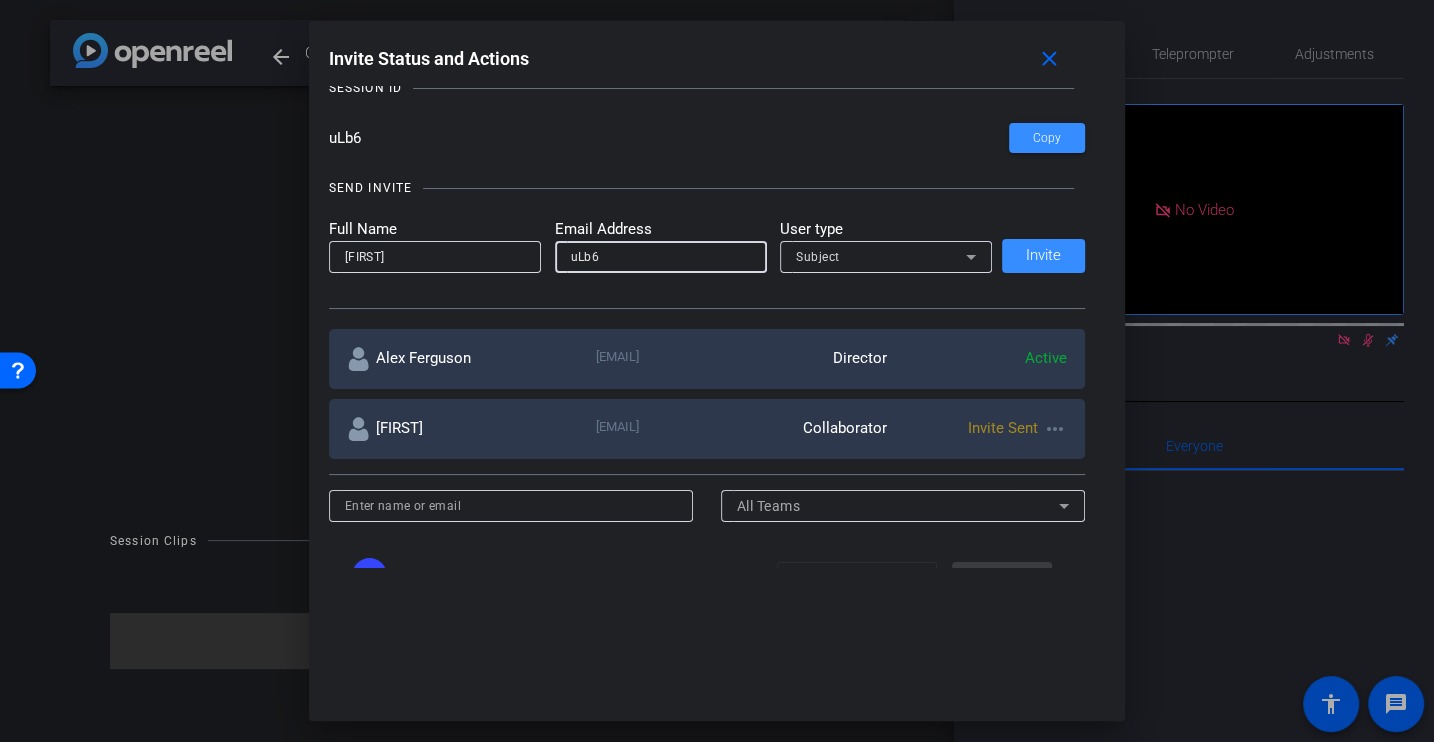 type 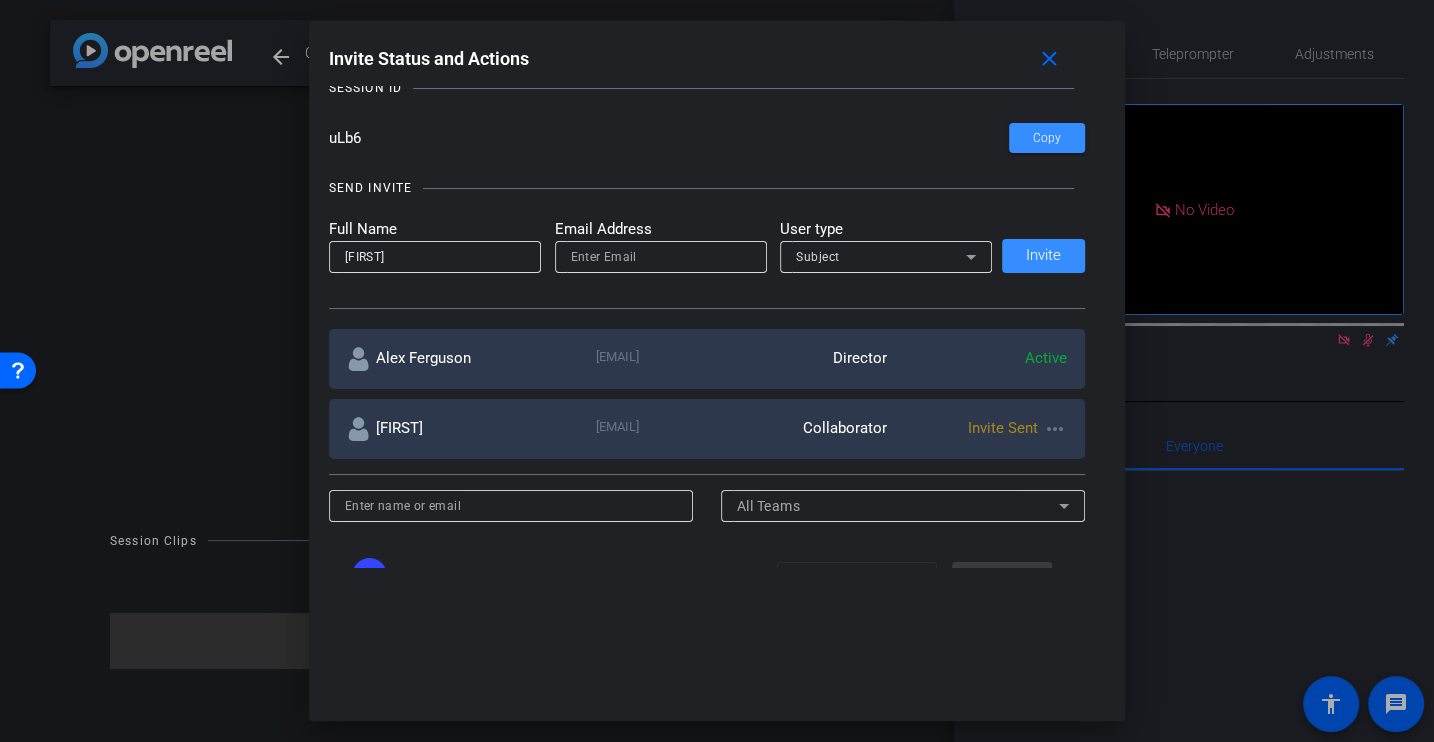 click on "SEND INVITE     Full Name Eric Email Address User type Subject  Invite" at bounding box center [707, 233] 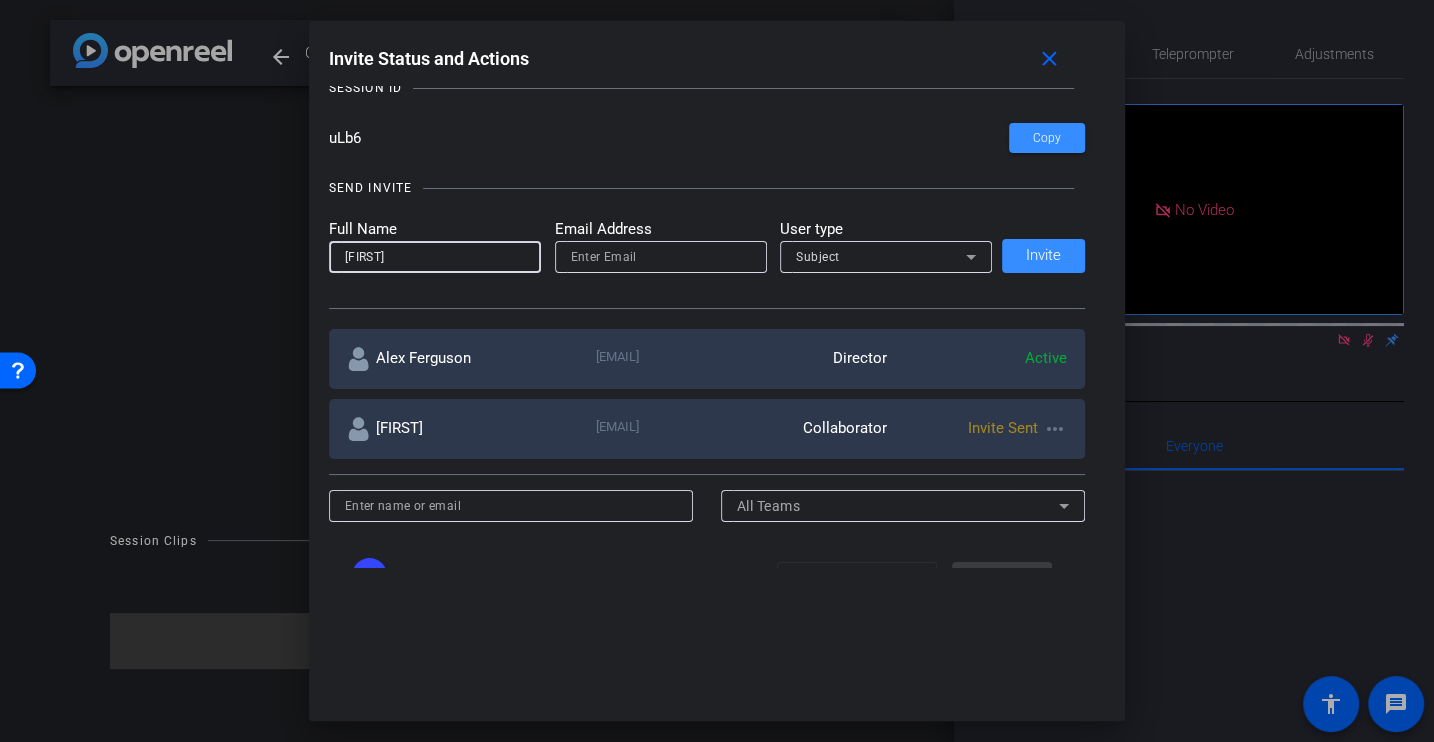type on "[FIRST]" 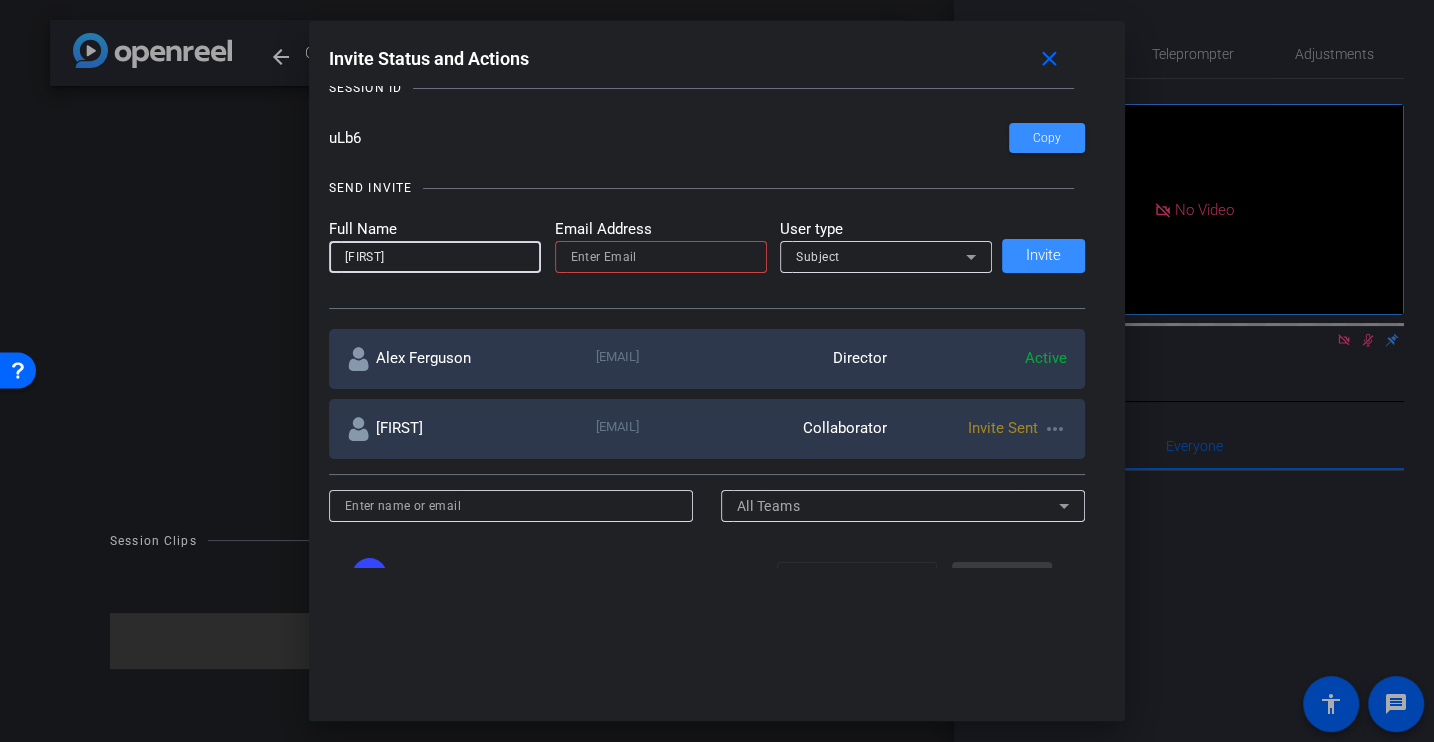 click at bounding box center (661, 257) 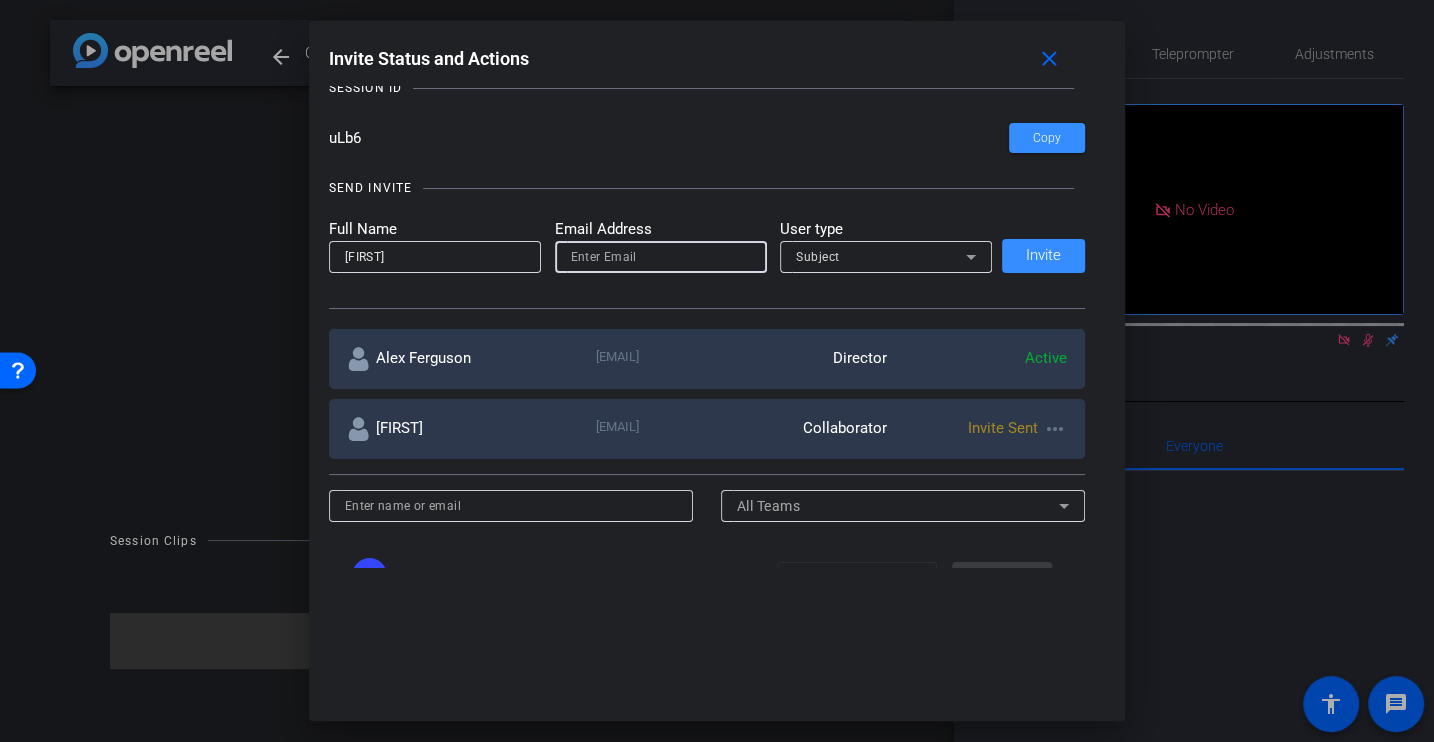 paste on "[EMAIL]" 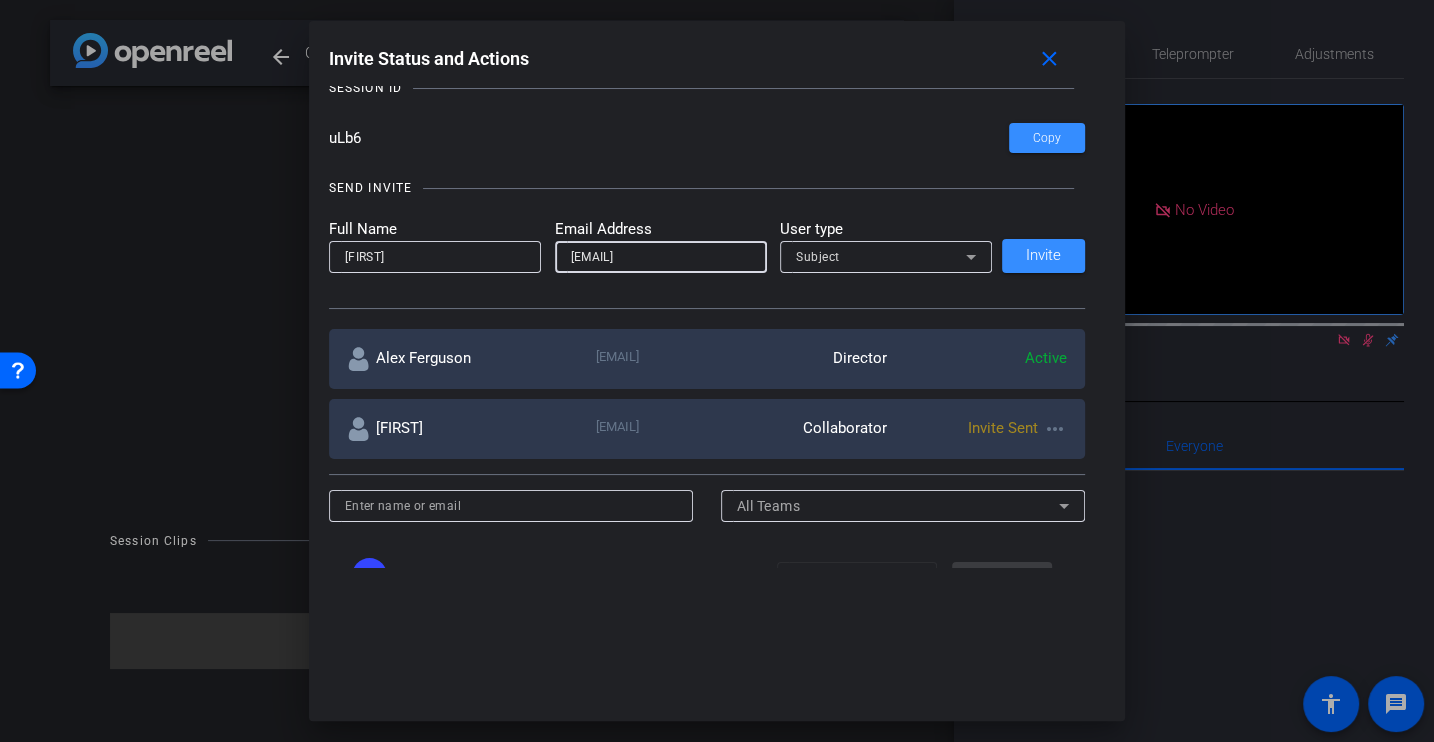 type on "[EMAIL]" 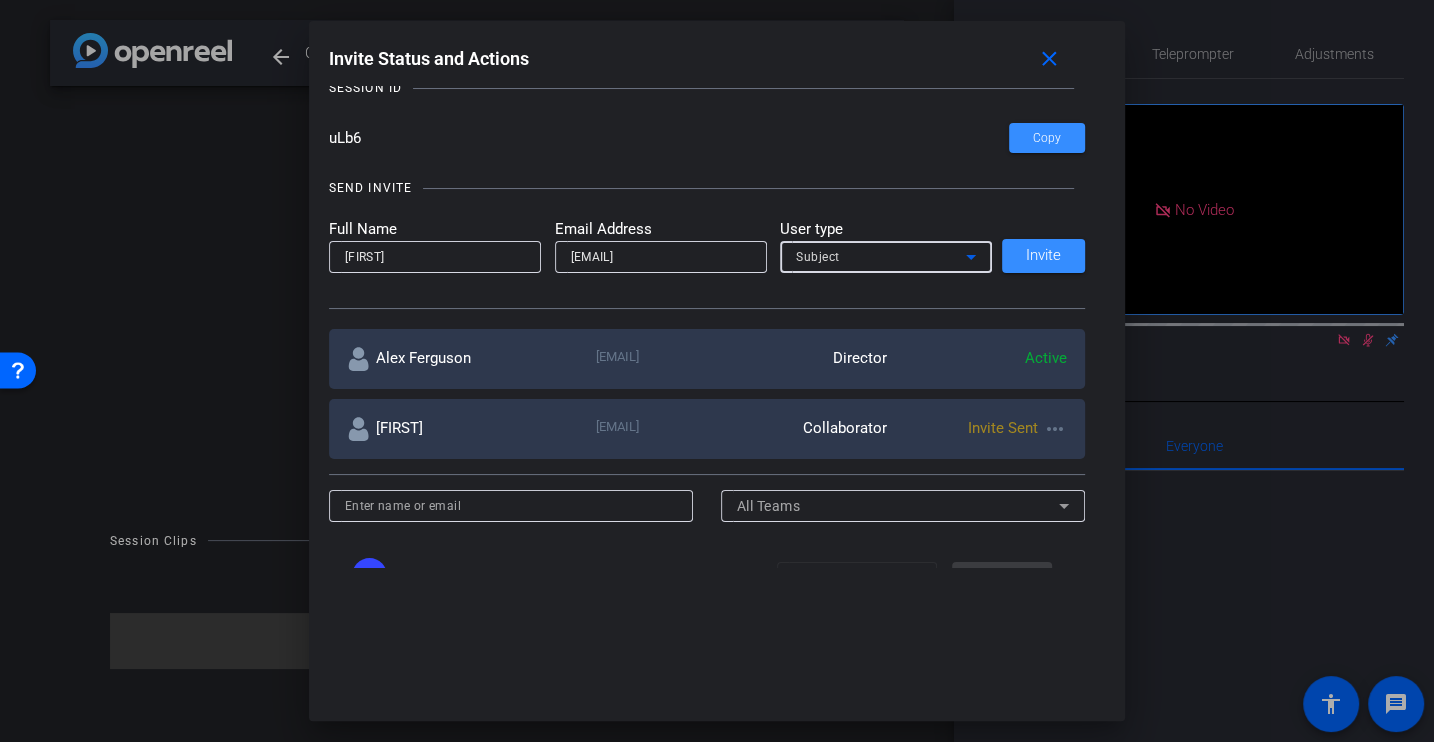 click on "Subject" at bounding box center (881, 256) 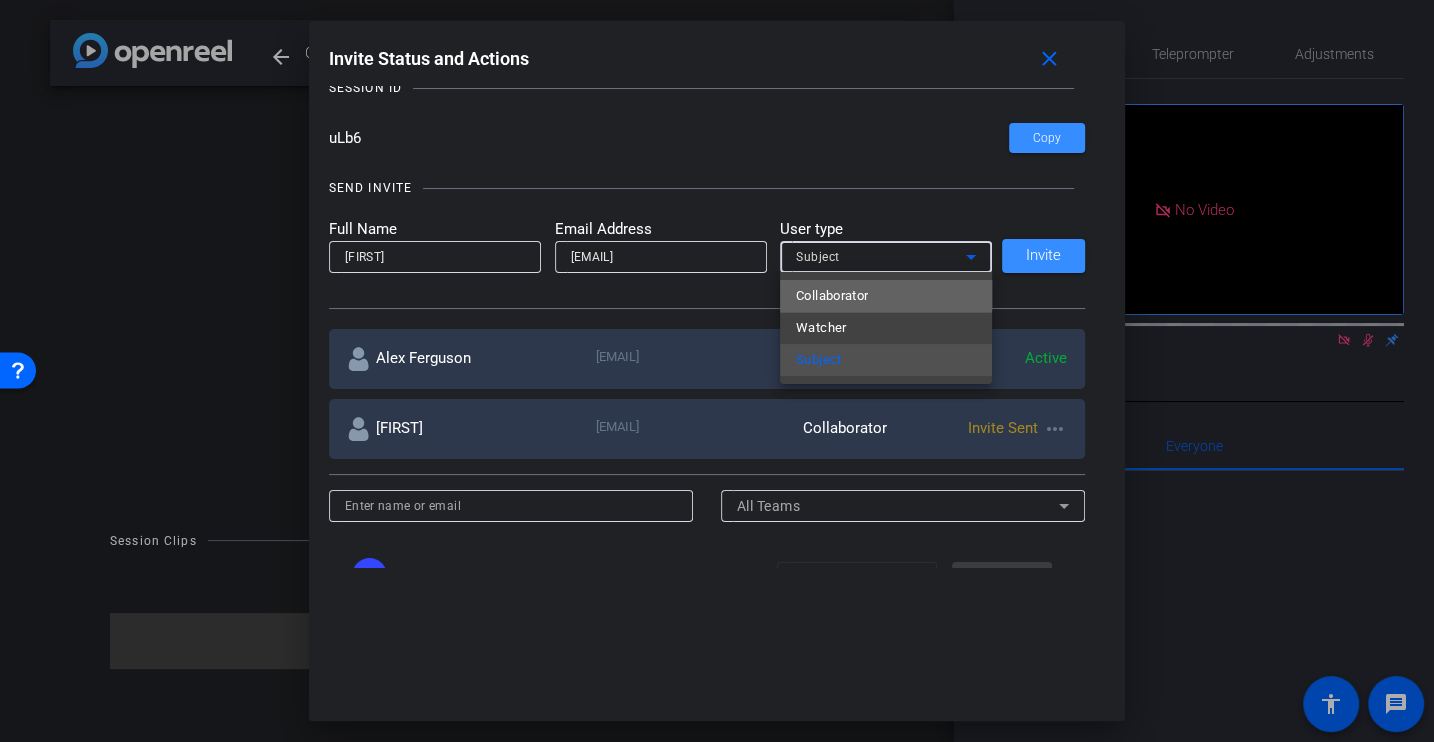click on "Collaborator" at bounding box center (832, 296) 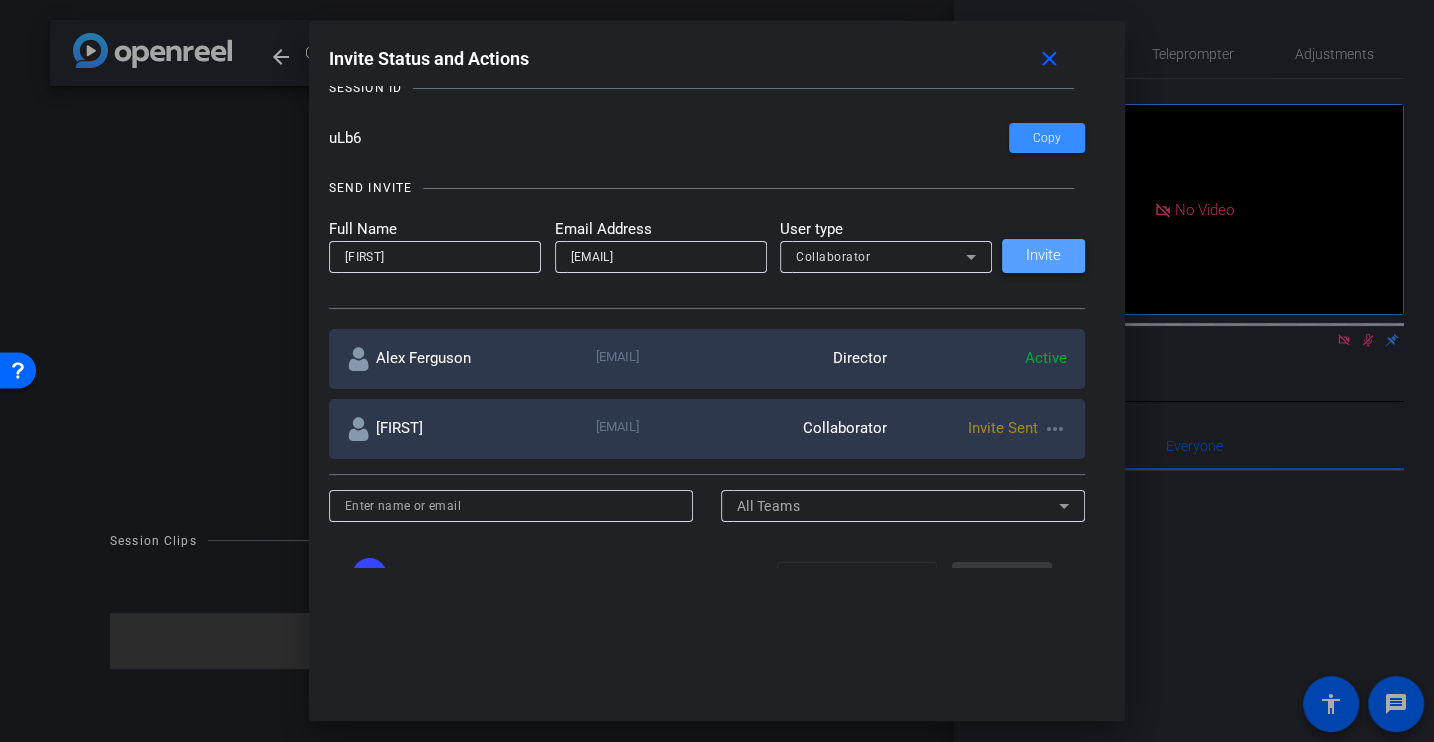 click at bounding box center (1043, 256) 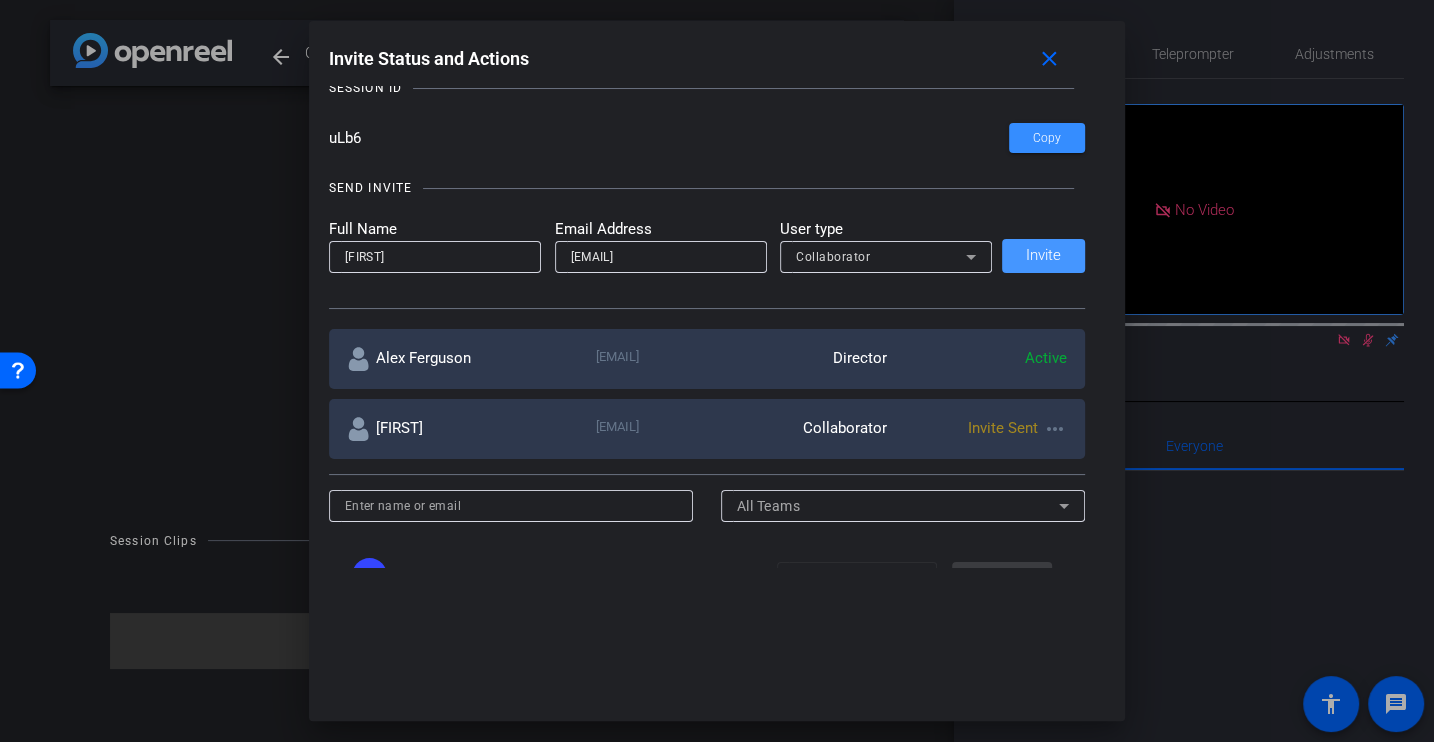 type 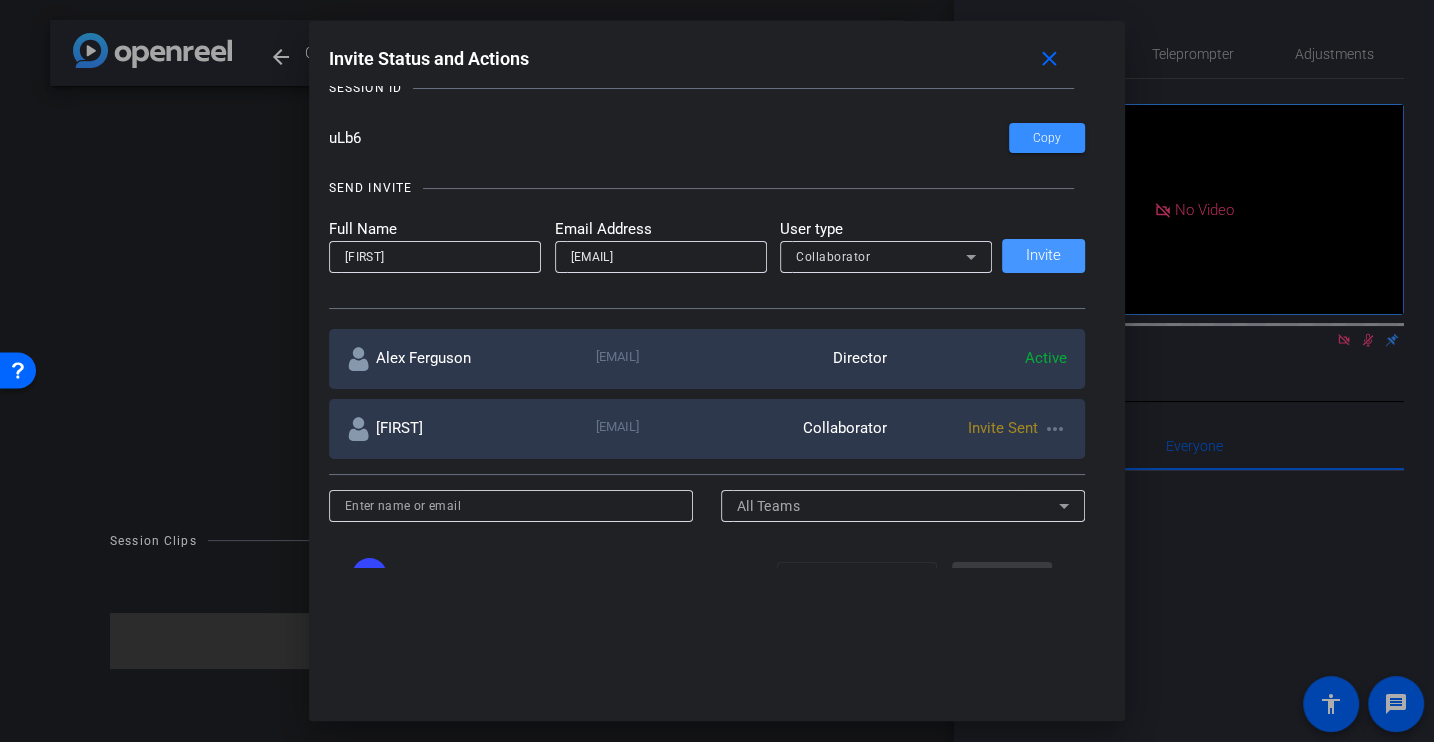 type 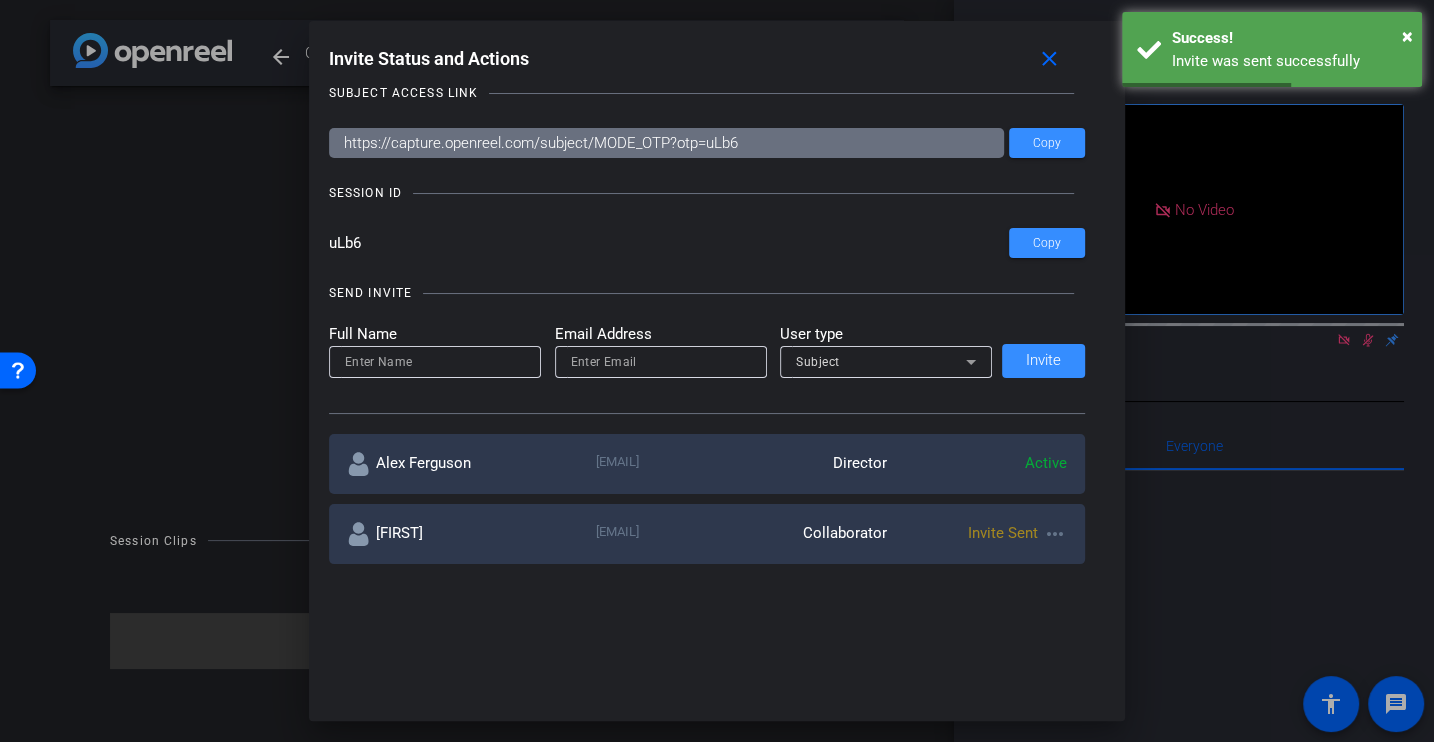 scroll, scrollTop: 0, scrollLeft: 0, axis: both 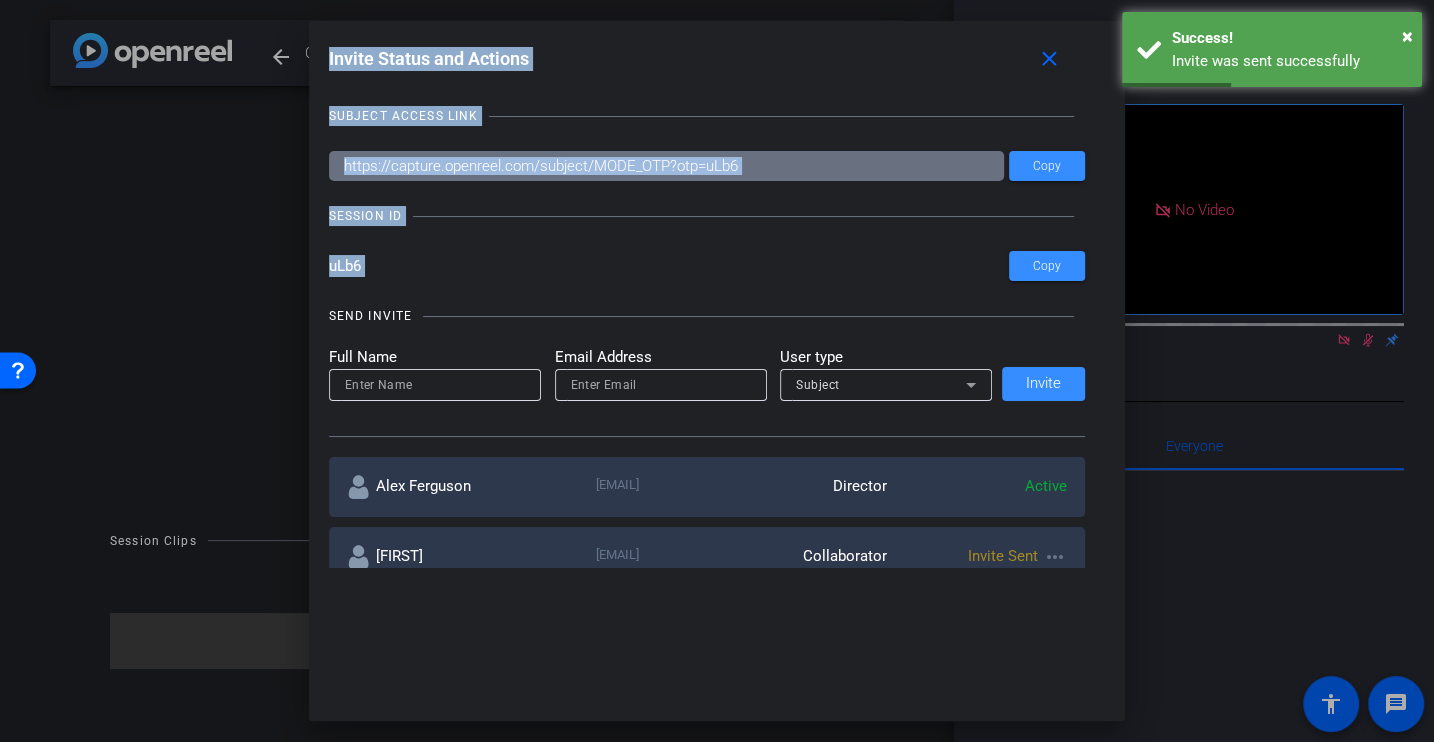 drag, startPoint x: 414, startPoint y: 281, endPoint x: 270, endPoint y: 263, distance: 145.12064 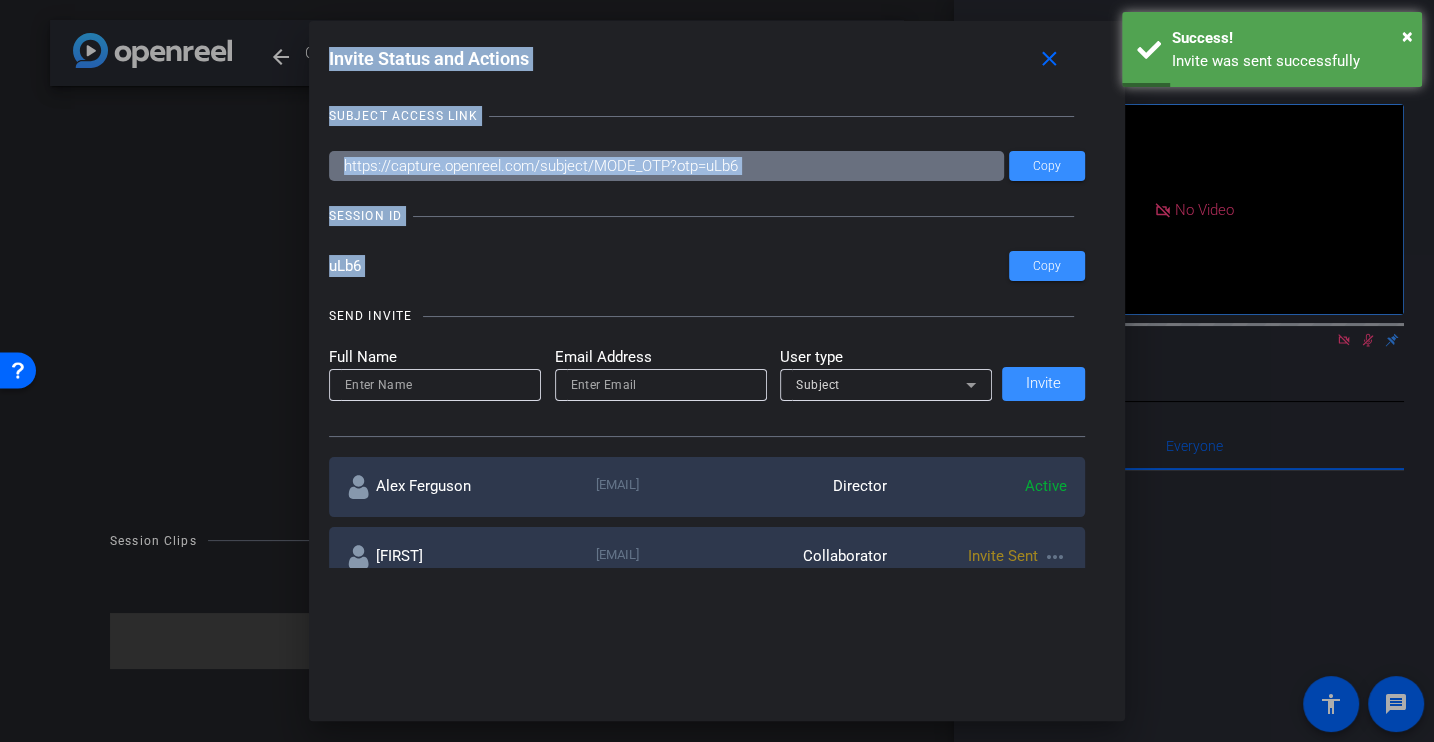 click on "uLb6" at bounding box center (669, 266) 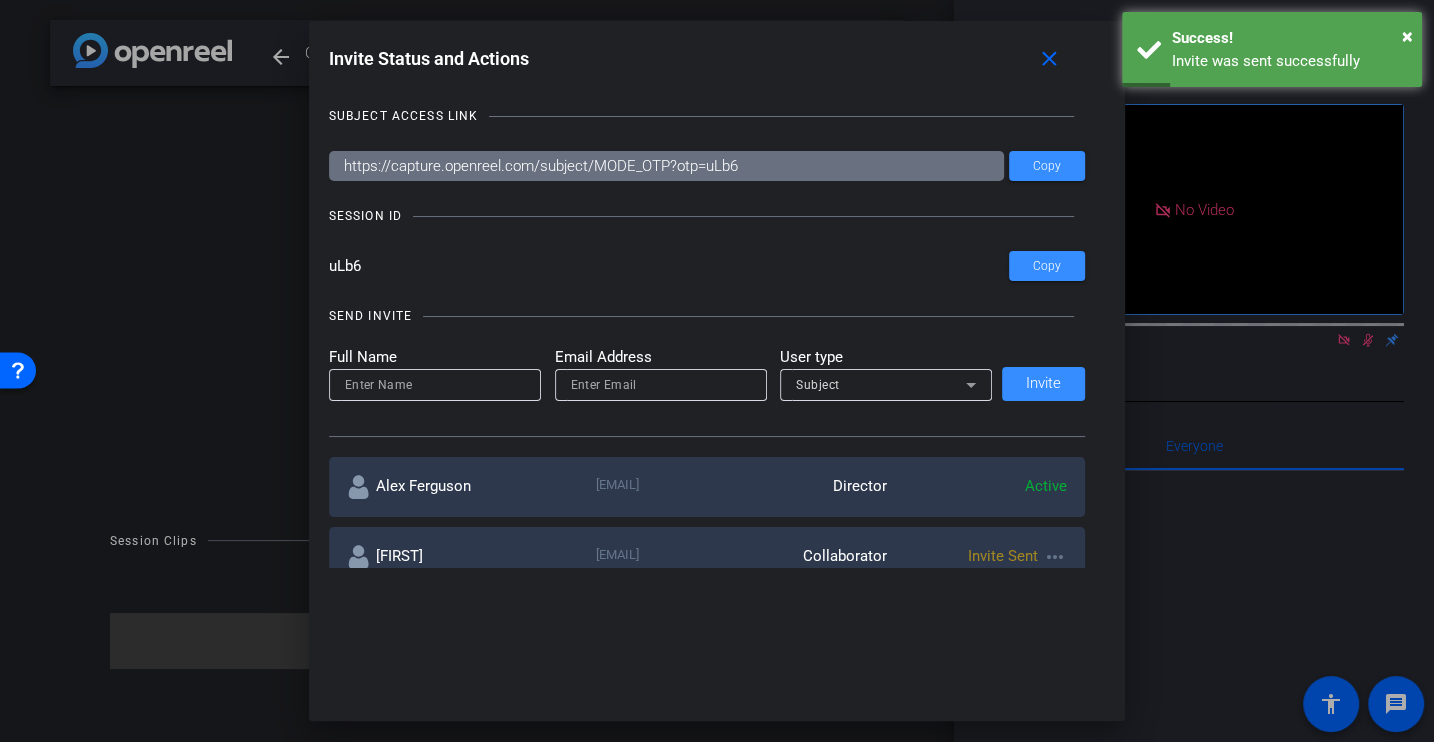 click on "uLb6" at bounding box center (669, 266) 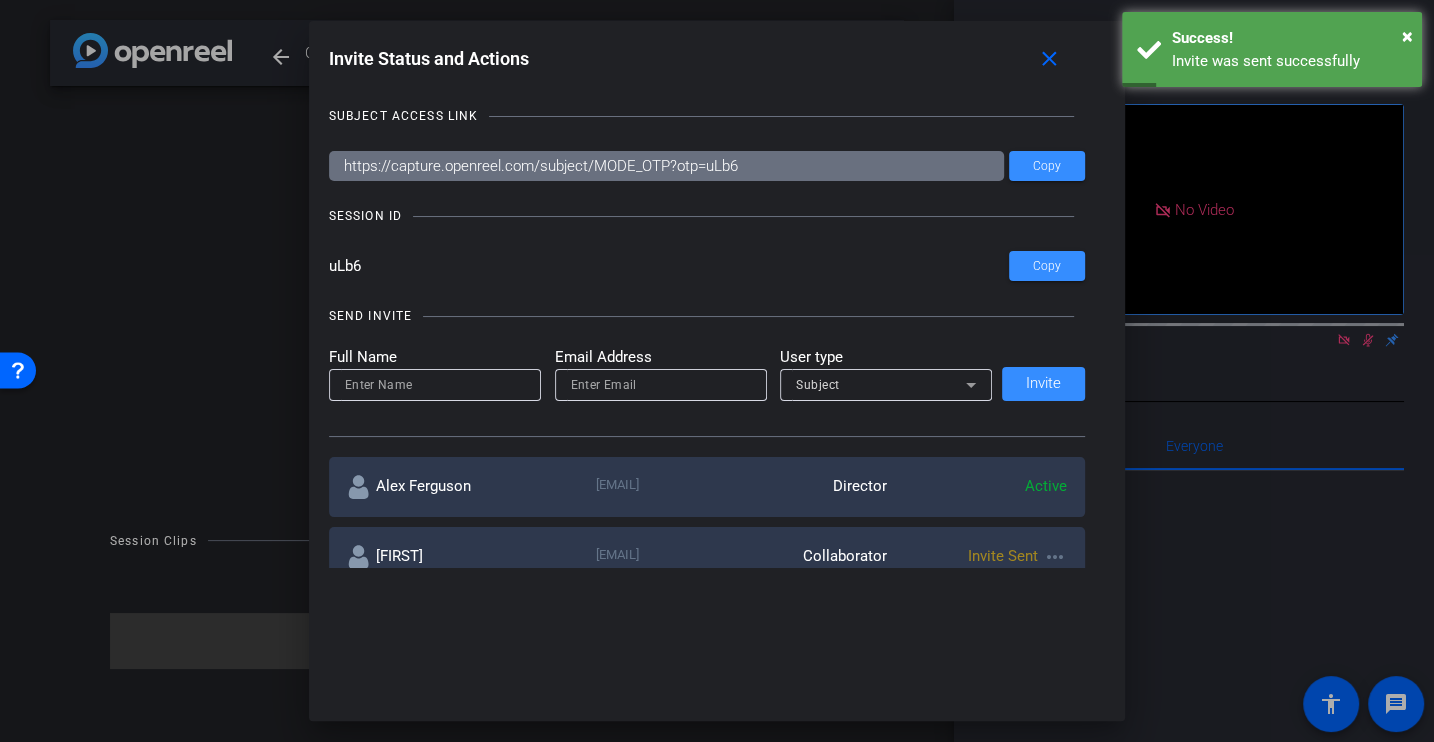 click on "uLb6" at bounding box center (669, 266) 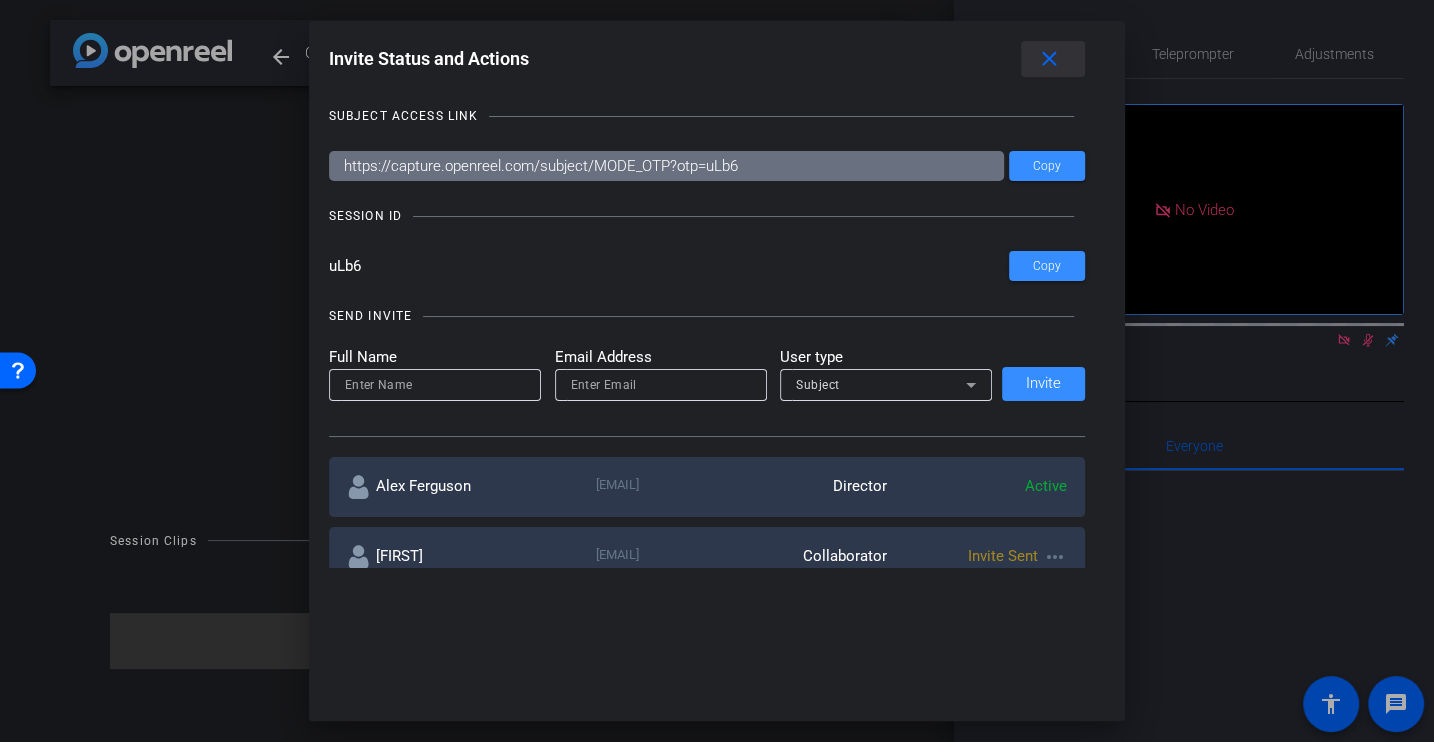 click on "close" at bounding box center (1049, 59) 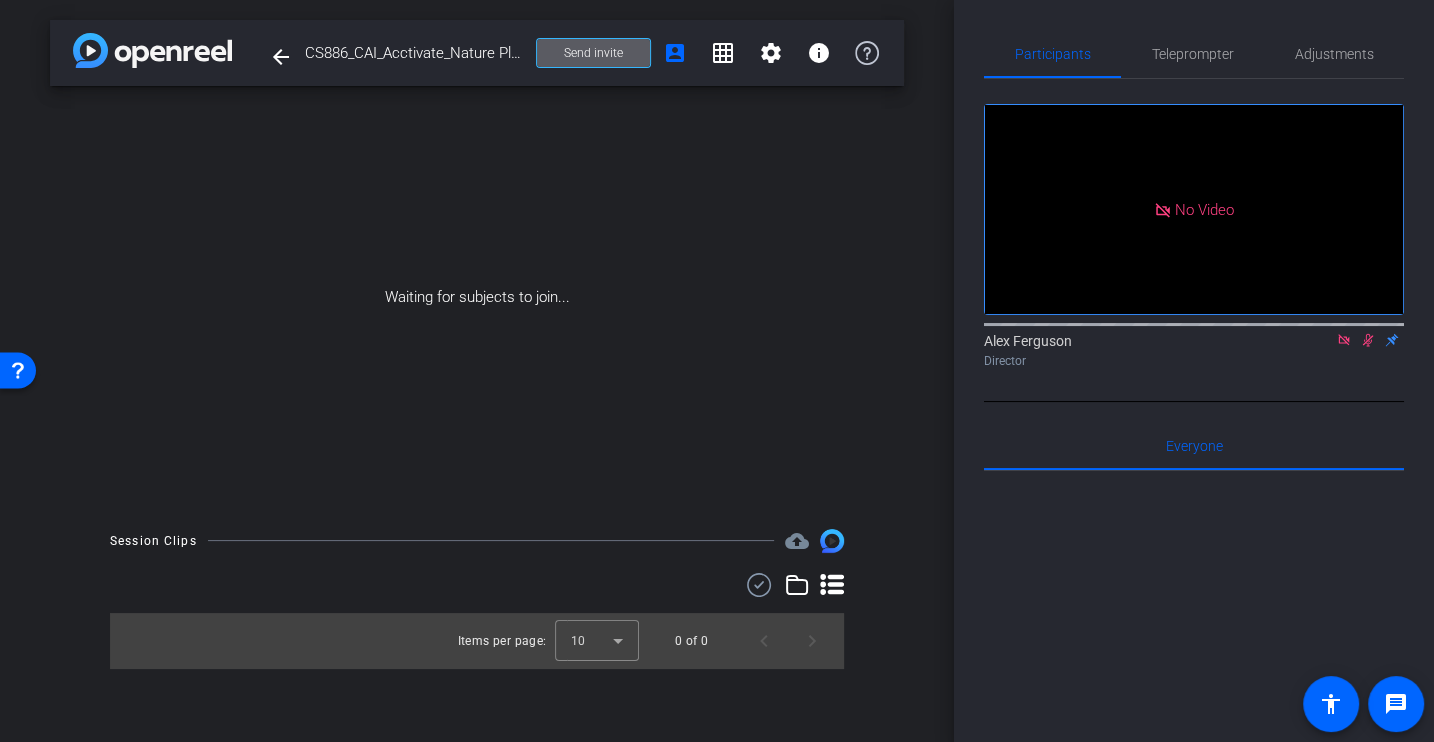 click 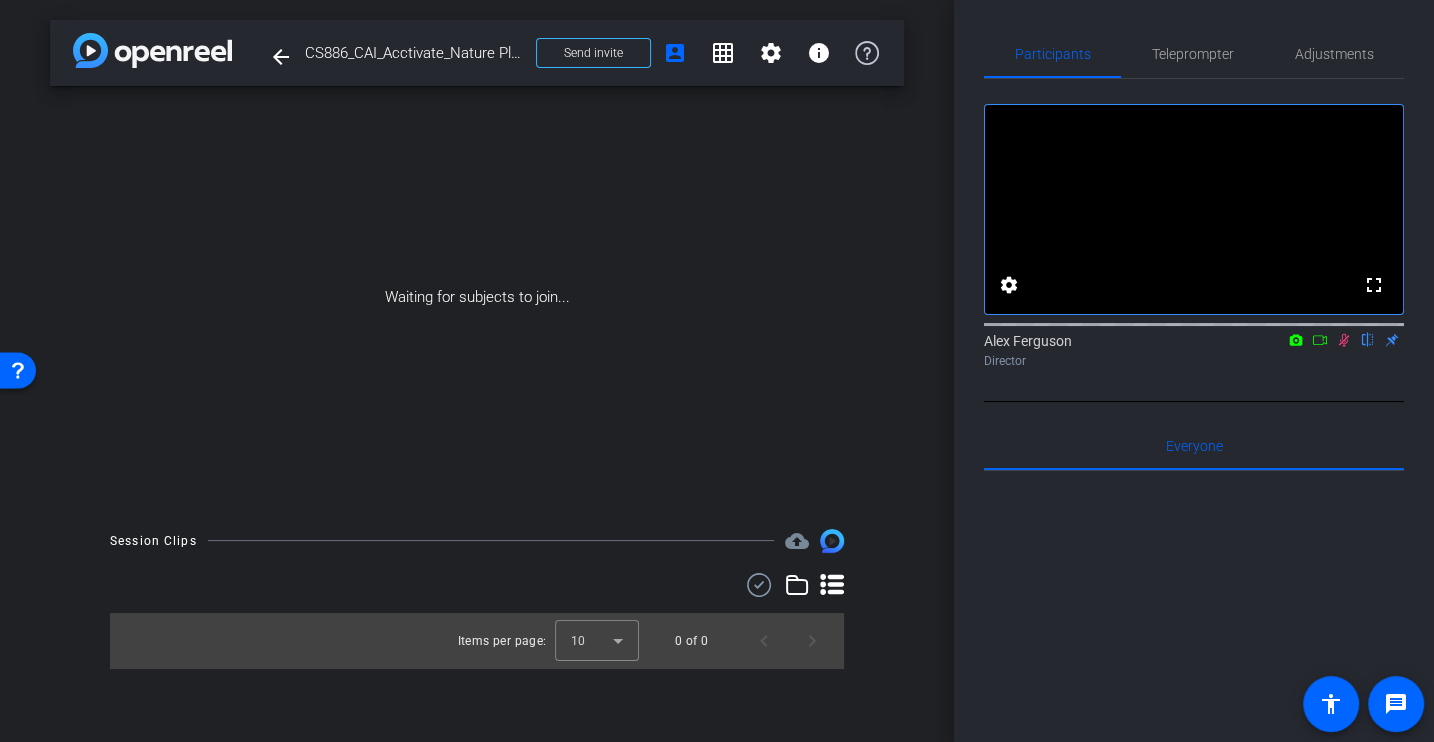 click 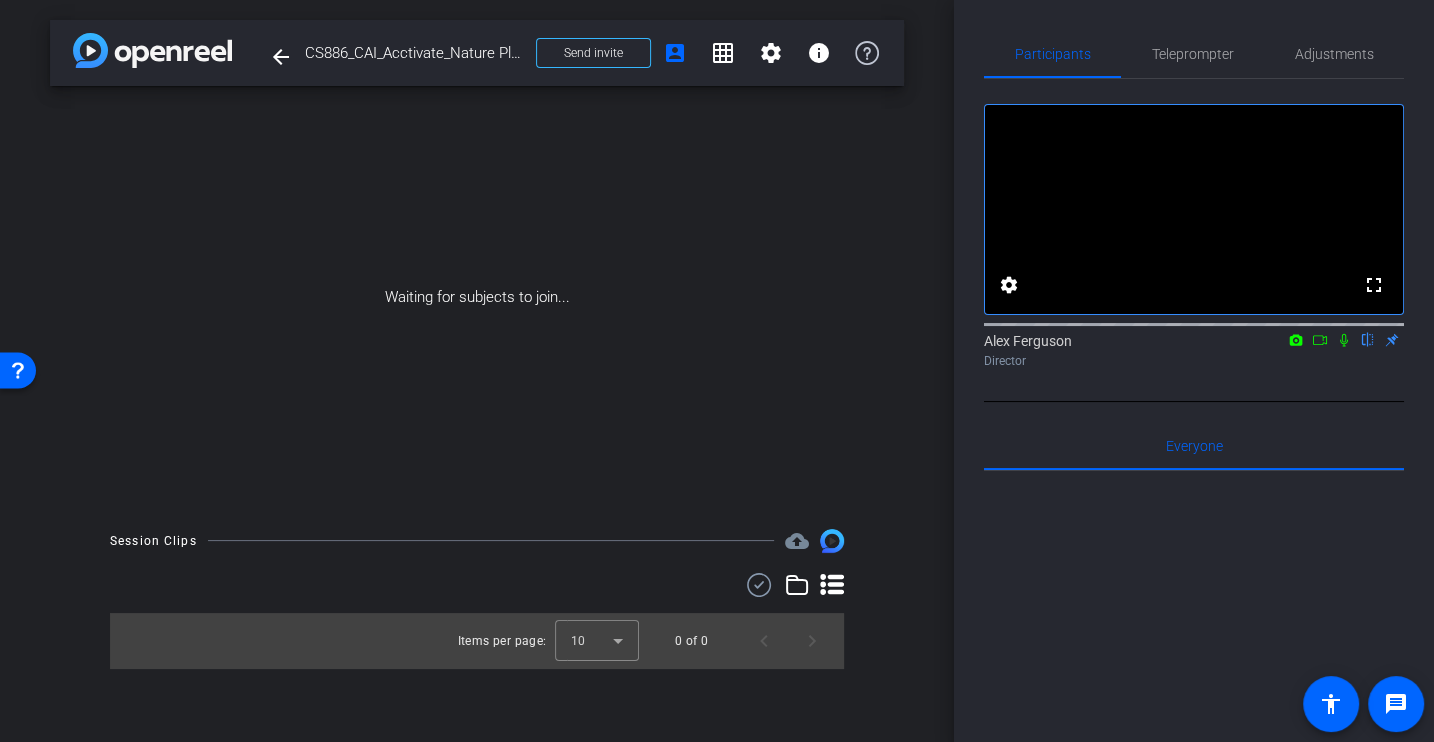 click on "fullscreen settings  Alex Ferguson
flip
Director" 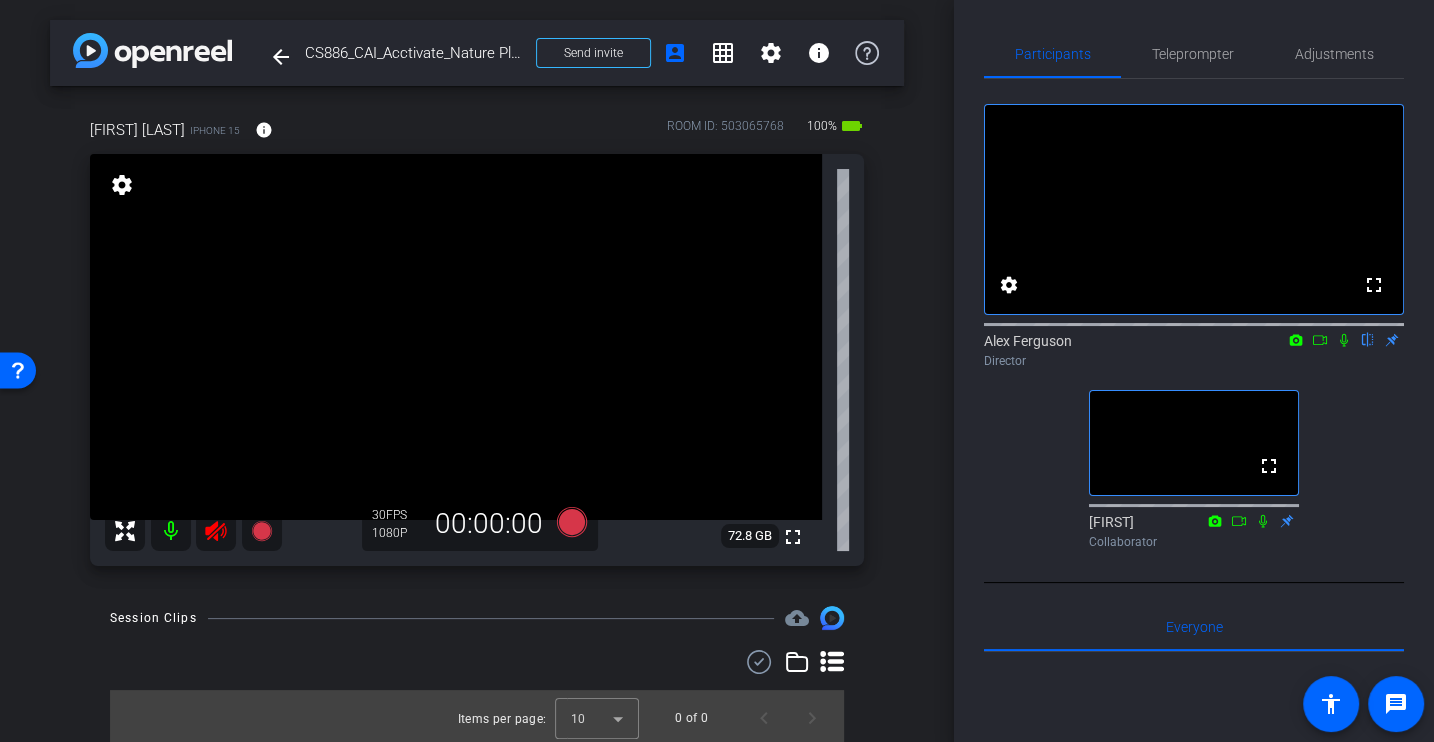 click 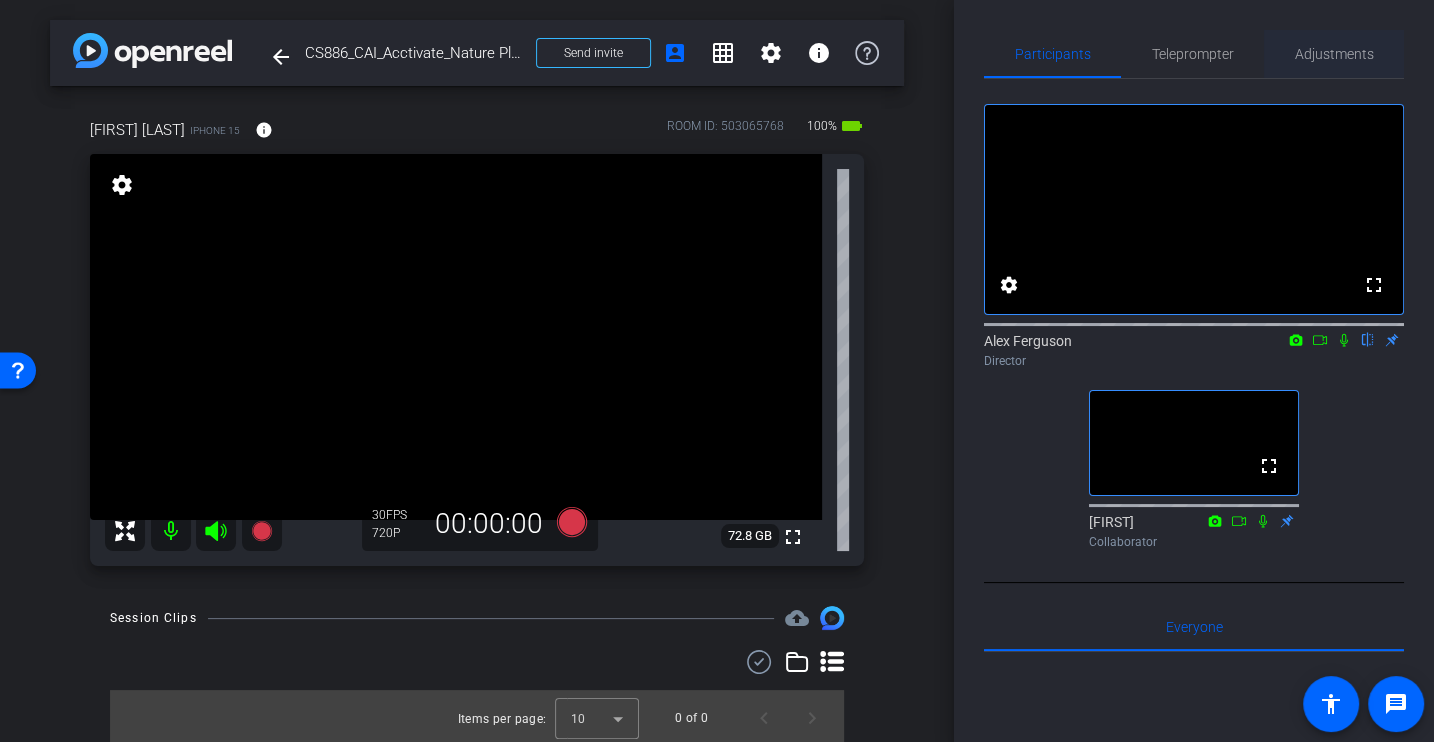click on "Adjustments" at bounding box center (1334, 54) 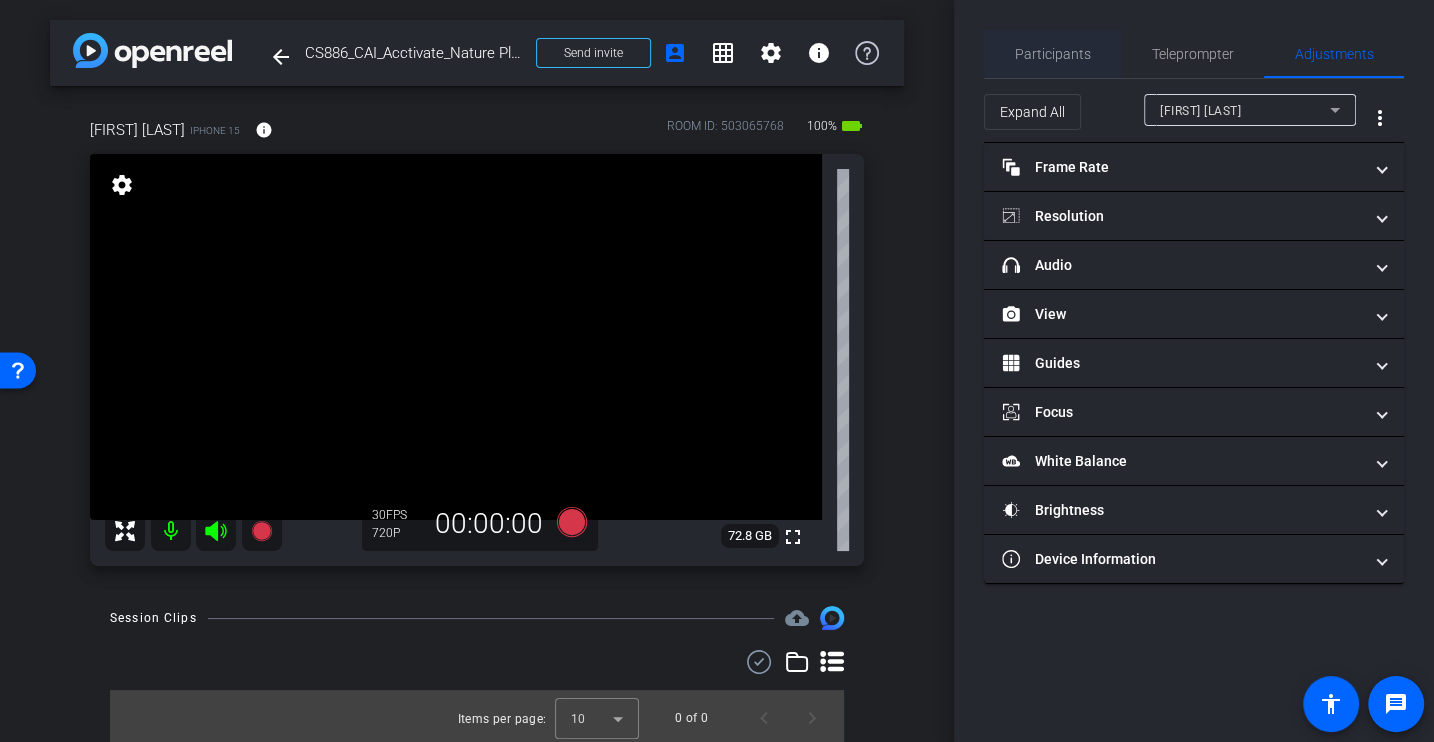 click on "Participants" at bounding box center [1053, 54] 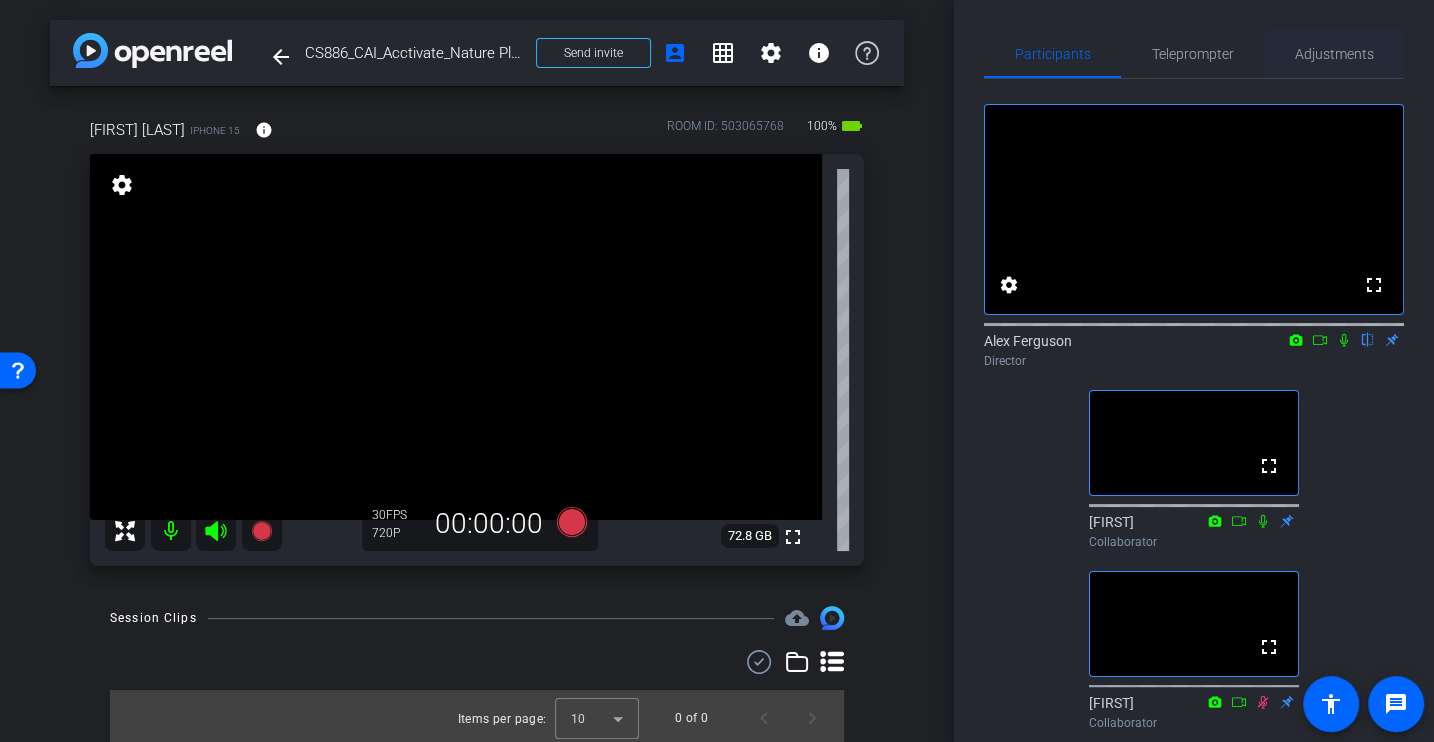 click on "Adjustments" at bounding box center (1334, 54) 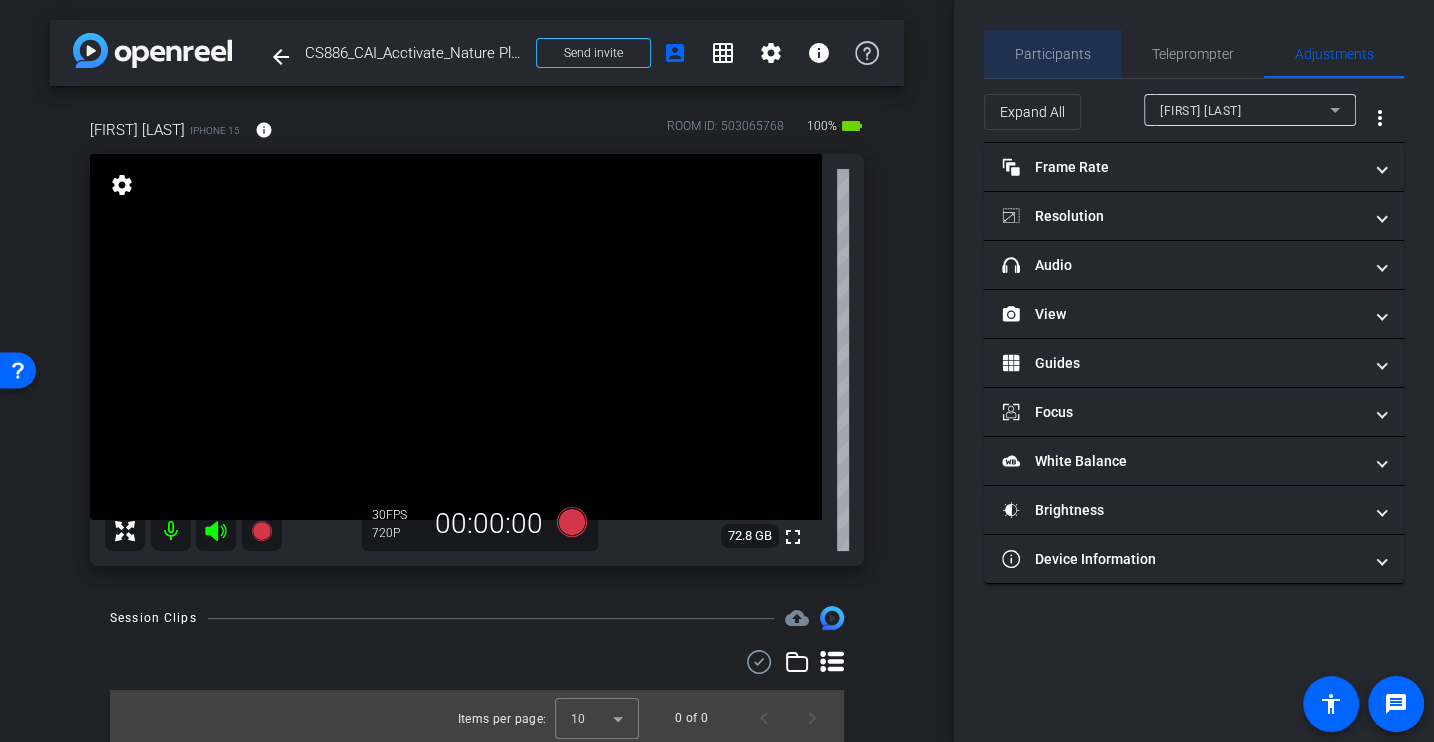 click on "Participants" at bounding box center [1053, 54] 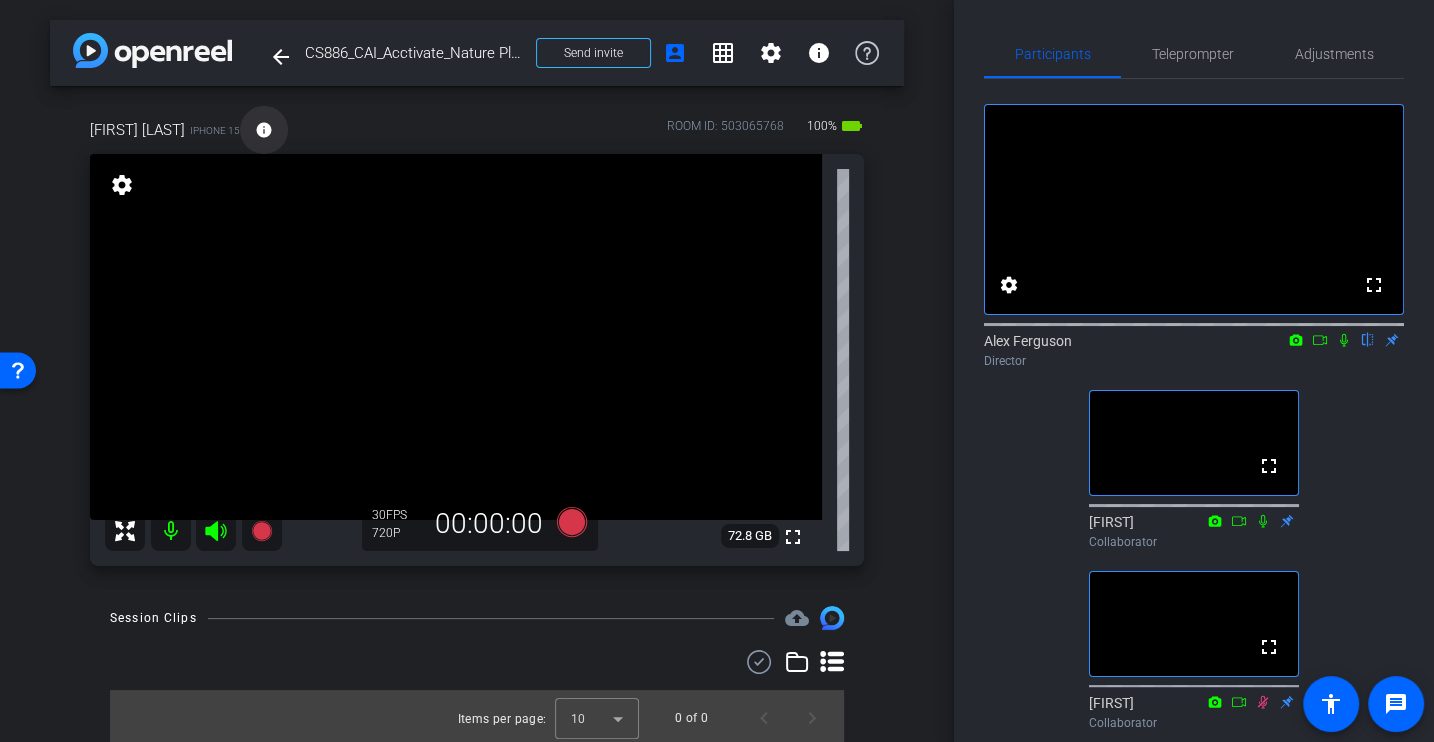 click on "info" at bounding box center [264, 130] 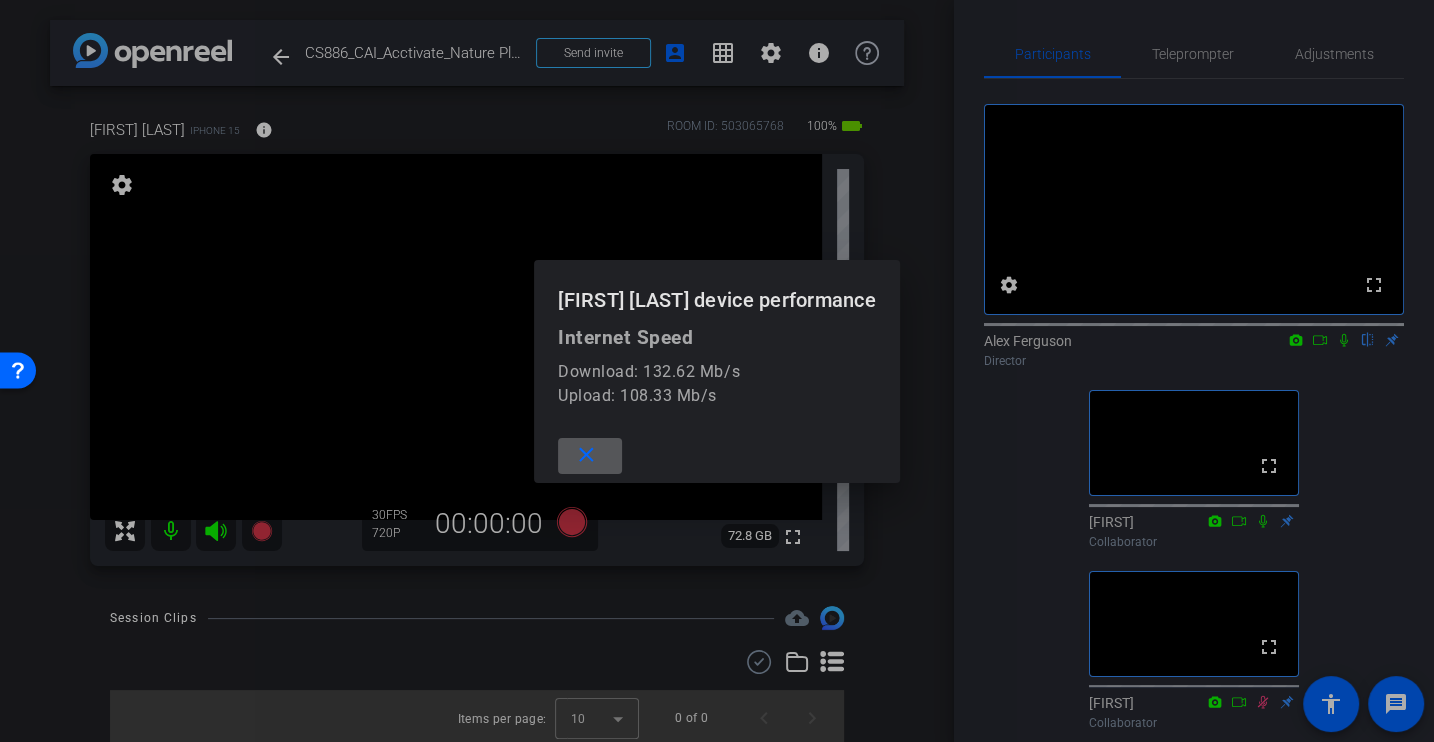 click on "close" at bounding box center (586, 455) 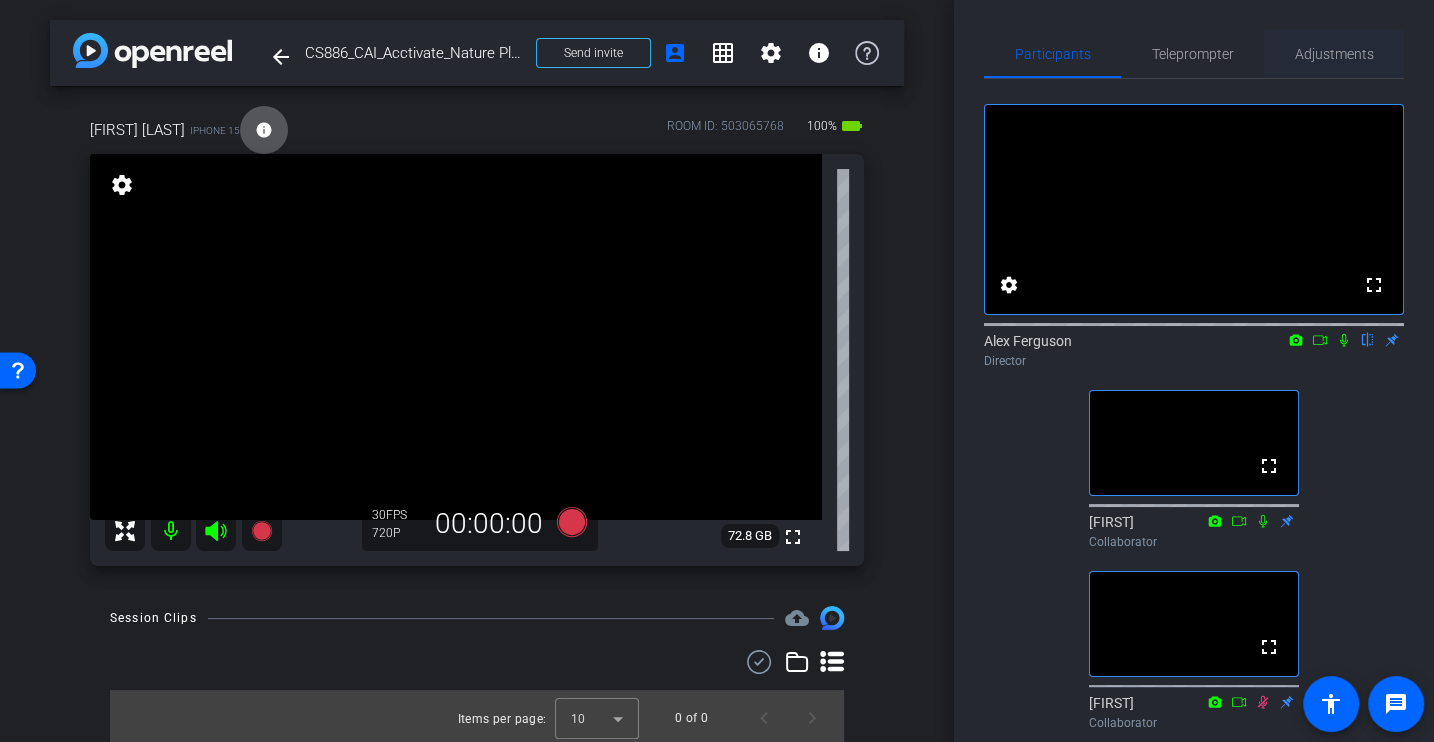 click on "Adjustments" at bounding box center [1334, 54] 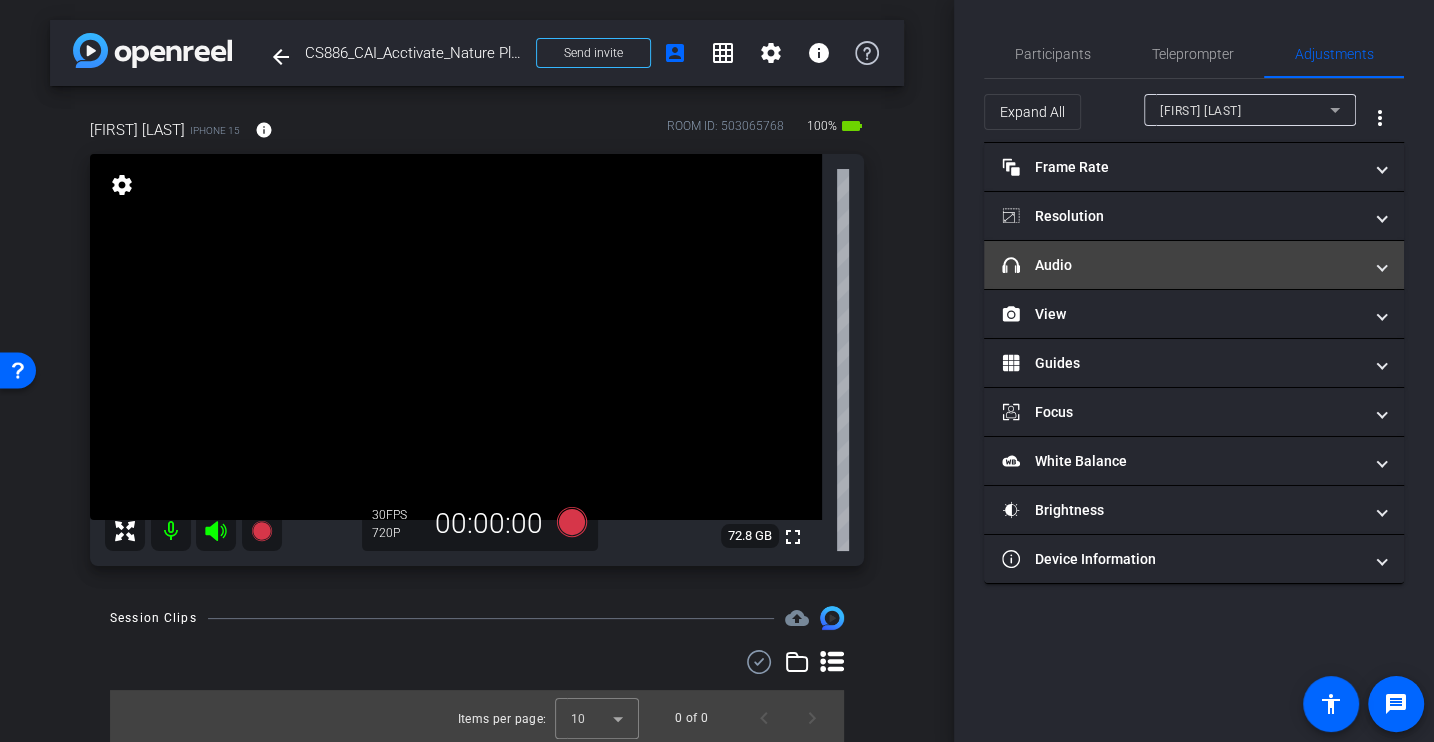 click on "headphone icon
Audio" at bounding box center [1182, 265] 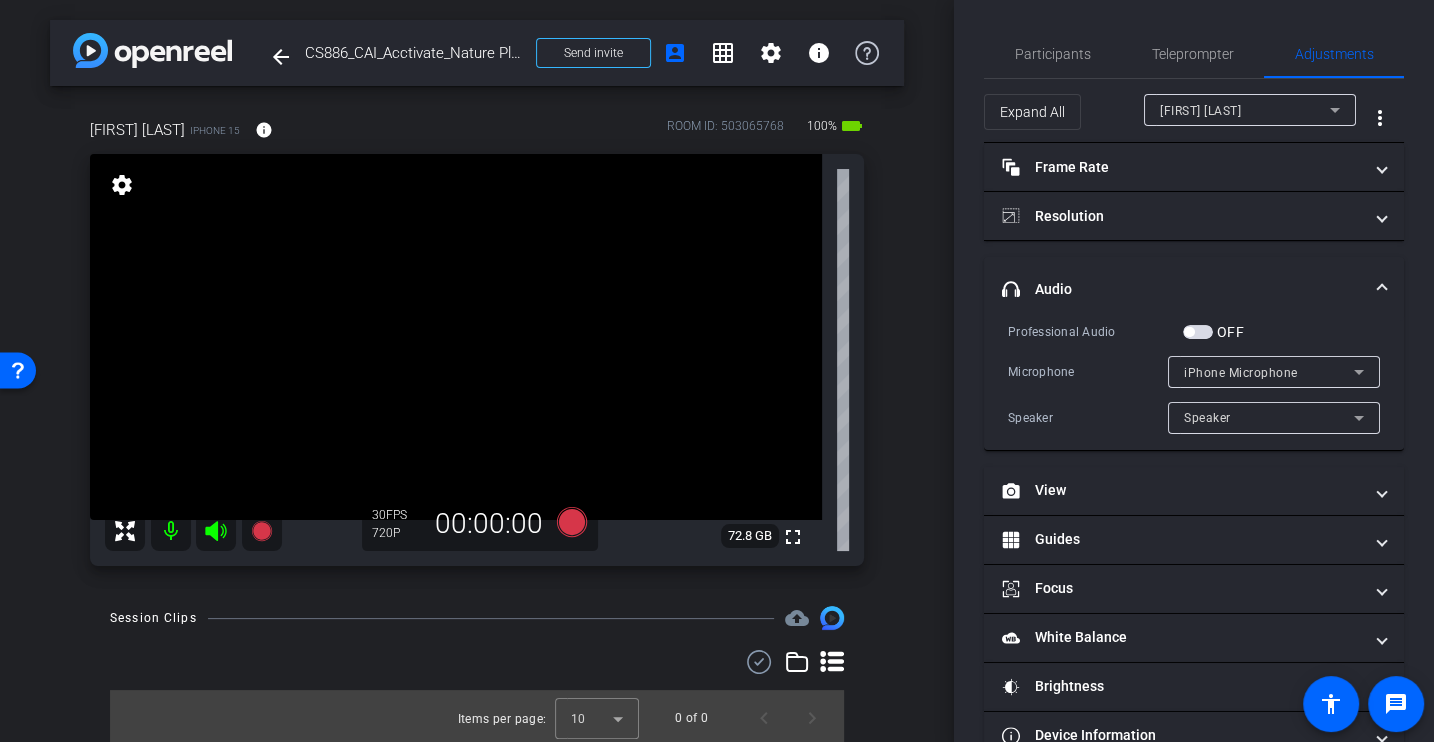 click on "Microphone" at bounding box center (1088, 372) 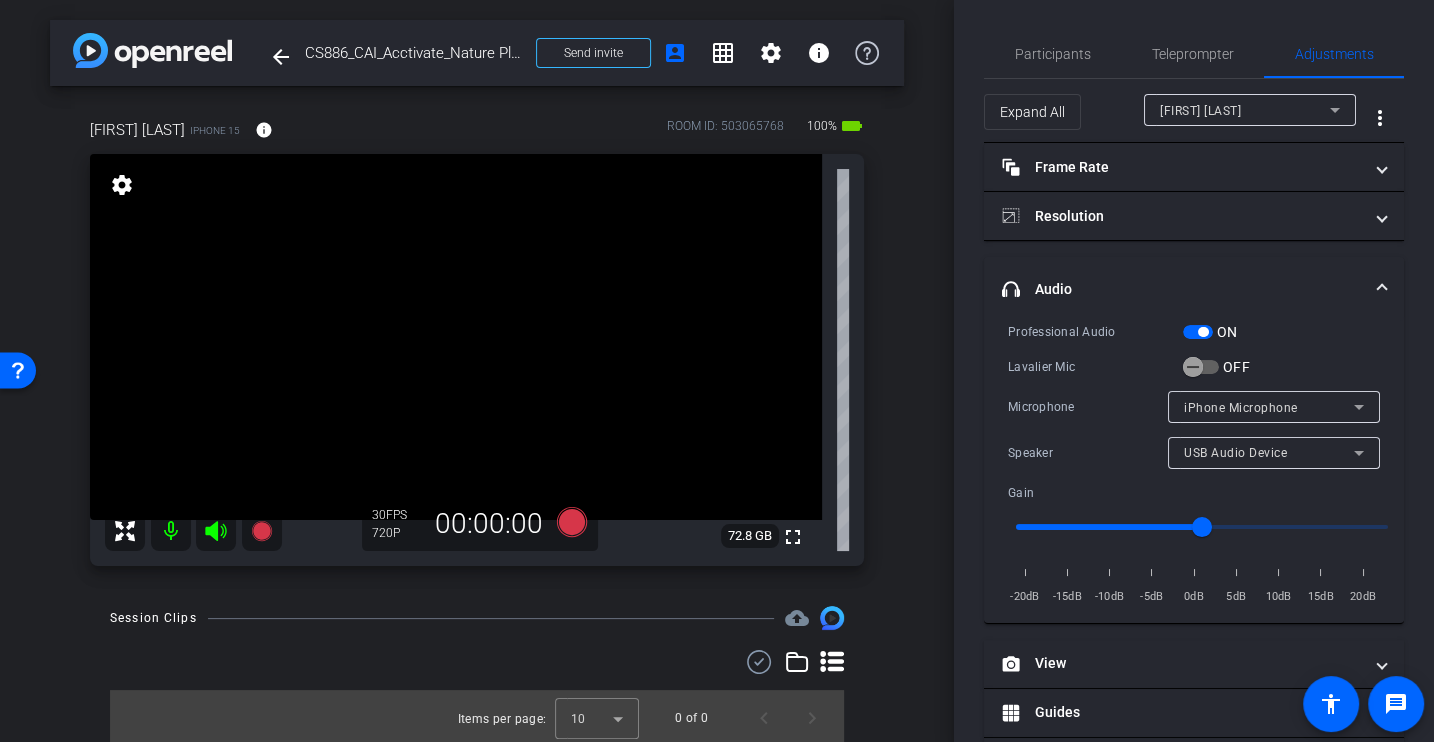 click on "Lavalier Mic" at bounding box center (1095, 367) 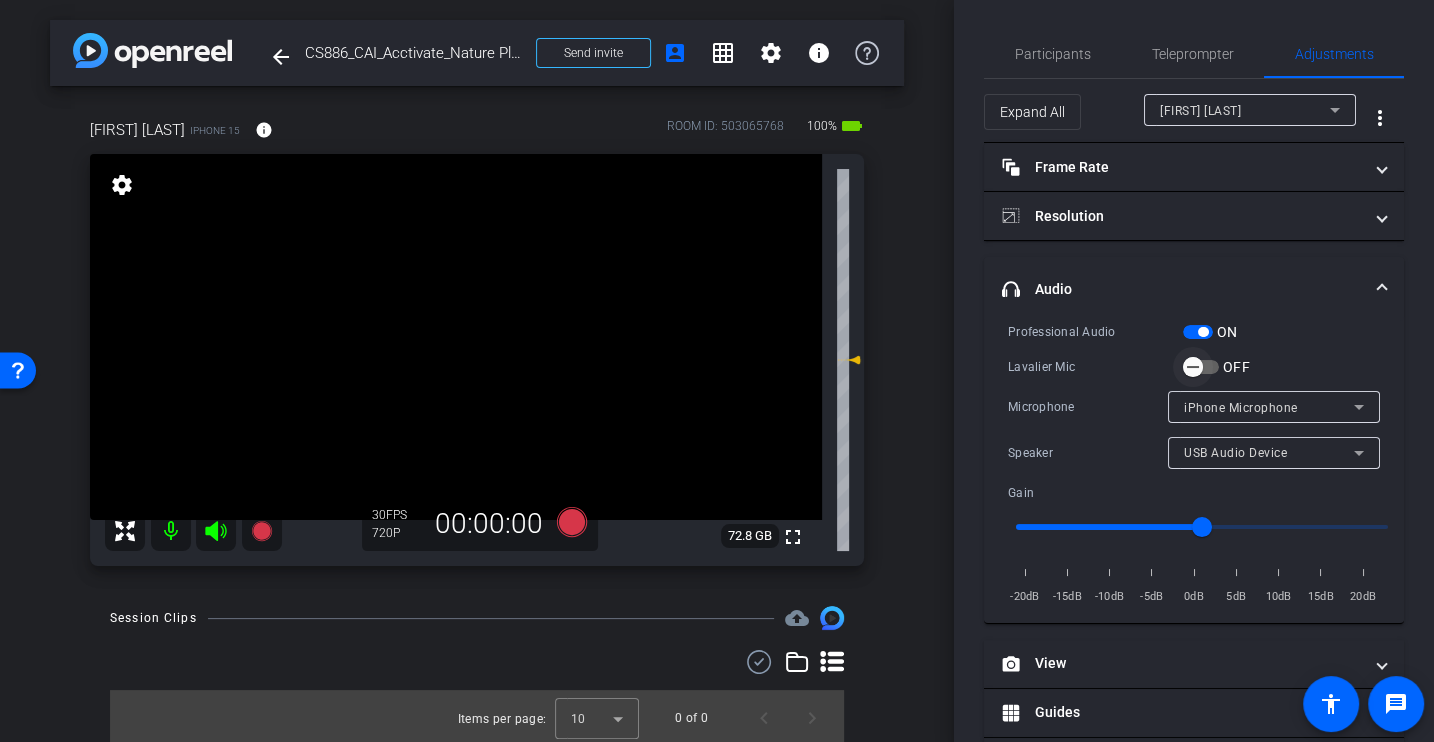 click at bounding box center (1193, 367) 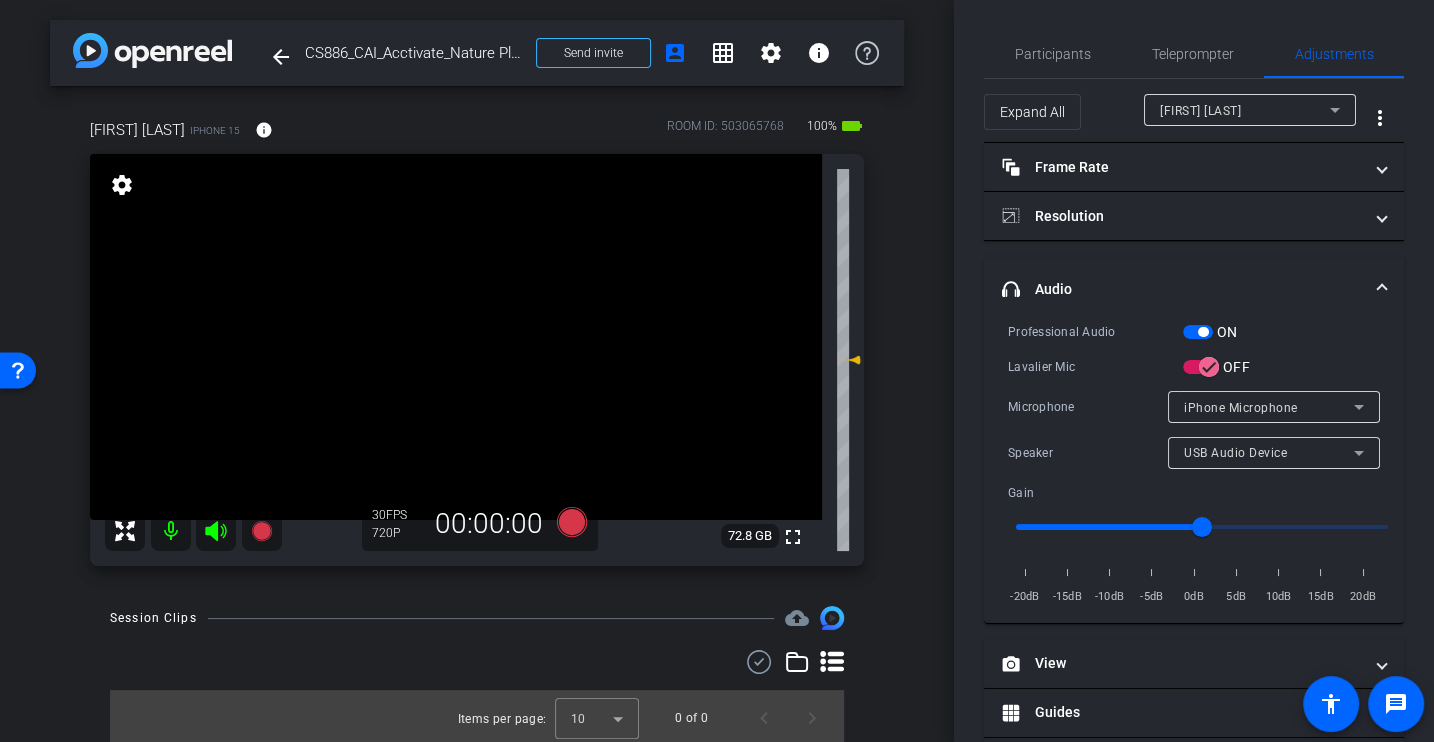 click on "Microphone iPhone Microphone" at bounding box center [1194, 407] 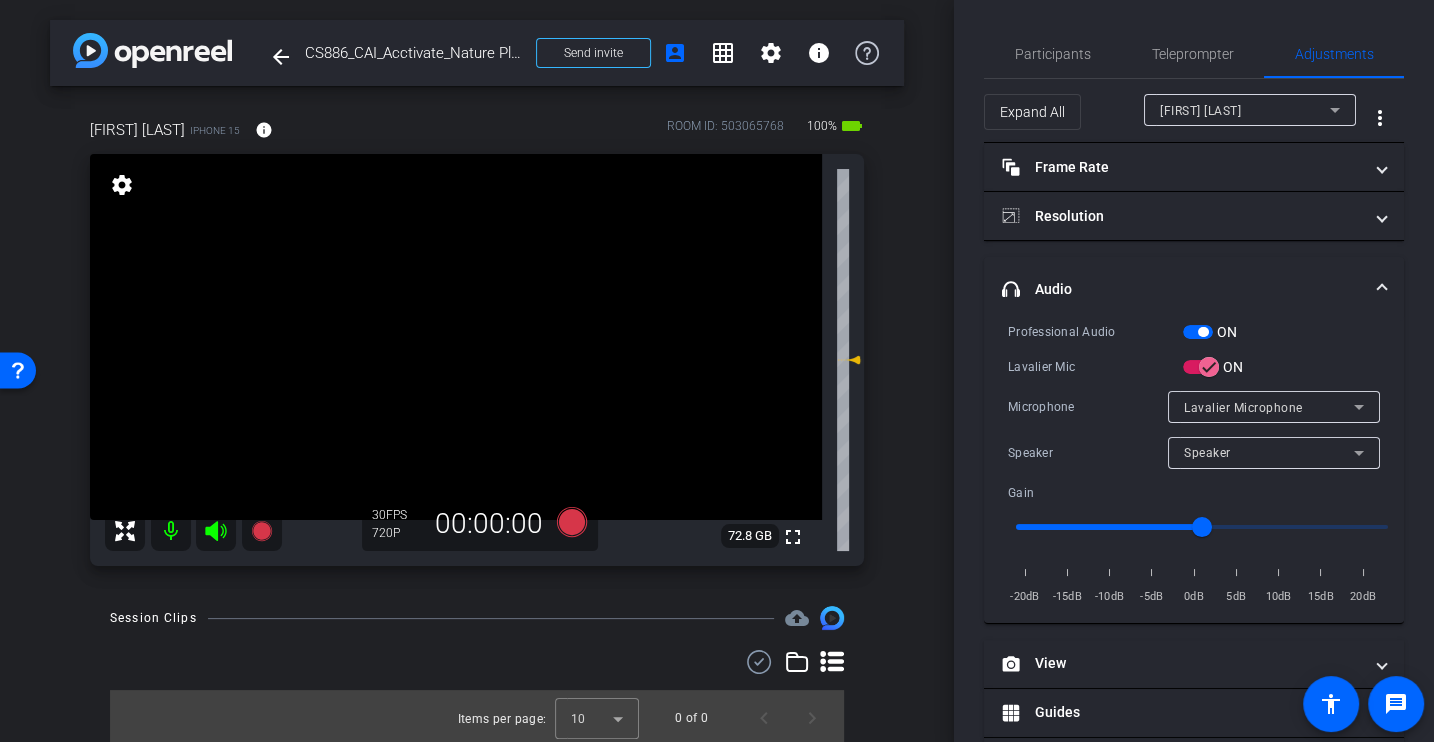click on "Microphone Lavalier Microphone" at bounding box center [1194, 407] 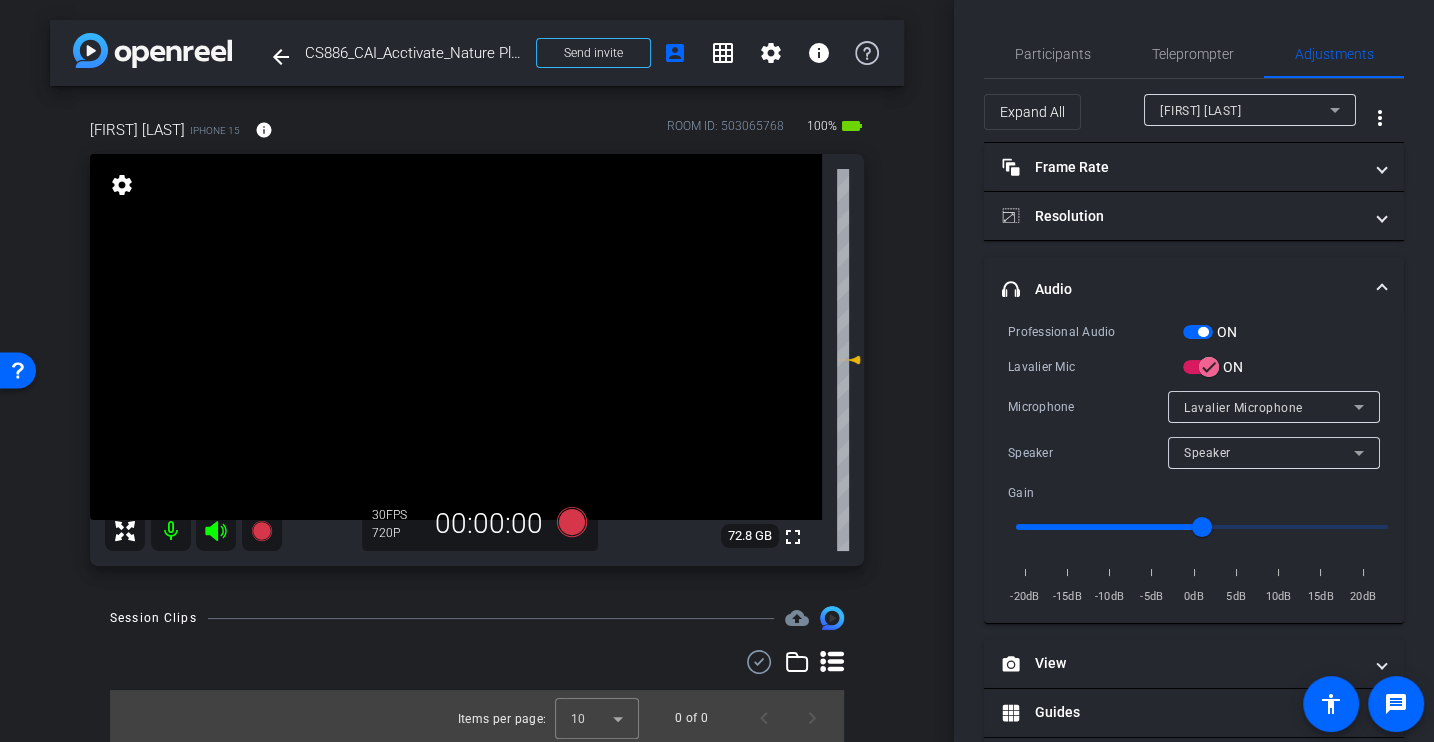 click on "Microphone Lavalier Microphone" at bounding box center (1194, 407) 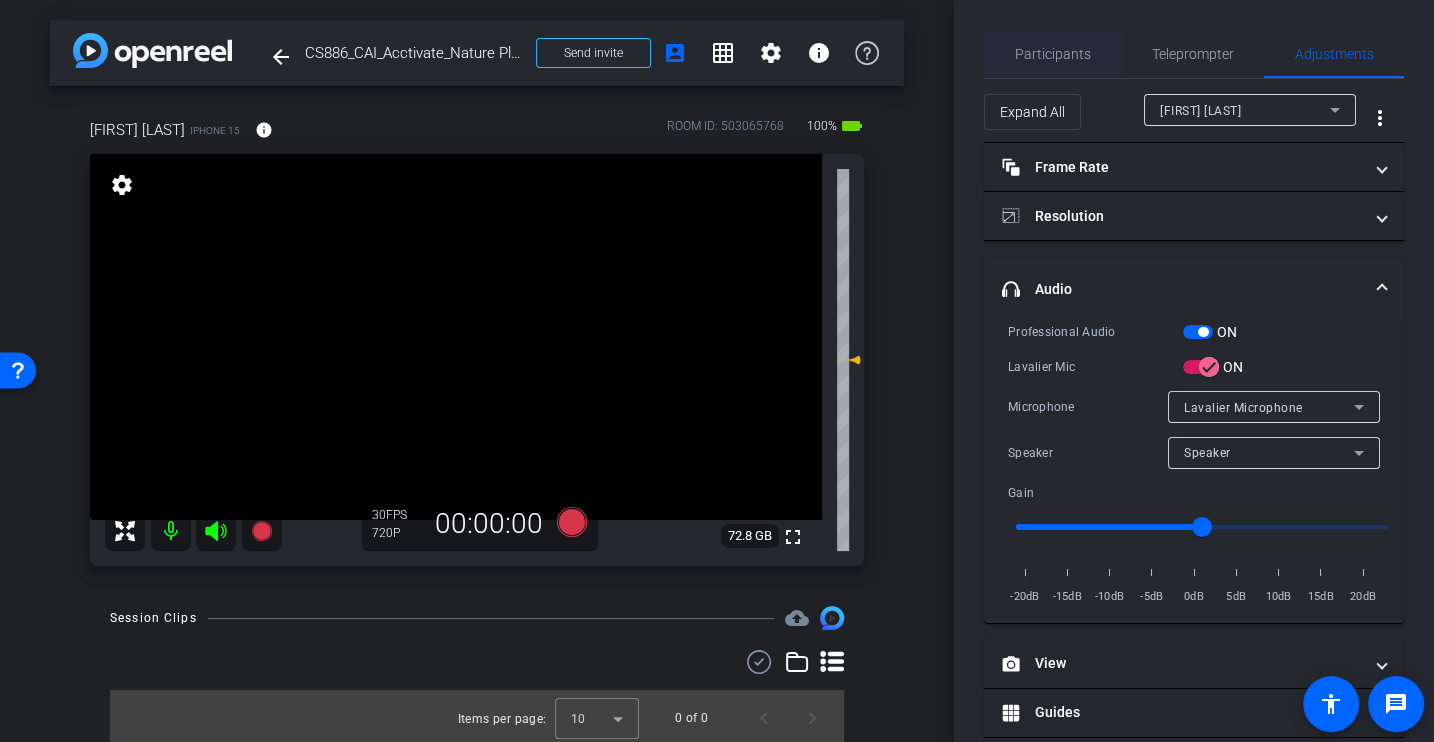 click on "Participants" at bounding box center (1053, 54) 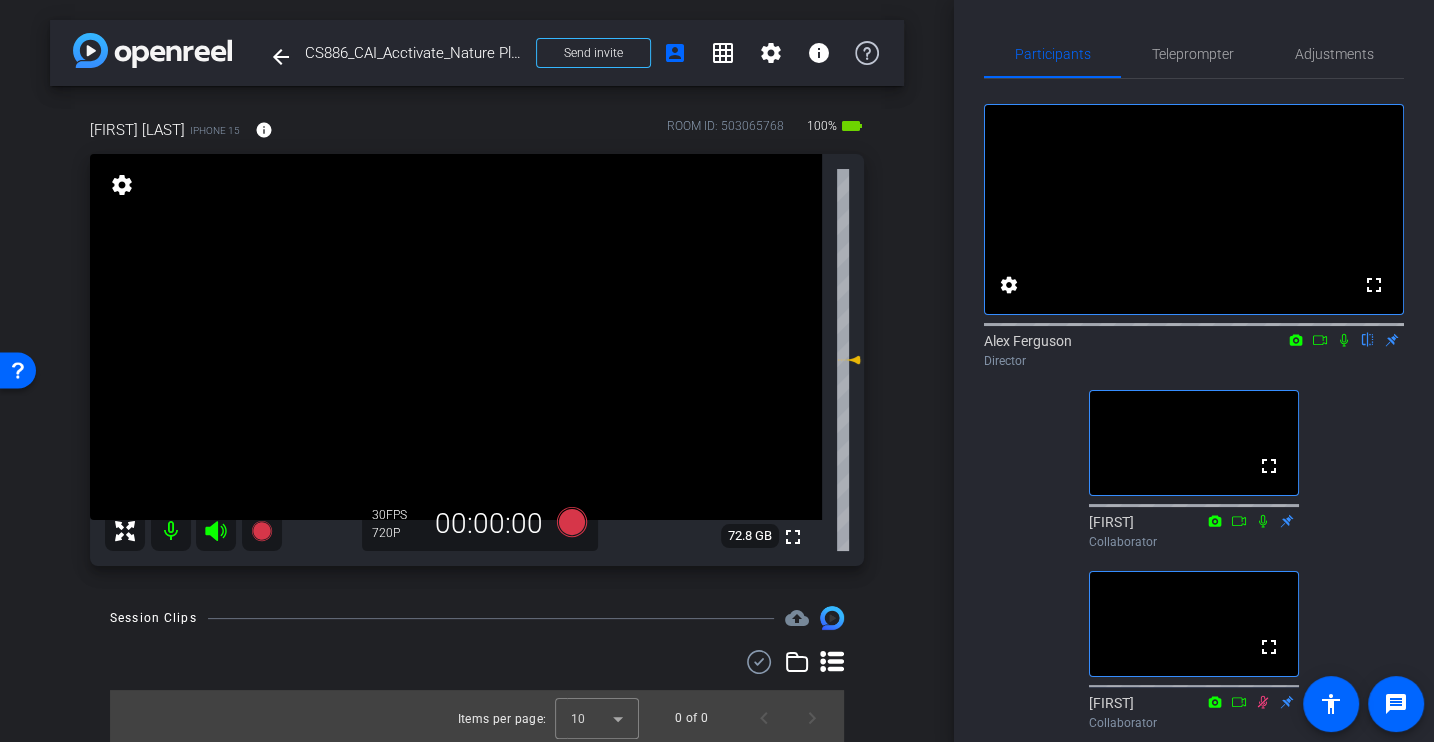 click on "fullscreen settings  Alex Ferguson
flip
Director  fullscreen  Drea
Collaborator  fullscreen  Erica
Collaborator" 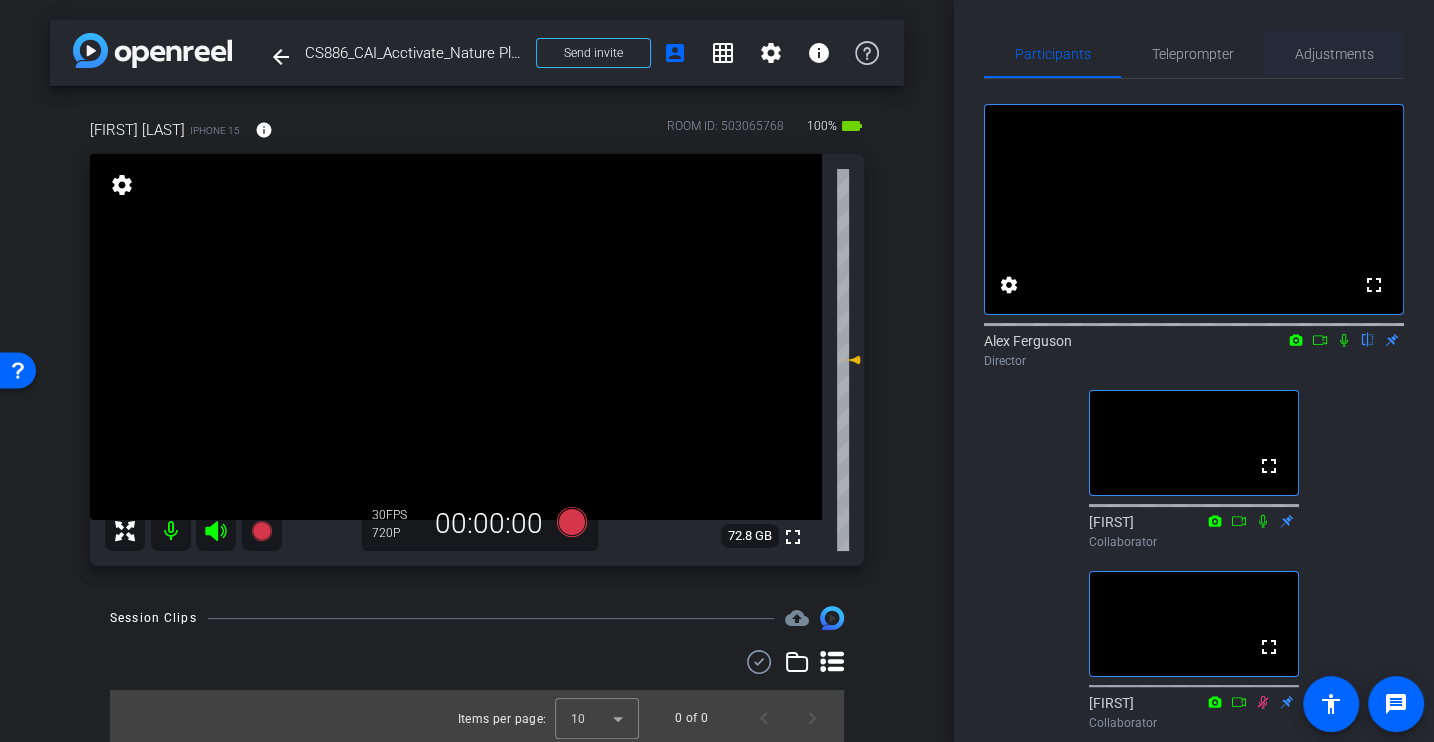 click on "Adjustments" at bounding box center [1334, 54] 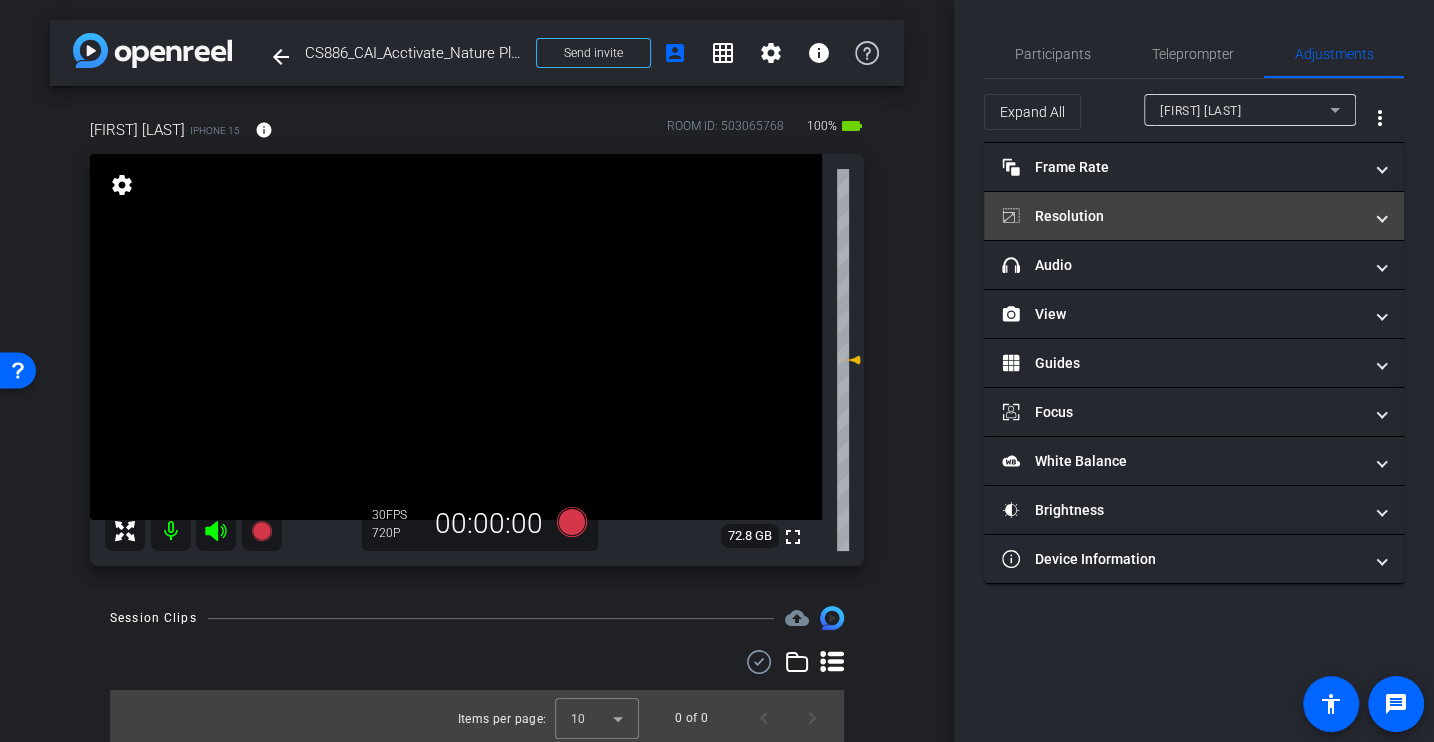 click on "Resolution" at bounding box center [1182, 216] 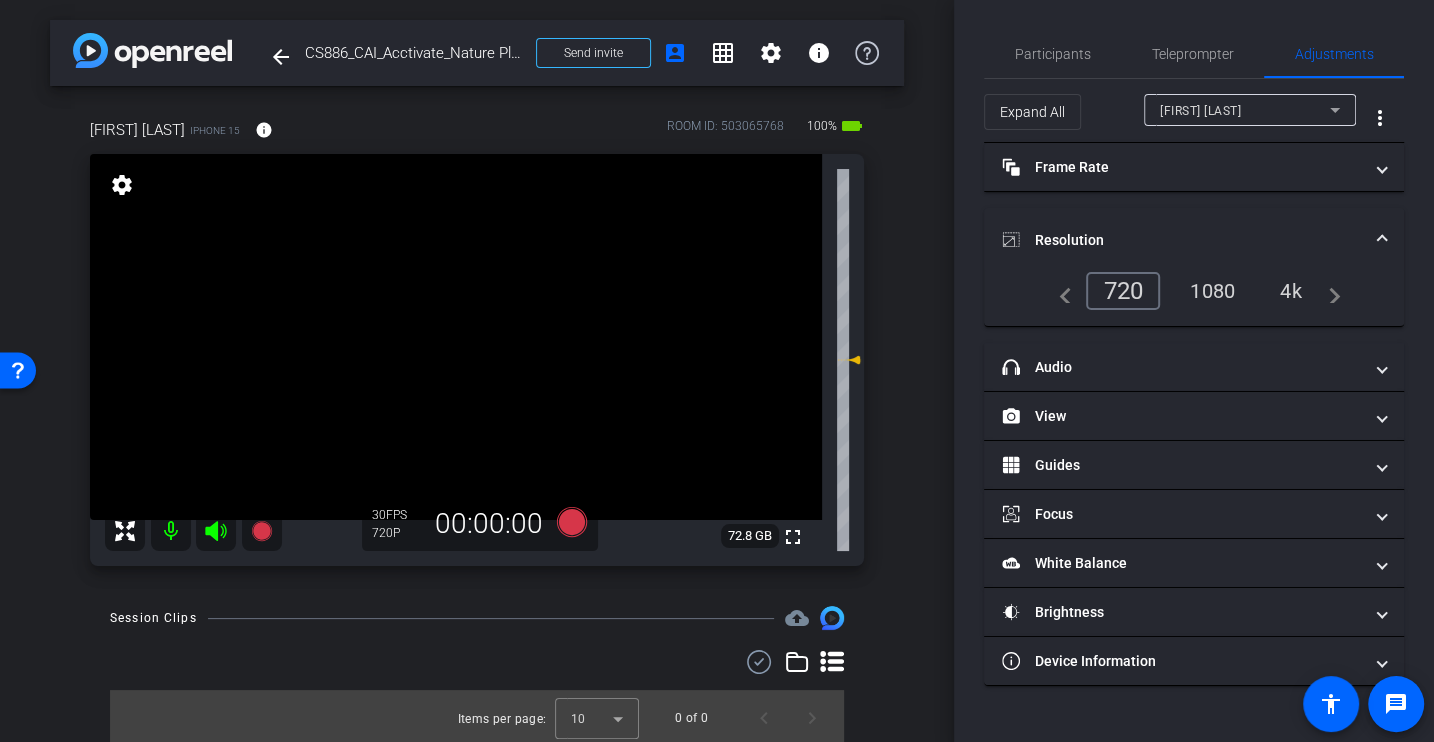 click on "4k" at bounding box center (1291, 291) 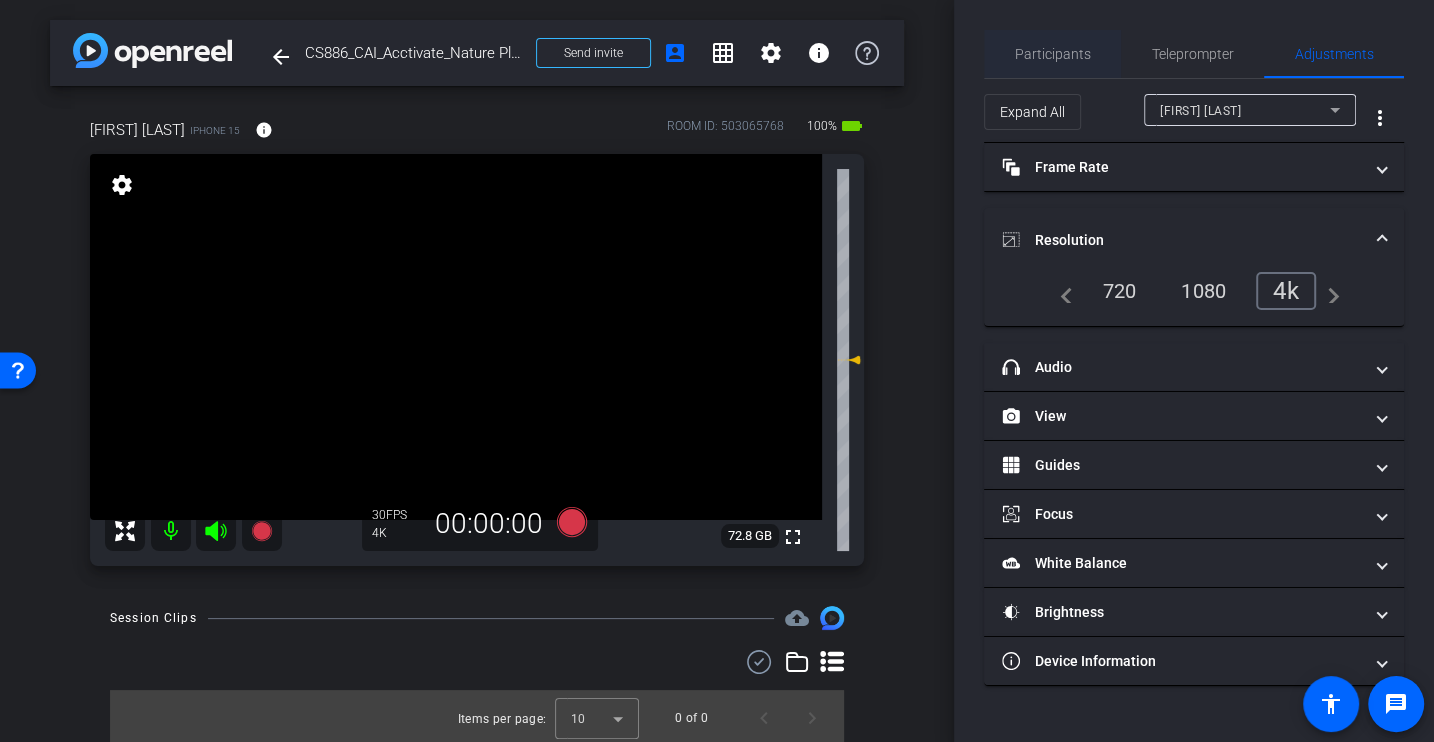 click on "Participants" at bounding box center (1053, 54) 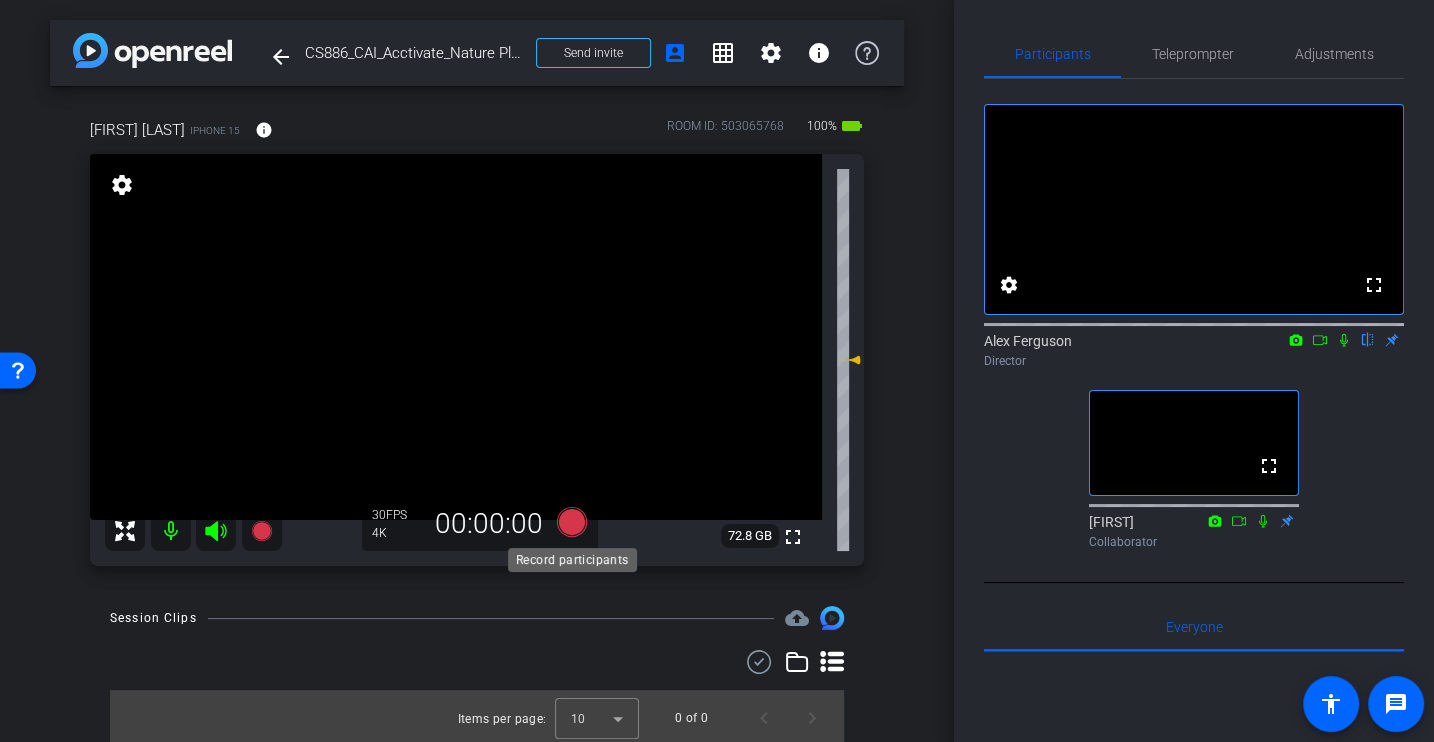 click 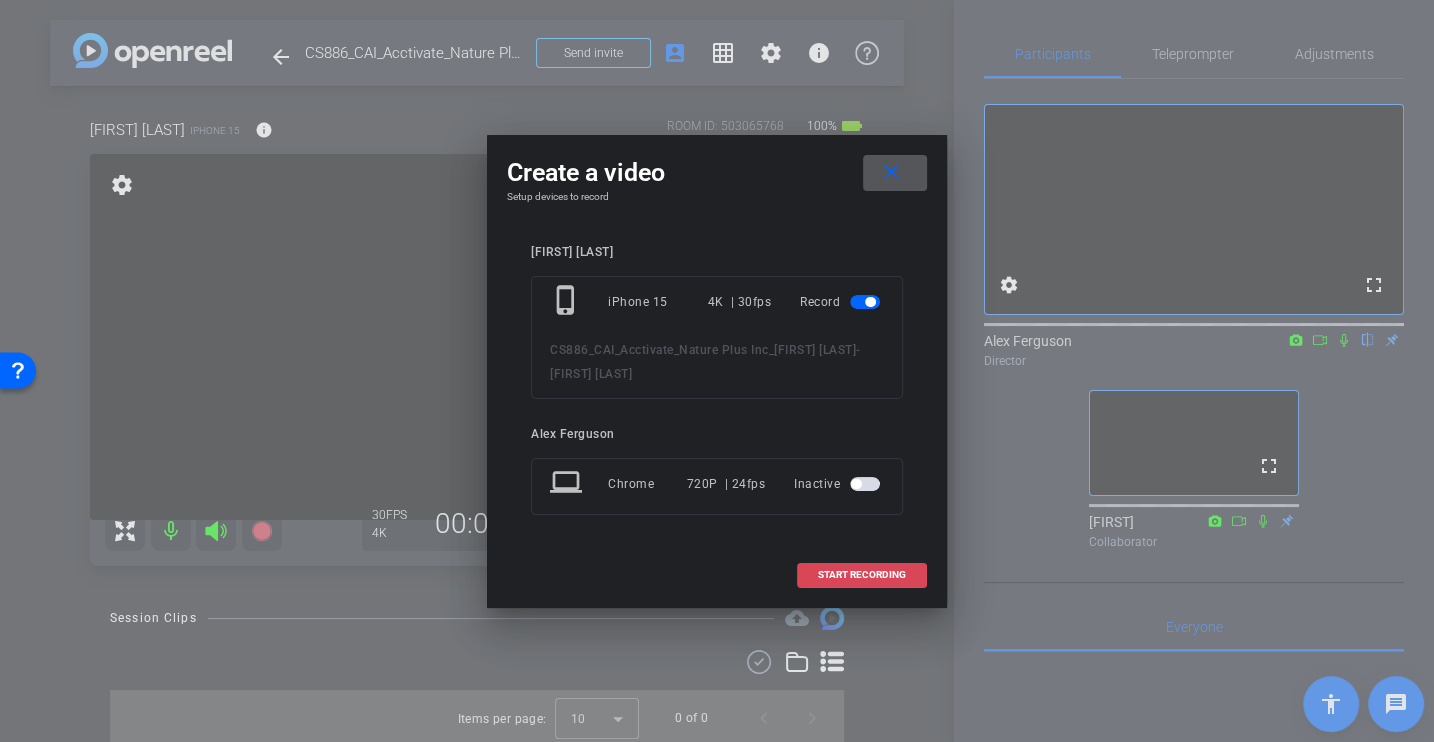click on "START RECORDING" at bounding box center (862, 575) 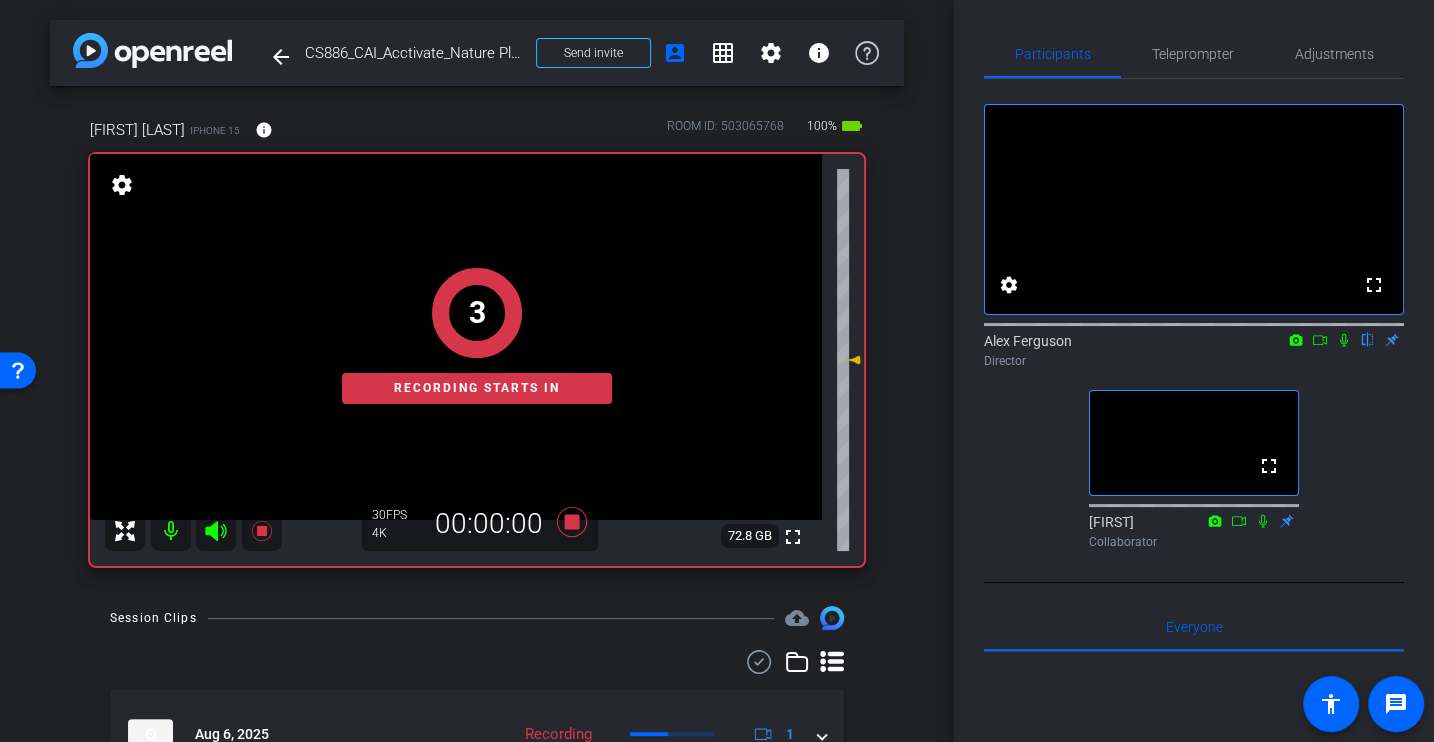 click on "arrow_back  CS886_CAI_Acctivate_Nature Plus Inc_[FIRST] [LAST]   Back to project   Send invite  account_box grid_on settings info
[FIRST] [LAST] iPhone 15 info ROOM ID: 503065768 100% battery_std fullscreen settings  72.8 GB
30 FPS  4K   00:00:00
3   Recording starts in   Session Clips   cloud_upload
Aug 6, 2025  Recording
1  Items per page:  10  1 – 1 of 1" at bounding box center (477, 371) 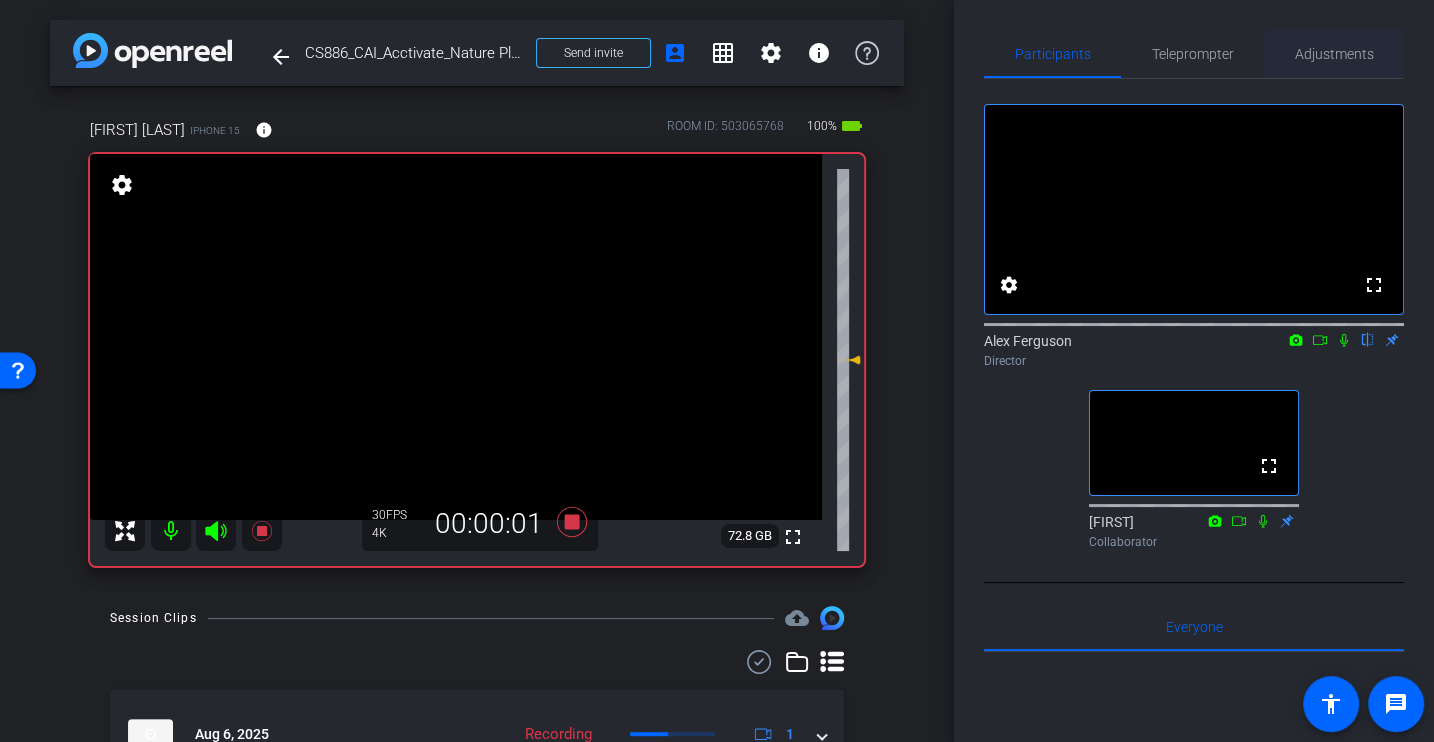 click on "Adjustments" at bounding box center [1334, 54] 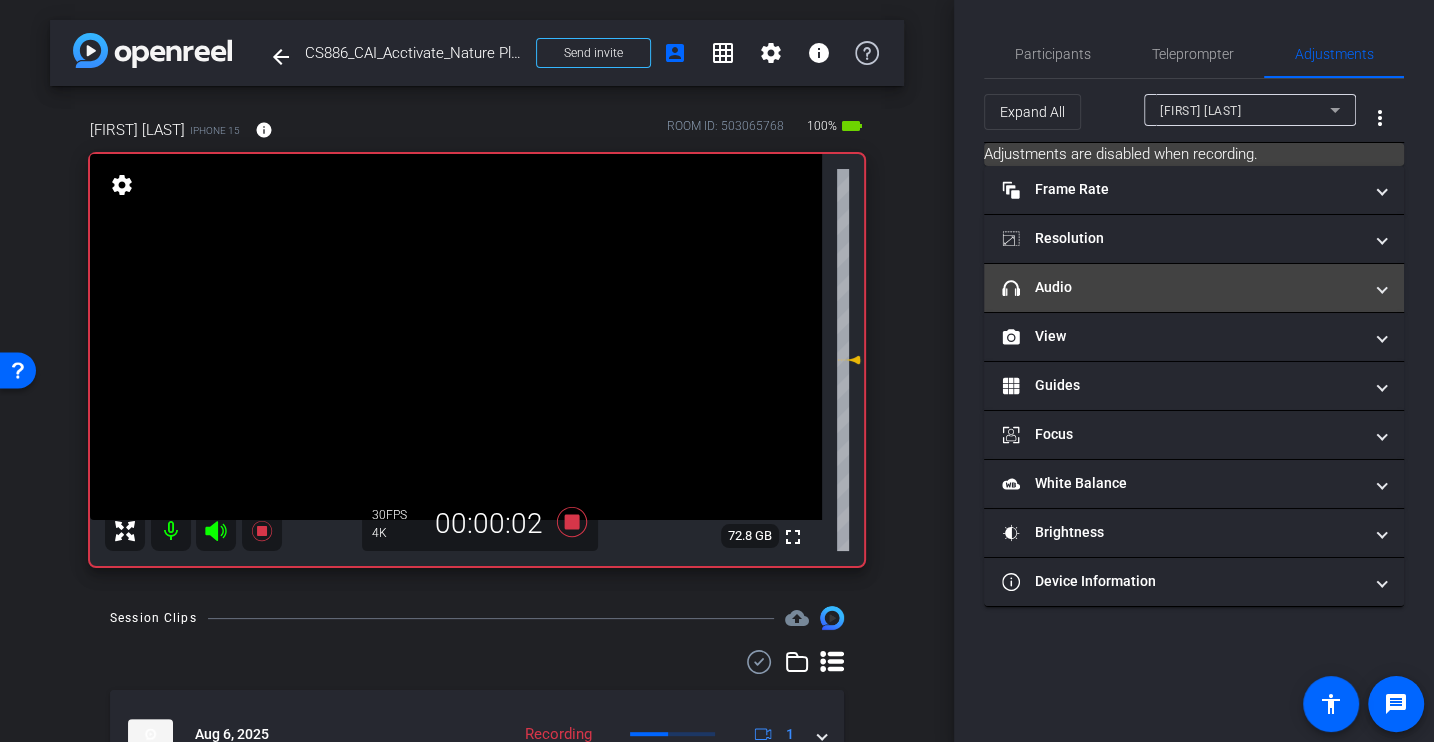 click on "headphone icon
Audio" at bounding box center (1194, 288) 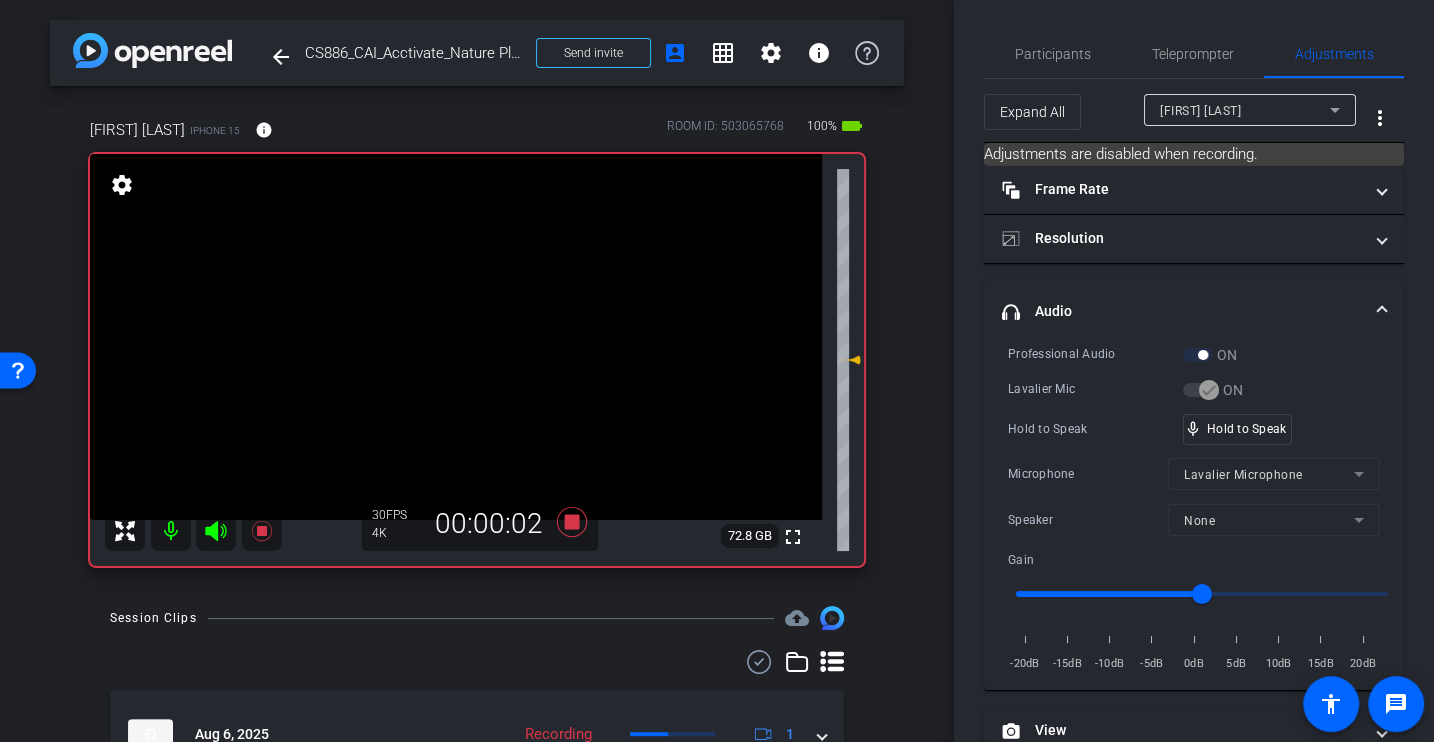 click on "Hold to Speak  mic_none Hold to Speak" at bounding box center [1194, 429] 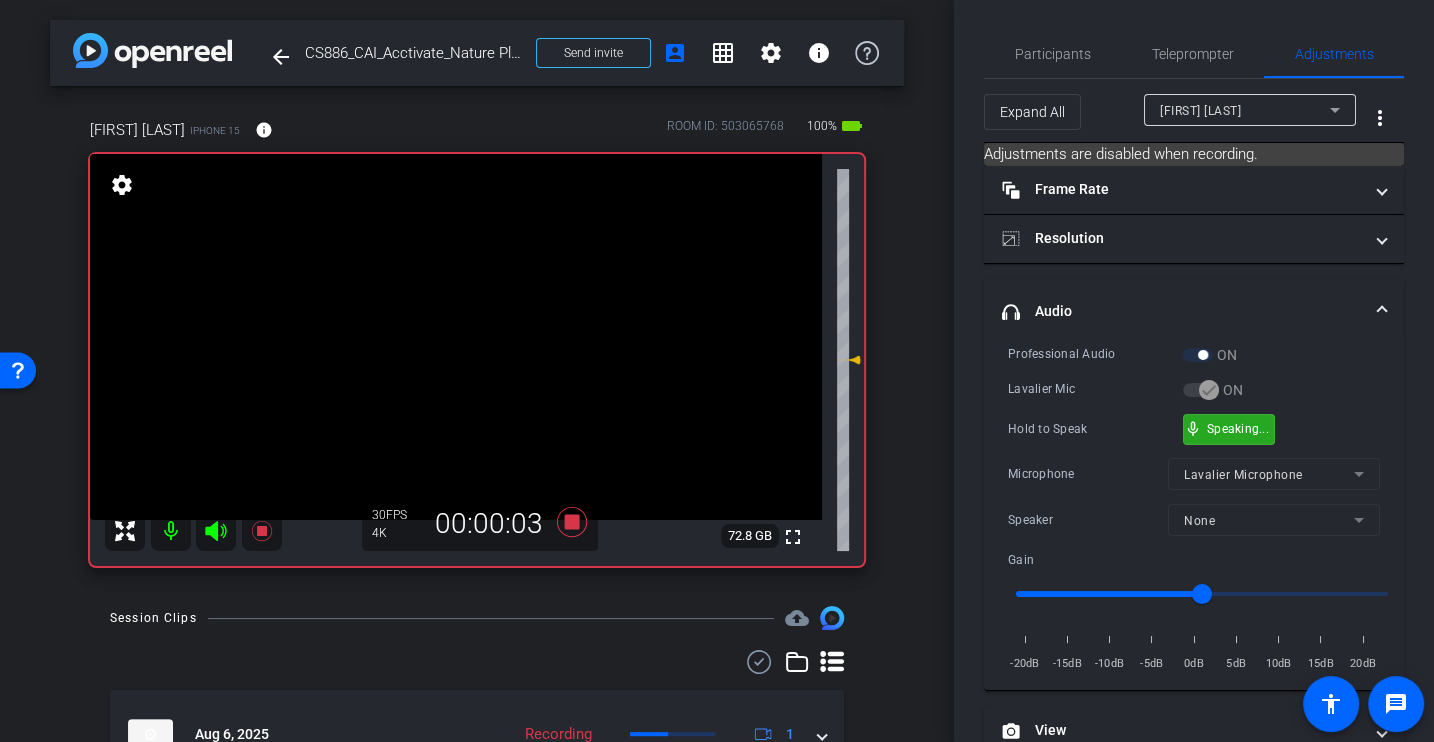 scroll, scrollTop: 283, scrollLeft: 0, axis: vertical 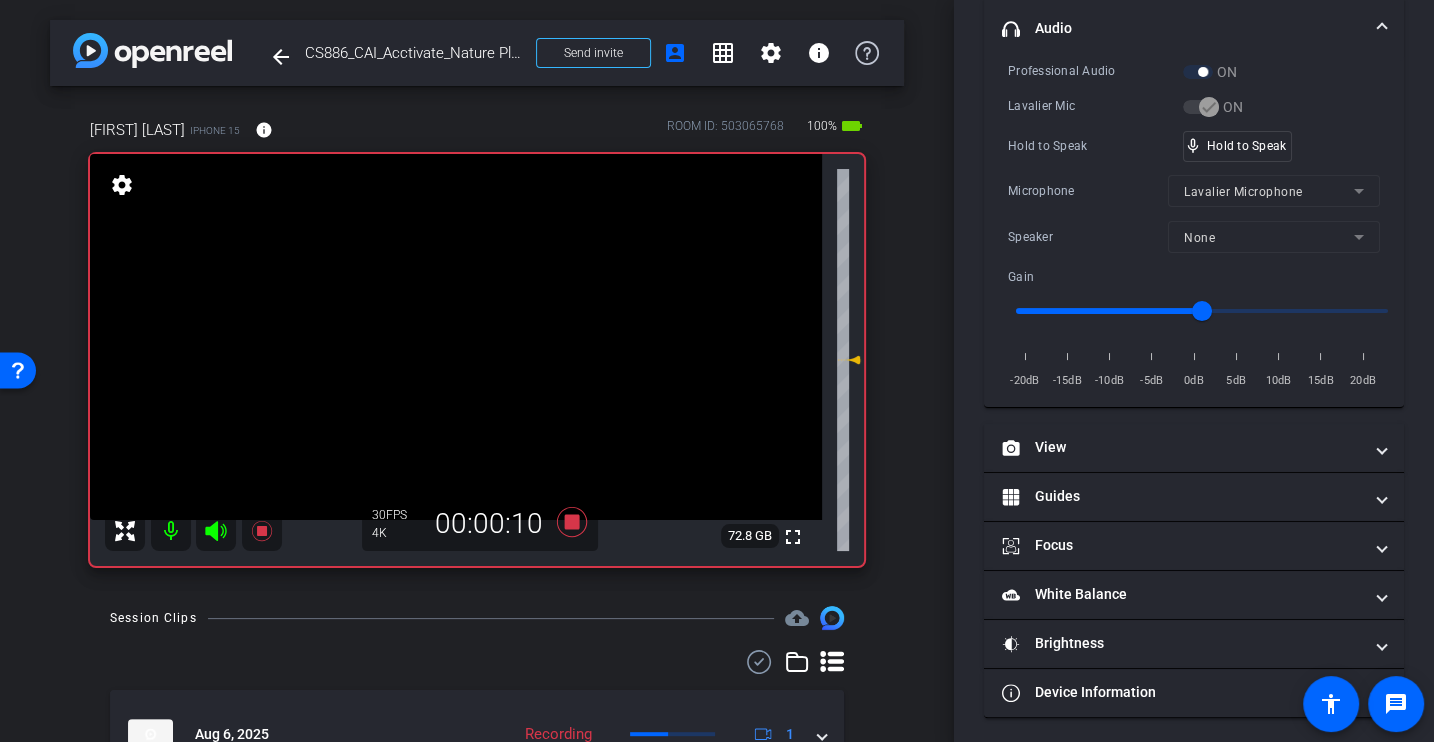 click on "Microphone" at bounding box center (1088, 191) 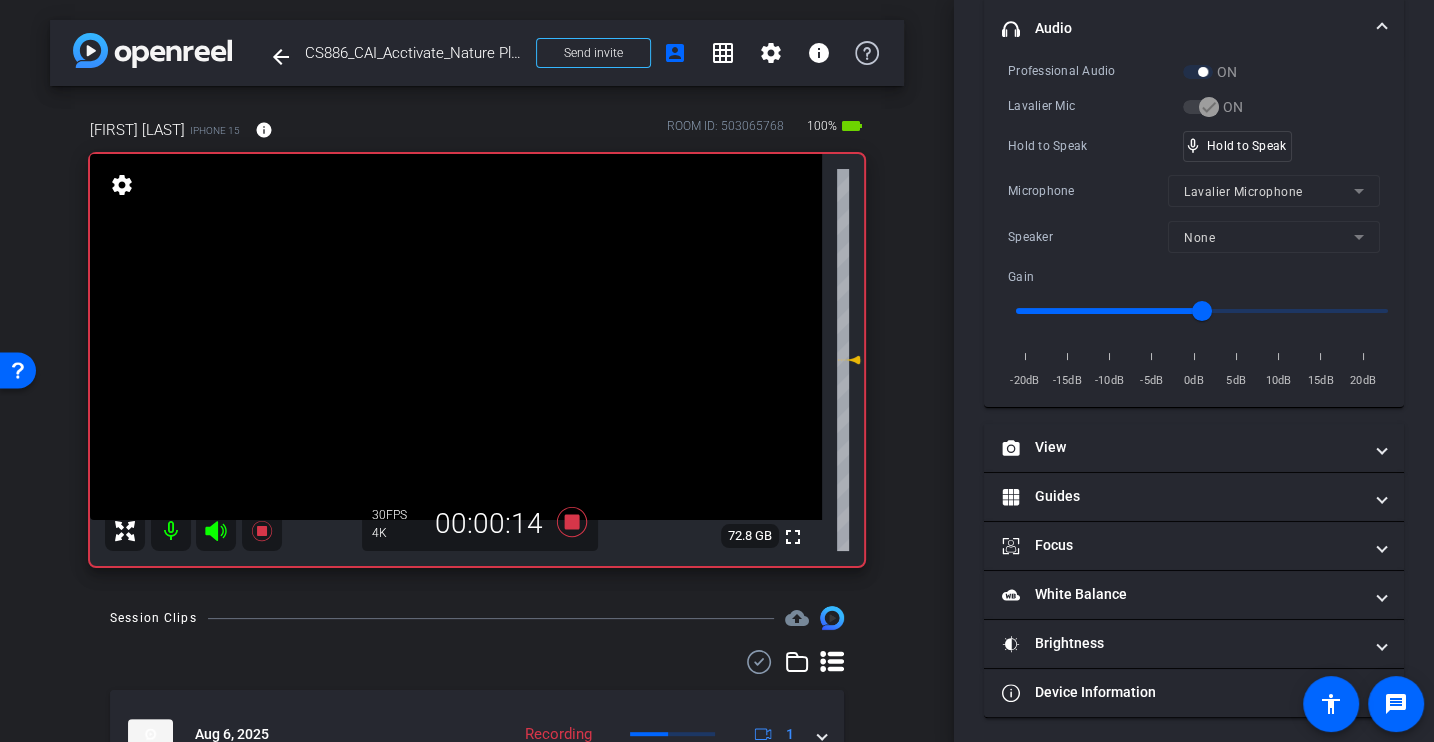 click on "Microphone" at bounding box center [1088, 191] 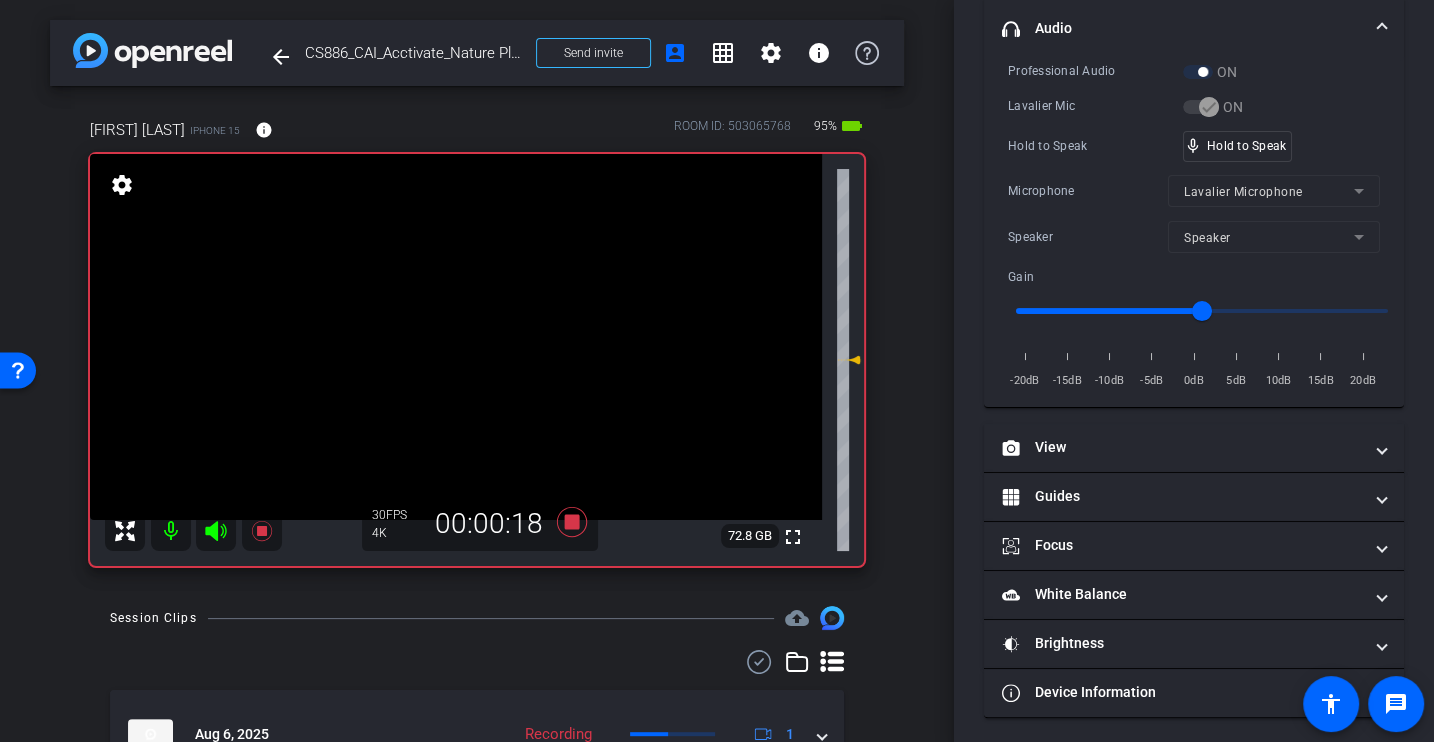 click on "Microphone" at bounding box center (1088, 191) 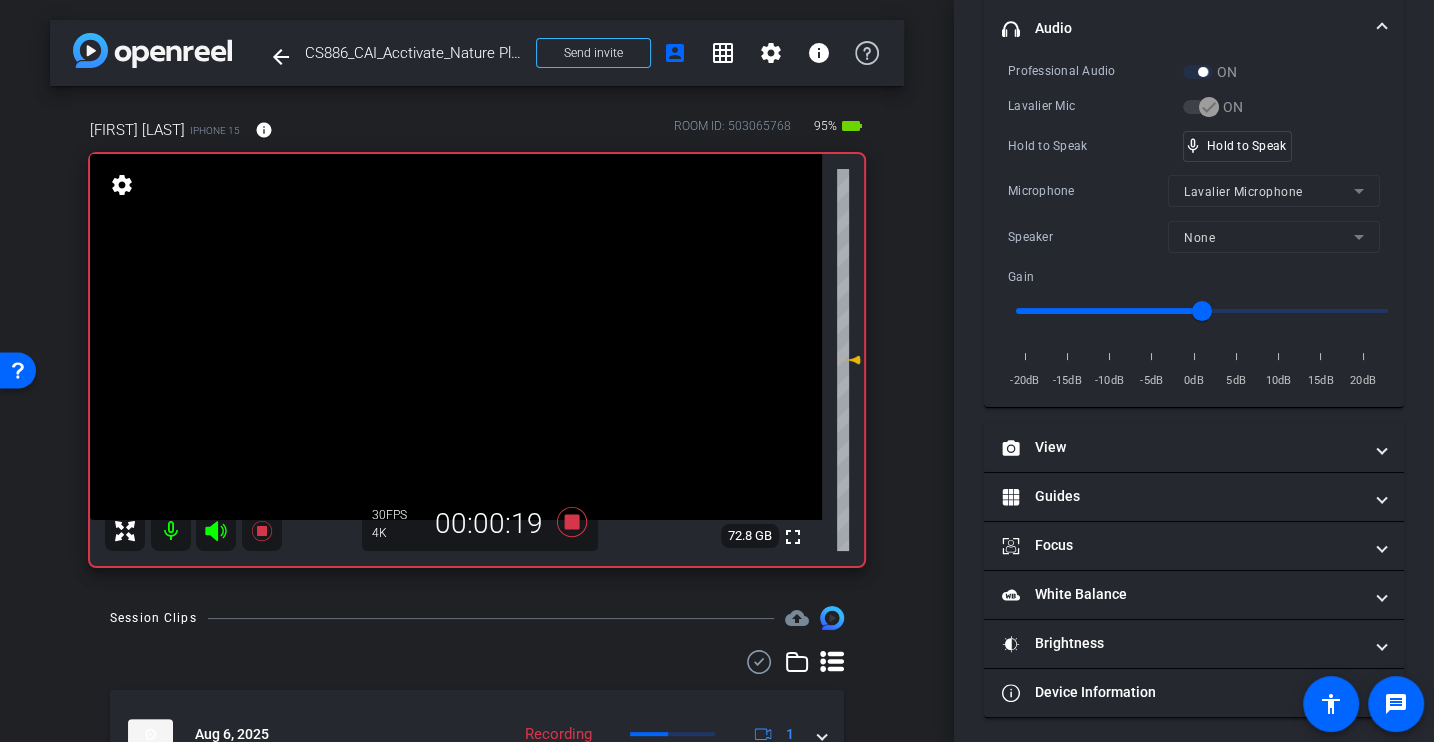 click on "Microphone" at bounding box center (1088, 191) 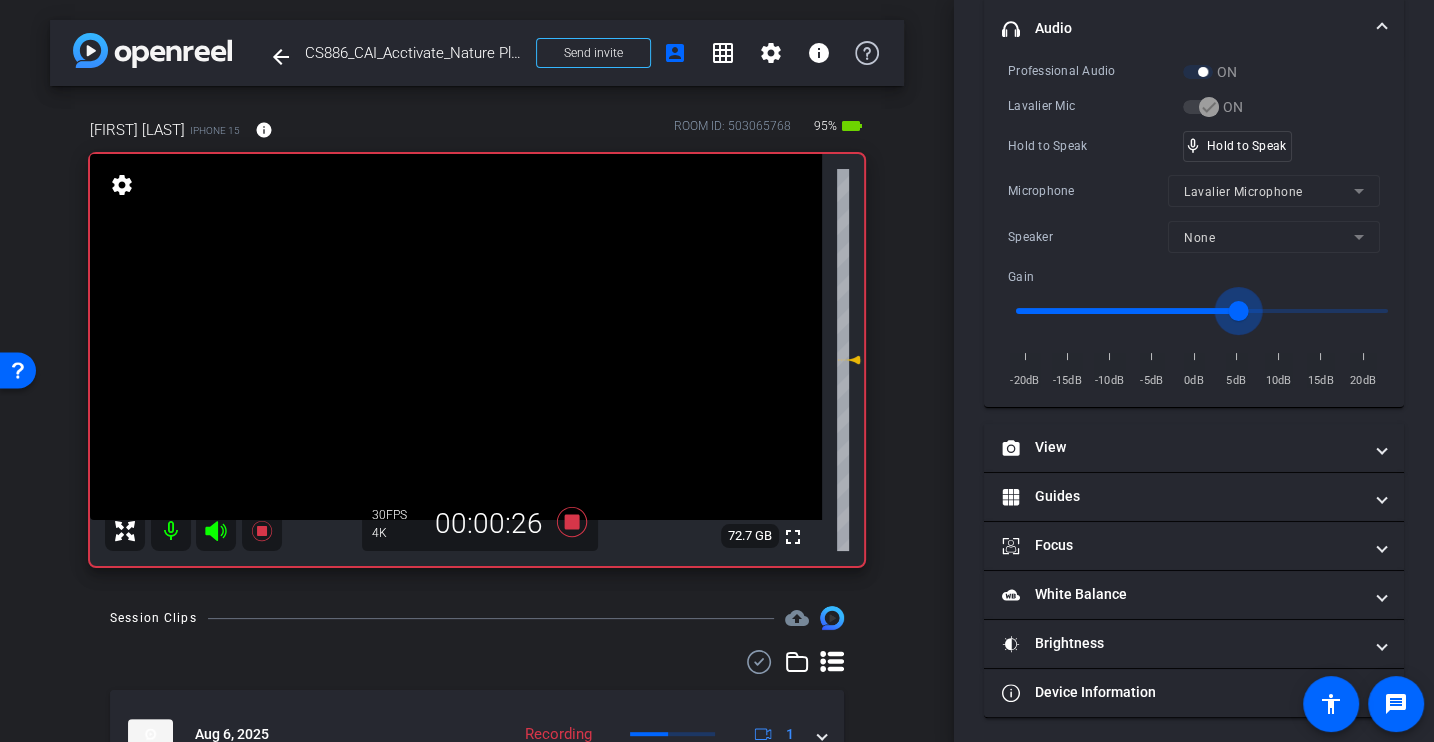 drag, startPoint x: 1209, startPoint y: 310, endPoint x: 1236, endPoint y: 314, distance: 27.294687 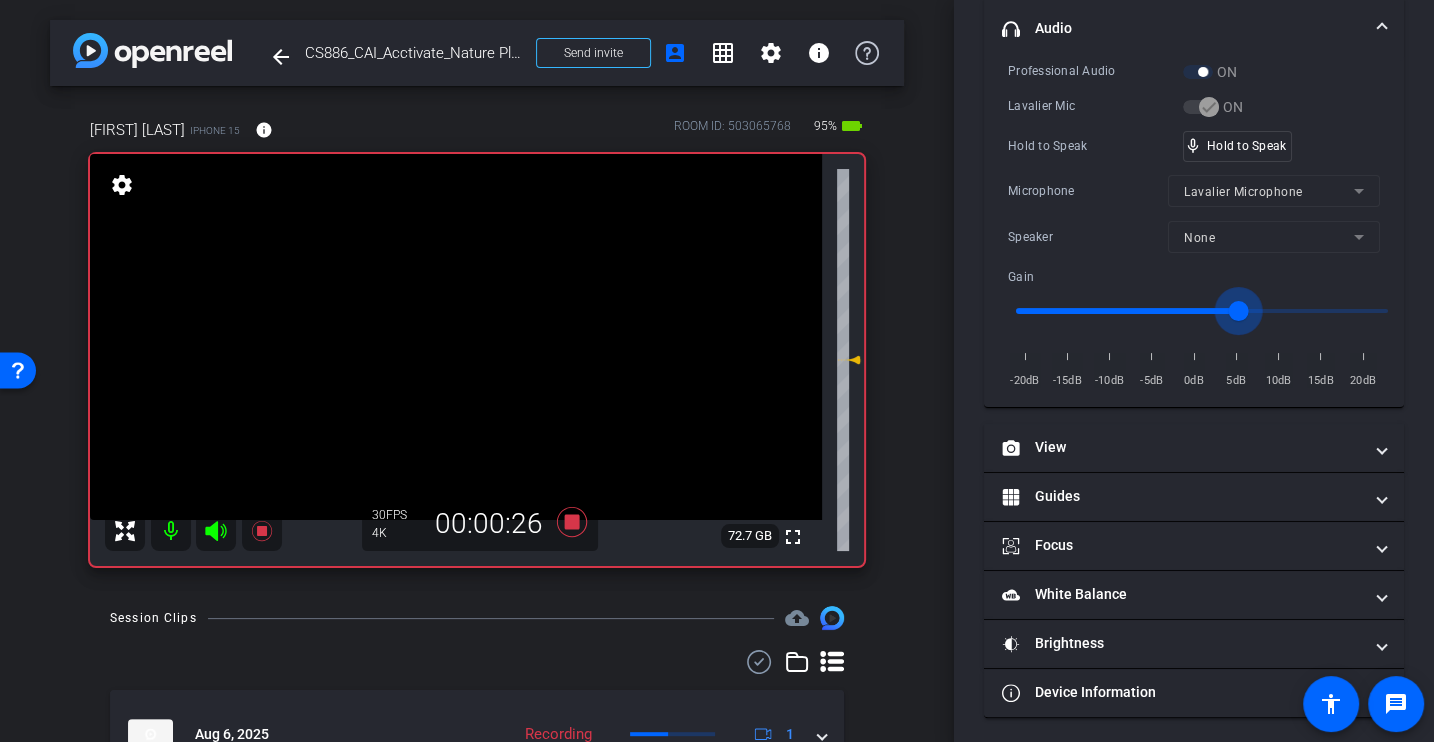 type on "4" 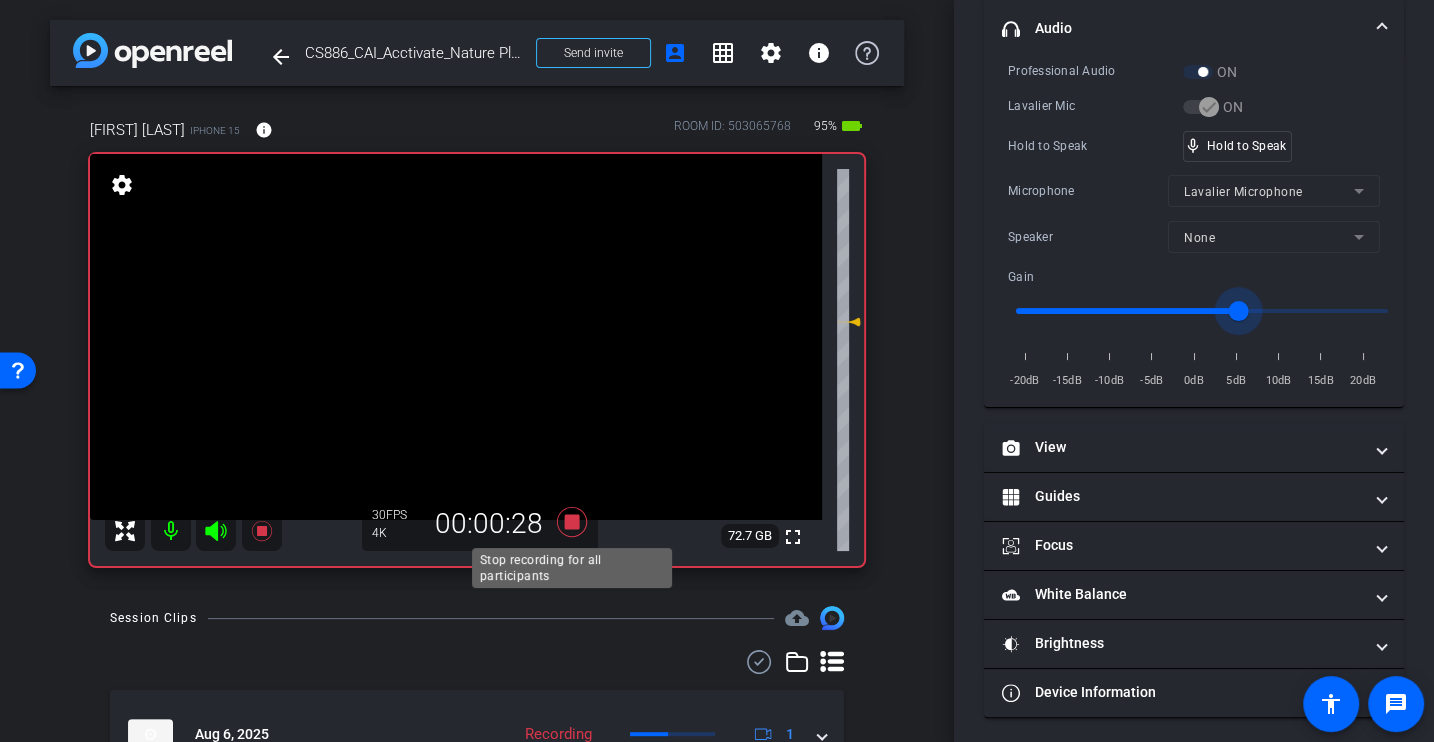 click 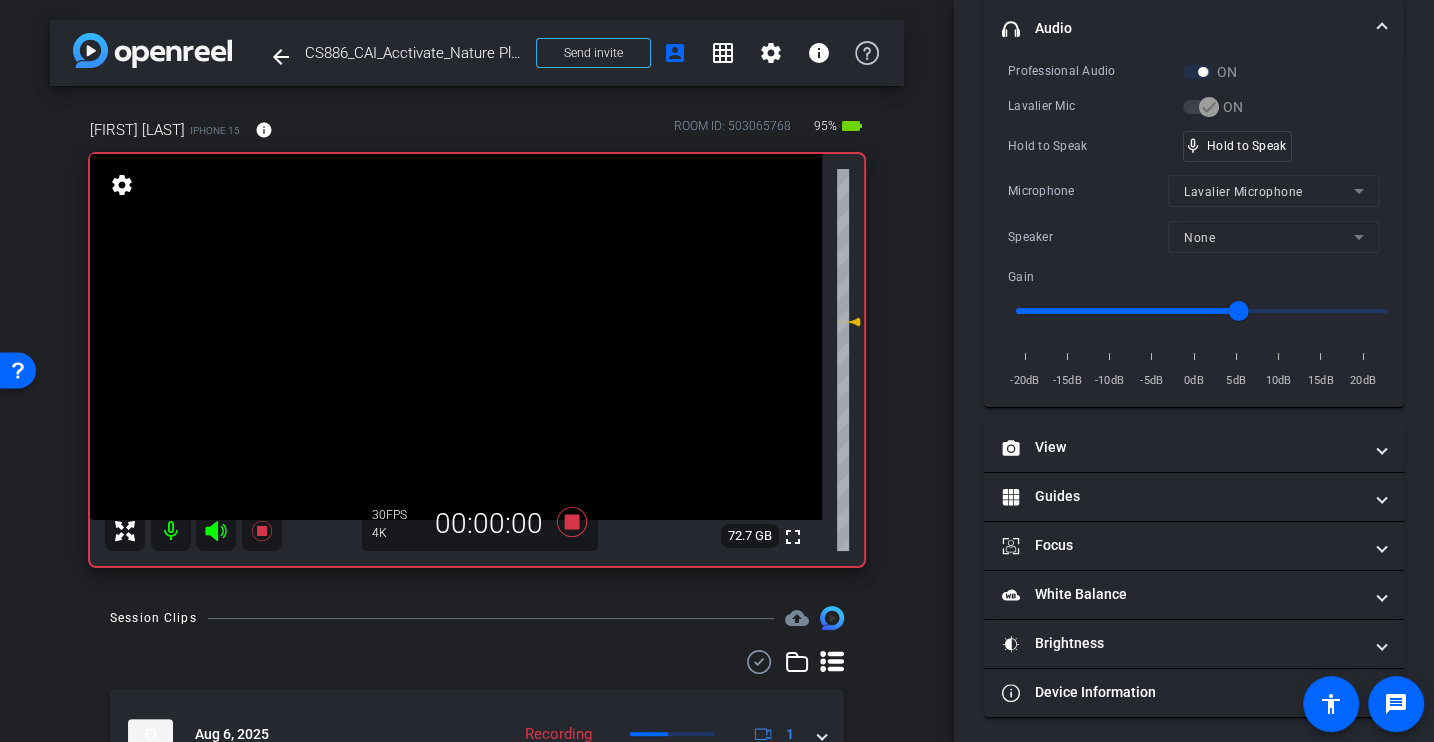 scroll, scrollTop: 216, scrollLeft: 0, axis: vertical 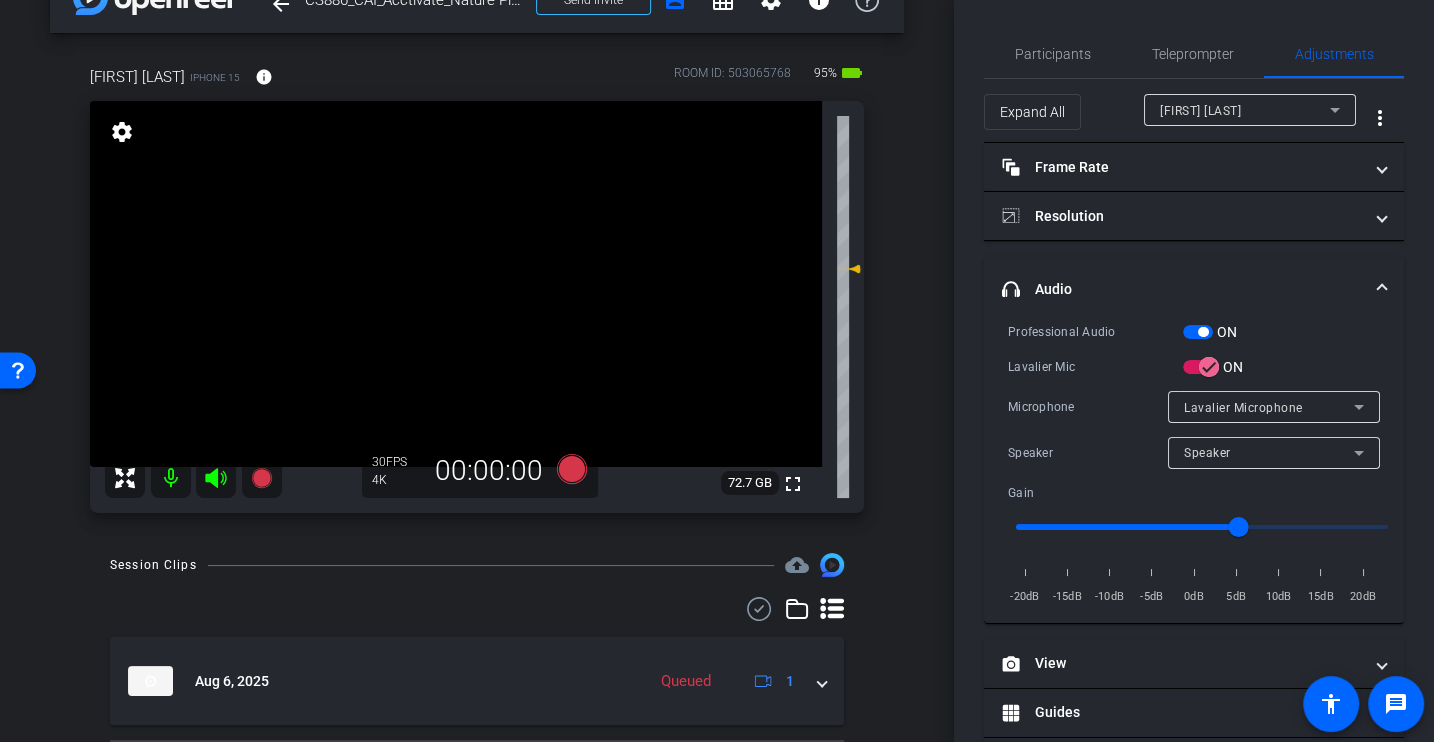 click on "Professional Audio  ON" at bounding box center [1194, 331] 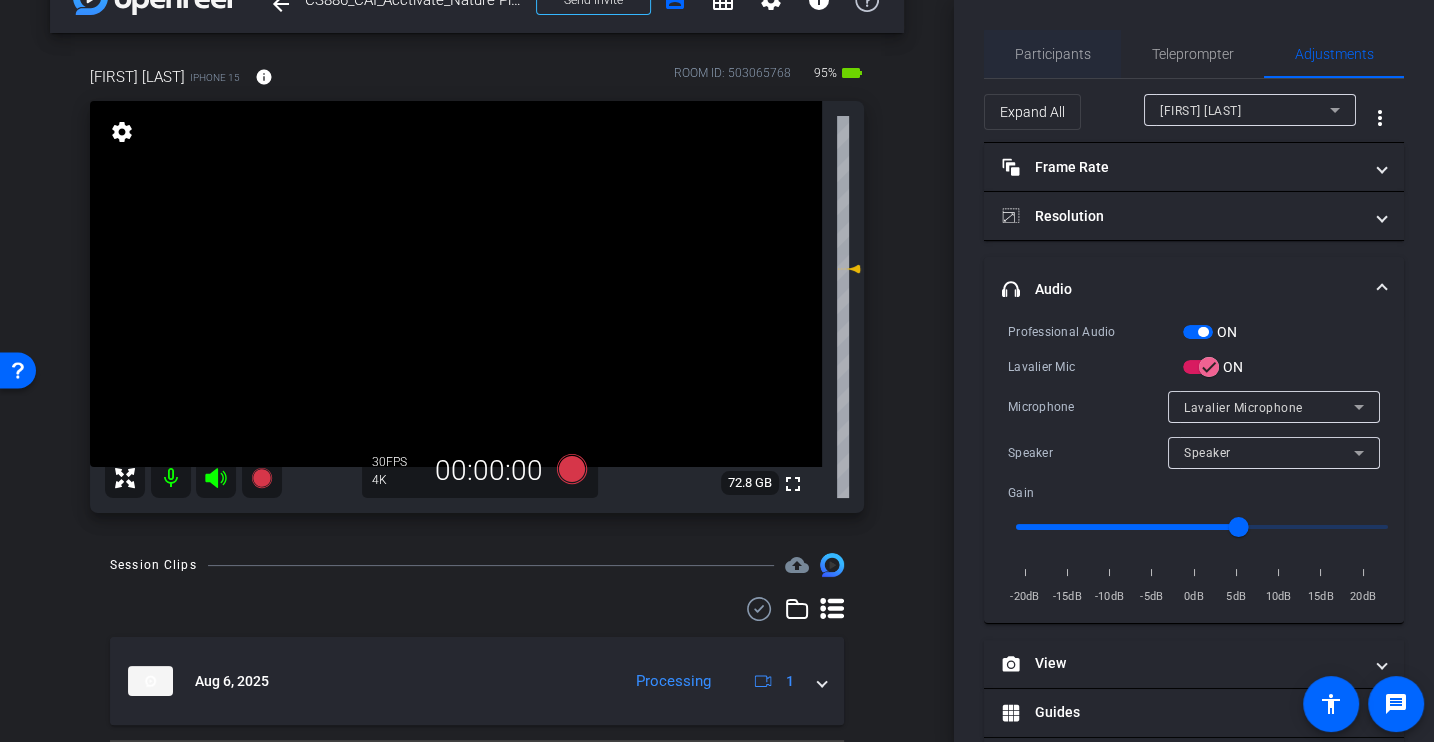 click on "Participants" at bounding box center [1053, 54] 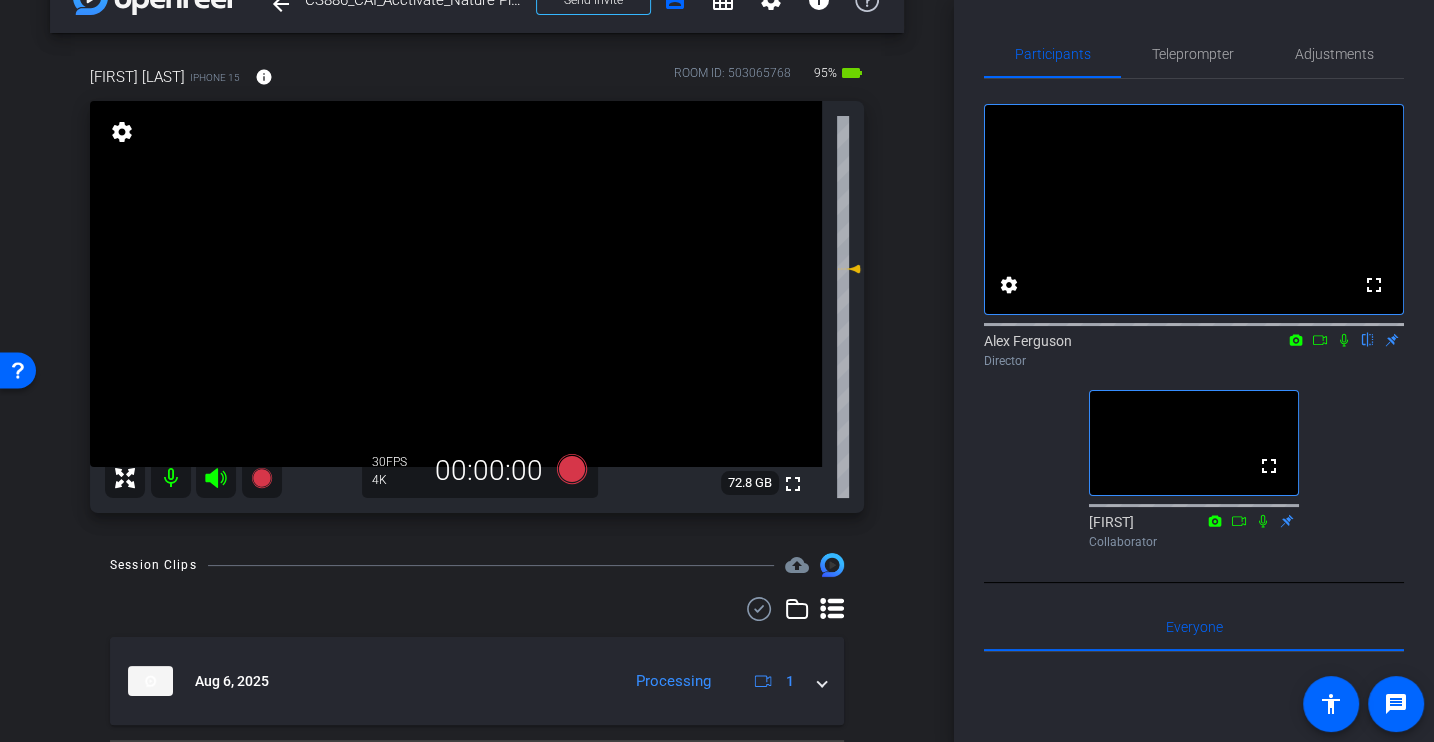 scroll, scrollTop: 88, scrollLeft: 0, axis: vertical 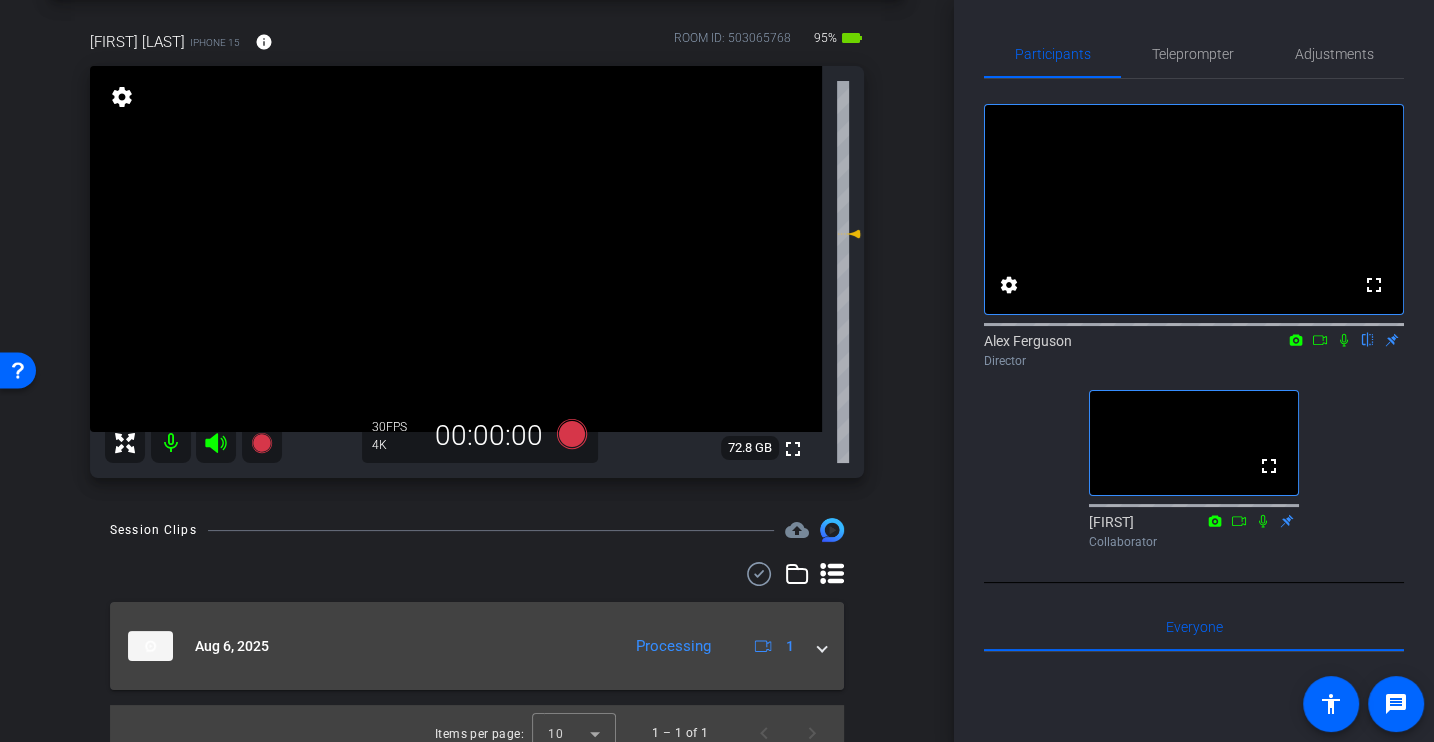 click at bounding box center (822, 646) 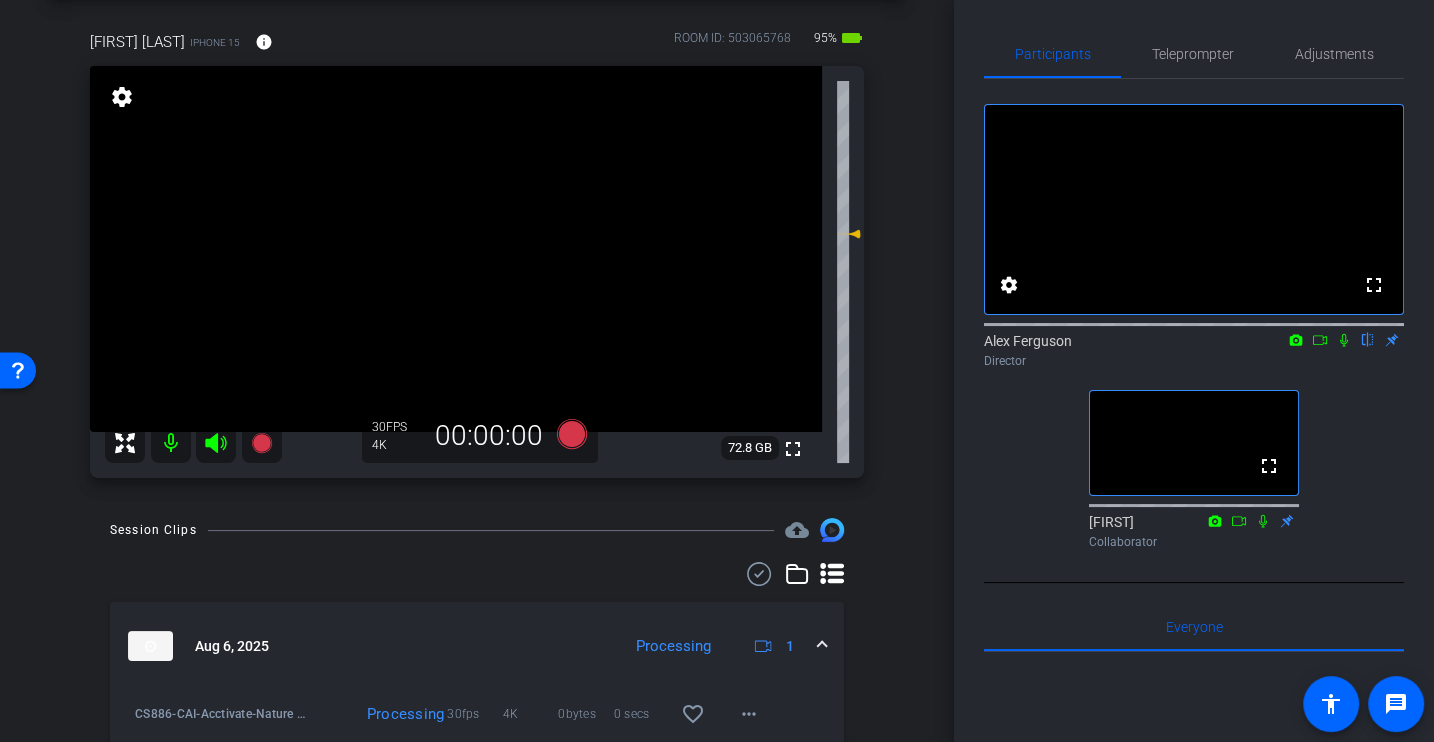 scroll, scrollTop: 175, scrollLeft: 0, axis: vertical 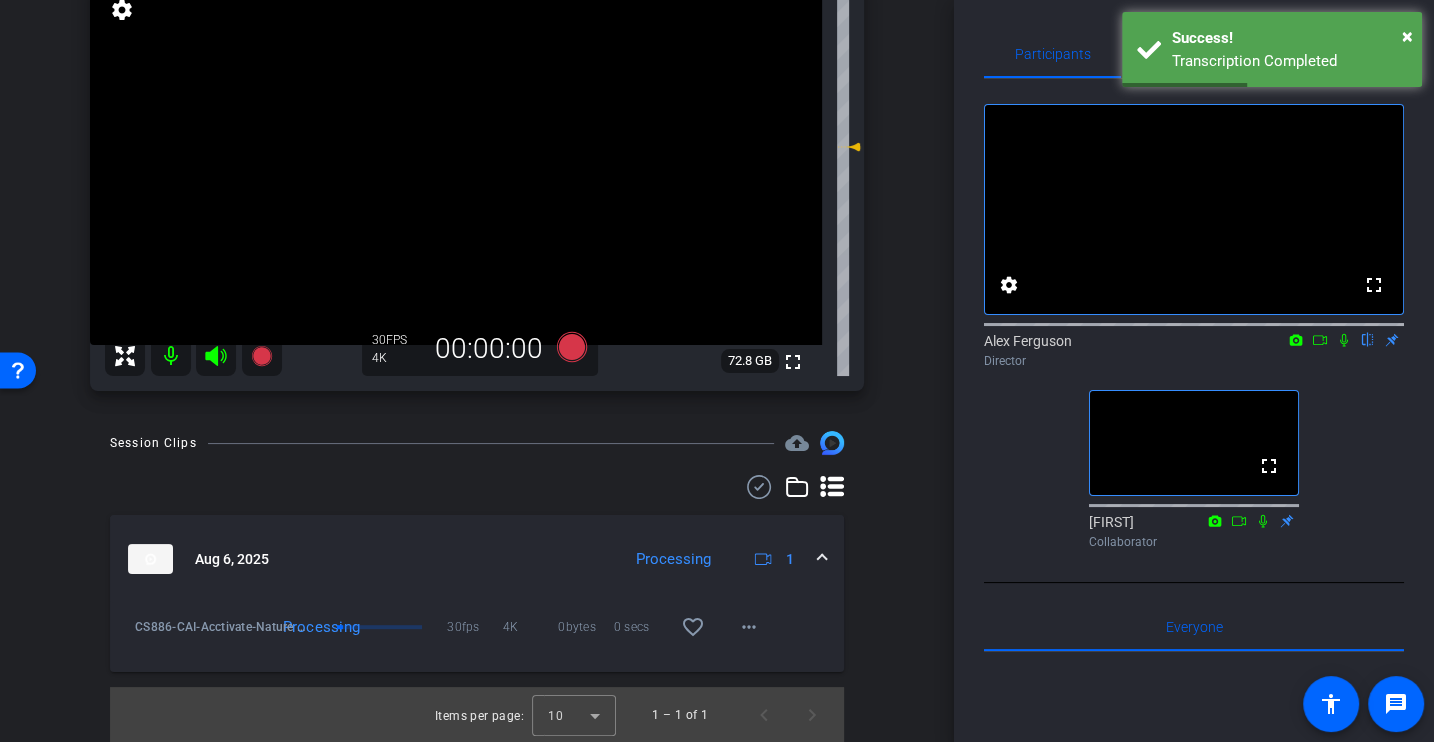 click on "arrow_back  CS886_CAI_Acctivate_Nature Plus Inc_[FIRST] [LAST]   Back to project   Send invite  account_box grid_on settings info
[FIRST] [LAST] iPhone 15 info ROOM ID: 503065768 95% battery_std fullscreen settings  72.8 GB
30 FPS  4K   00:00:00
Session Clips   cloud_upload
Aug 6, 2025   Processing" at bounding box center (477, 196) 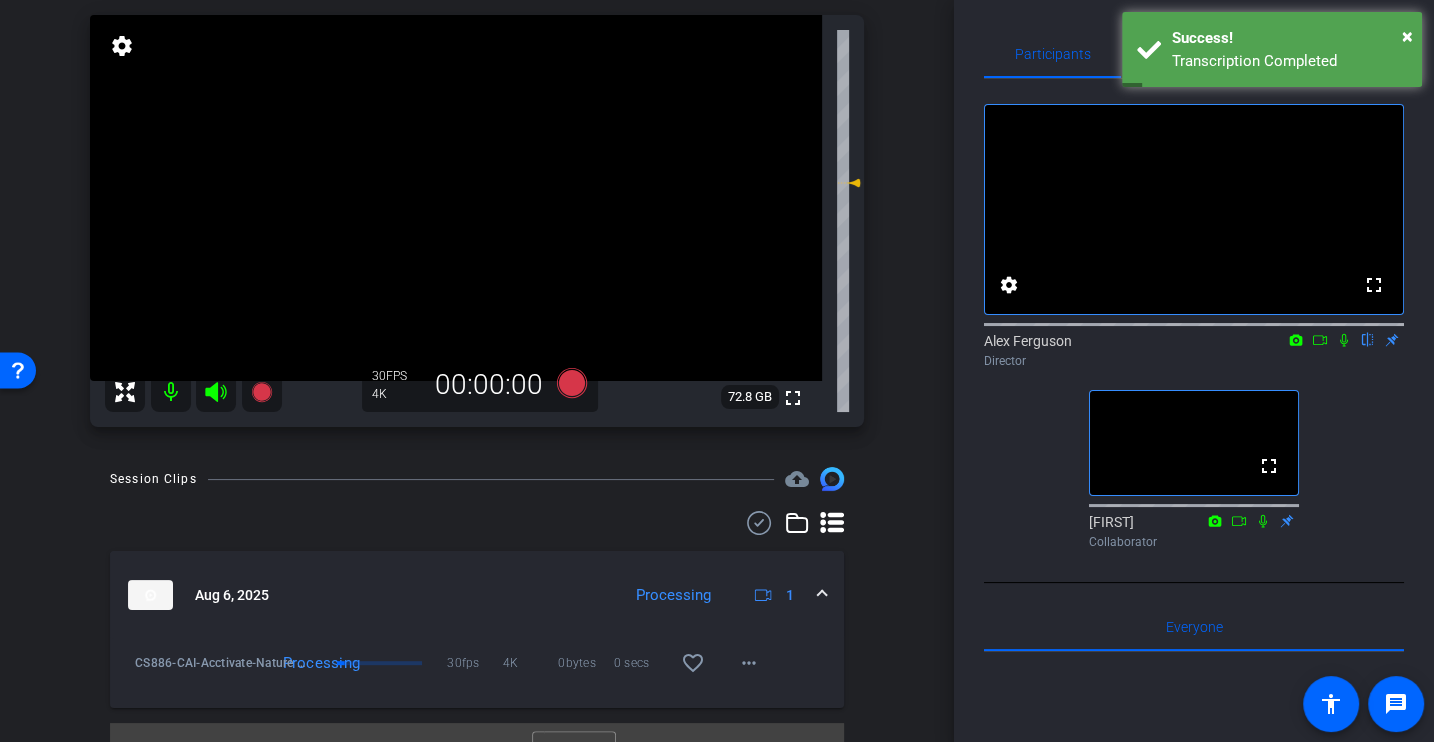 scroll, scrollTop: 164, scrollLeft: 0, axis: vertical 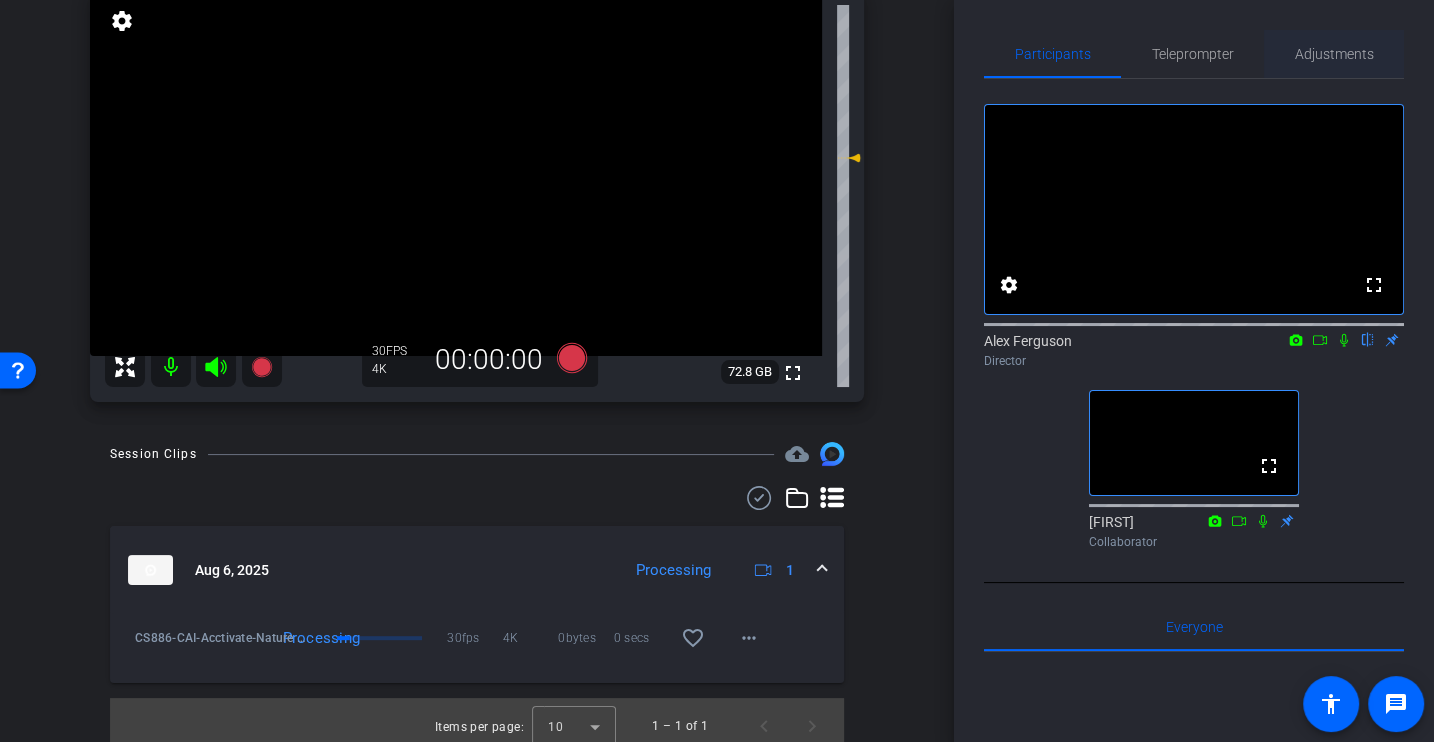 click on "Adjustments" at bounding box center (1334, 54) 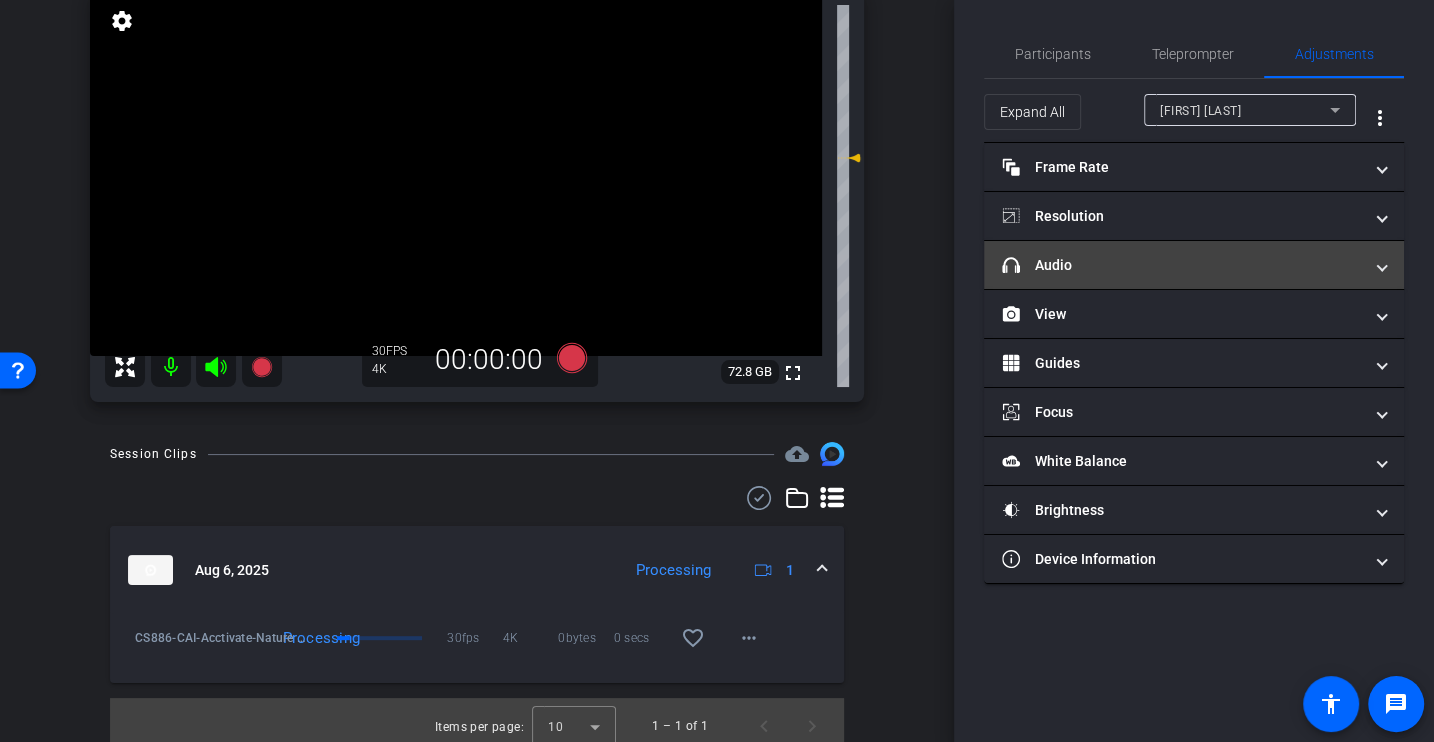 click on "headphone icon
Audio" at bounding box center (1182, 265) 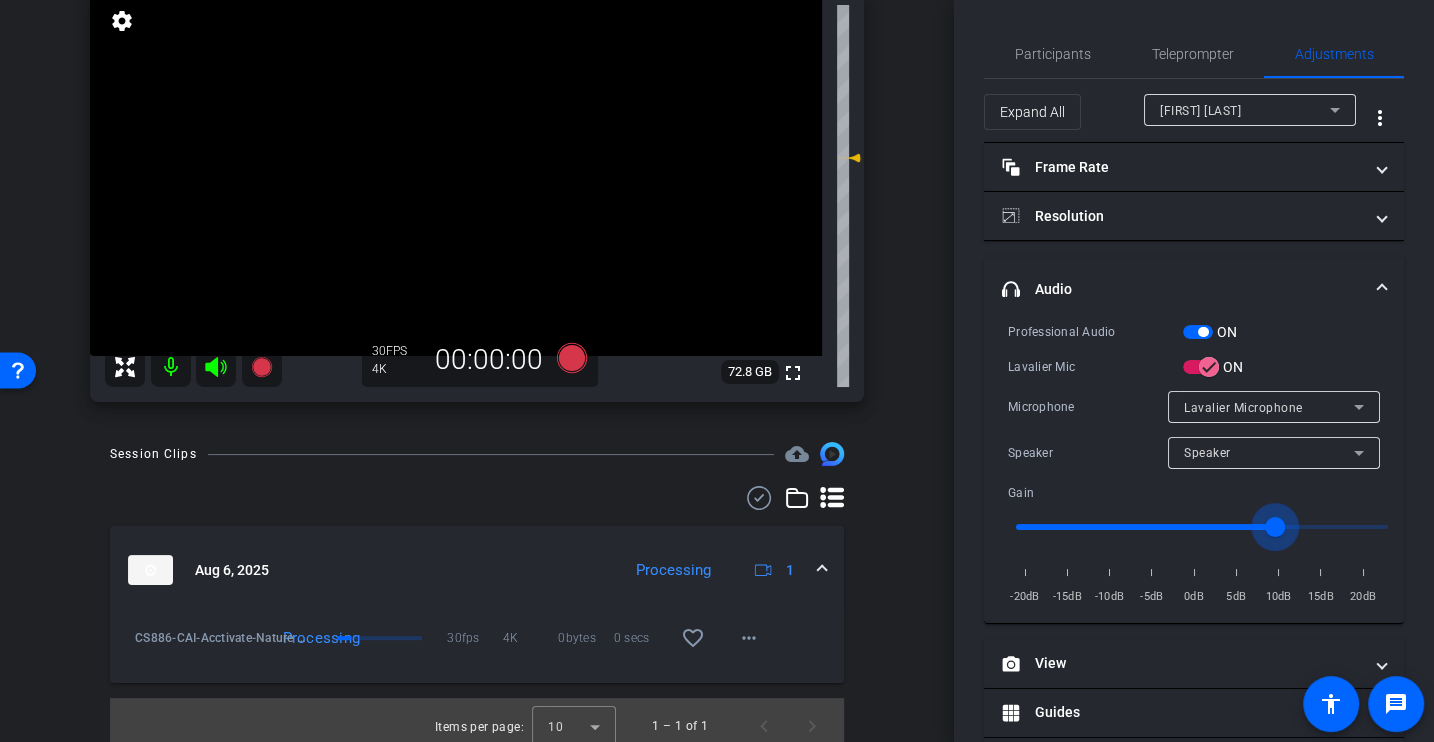 drag, startPoint x: 1242, startPoint y: 521, endPoint x: 1270, endPoint y: 525, distance: 28.284271 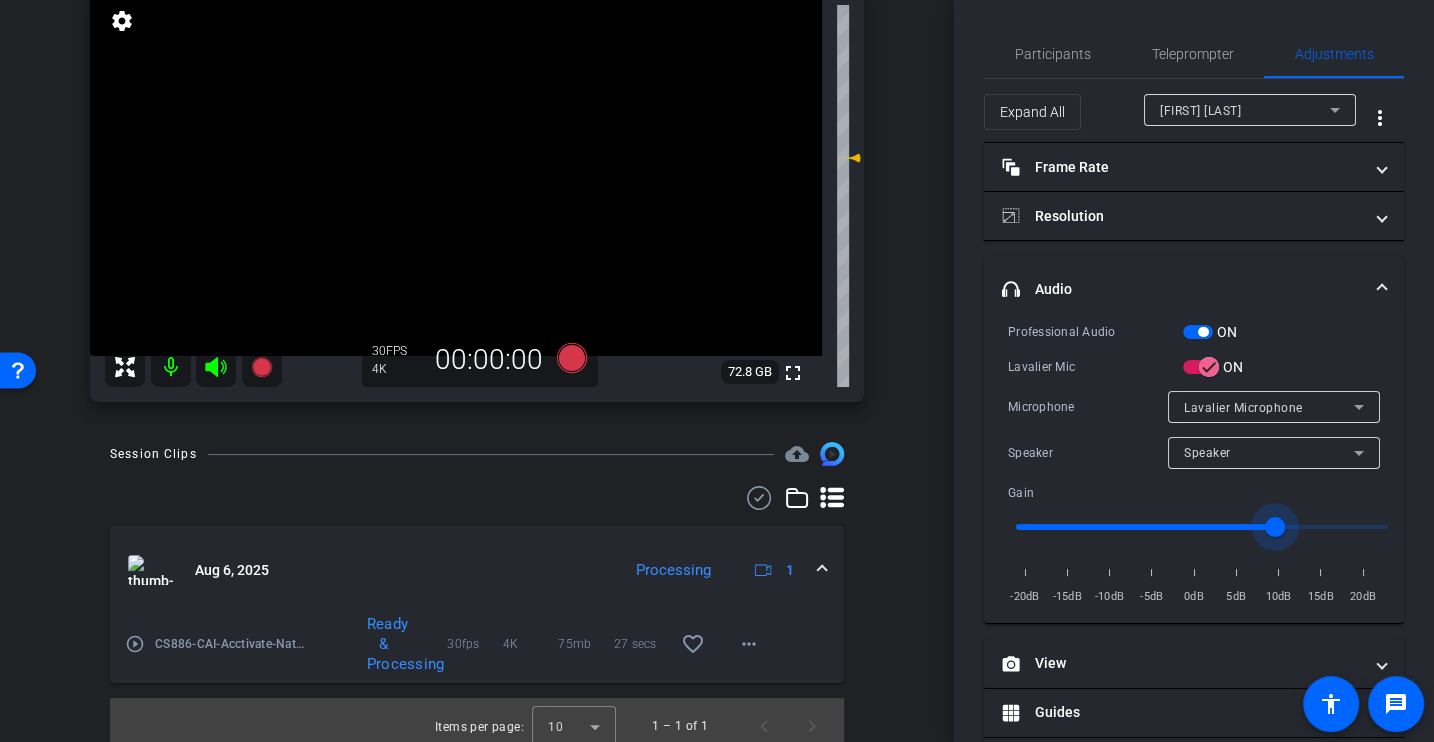 type on "7" 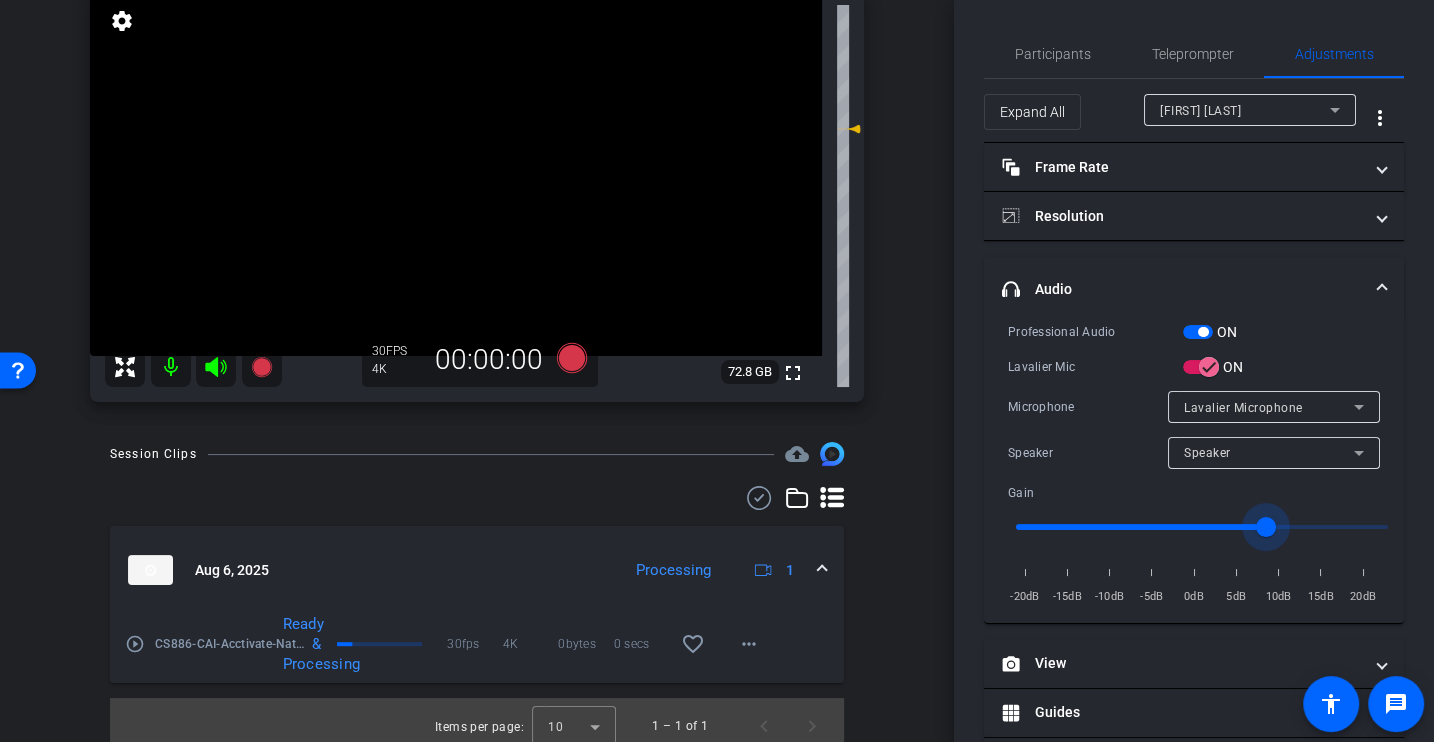 click on "play_circle_outline" at bounding box center (135, 644) 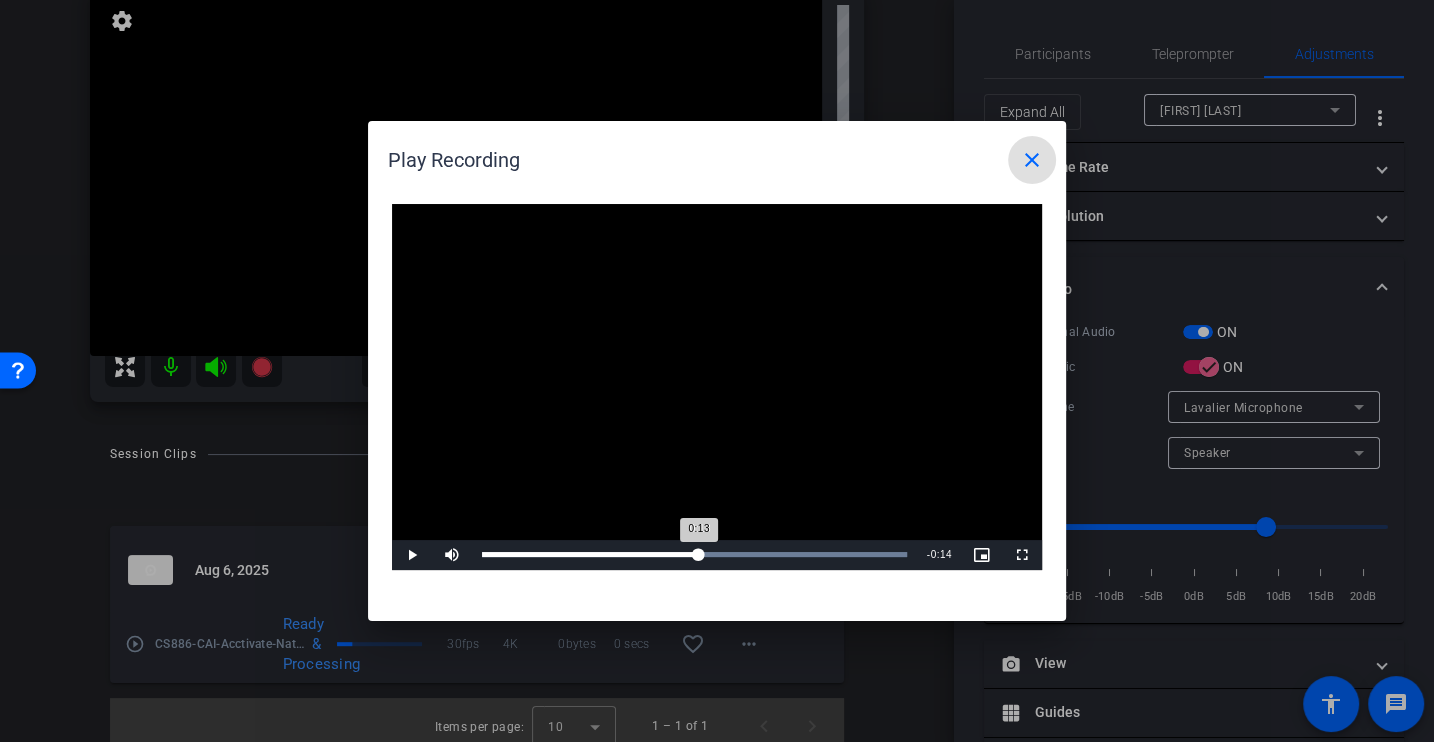 click on "Loaded :  100.00% 0:13 0:13" at bounding box center [694, 555] 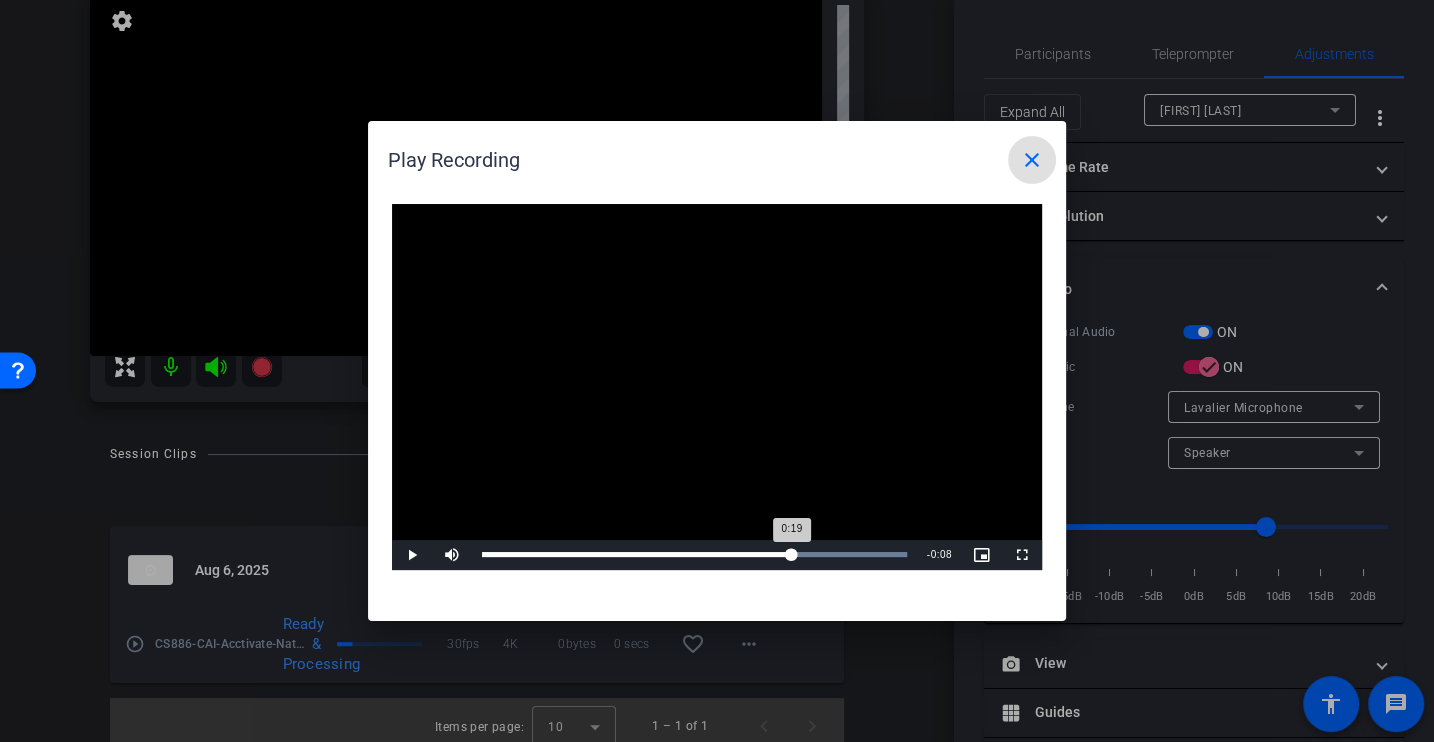 click on "Loaded :  100.00% 0:19 0:19" at bounding box center (694, 554) 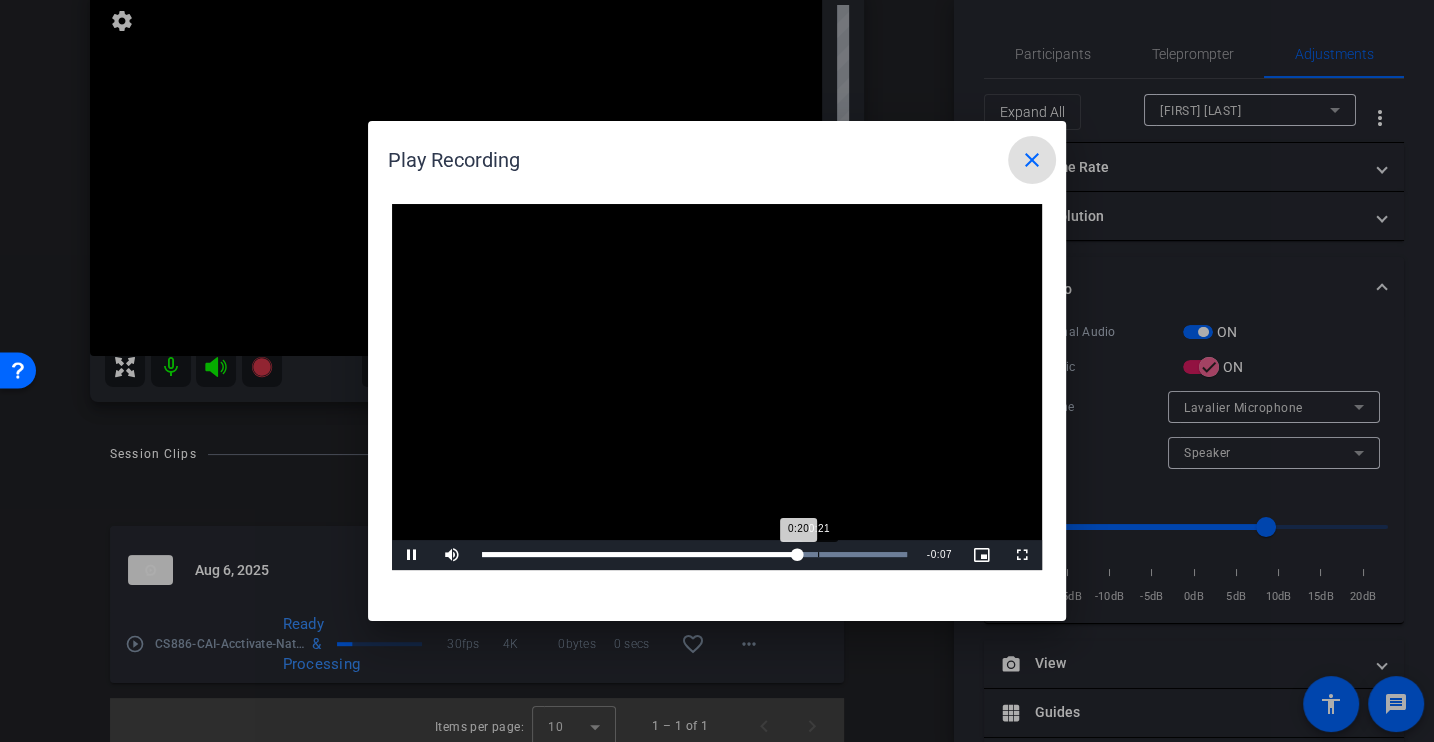 click on "Loaded :  100.00% 0:21 0:20" at bounding box center (694, 554) 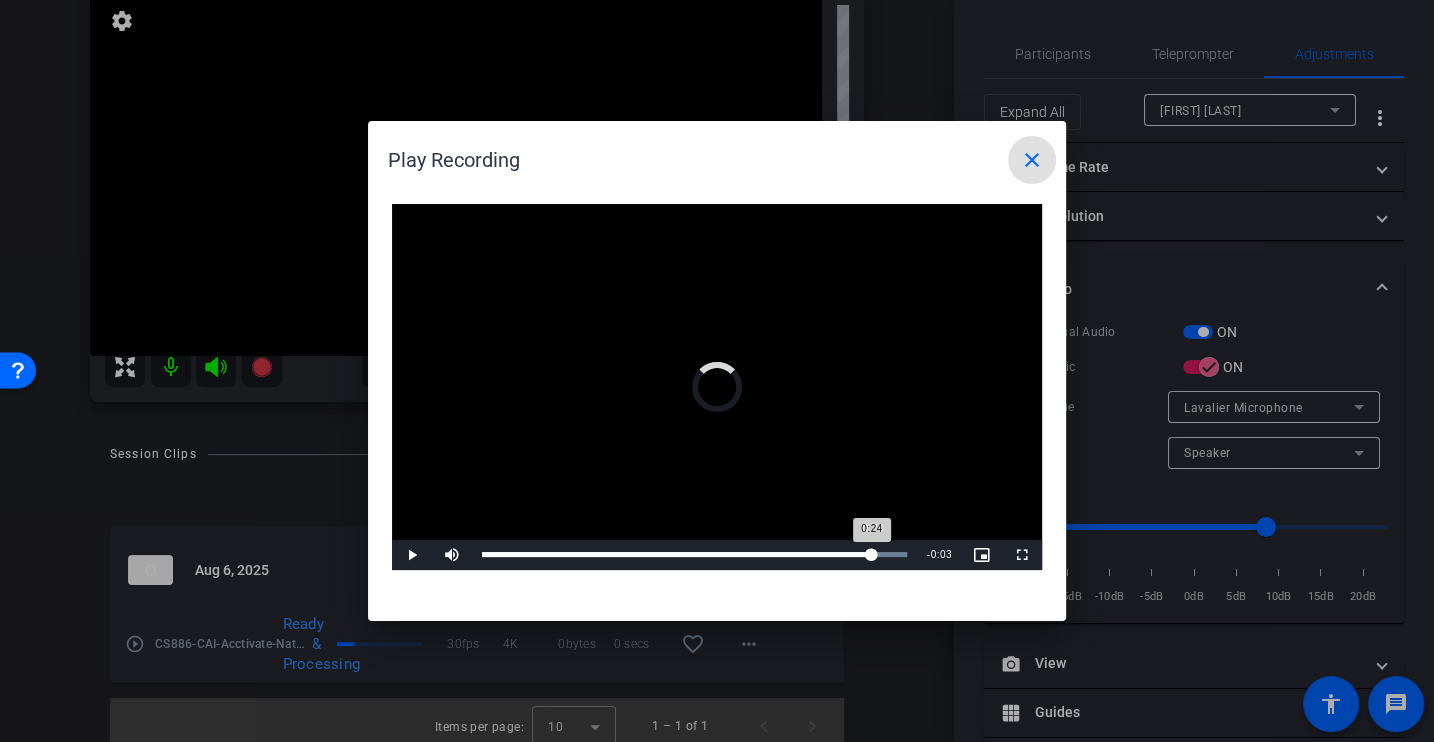 click on "Loaded :  100.00% 0:24 0:24" at bounding box center (694, 554) 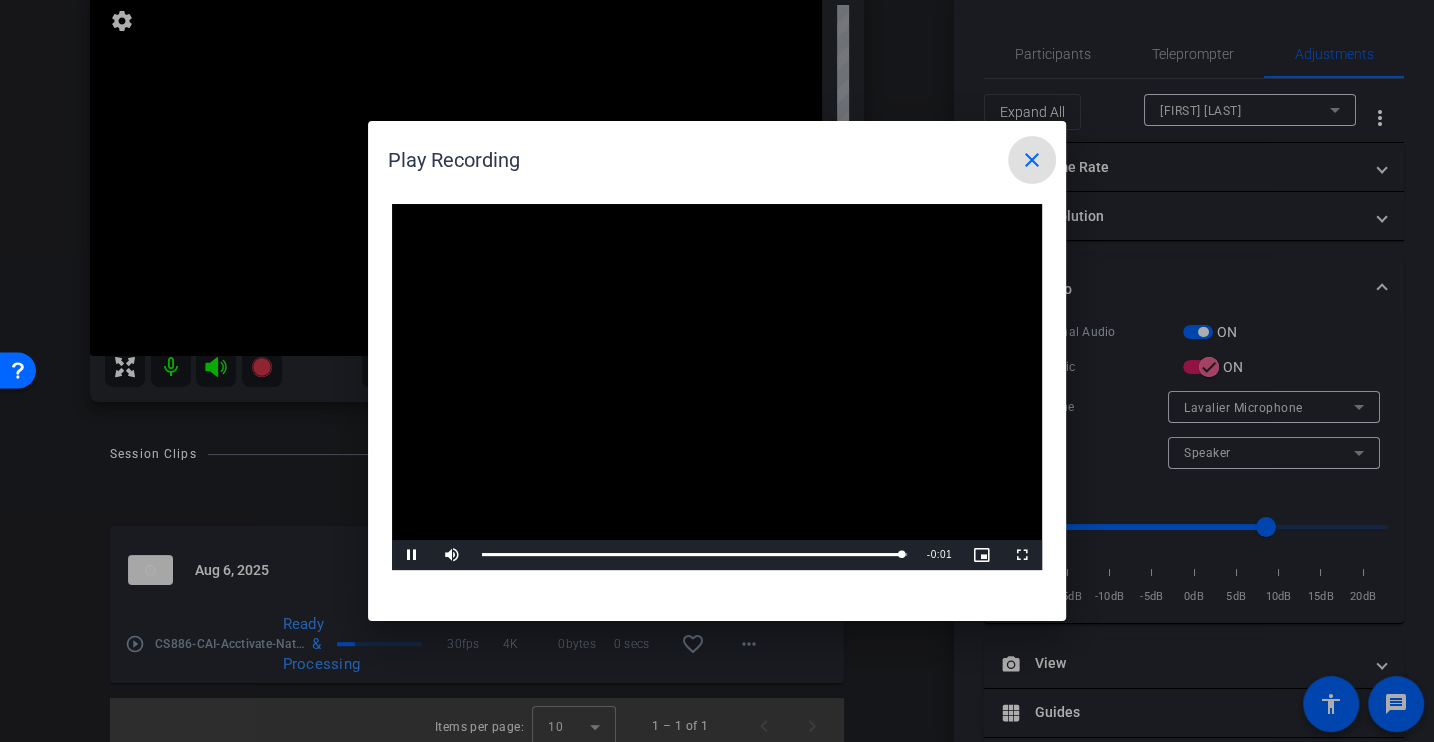 click on "close" at bounding box center (1032, 160) 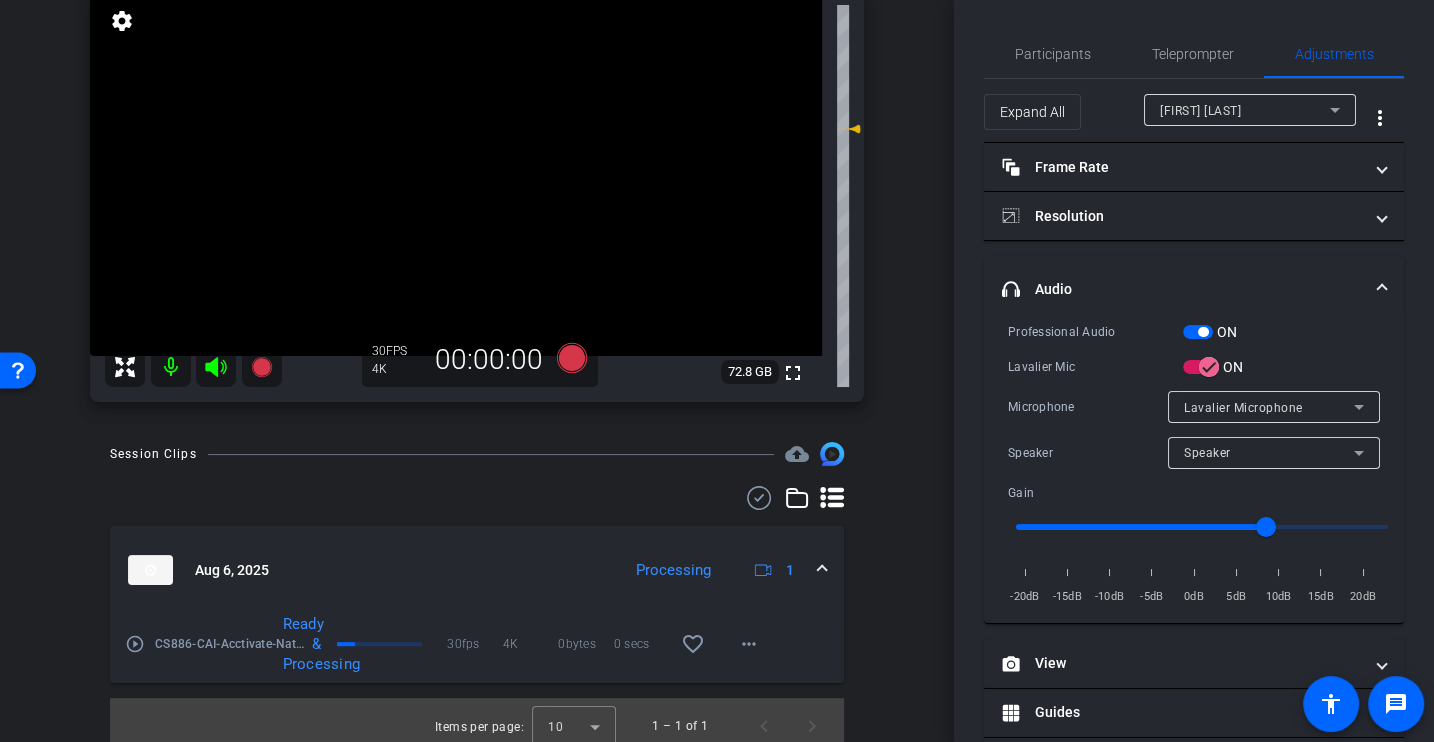 scroll, scrollTop: 0, scrollLeft: 0, axis: both 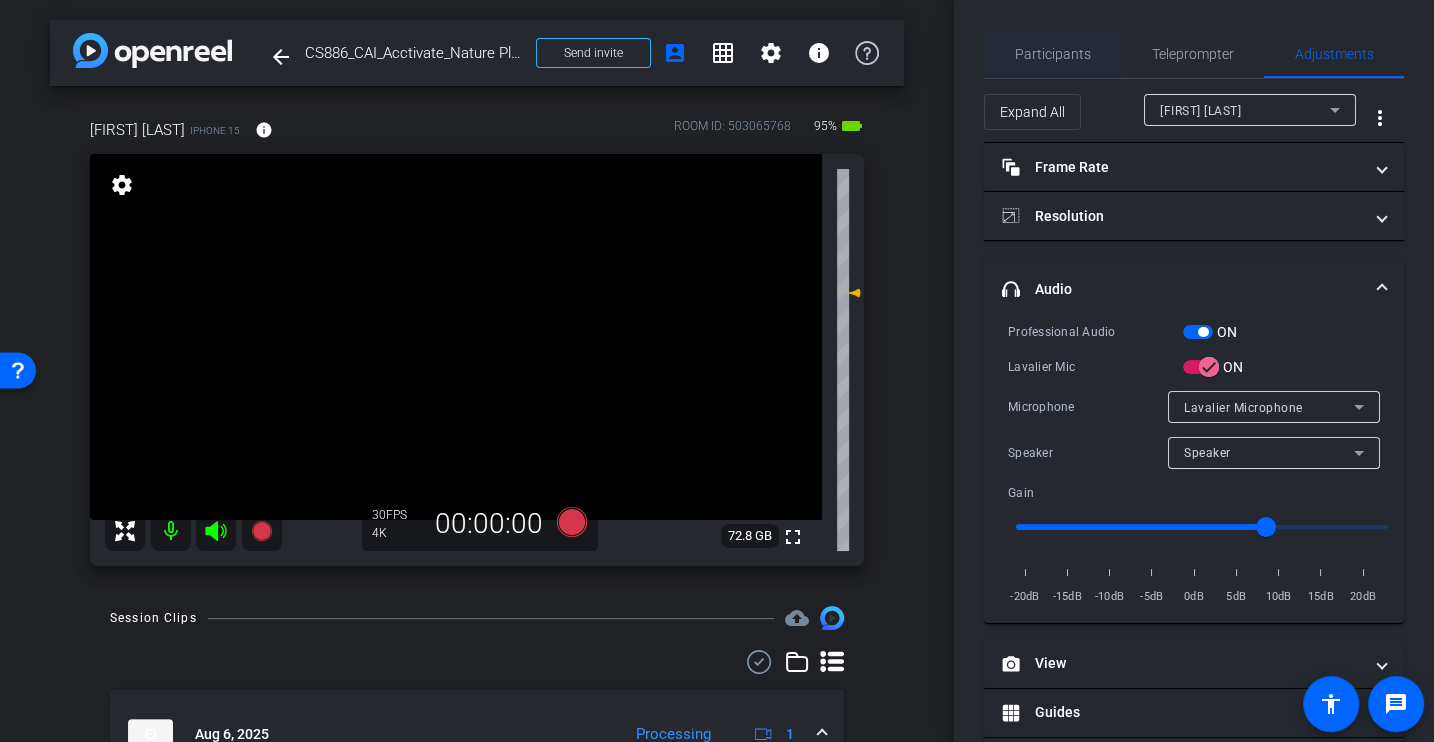 click on "Participants" at bounding box center (1053, 54) 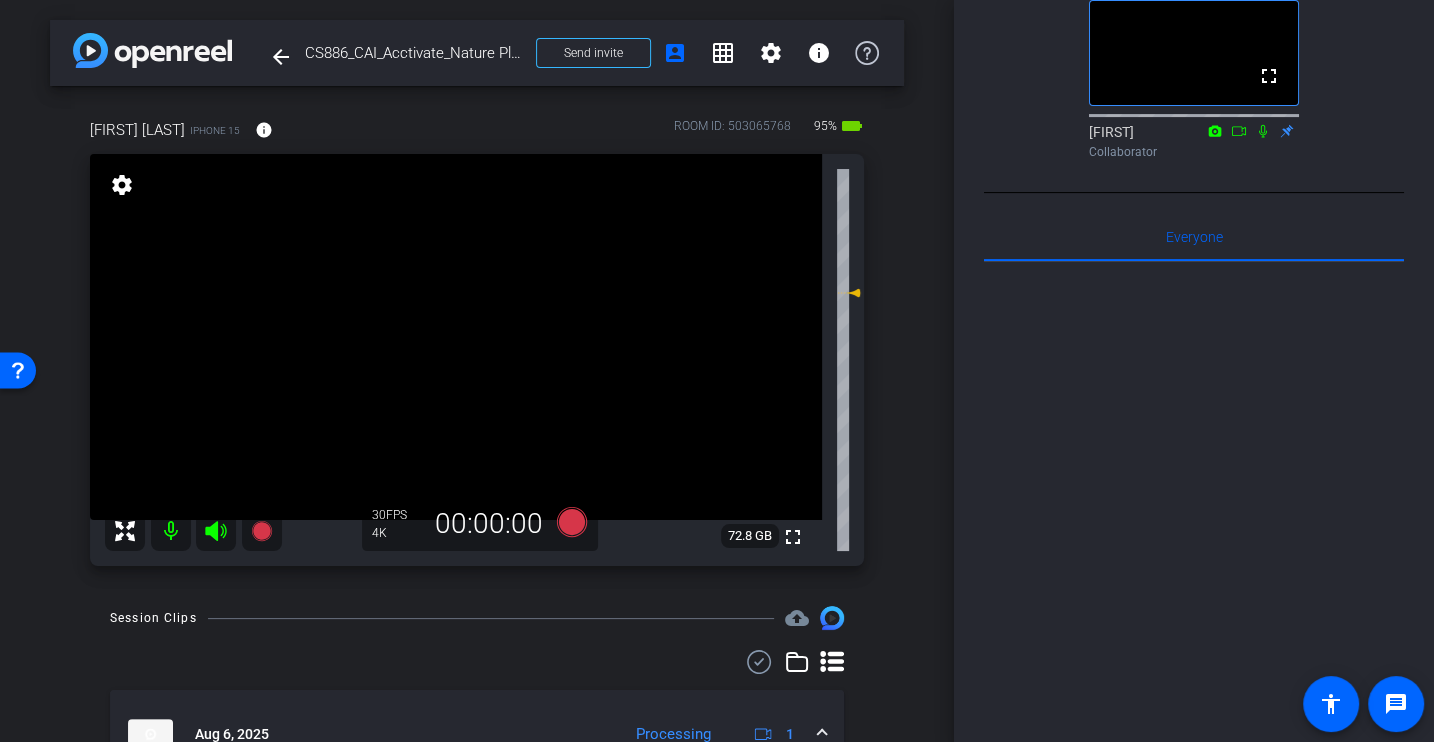 scroll, scrollTop: 0, scrollLeft: 0, axis: both 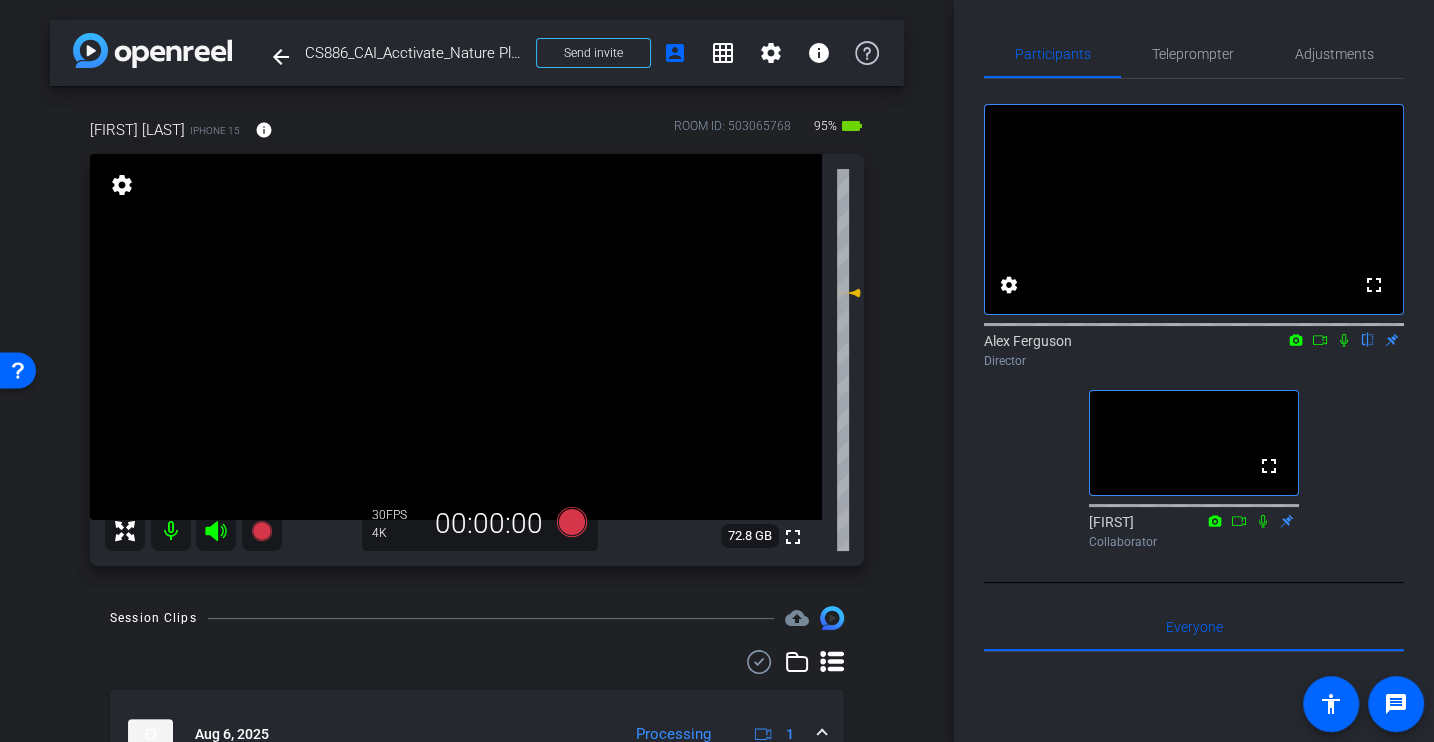 click on "fullscreen settings  Alex Ferguson
flip
Director  fullscreen  Drea
Collaborator" 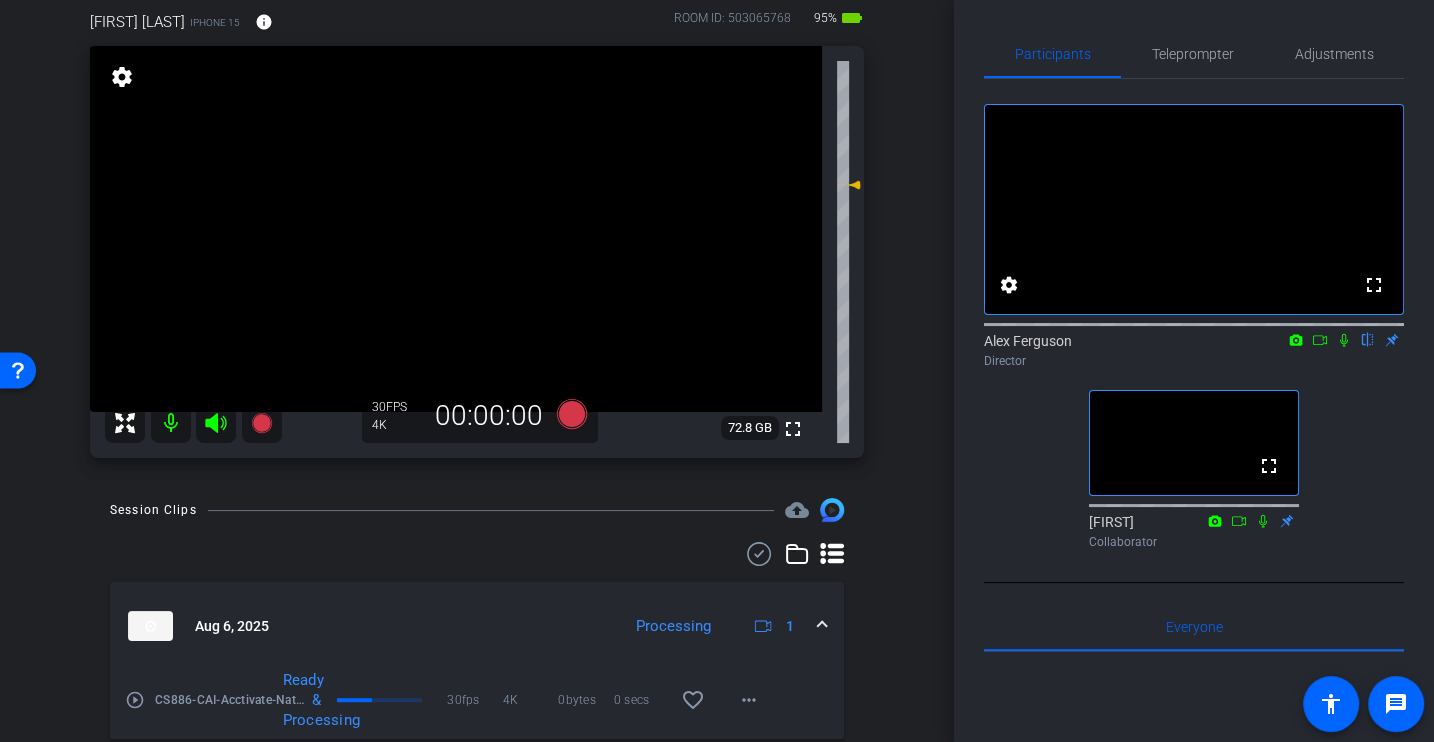 scroll, scrollTop: 151, scrollLeft: 0, axis: vertical 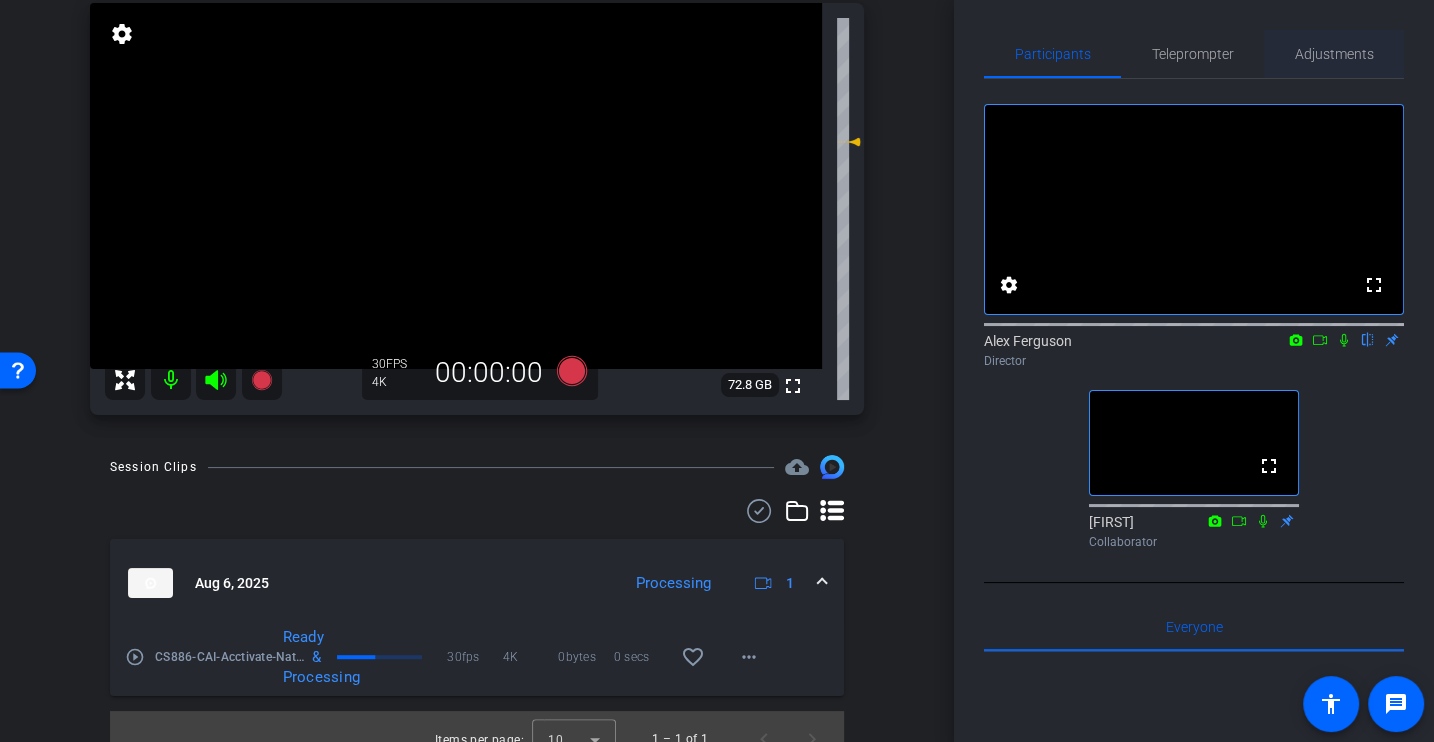 click on "Adjustments" at bounding box center (1334, 54) 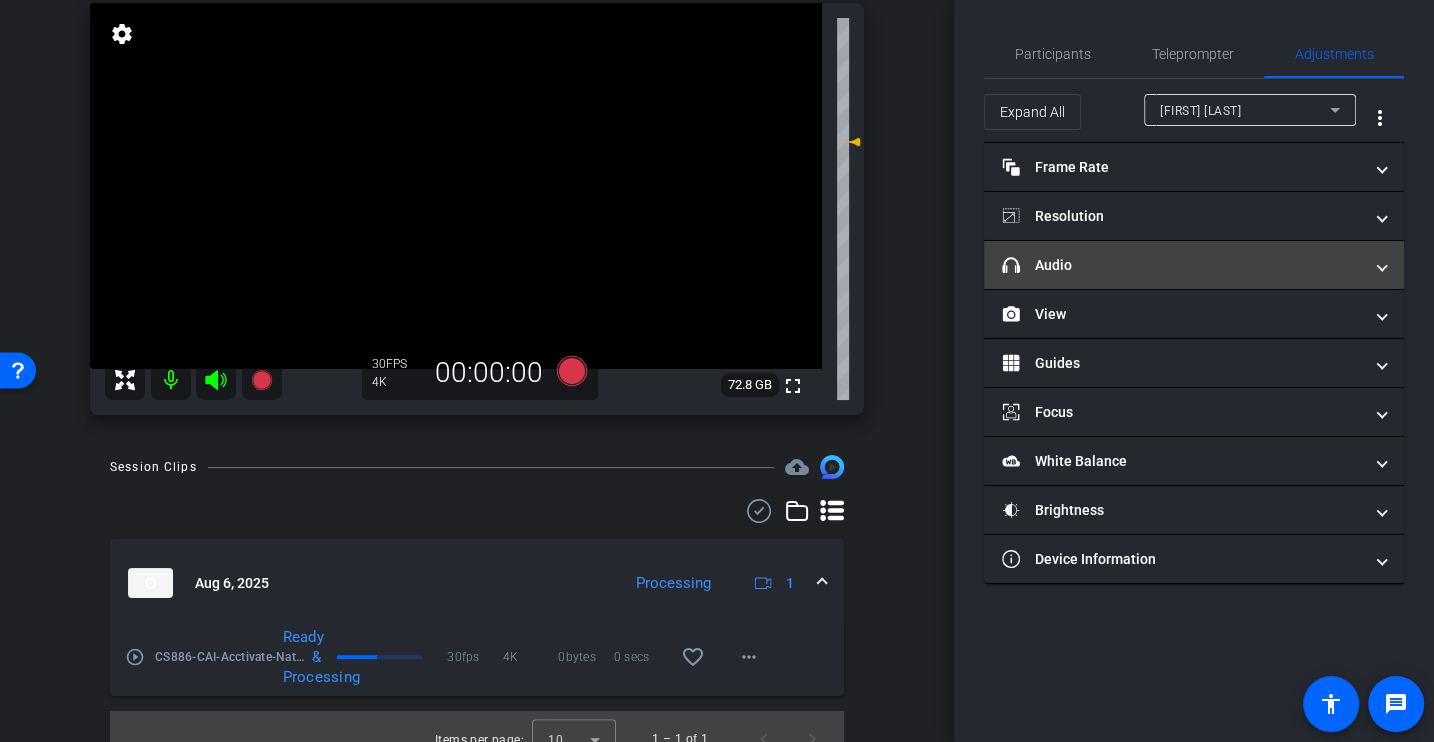 click on "headphone icon
Audio" at bounding box center [1182, 265] 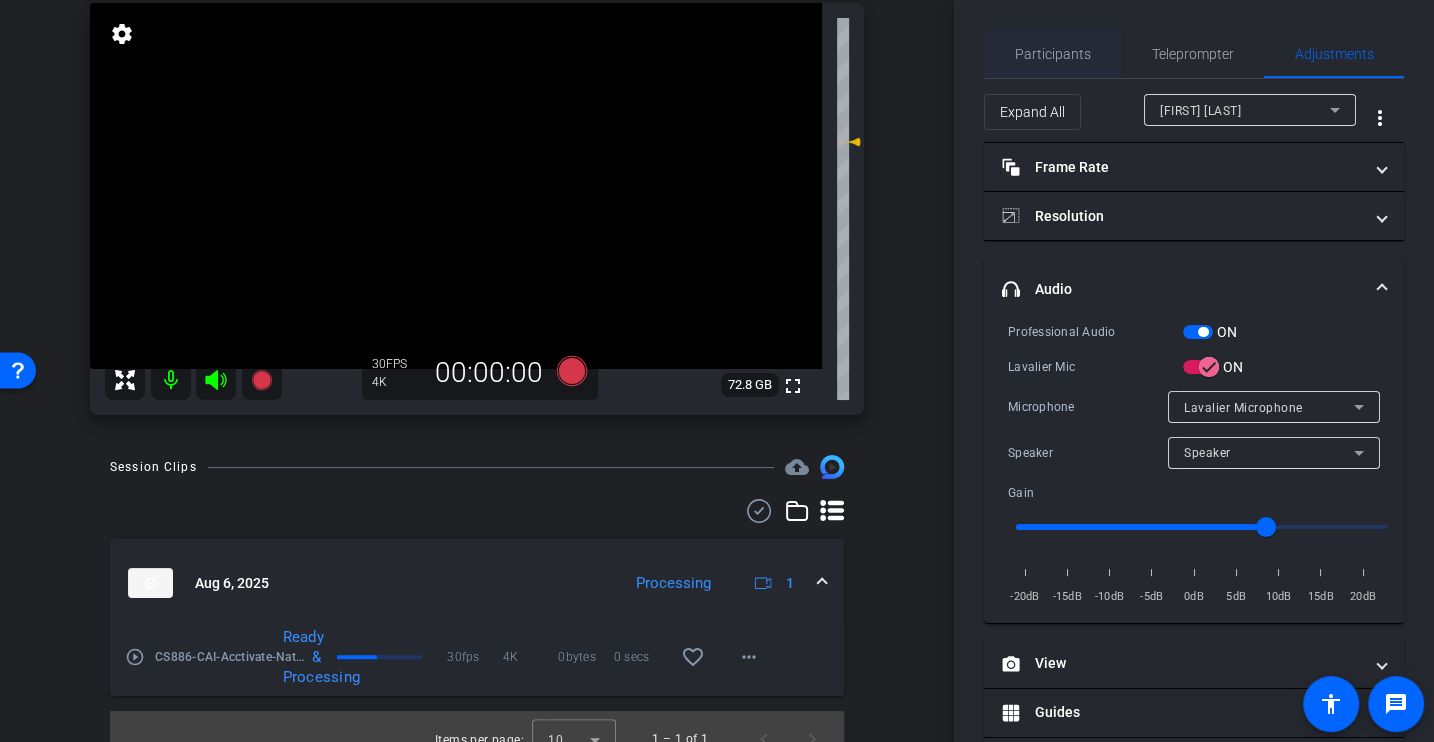 click on "Participants" at bounding box center (1053, 54) 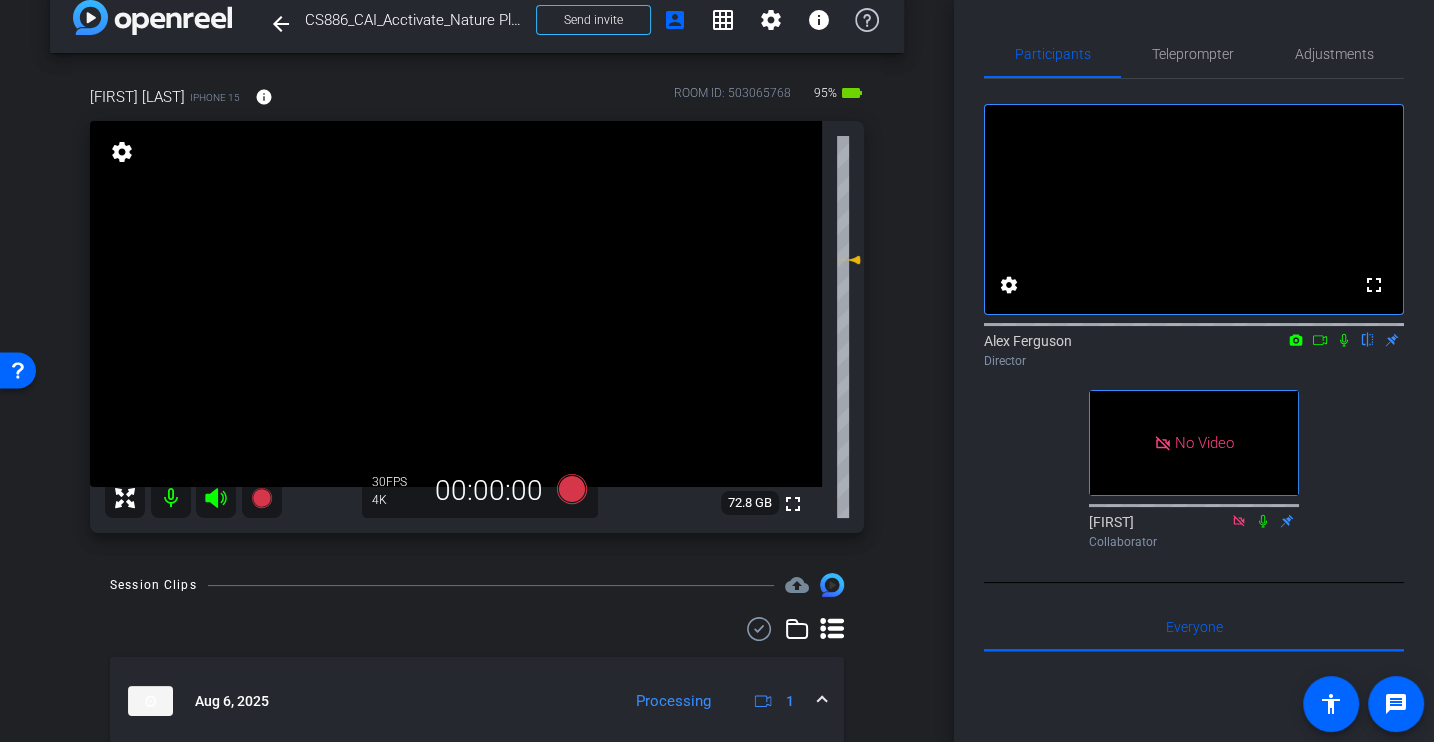 scroll, scrollTop: 0, scrollLeft: 0, axis: both 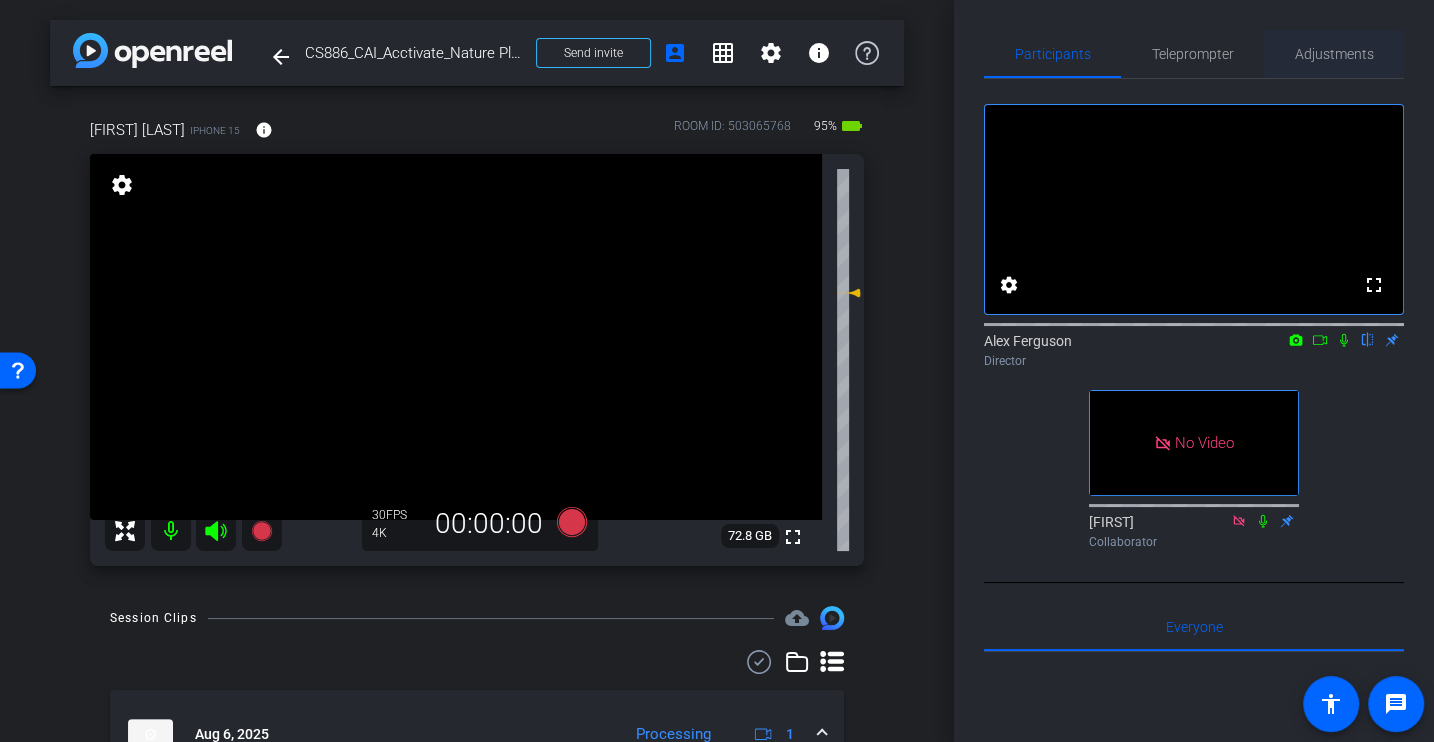 click on "Adjustments" at bounding box center (1334, 54) 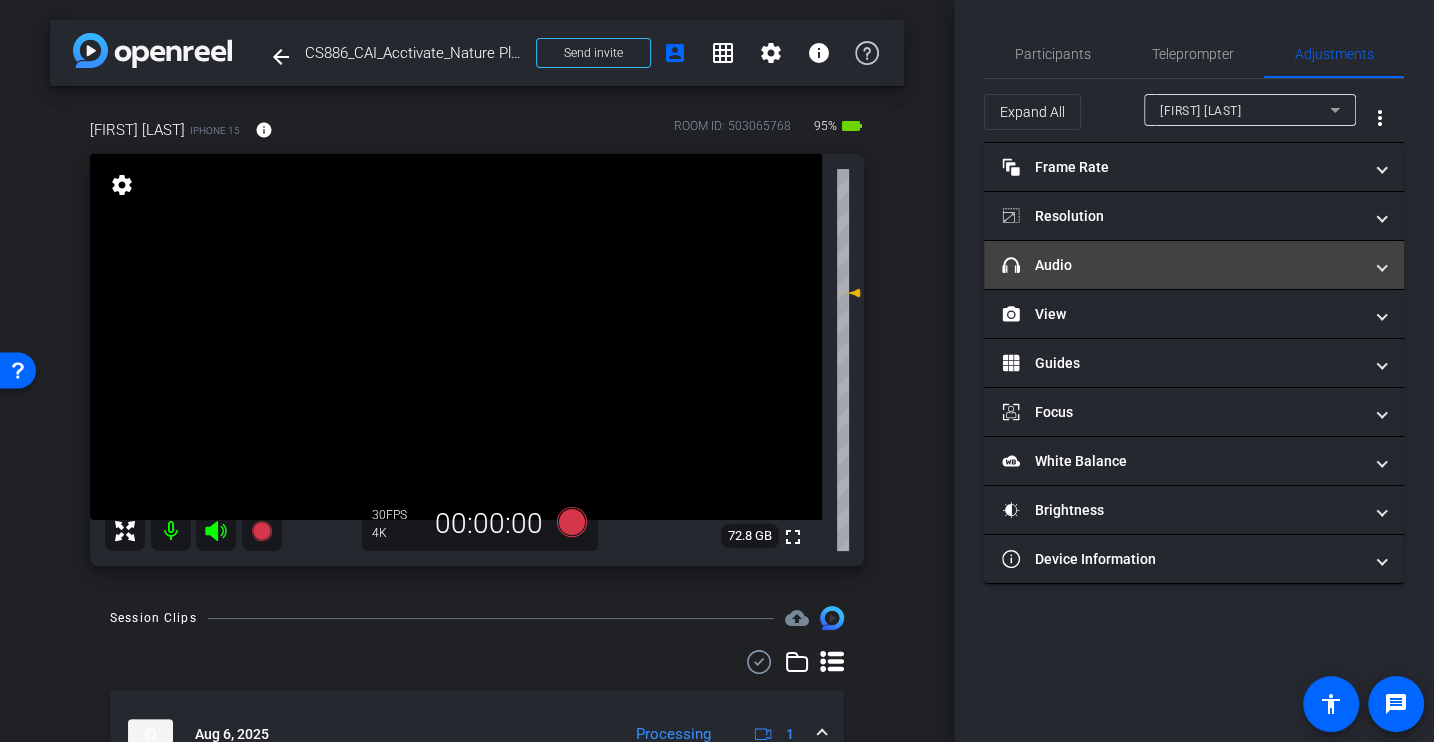 click on "headphone icon
Audio" at bounding box center [1182, 265] 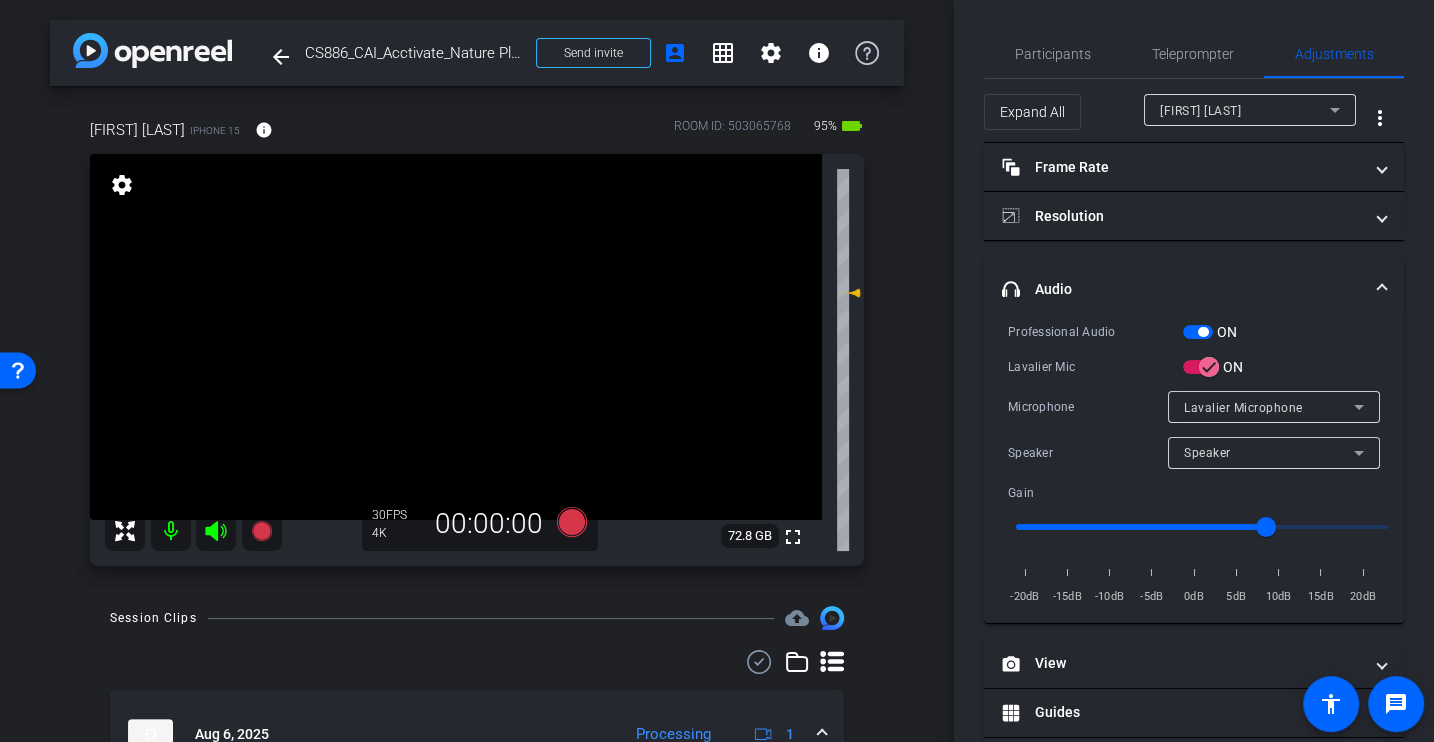 click on "Professional Audio  ON  Lavalier Mic  ON  Microphone Lavalier Microphone Speaker Speaker Gain -20dB -15dB -10dB -5dB 0dB 5dB 10dB 15dB 20dB" at bounding box center (1194, 464) 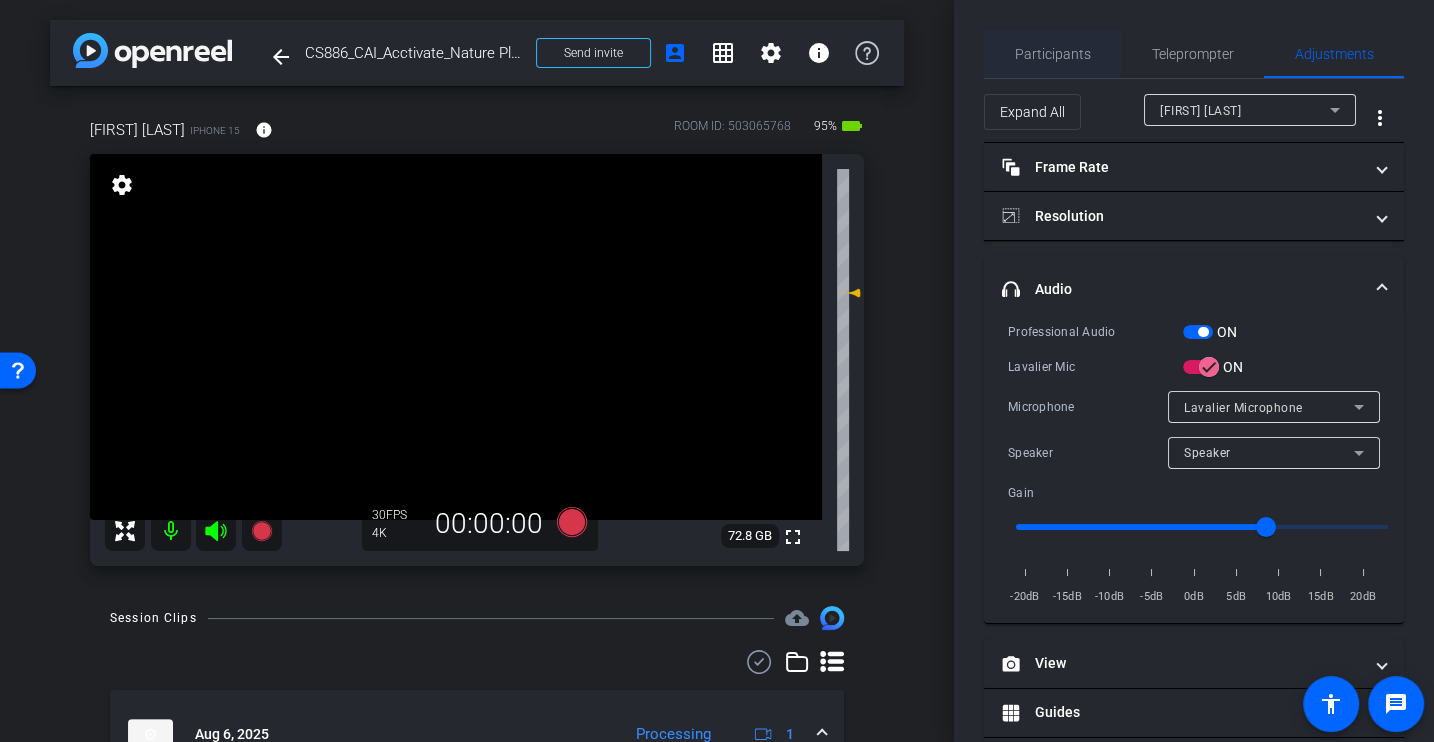 click on "Participants" at bounding box center (1053, 54) 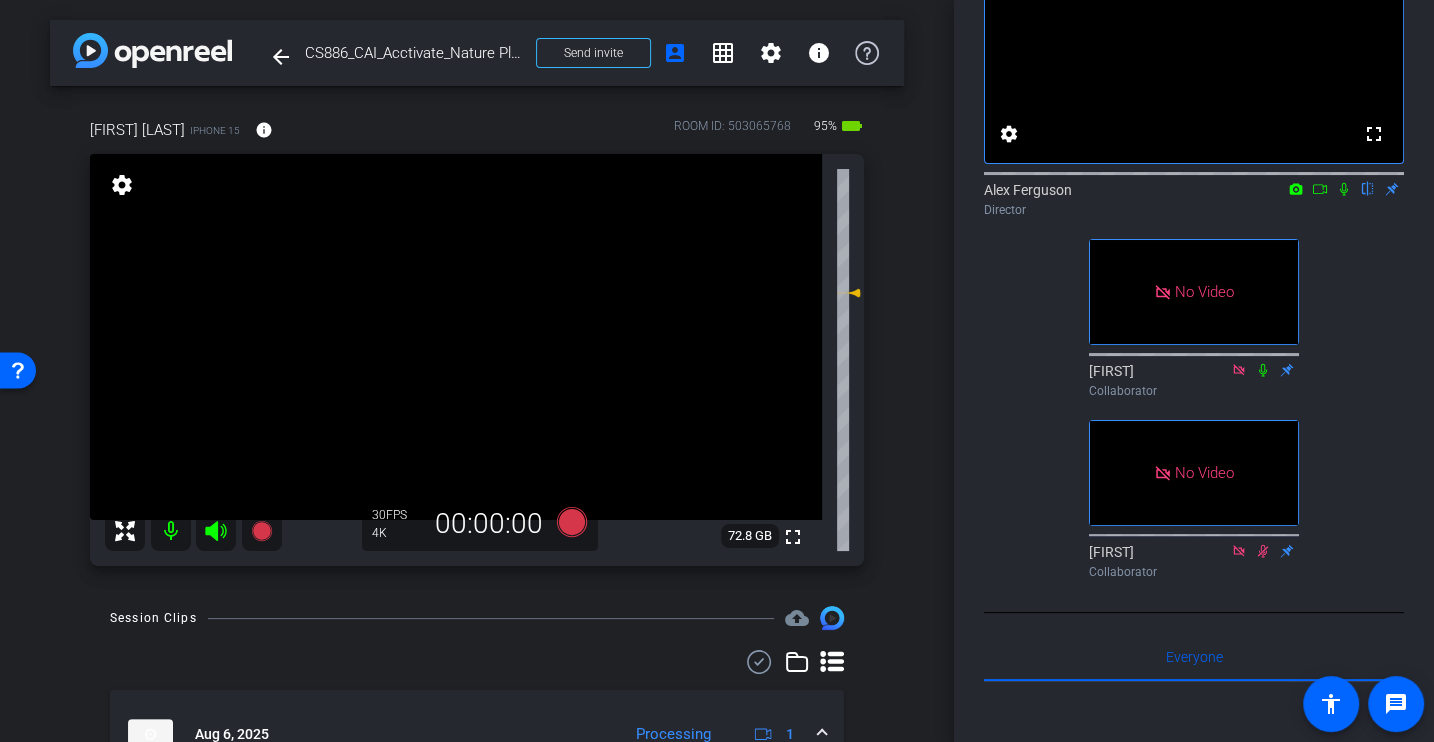 scroll, scrollTop: 158, scrollLeft: 0, axis: vertical 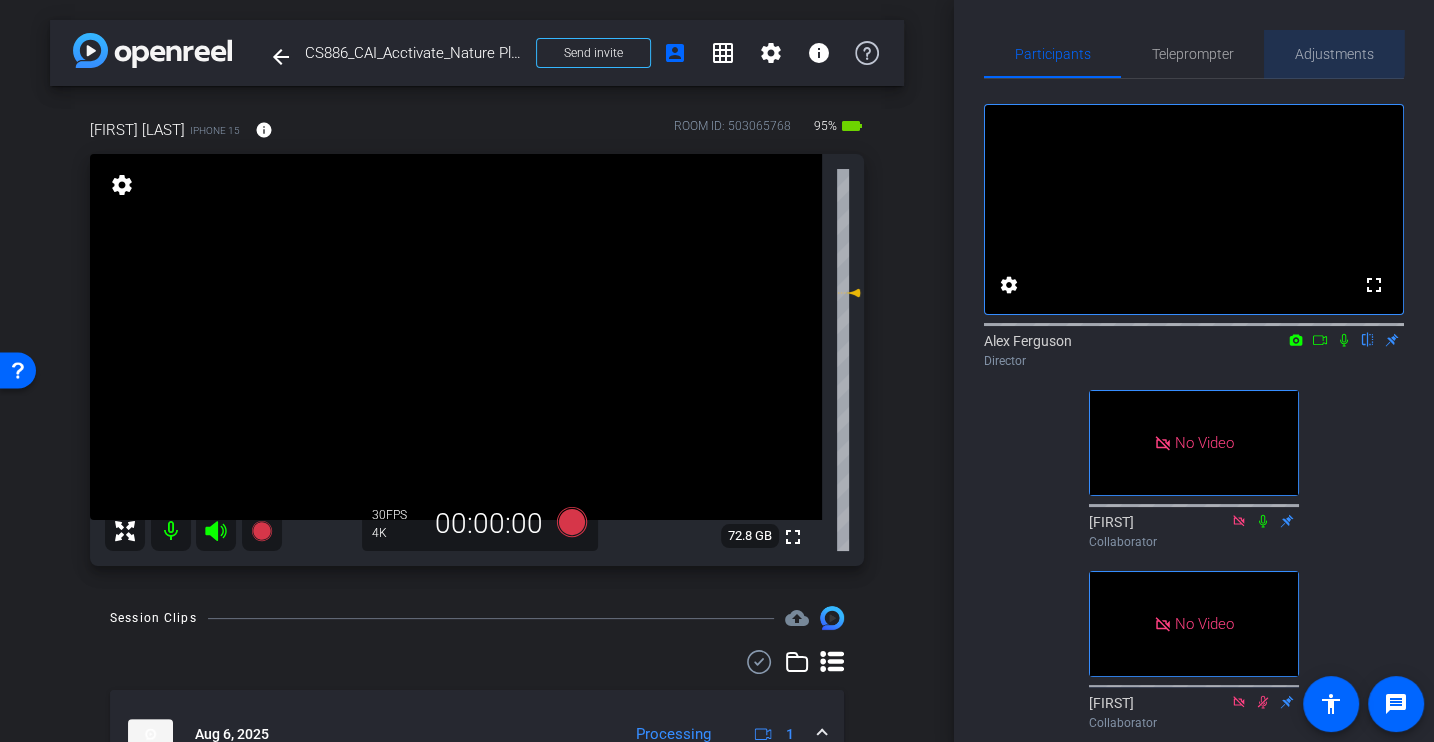 click on "Adjustments" at bounding box center (1334, 54) 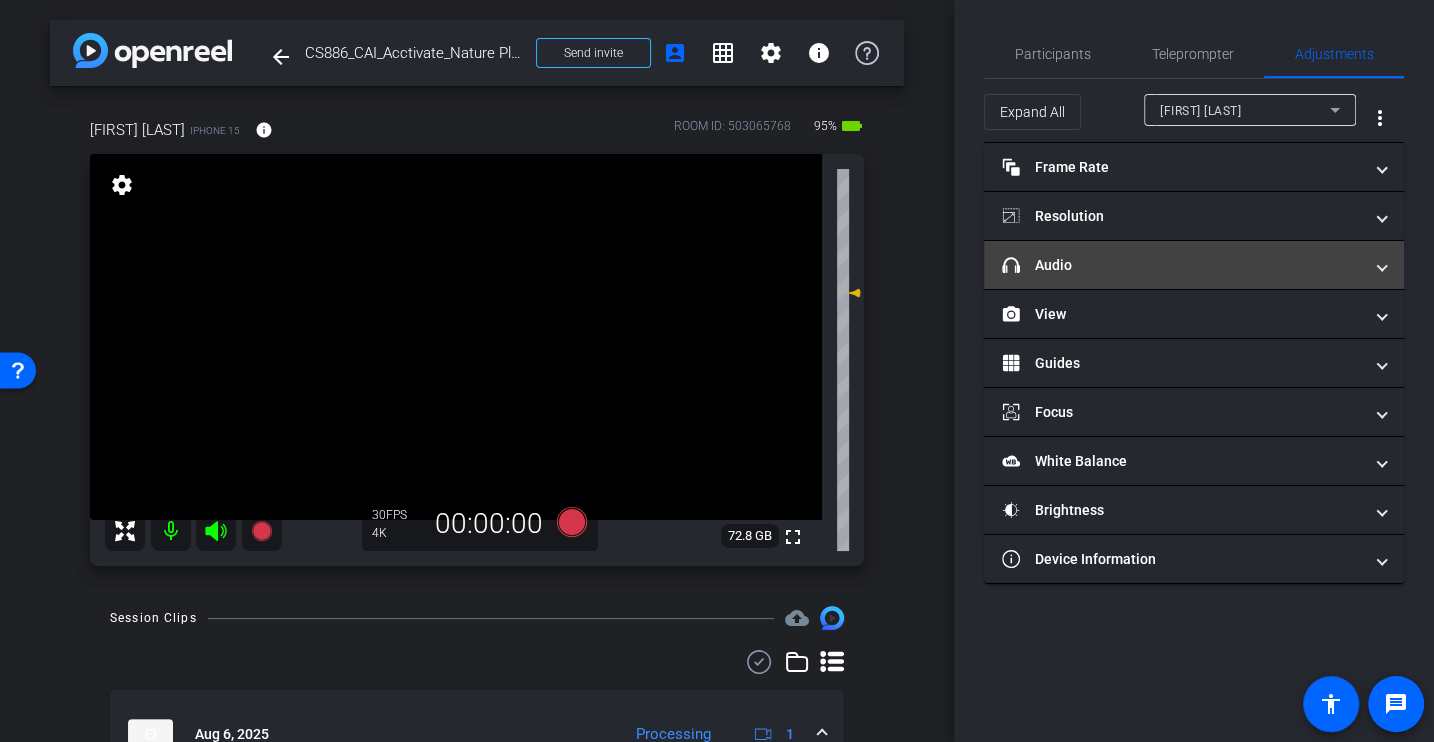 click on "headphone icon
Audio" at bounding box center (1194, 265) 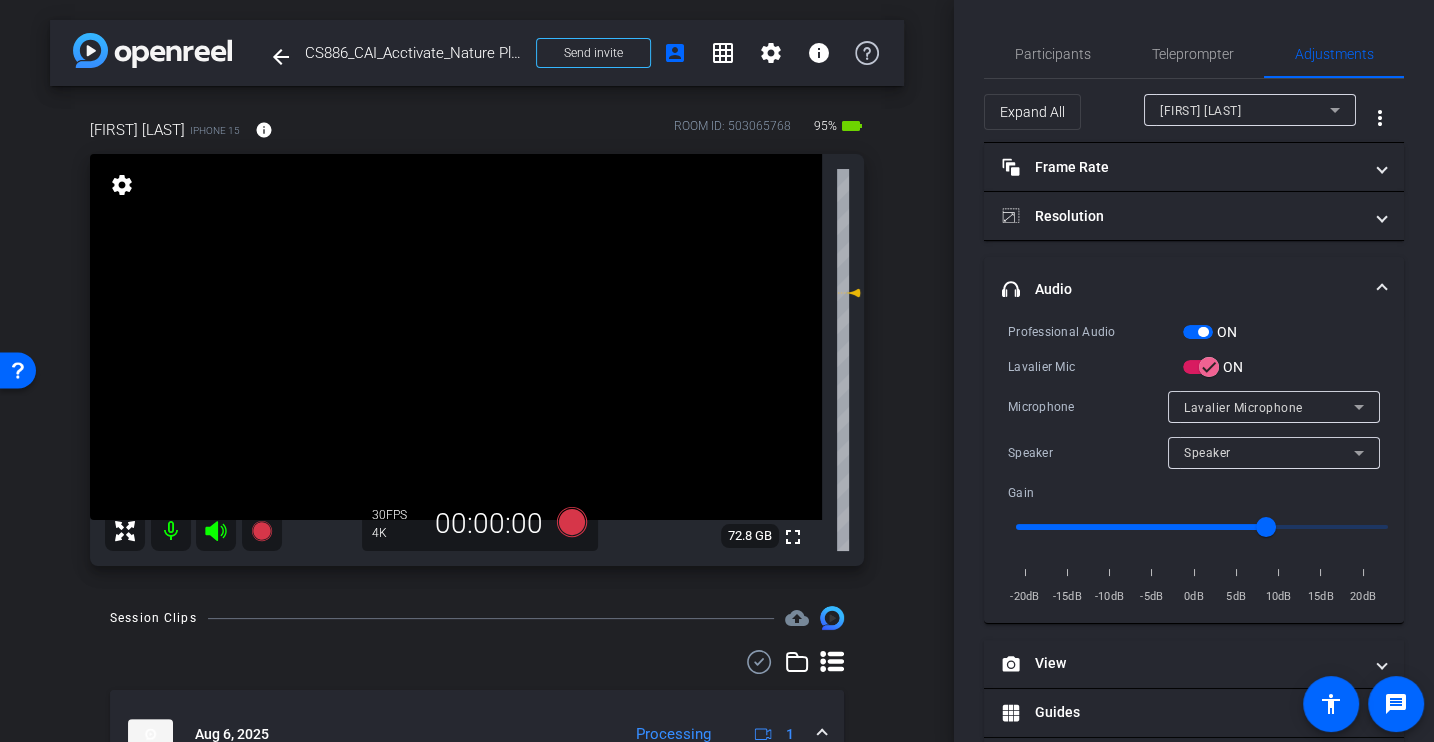 click on "Professional Audio  ON  Lavalier Mic  ON  Microphone Lavalier Microphone Speaker Speaker Gain -20dB -15dB -10dB -5dB 0dB 5dB 10dB 15dB 20dB" at bounding box center (1194, 464) 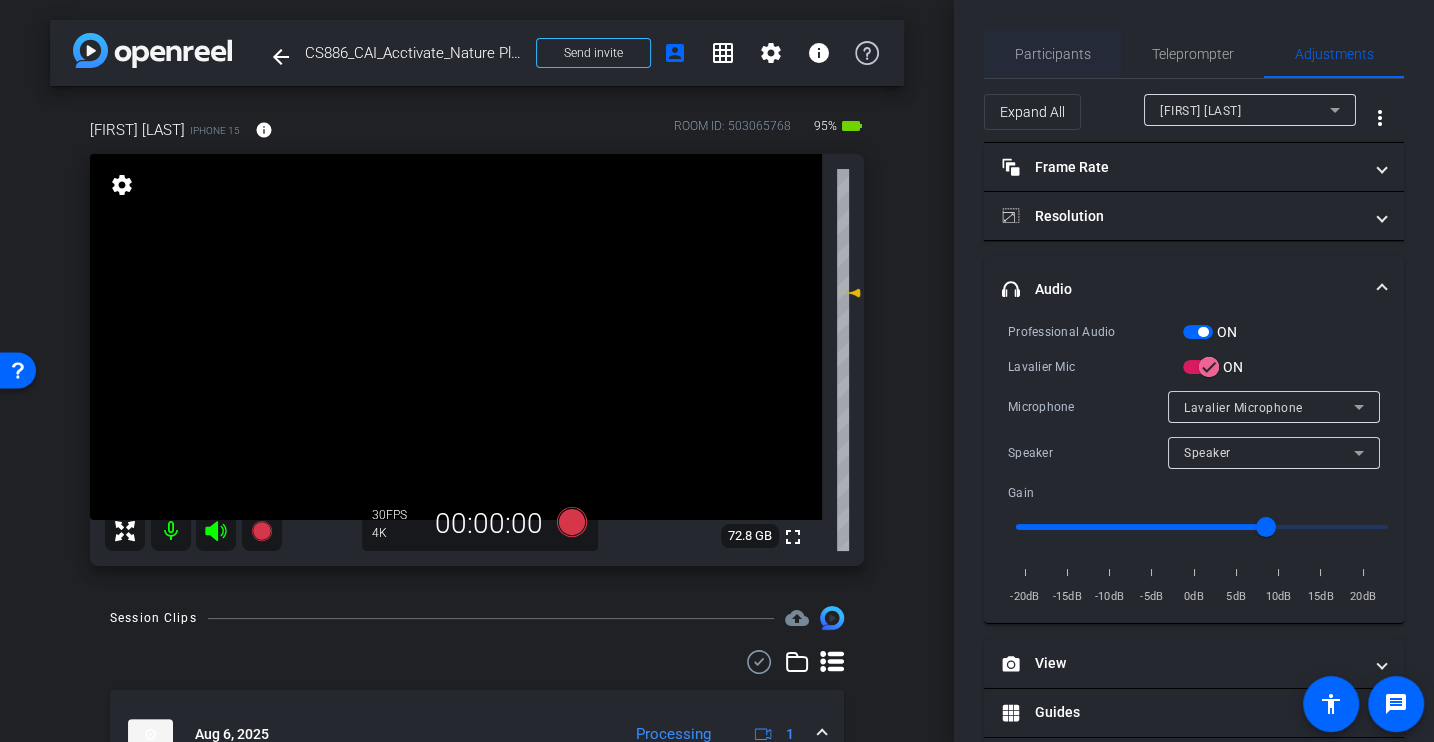 click on "Participants" at bounding box center [1053, 54] 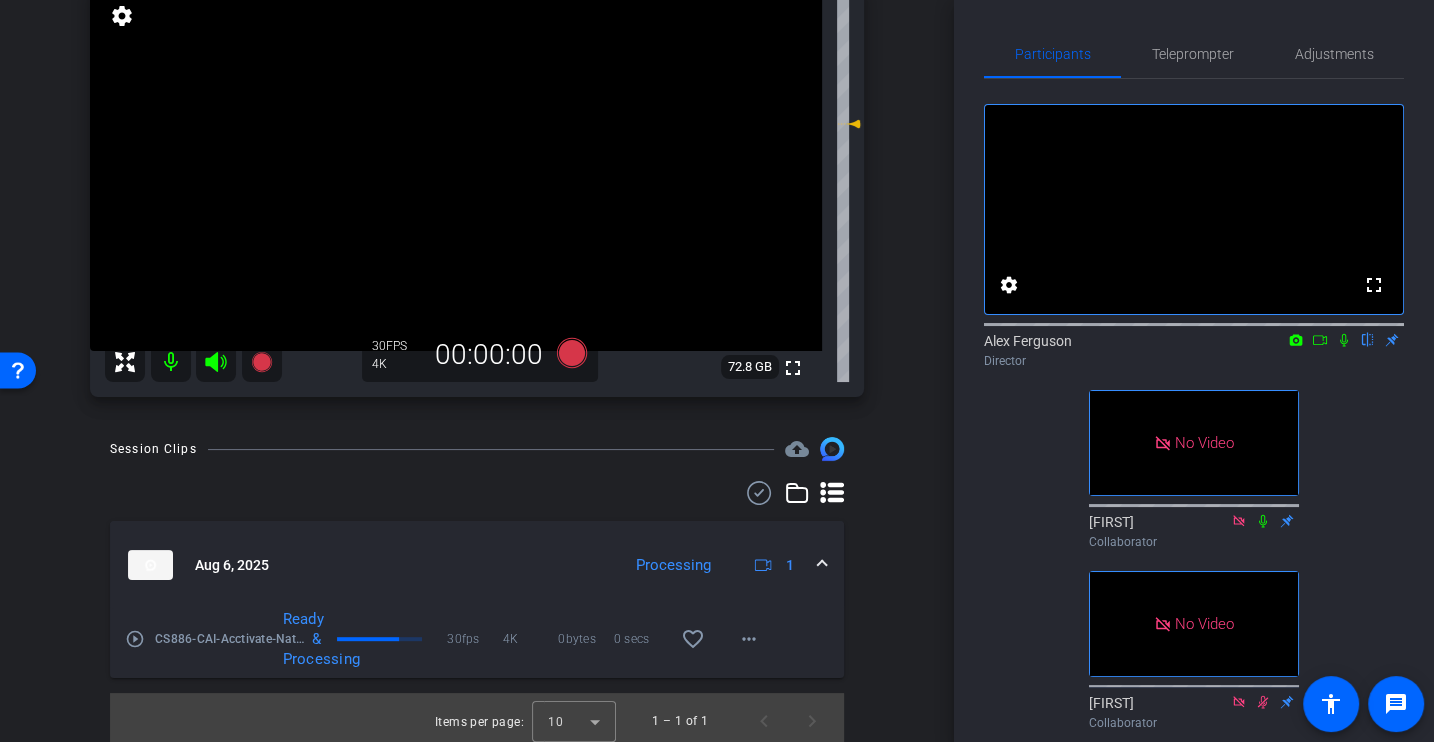 scroll, scrollTop: 0, scrollLeft: 0, axis: both 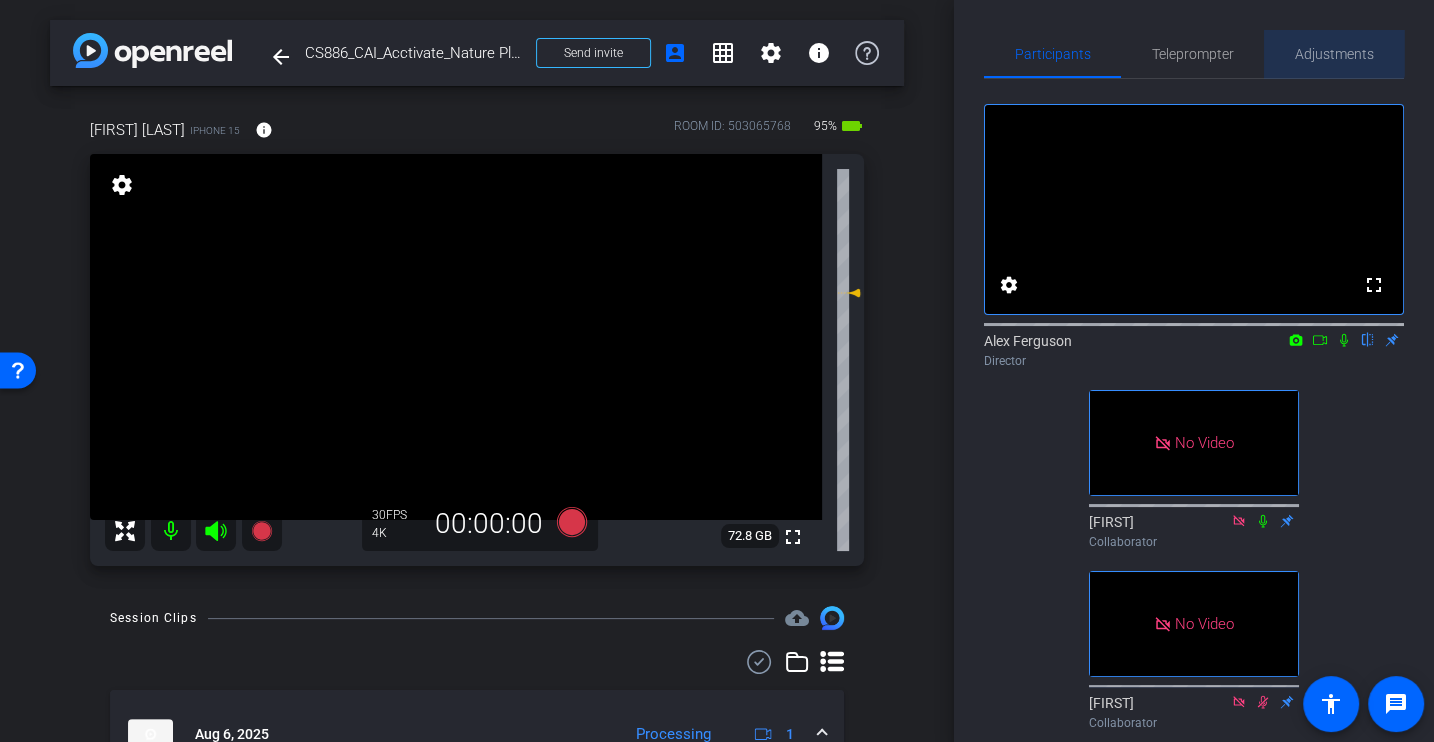 click on "Adjustments" at bounding box center (1334, 54) 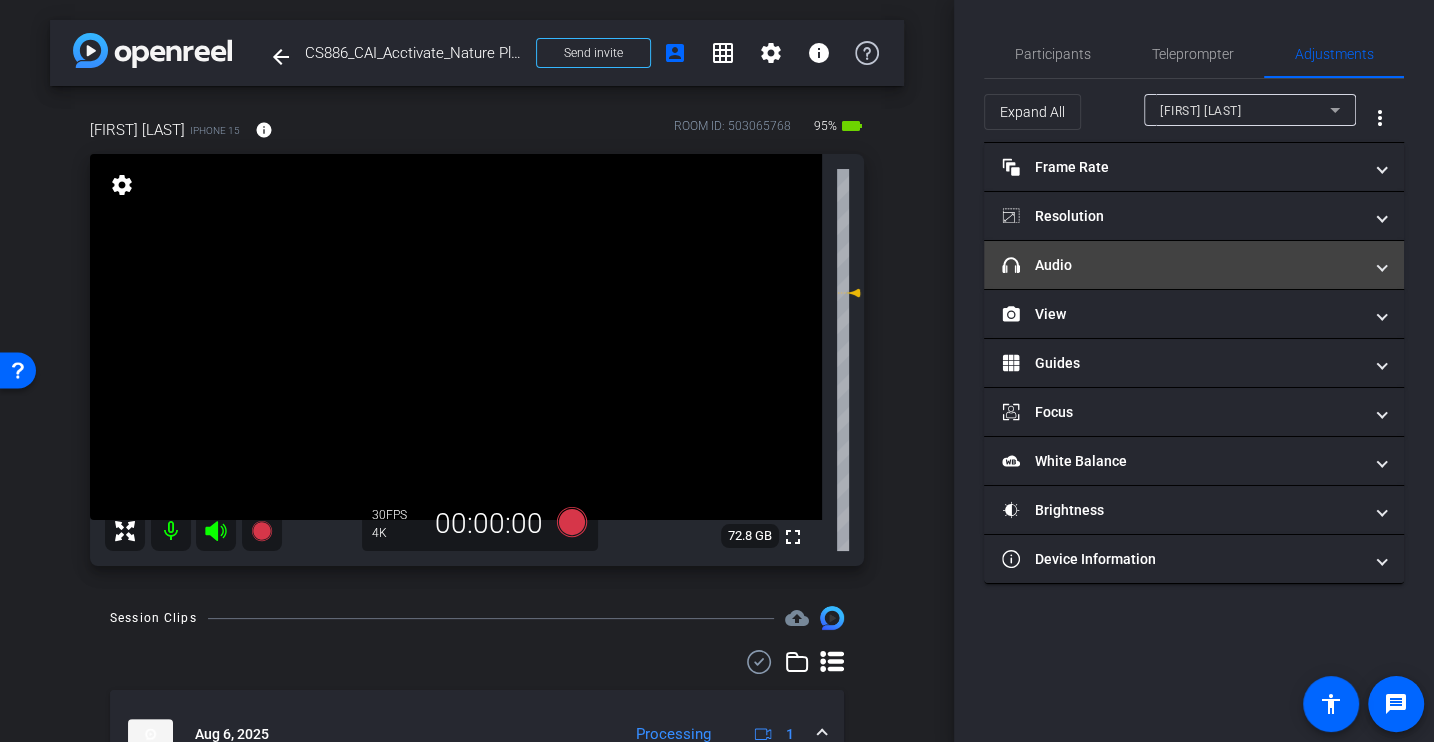 click on "headphone icon
Audio" at bounding box center [1182, 265] 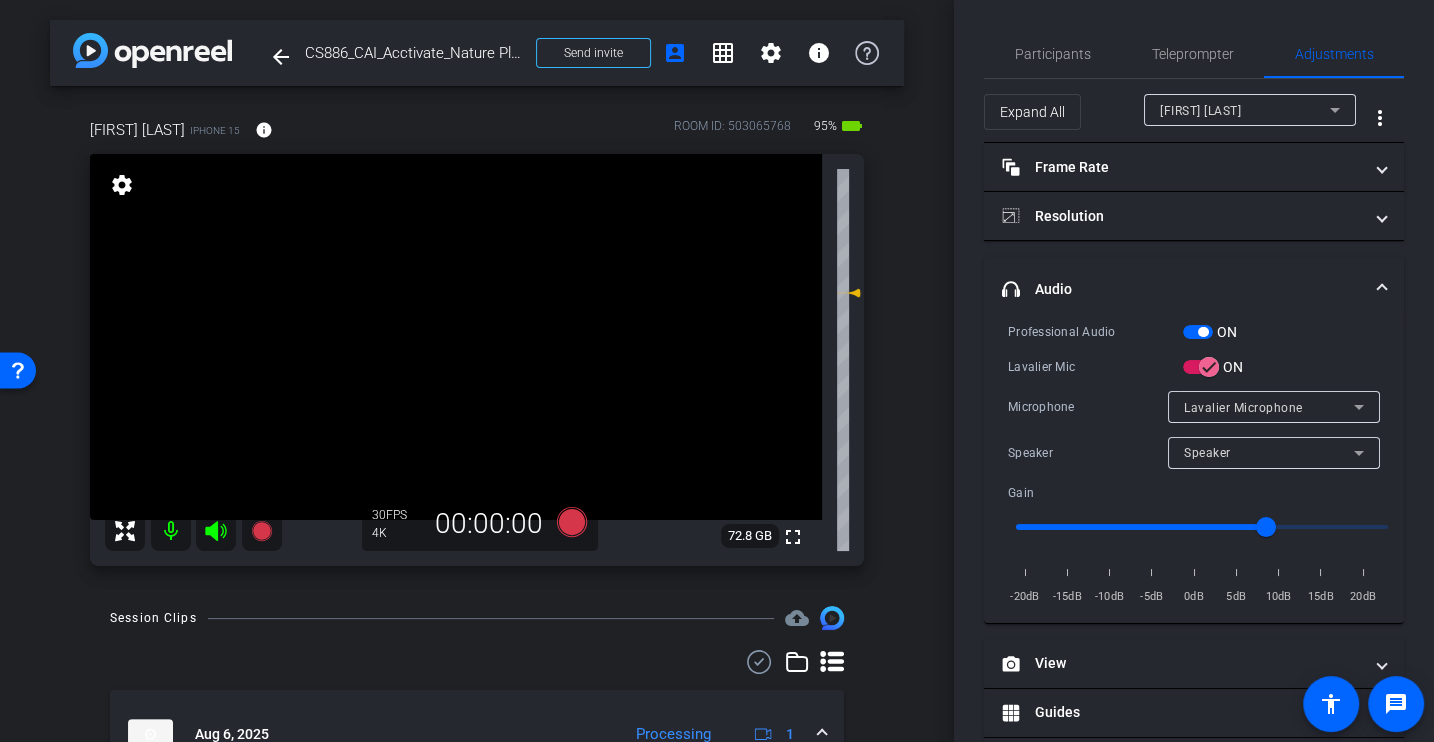click on "Professional Audio  ON  Lavalier Mic  ON  Microphone Lavalier Microphone Speaker Speaker Gain -20dB -15dB -10dB -5dB 0dB 5dB 10dB 15dB 20dB" at bounding box center [1194, 464] 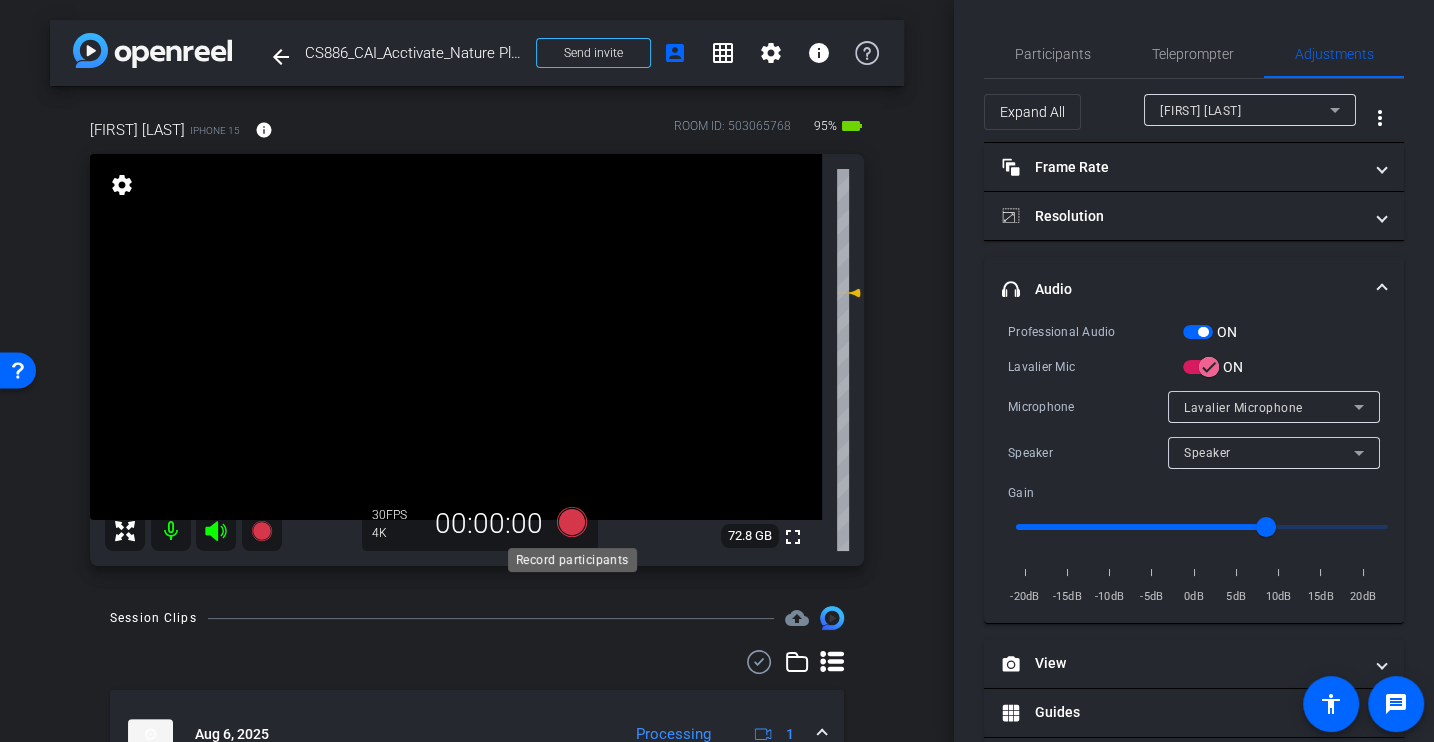 click 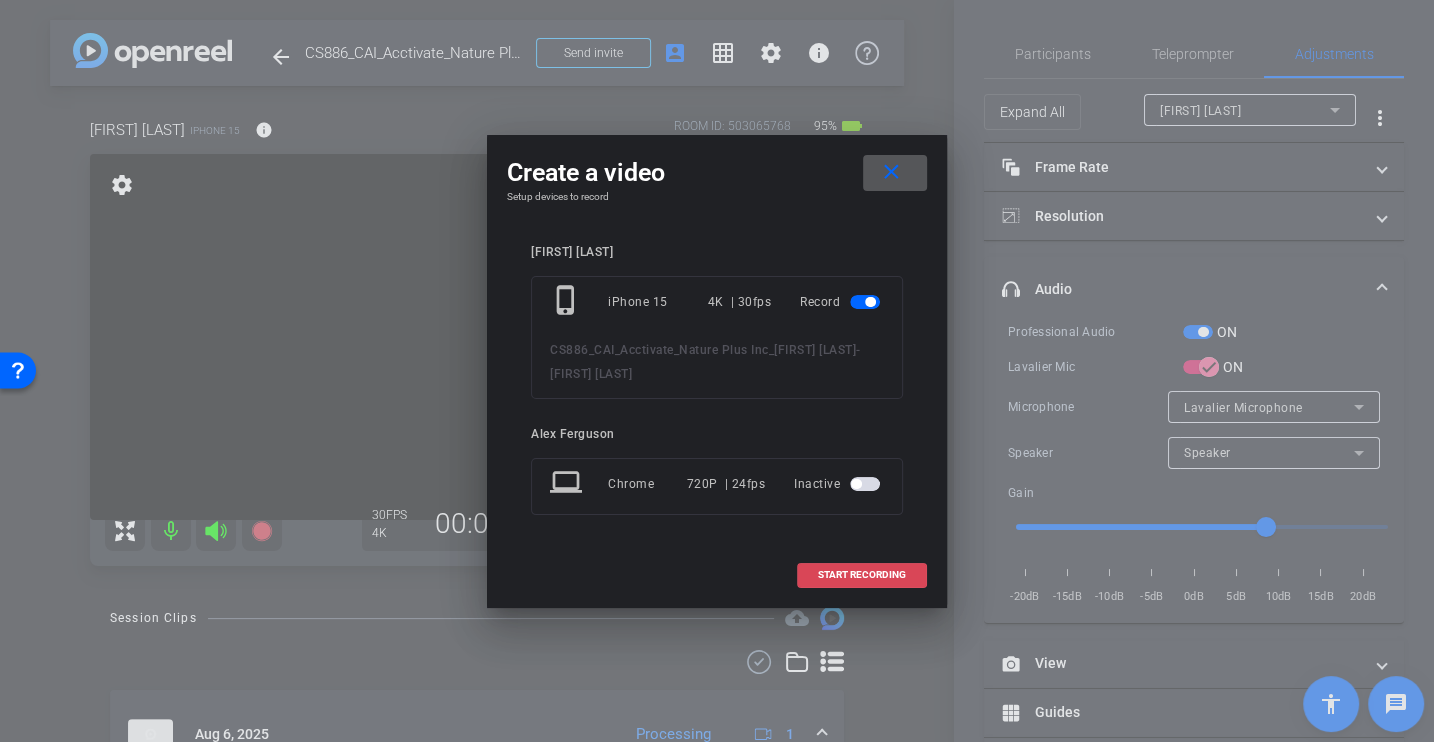 click on "START RECORDING" at bounding box center [862, 575] 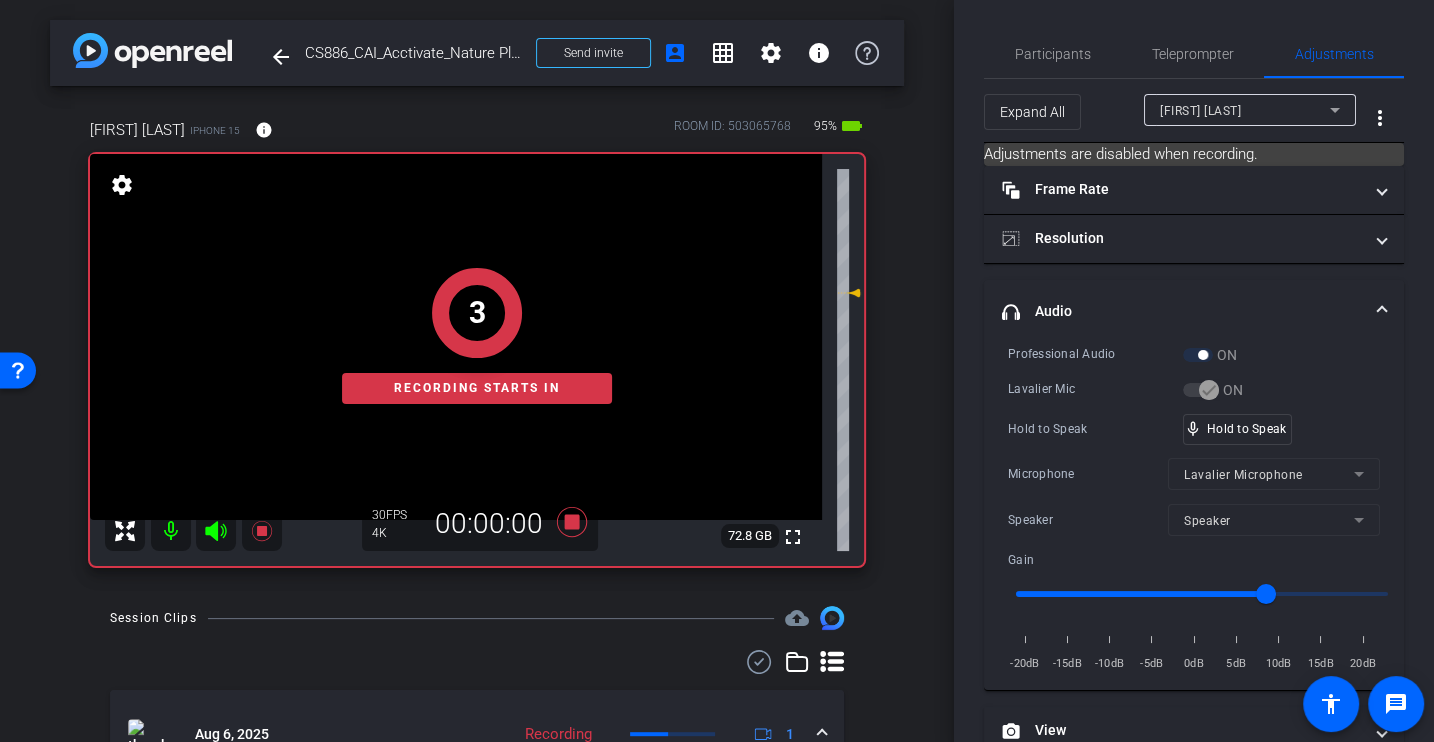 click on "Lavalier Mic" at bounding box center [1095, 389] 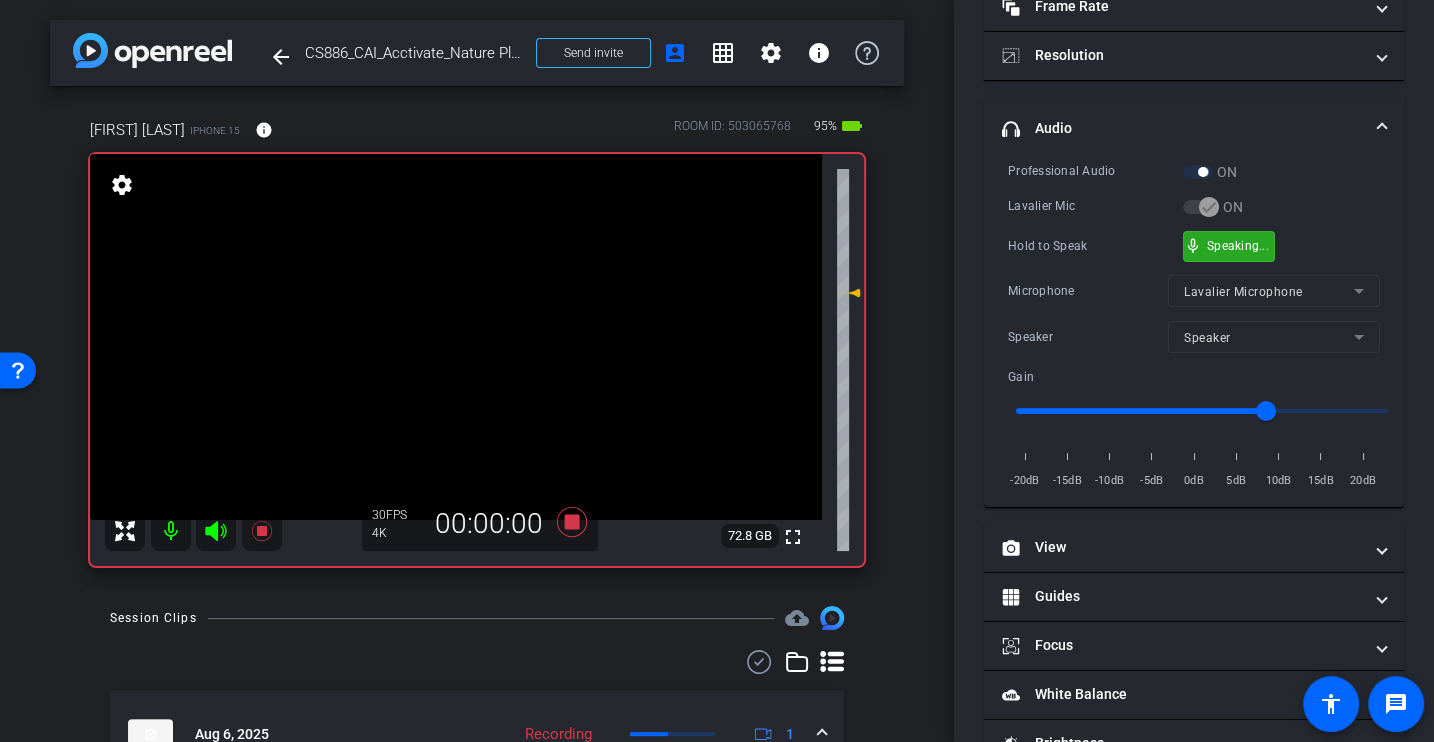 scroll, scrollTop: 283, scrollLeft: 0, axis: vertical 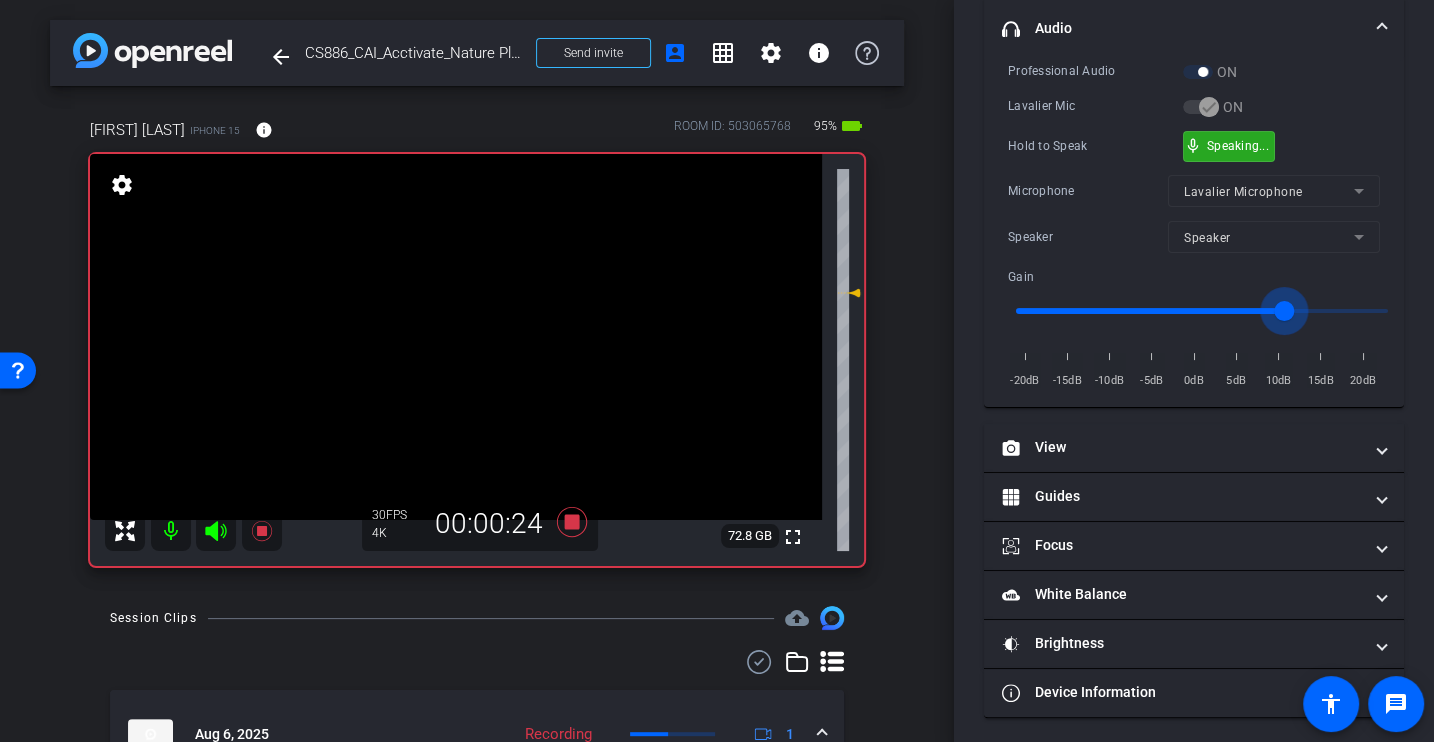 drag, startPoint x: 1262, startPoint y: 307, endPoint x: 1280, endPoint y: 311, distance: 18.439089 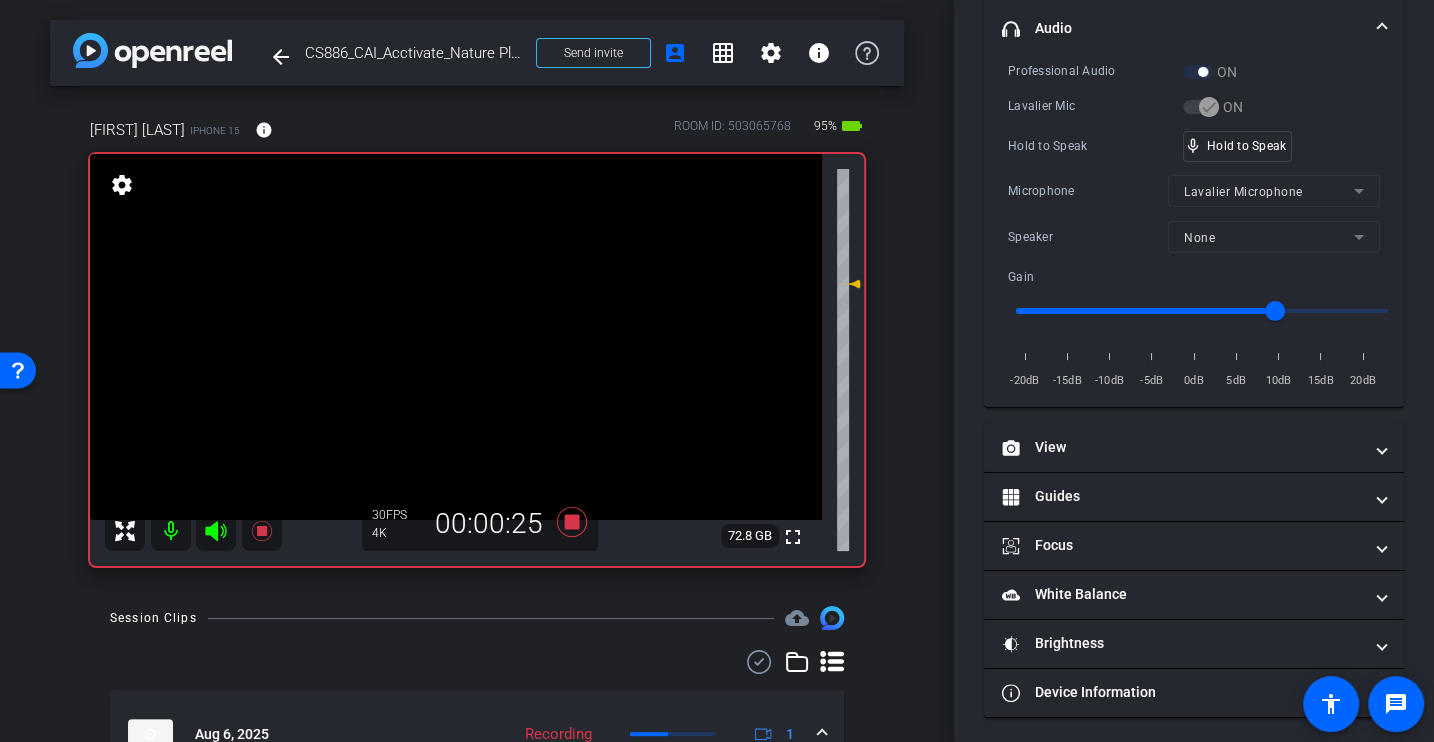 click on "Hold to Speak  mic_none Hold to Speak" at bounding box center [1194, 146] 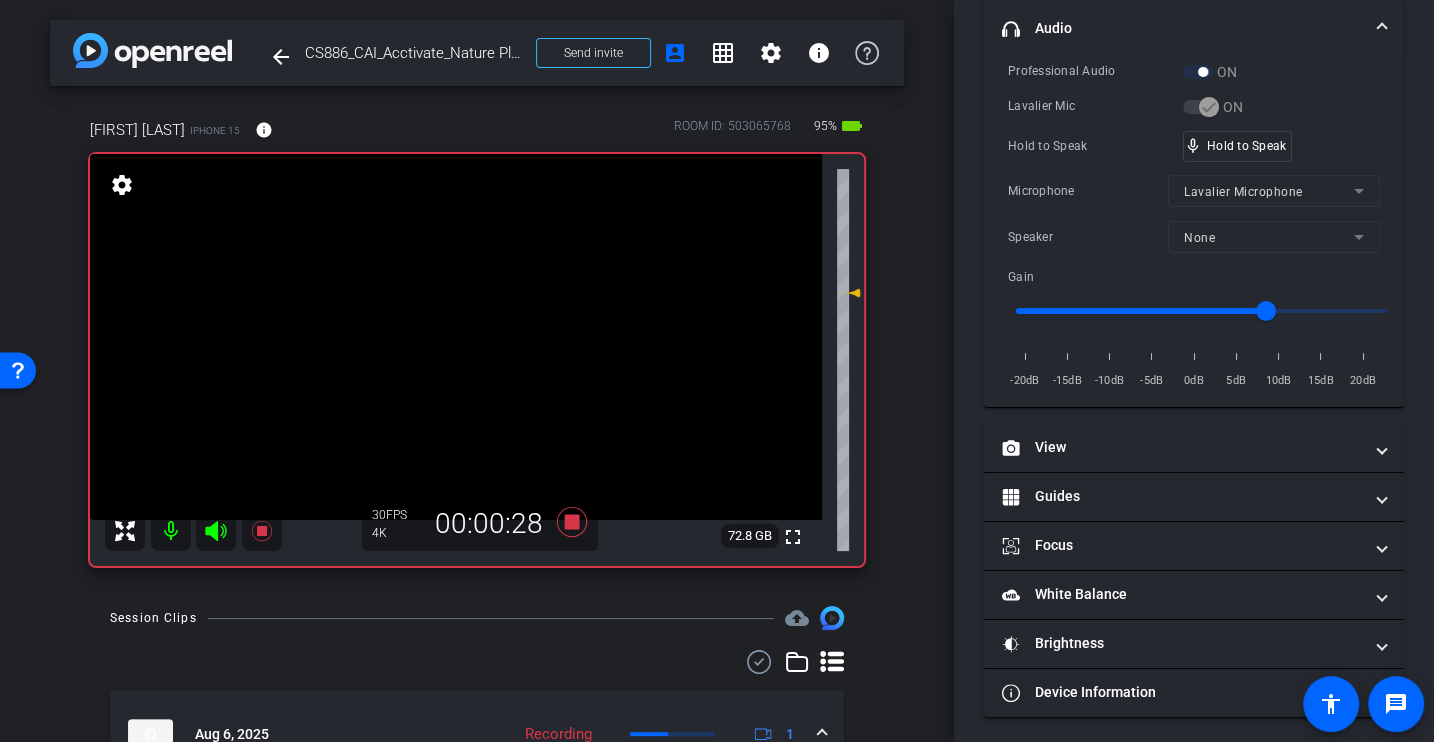 click on "Hold to Speak  mic_none Hold to Speak" at bounding box center [1194, 146] 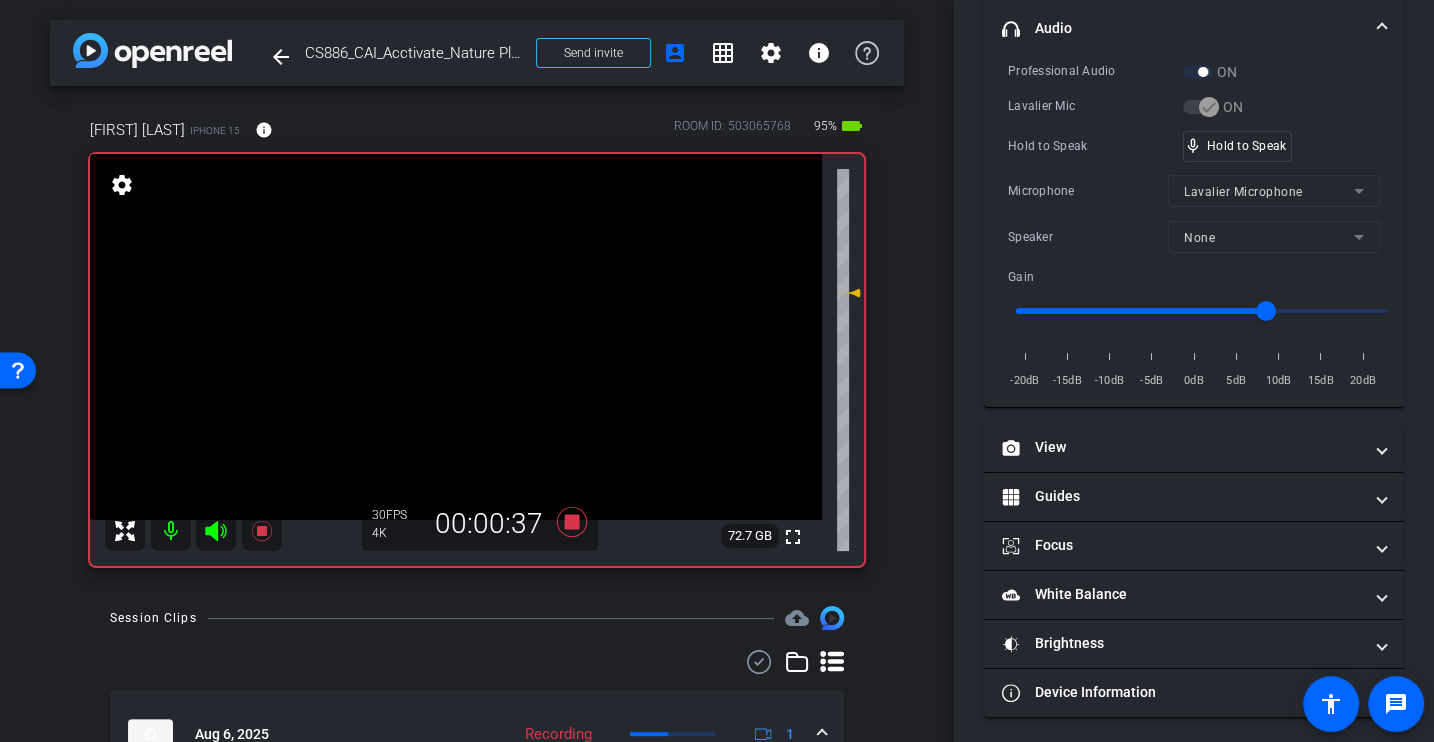 click on "Hold to Speak  mic_none Hold to Speak" at bounding box center [1194, 146] 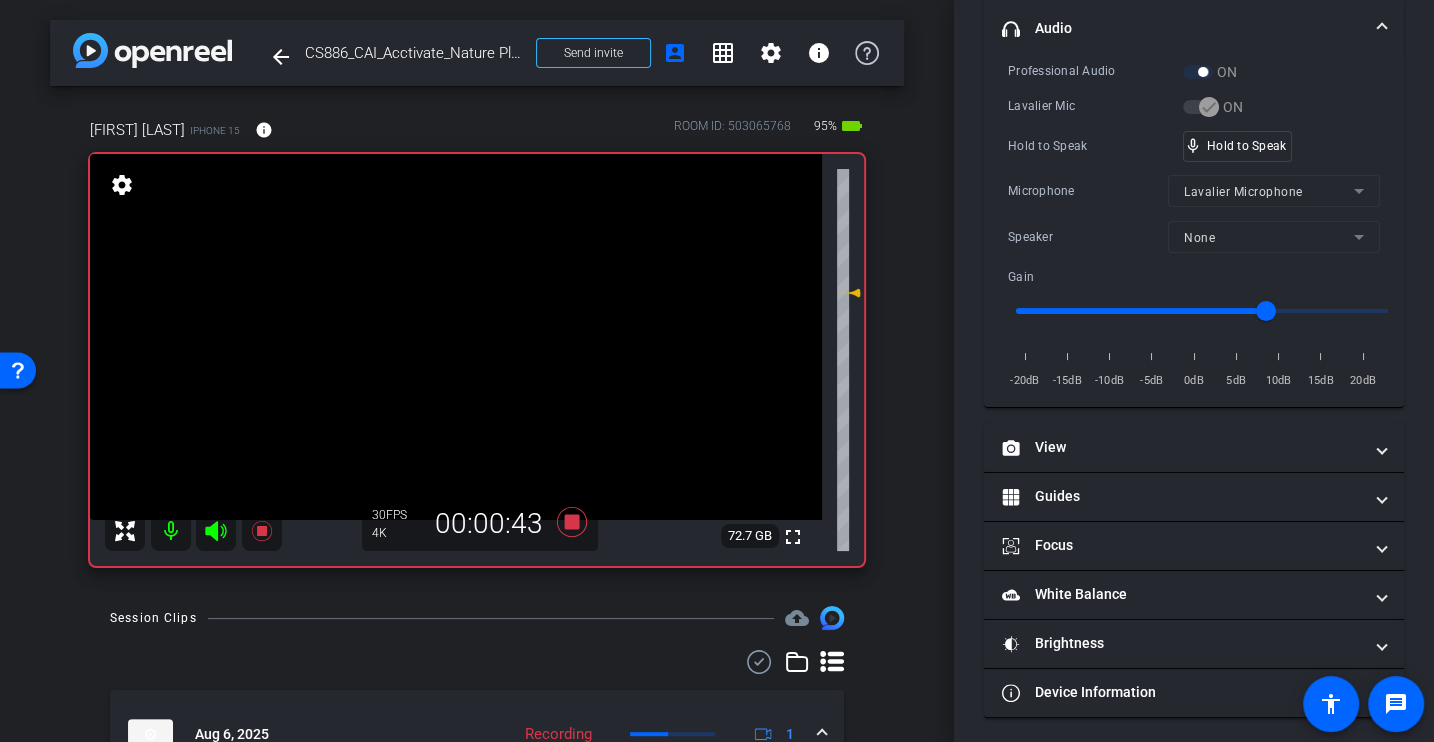 click on "Hold to Speak" at bounding box center (1095, 146) 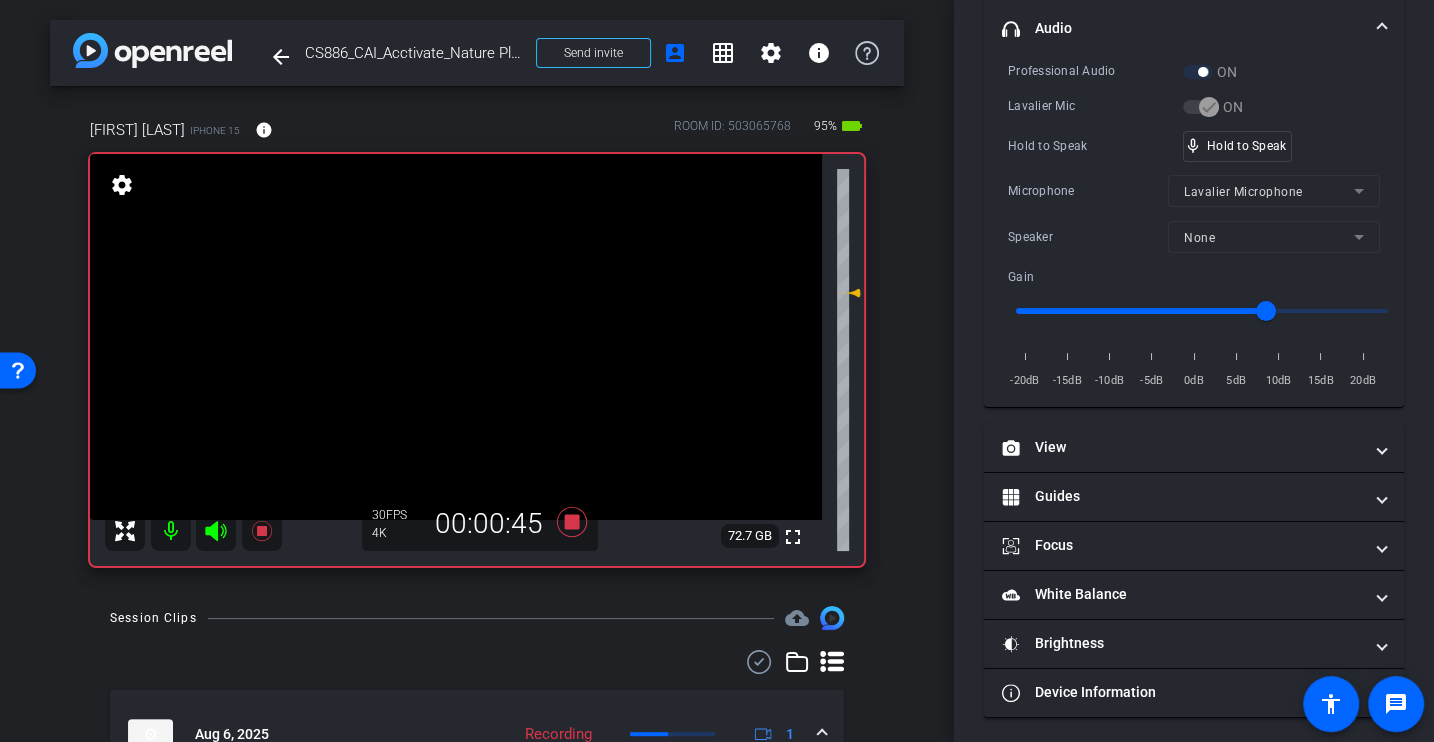 click on "Hold to Speak" at bounding box center (1095, 146) 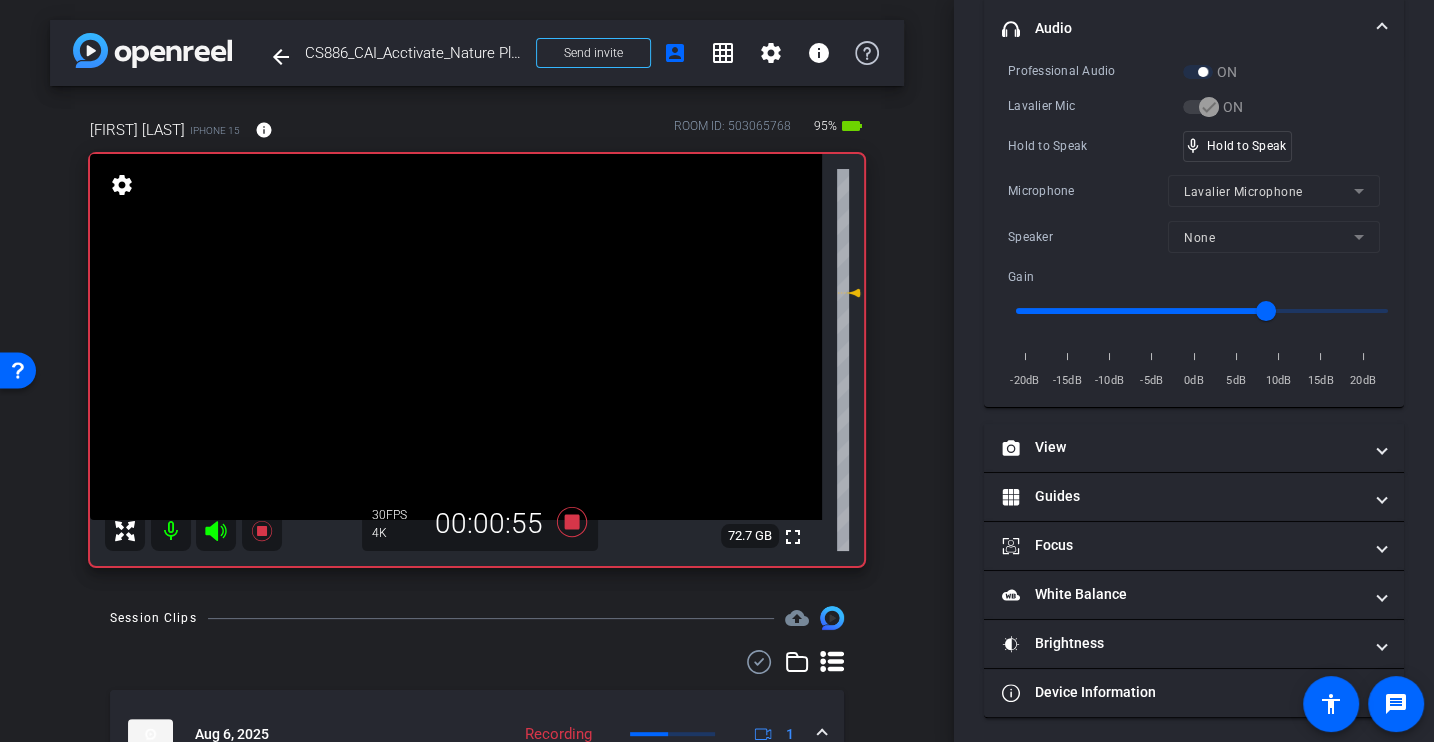 click on "Professional Audio  ON  Lavalier Mic  ON  Hold to Speak  mic_none Hold to Speak Microphone Lavalier Microphone Speaker None Gain -20dB -15dB -10dB -5dB 0dB 5dB 10dB 15dB 20dB" at bounding box center (1194, 226) 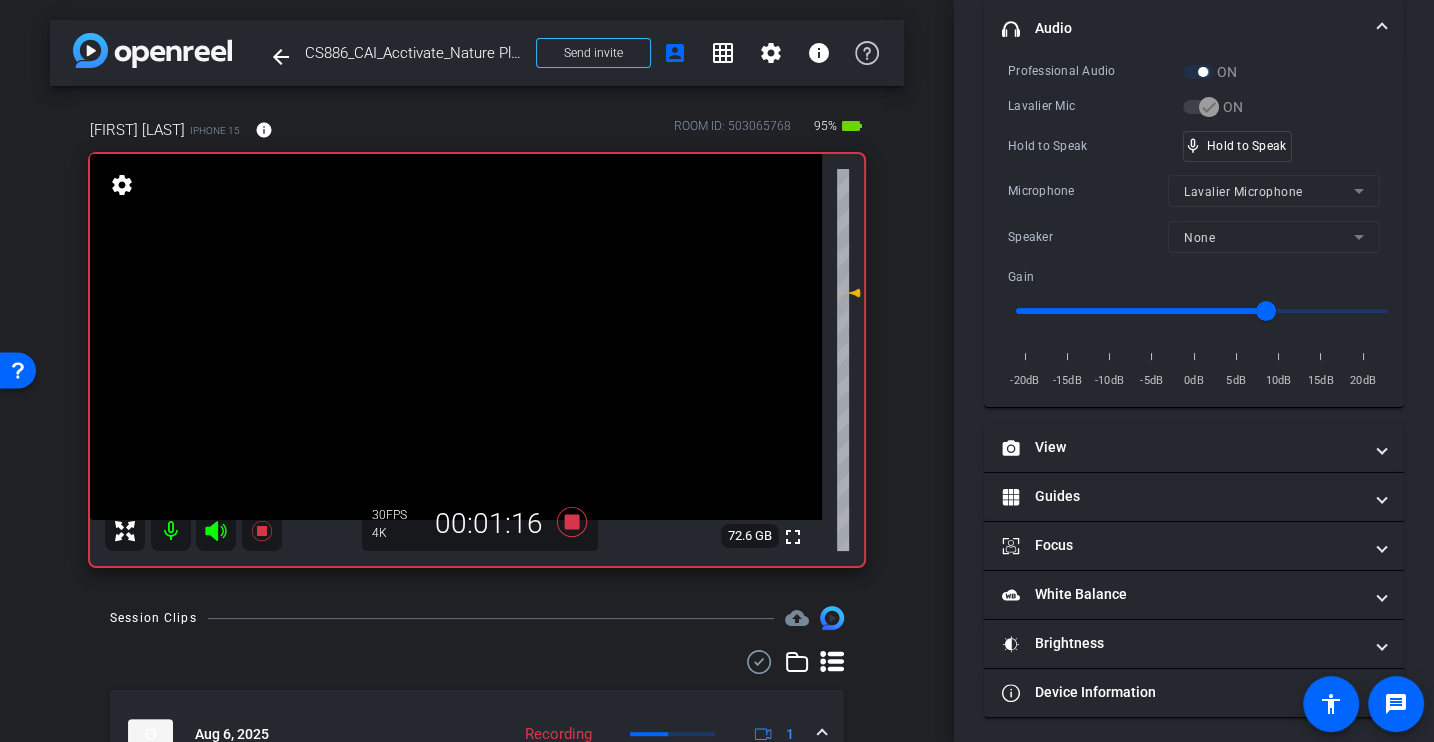 click on "Professional Audio  ON  Lavalier Mic  ON  Hold to Speak  mic_none Hold to Speak Microphone Lavalier Microphone Speaker None Gain -20dB -15dB -10dB -5dB 0dB 5dB 10dB 15dB 20dB" at bounding box center [1194, 226] 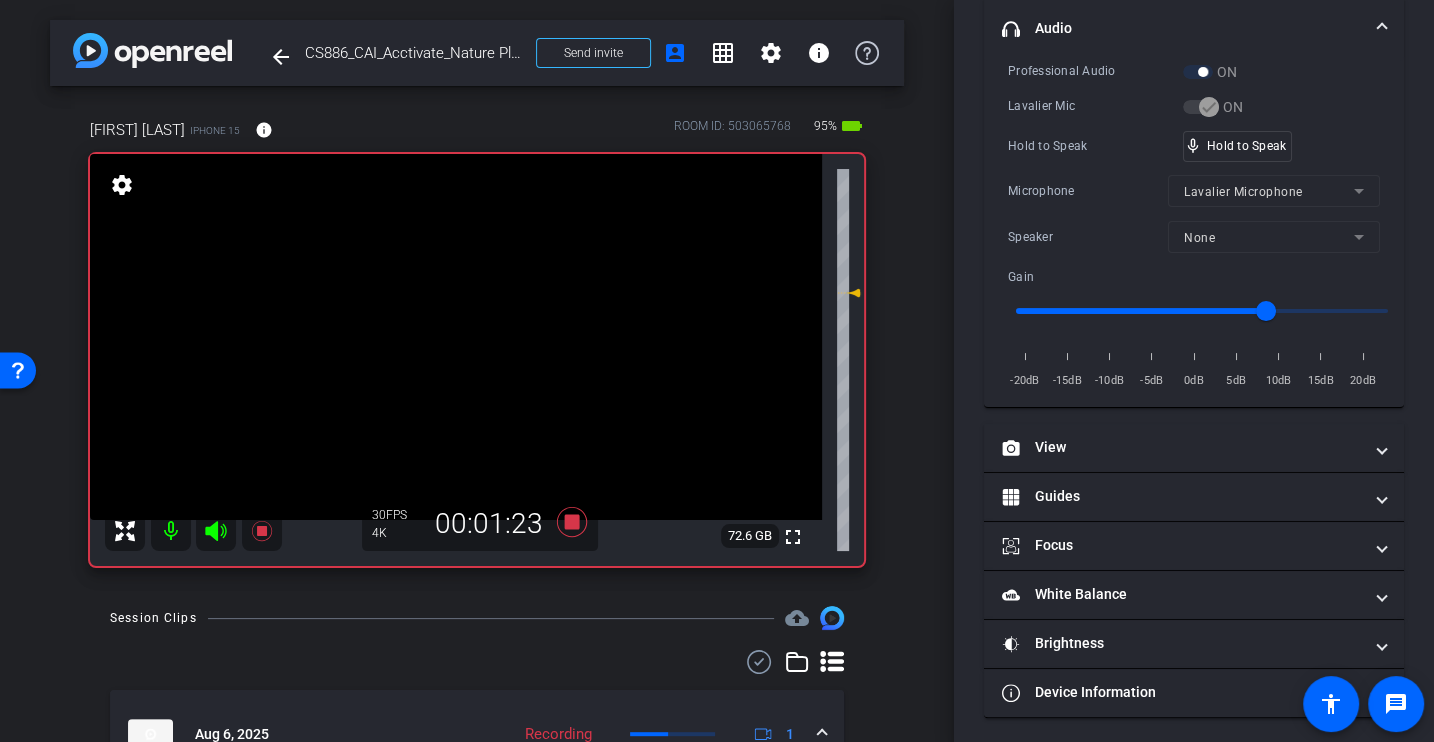 click on "Professional Audio  ON  Lavalier Mic  ON  Hold to Speak  mic_none Hold to Speak Microphone Lavalier Microphone Speaker None Gain -20dB -15dB -10dB -5dB 0dB 5dB 10dB 15dB 20dB" at bounding box center [1194, 226] 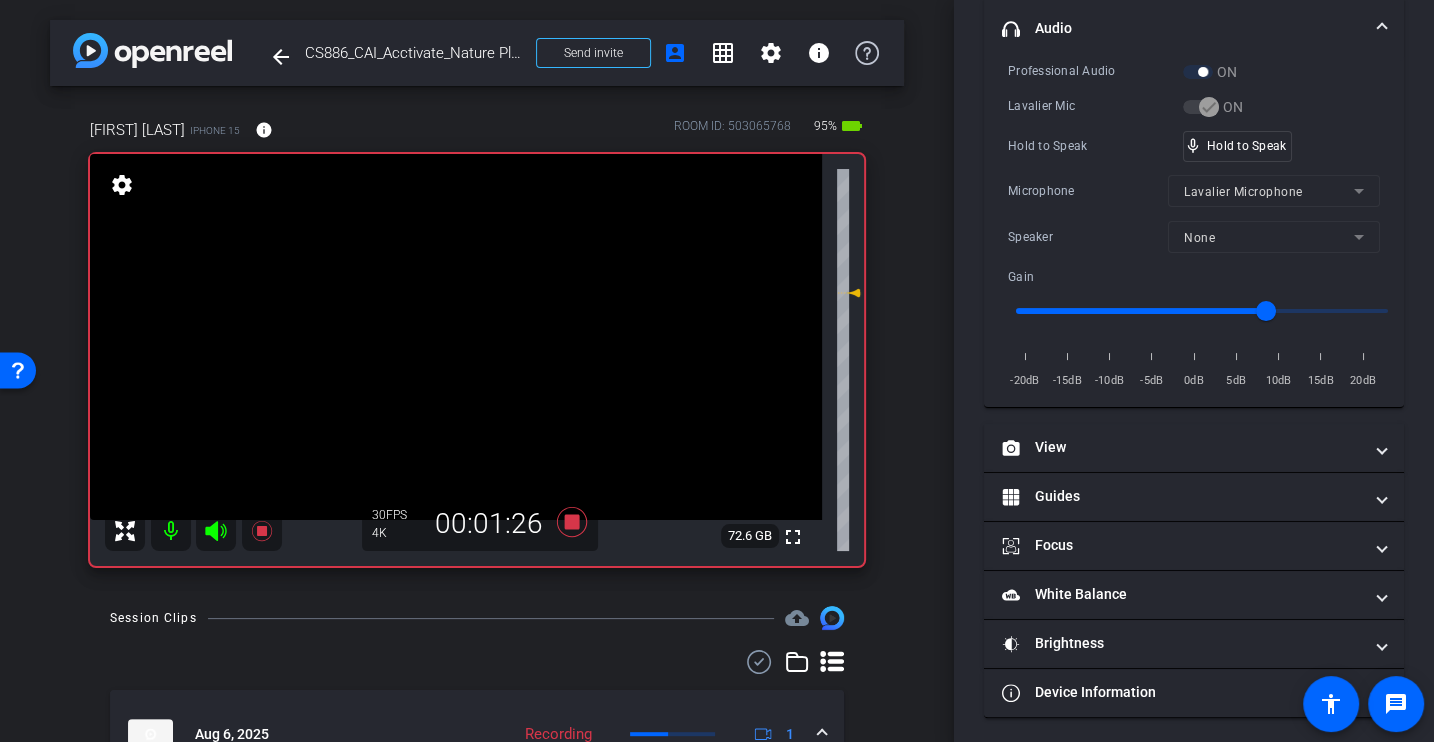 click on "Professional Audio  ON  Lavalier Mic  ON  Hold to Speak  mic_none Hold to Speak Microphone Lavalier Microphone Speaker None Gain -20dB -15dB -10dB -5dB 0dB 5dB 10dB 15dB 20dB" at bounding box center [1194, 226] 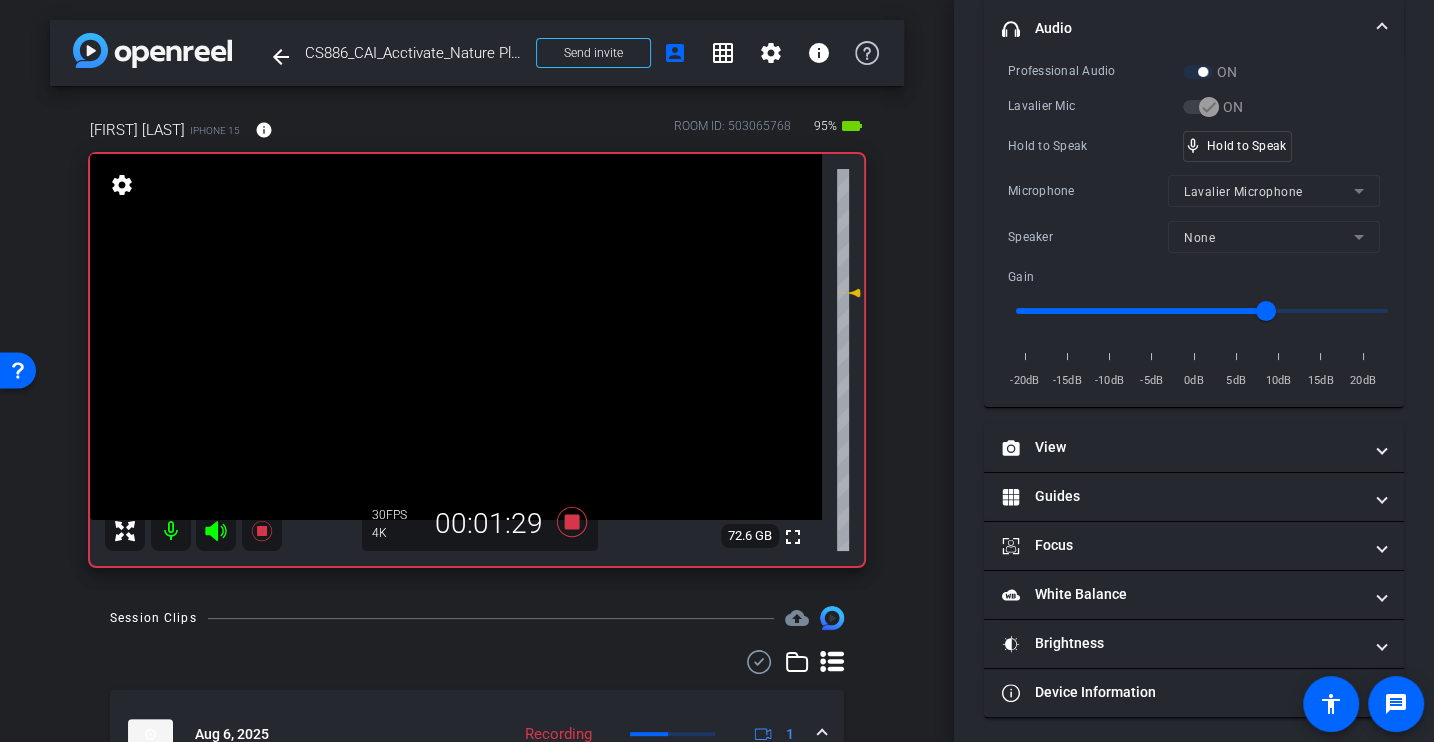 click on "Professional Audio  ON  Lavalier Mic  ON  Hold to Speak  mic_none Hold to Speak Microphone Lavalier Microphone Speaker None Gain -20dB -15dB -10dB -5dB 0dB 5dB 10dB 15dB 20dB" at bounding box center (1194, 226) 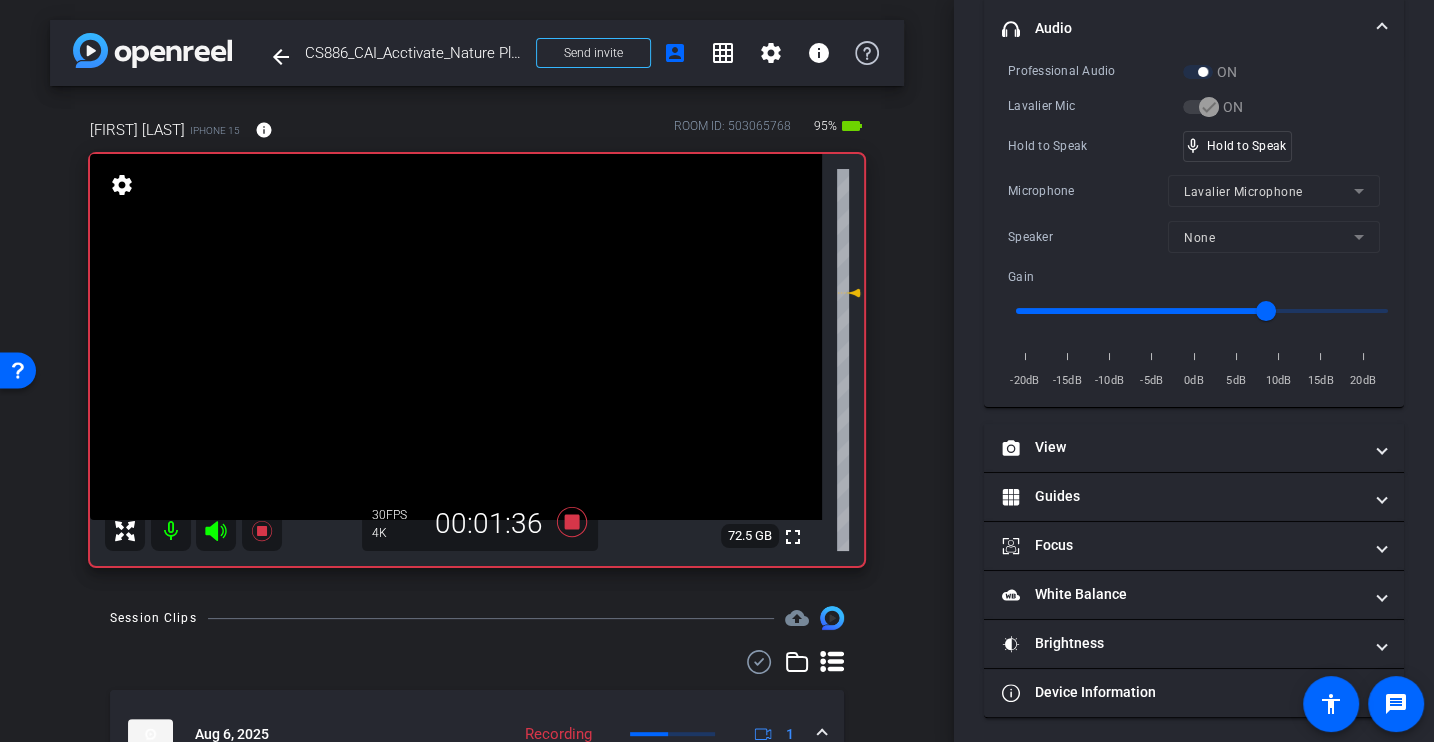 click on "Professional Audio  ON  Lavalier Mic  ON  Hold to Speak  mic_none Hold to Speak Microphone Lavalier Microphone Speaker None Gain -20dB -15dB -10dB -5dB 0dB 5dB 10dB 15dB 20dB" at bounding box center (1194, 226) 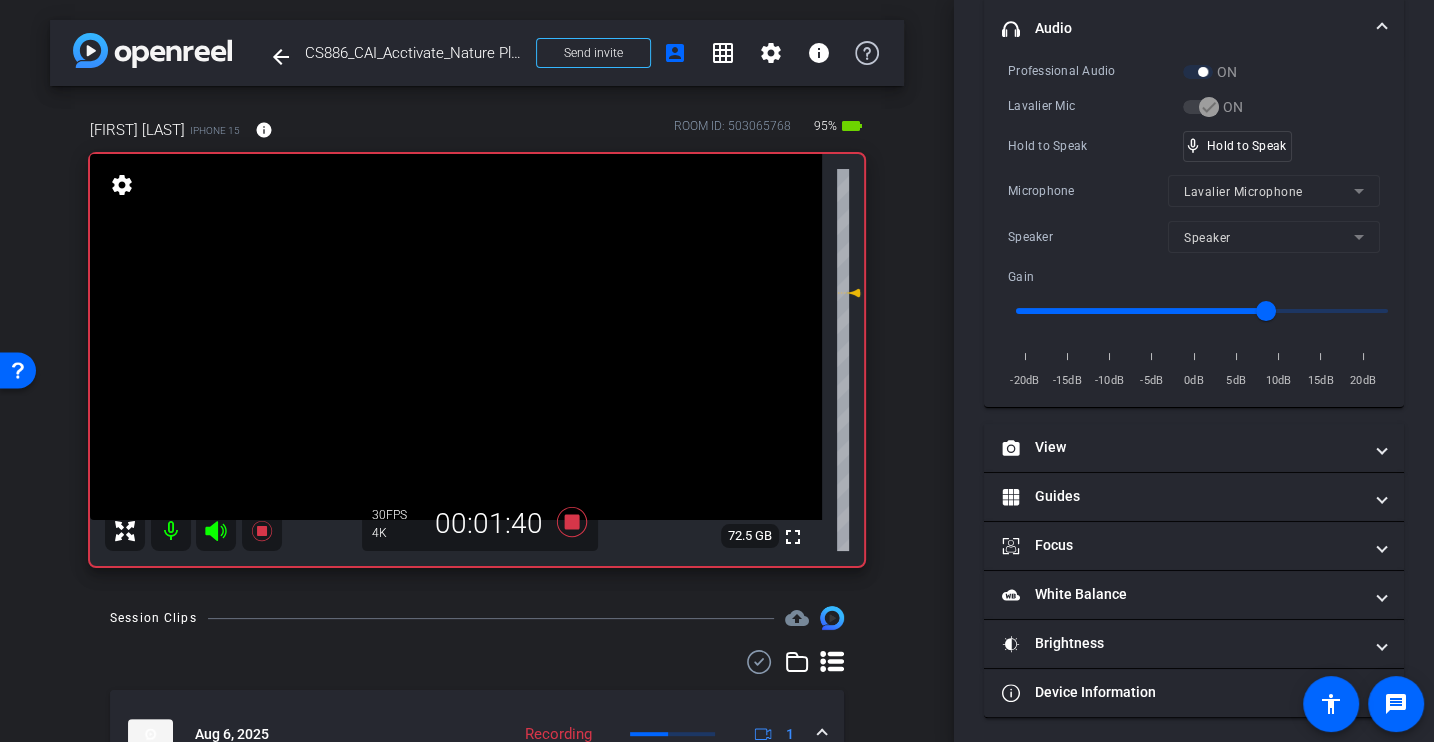 click on "Professional Audio  ON  Lavalier Mic  ON  Hold to Speak  mic_none Hold to Speak Microphone Lavalier Microphone Speaker Speaker Gain -20dB -15dB -10dB -5dB 0dB 5dB 10dB 15dB 20dB" at bounding box center [1194, 226] 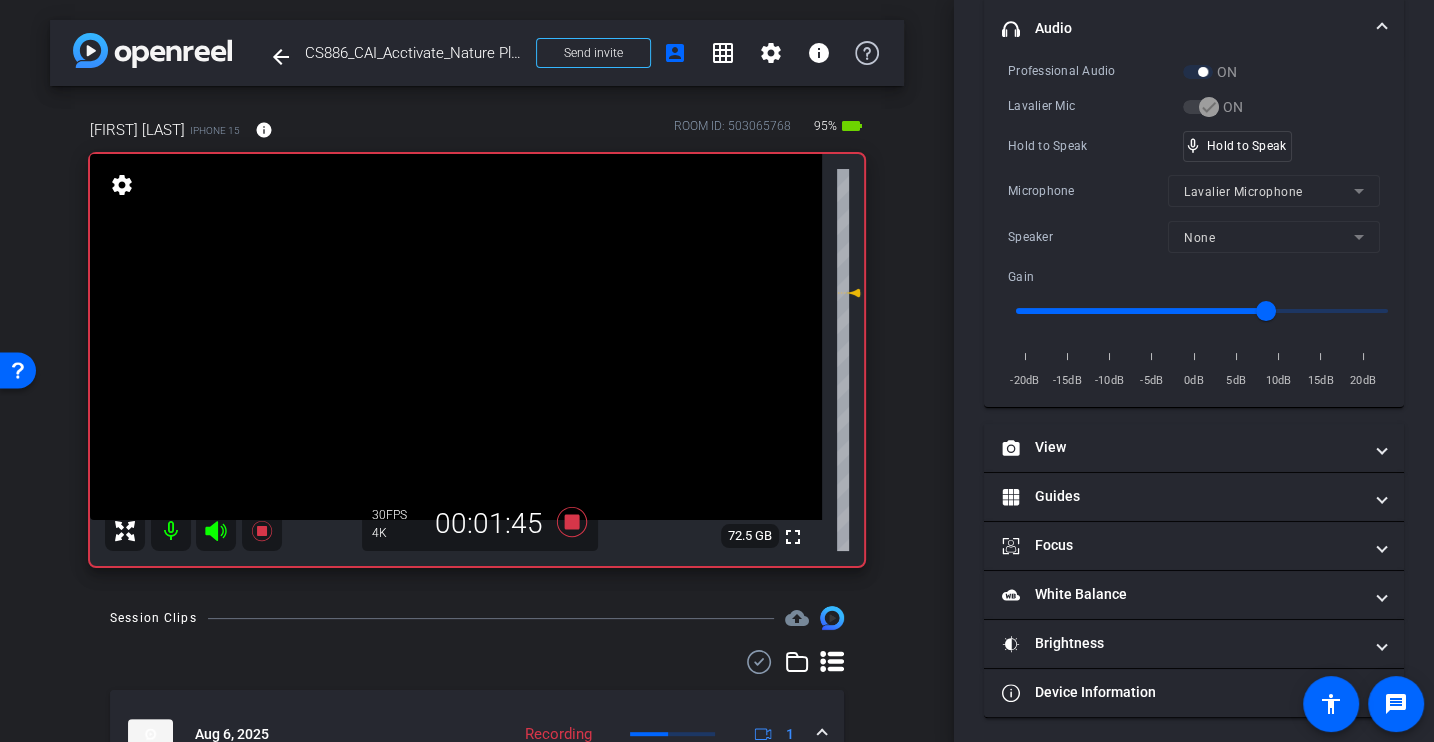 click on "Professional Audio  ON  Lavalier Mic  ON  Hold to Speak  mic_none Hold to Speak Microphone Lavalier Microphone Speaker None Gain -20dB -15dB -10dB -5dB 0dB 5dB 10dB 15dB 20dB" at bounding box center [1194, 226] 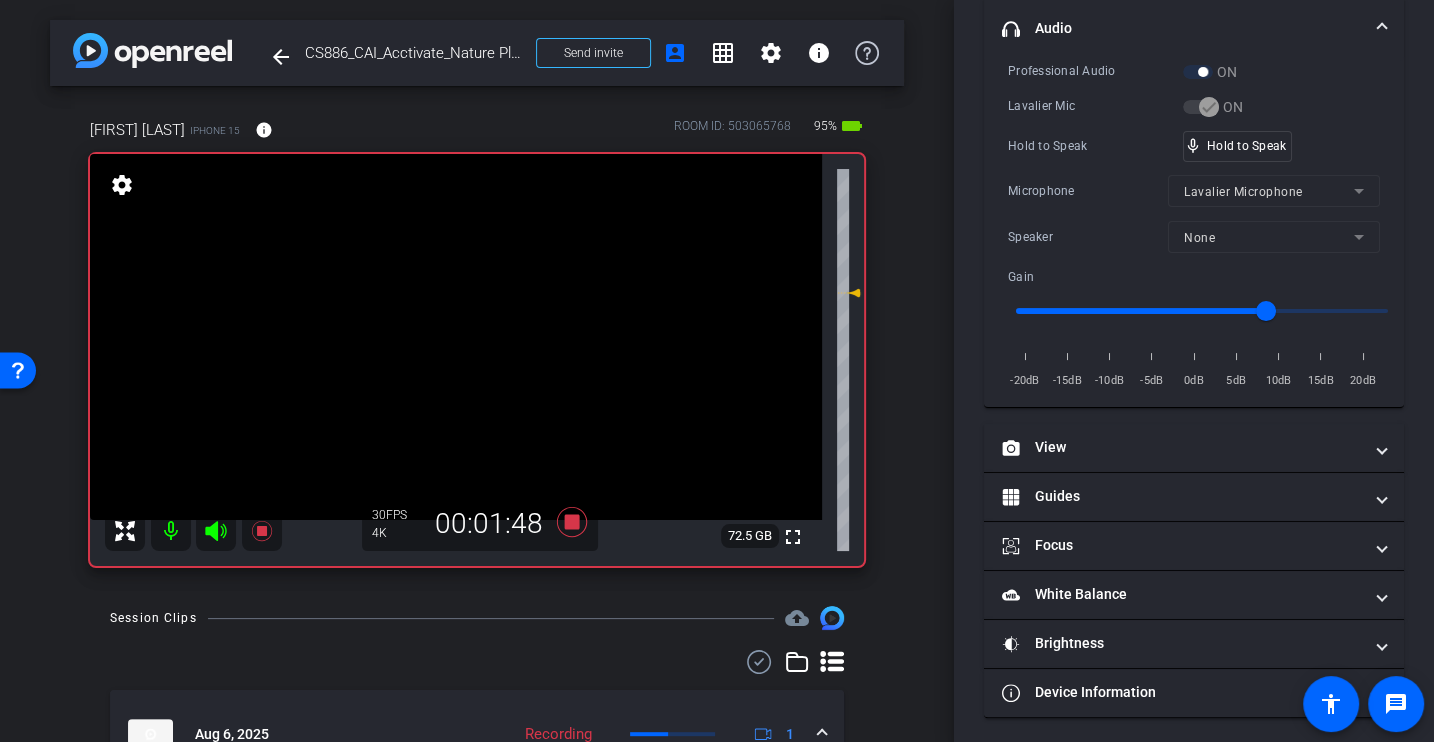 click on "Professional Audio  ON  Lavalier Mic  ON  Hold to Speak  mic_none Hold to Speak Microphone Lavalier Microphone Speaker None Gain -20dB -15dB -10dB -5dB 0dB 5dB 10dB 15dB 20dB" at bounding box center (1194, 226) 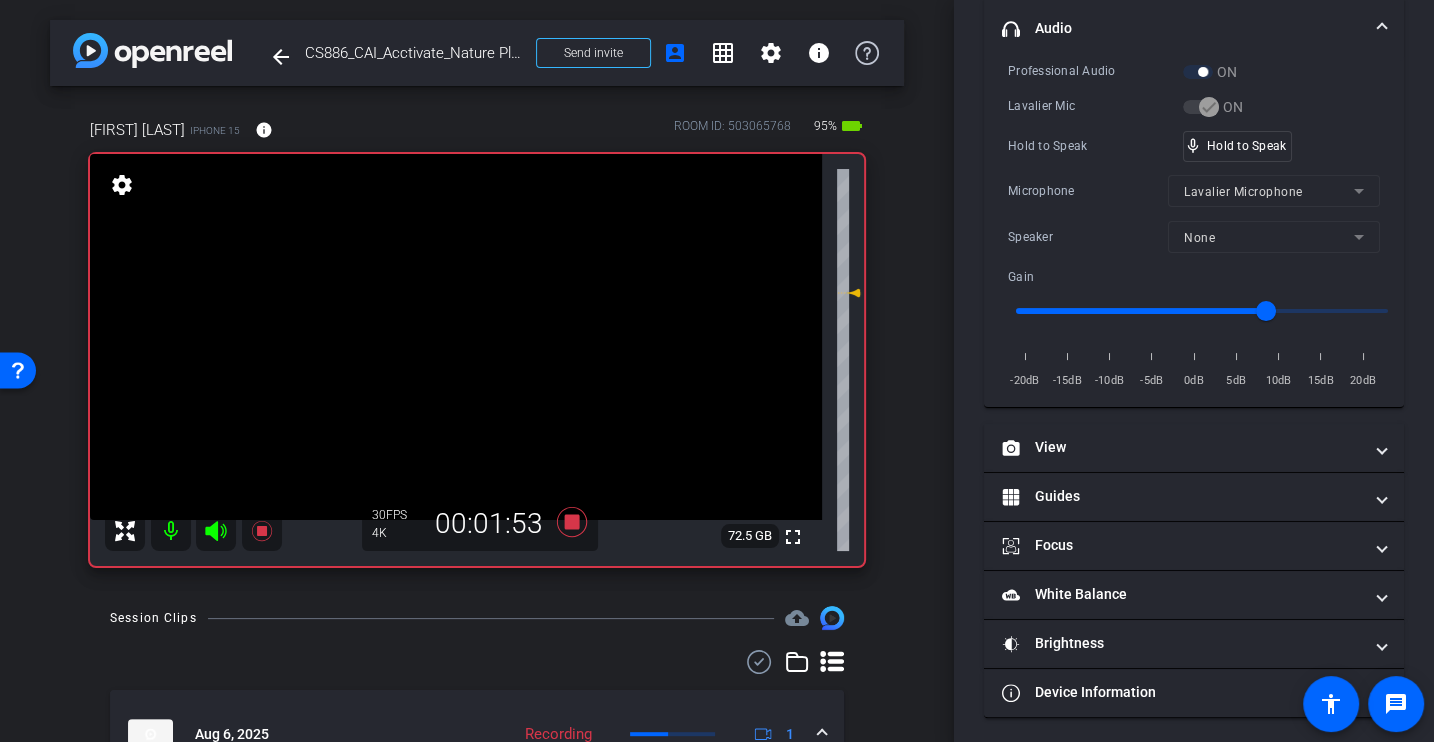 click on "Professional Audio  ON  Lavalier Mic  ON  Hold to Speak  mic_none Hold to Speak Microphone Lavalier Microphone Speaker None Gain -20dB -15dB -10dB -5dB 0dB 5dB 10dB 15dB 20dB" at bounding box center [1194, 226] 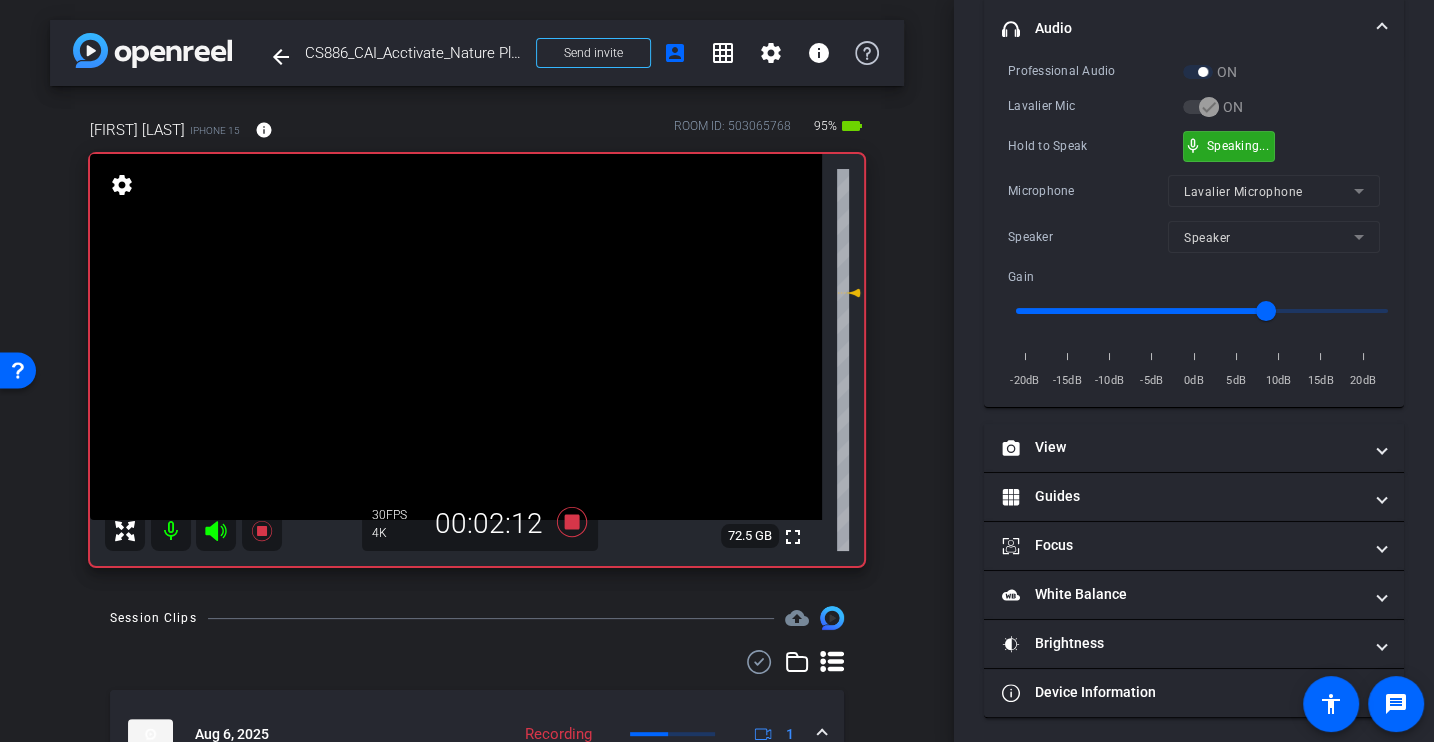 click on "Professional Audio  ON  Lavalier Mic  ON  Hold to Speak  mic_none Speaking... Microphone Lavalier Microphone Speaker Speaker Gain -20dB -15dB -10dB -5dB 0dB 5dB 10dB 15dB 20dB" at bounding box center [1194, 226] 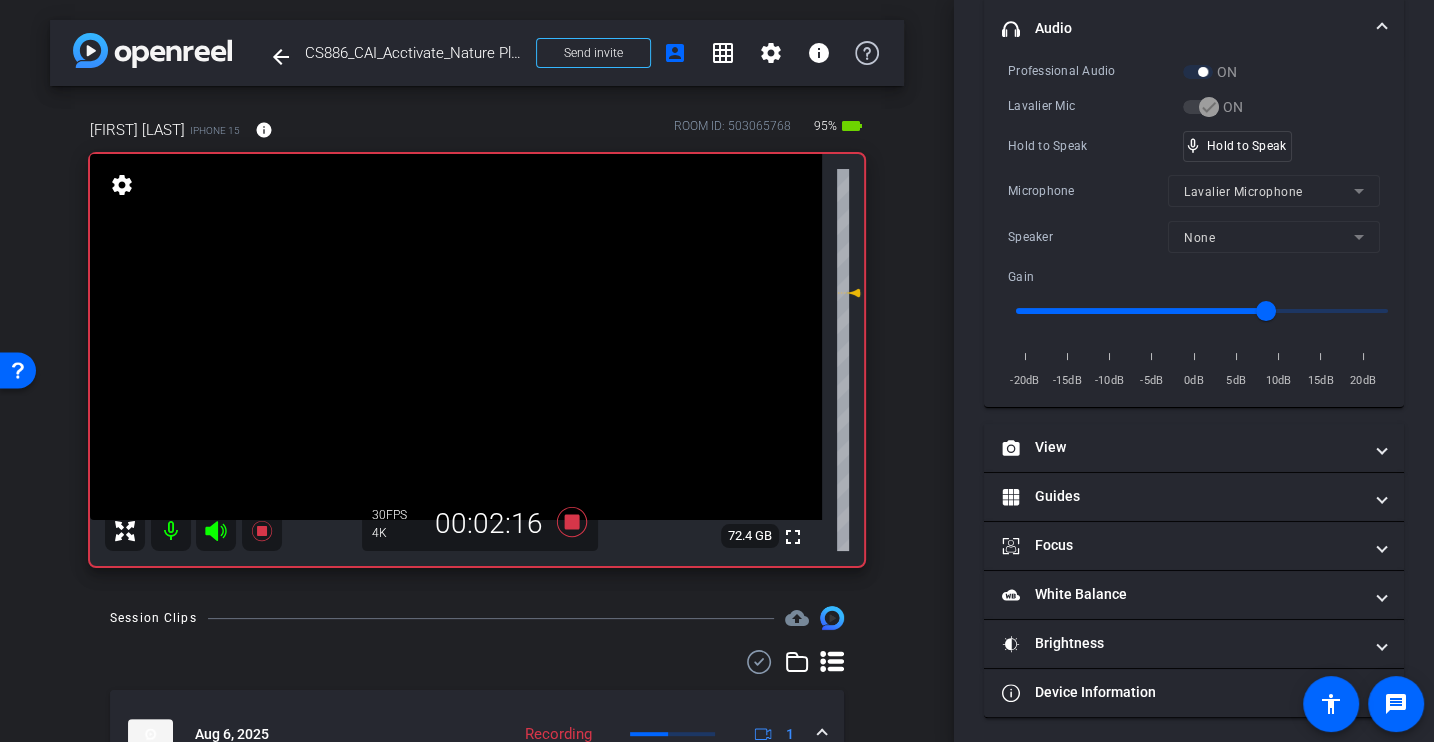 click on "Professional Audio  ON  Lavalier Mic  ON  Hold to Speak  mic_none Hold to Speak Microphone Lavalier Microphone Speaker None Gain -20dB -15dB -10dB -5dB 0dB 5dB 10dB 15dB 20dB" at bounding box center [1194, 226] 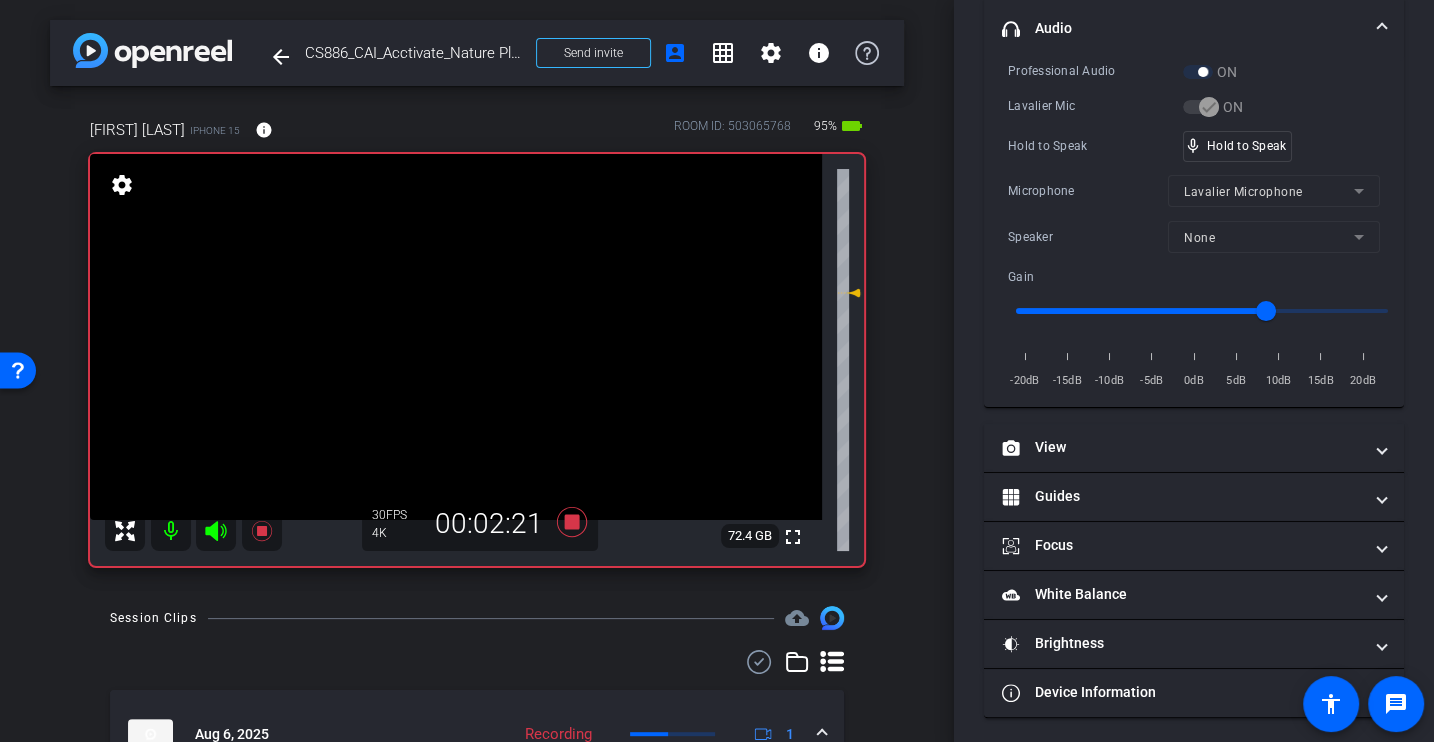 click on "Professional Audio  ON  Lavalier Mic  ON  Hold to Speak  mic_none Hold to Speak Microphone Lavalier Microphone Speaker None Gain -20dB -15dB -10dB -5dB 0dB 5dB 10dB 15dB 20dB" at bounding box center [1194, 226] 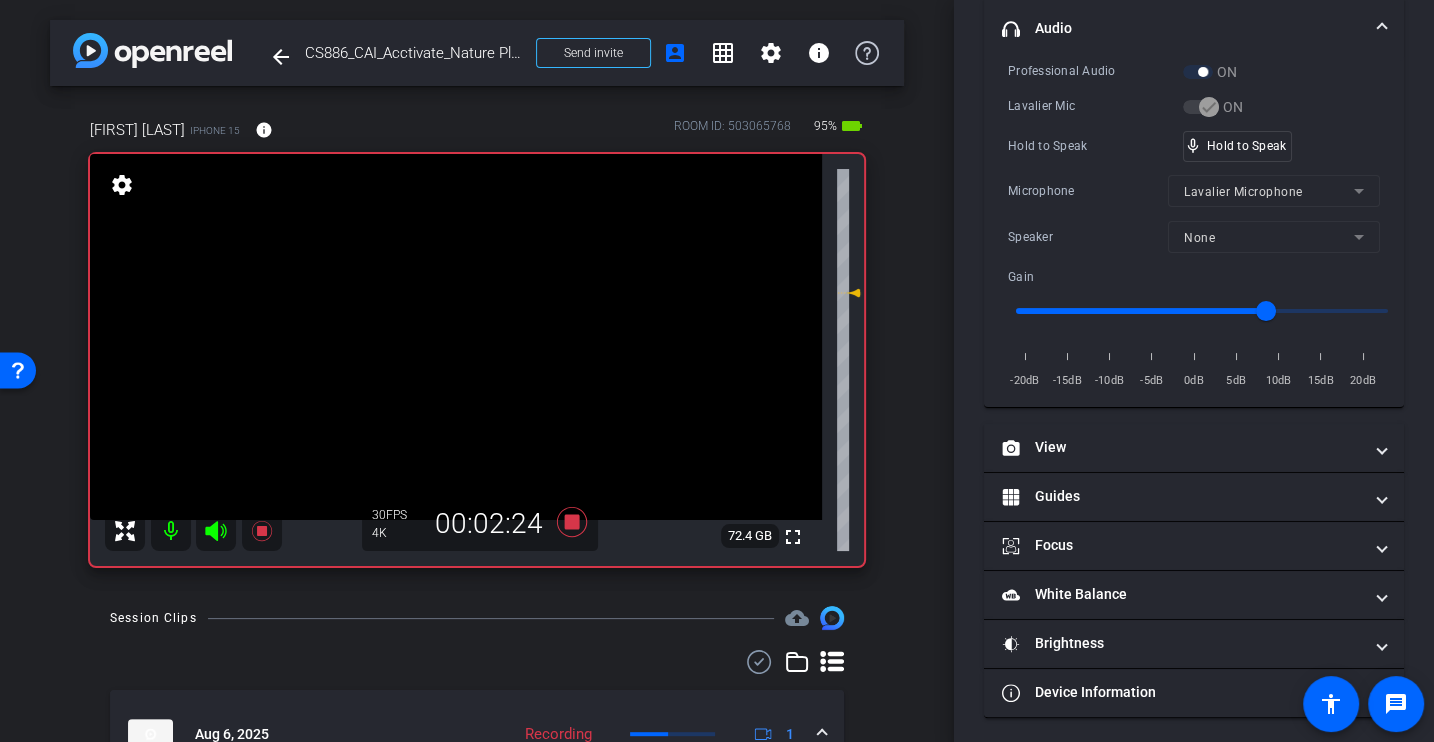 click on "Professional Audio  ON  Lavalier Mic  ON  Hold to Speak  mic_none Hold to Speak Microphone Lavalier Microphone Speaker None Gain -20dB -15dB -10dB -5dB 0dB 5dB 10dB 15dB 20dB" at bounding box center [1194, 226] 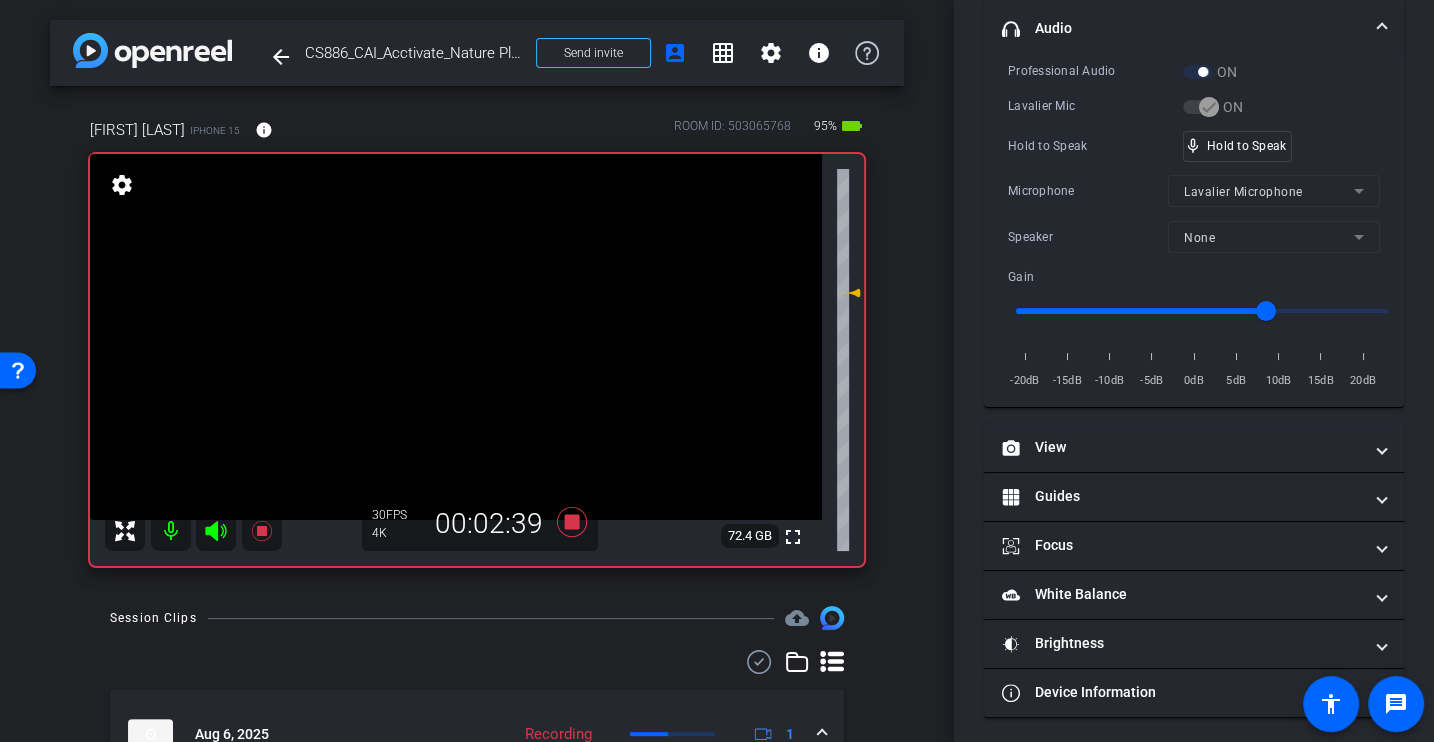 click on "Professional Audio  ON  Lavalier Mic  ON  Hold to Speak  mic_none Hold to Speak Microphone Lavalier Microphone Speaker None Gain -20dB -15dB -10dB -5dB 0dB 5dB 10dB 15dB 20dB" at bounding box center (1194, 226) 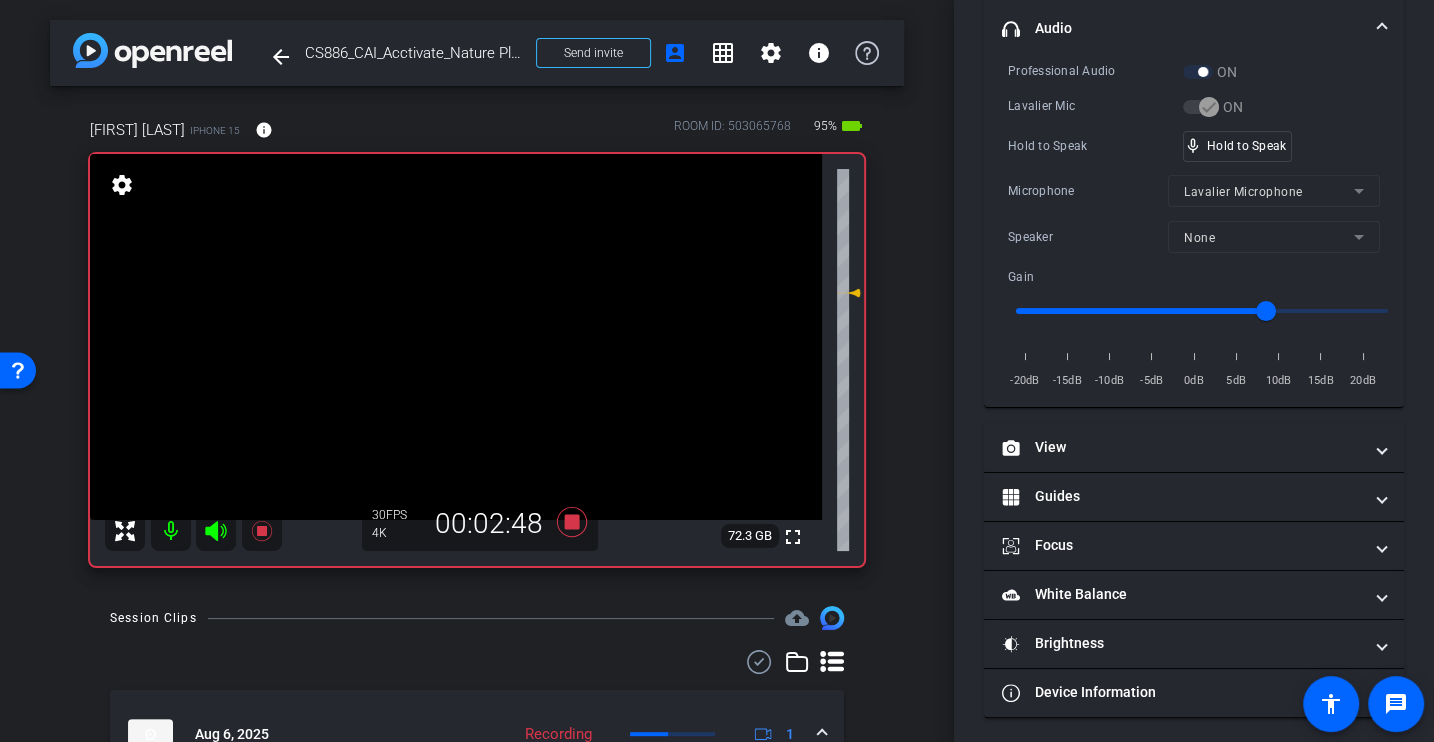 scroll, scrollTop: 0, scrollLeft: 0, axis: both 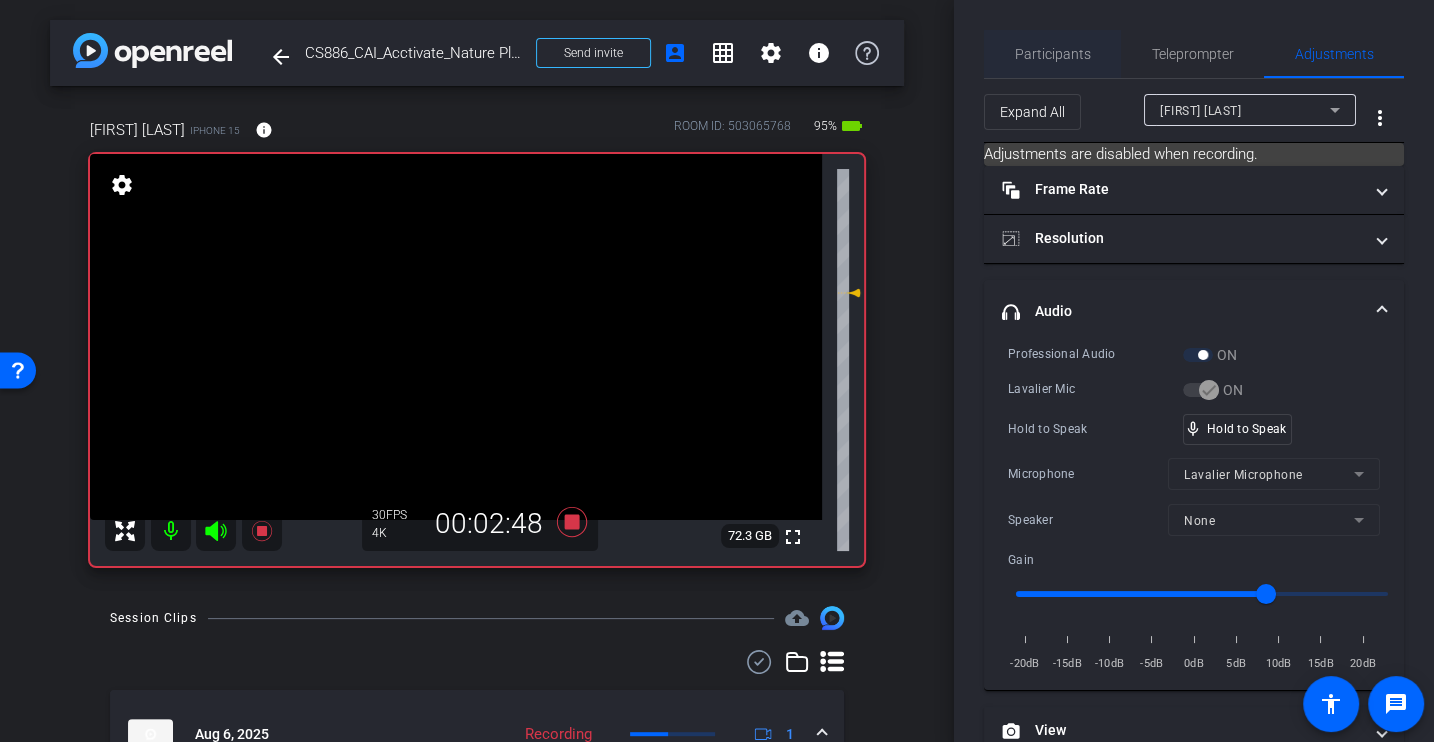 click on "Participants" at bounding box center [1053, 54] 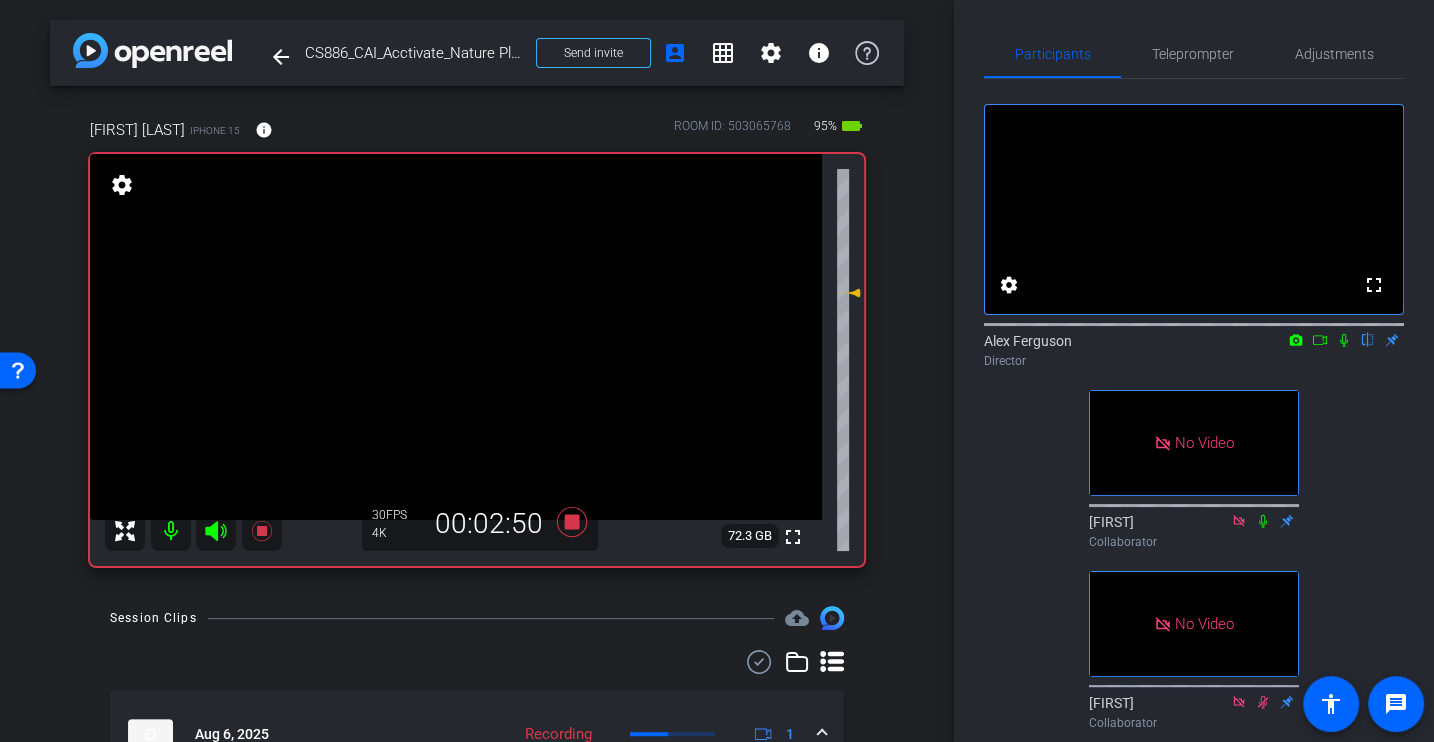 click 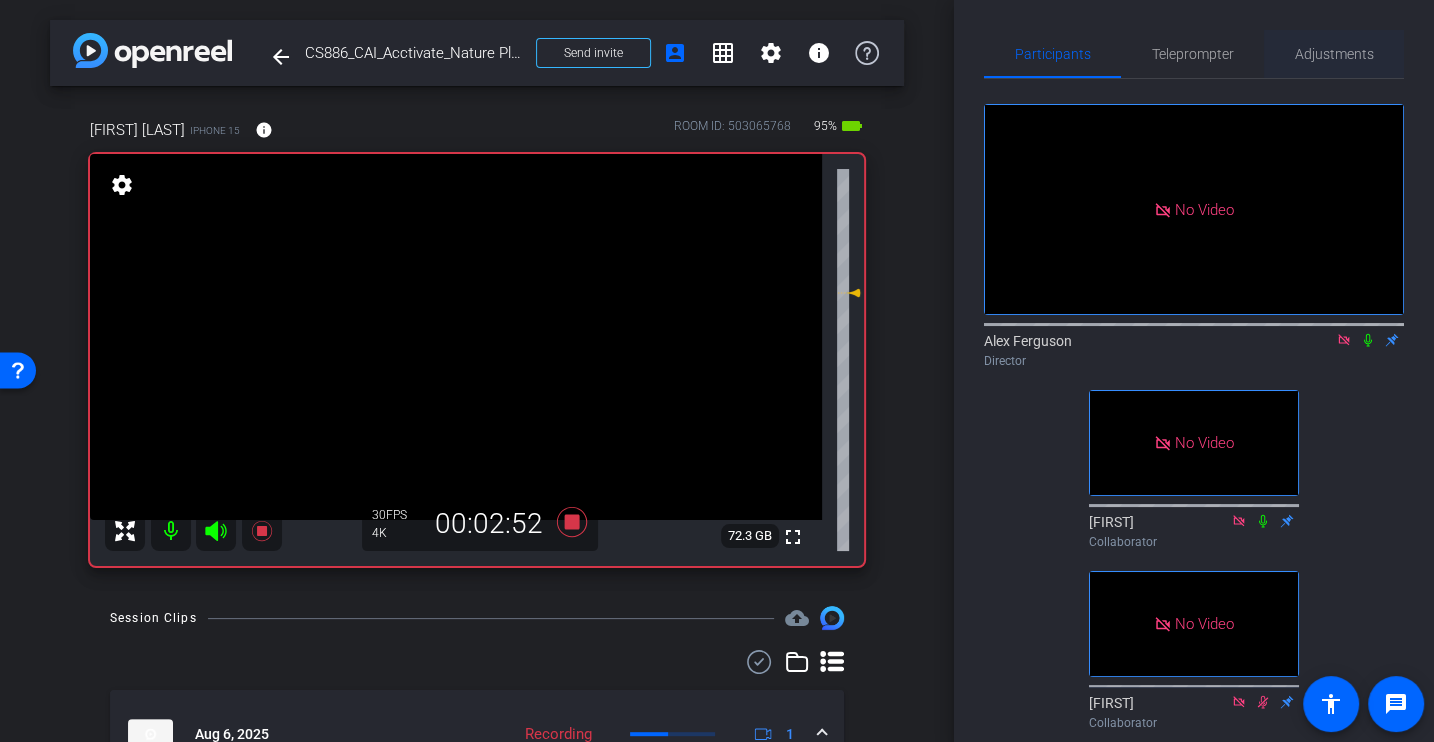 click on "Adjustments" at bounding box center (1334, 54) 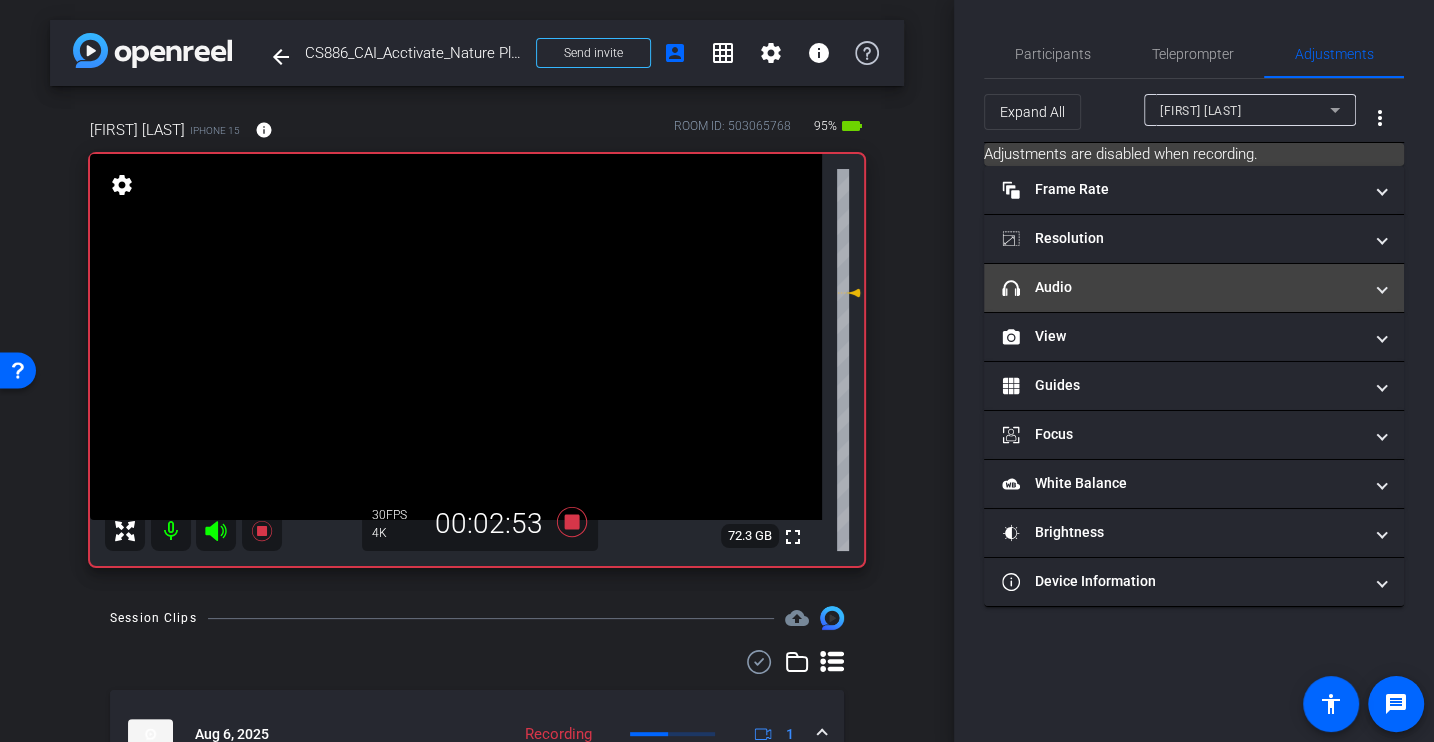 click on "headphone icon
Audio" at bounding box center [1182, 287] 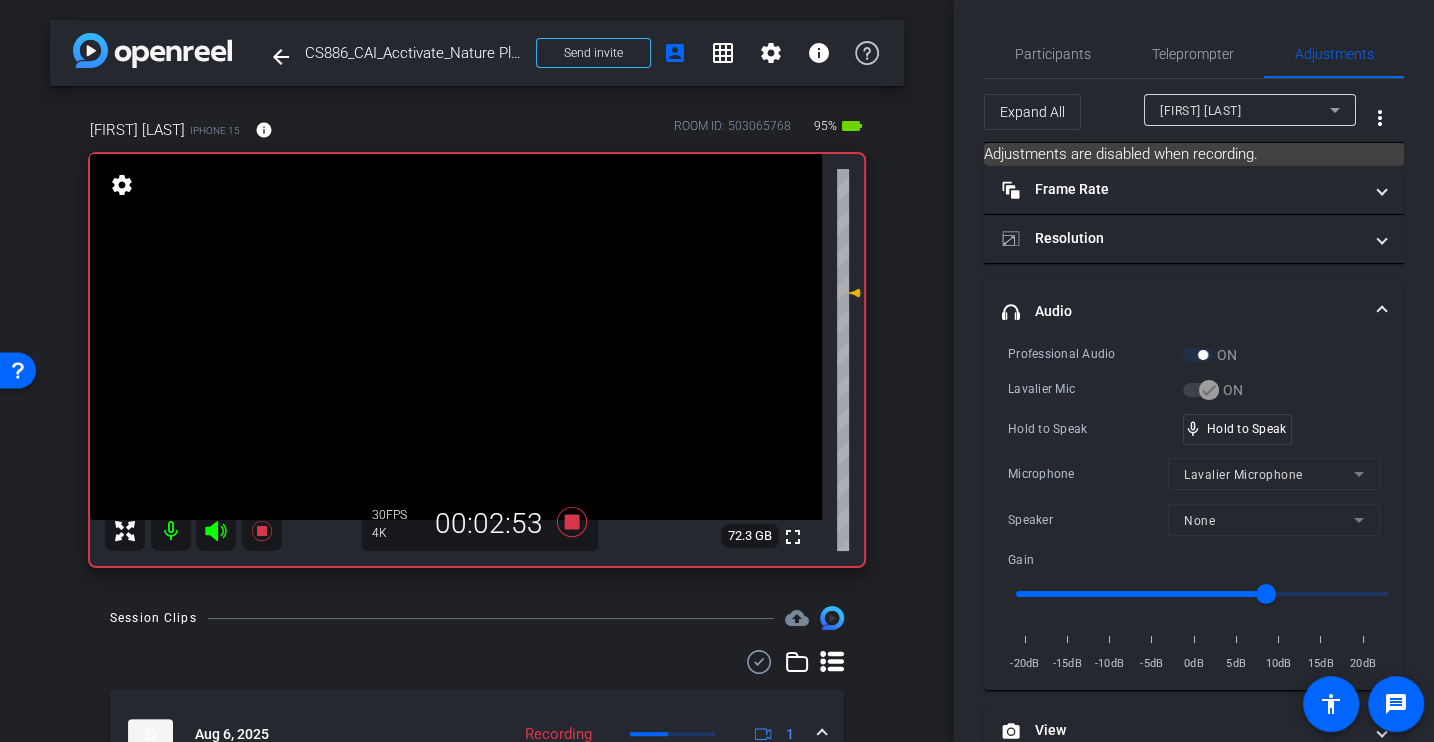 click on "Hold to Speak  mic_none Hold to Speak" at bounding box center (1194, 429) 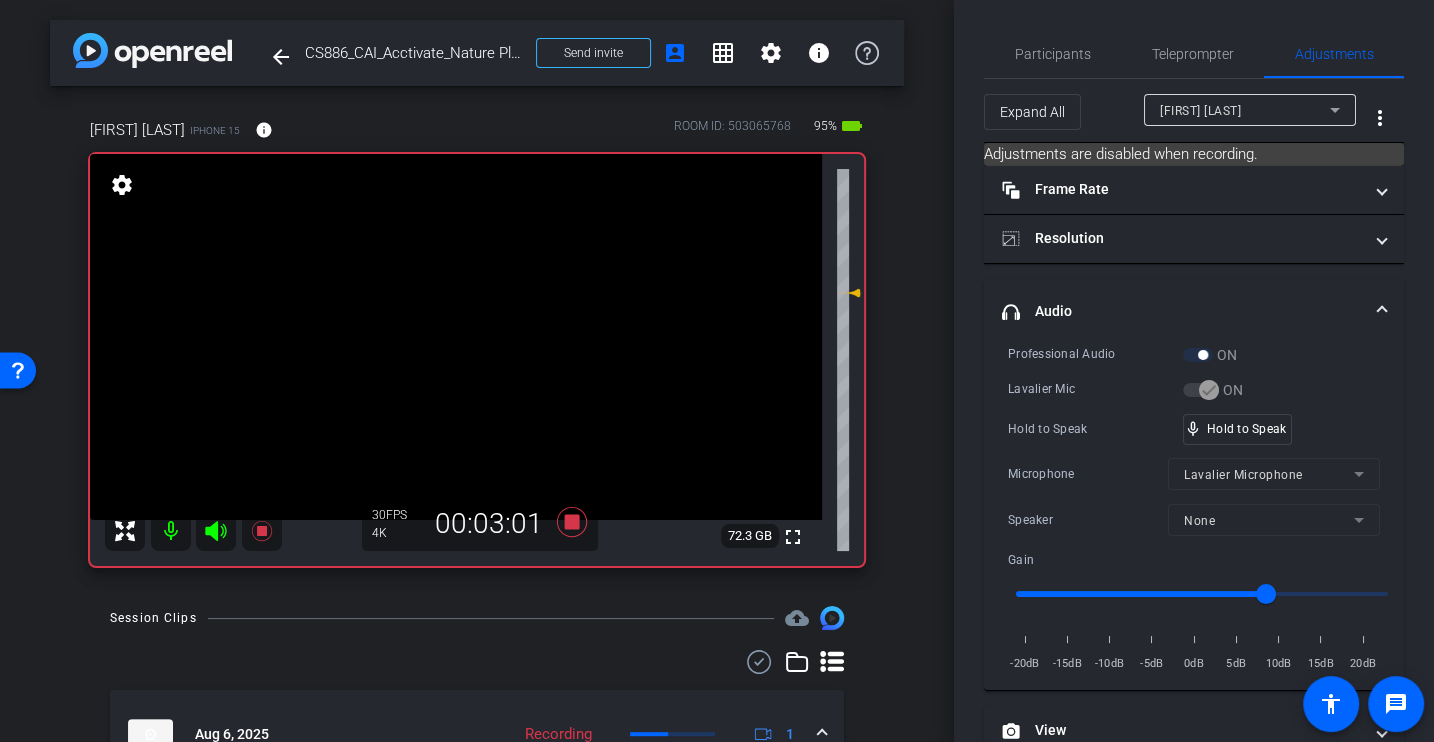 click on "Hold to Speak  mic_none Hold to Speak" at bounding box center [1194, 429] 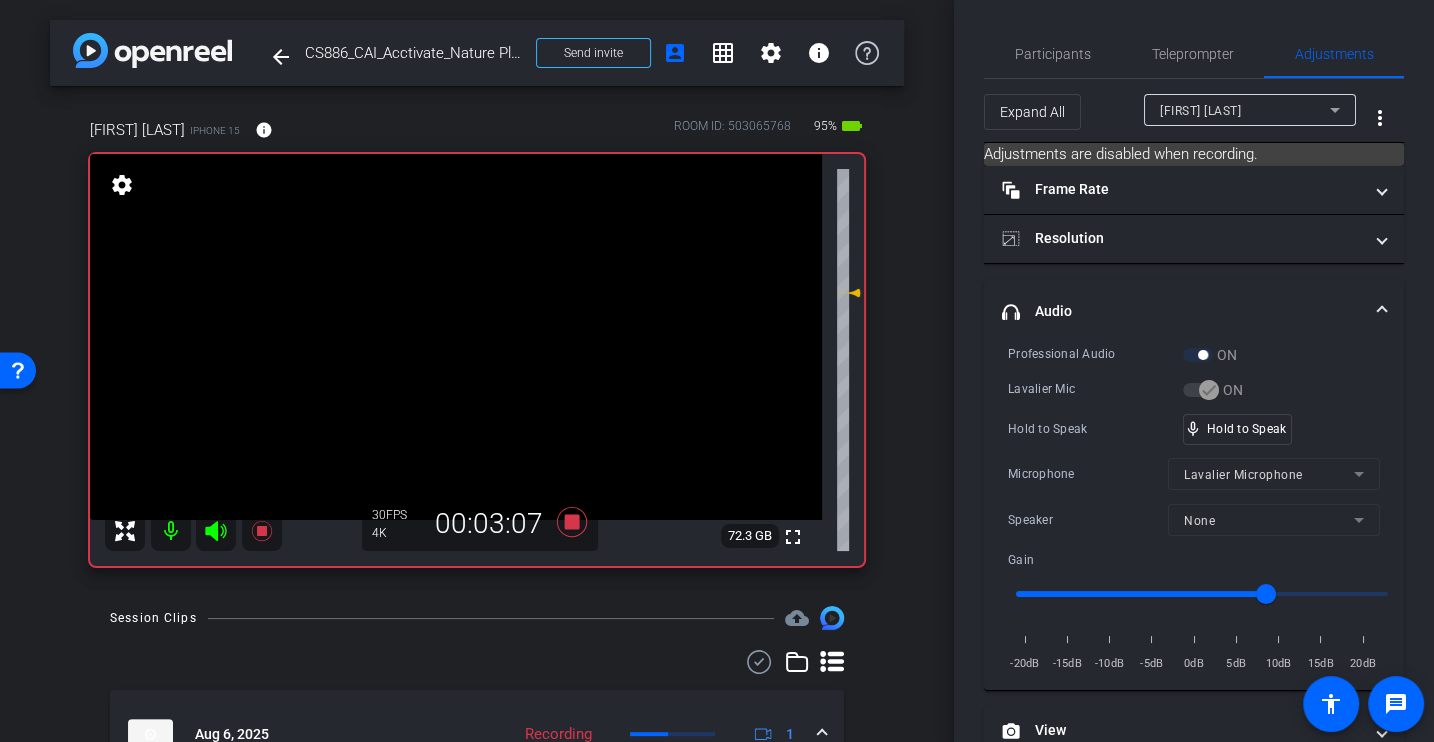 click on "Hold to Speak  mic_none Hold to Speak" at bounding box center [1194, 429] 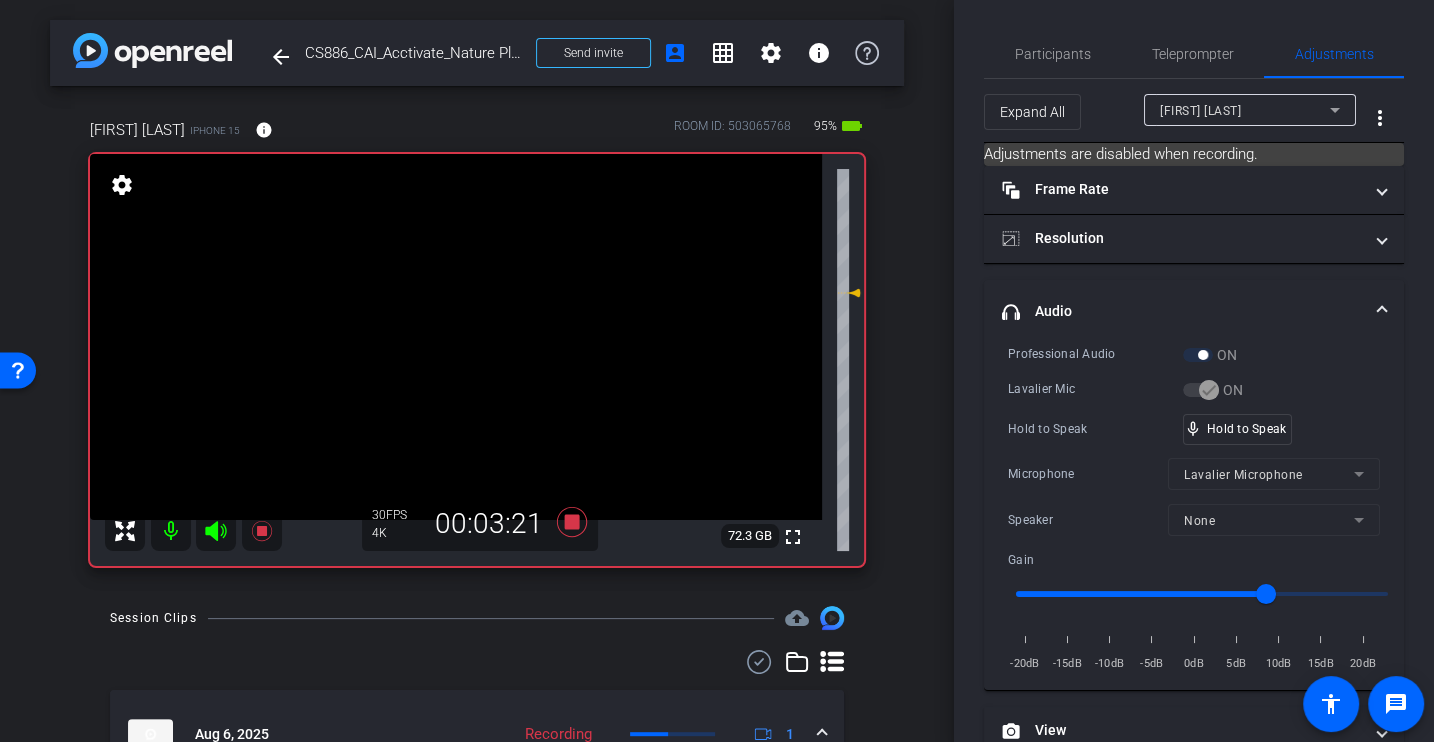 click on "Professional Audio" at bounding box center (1095, 354) 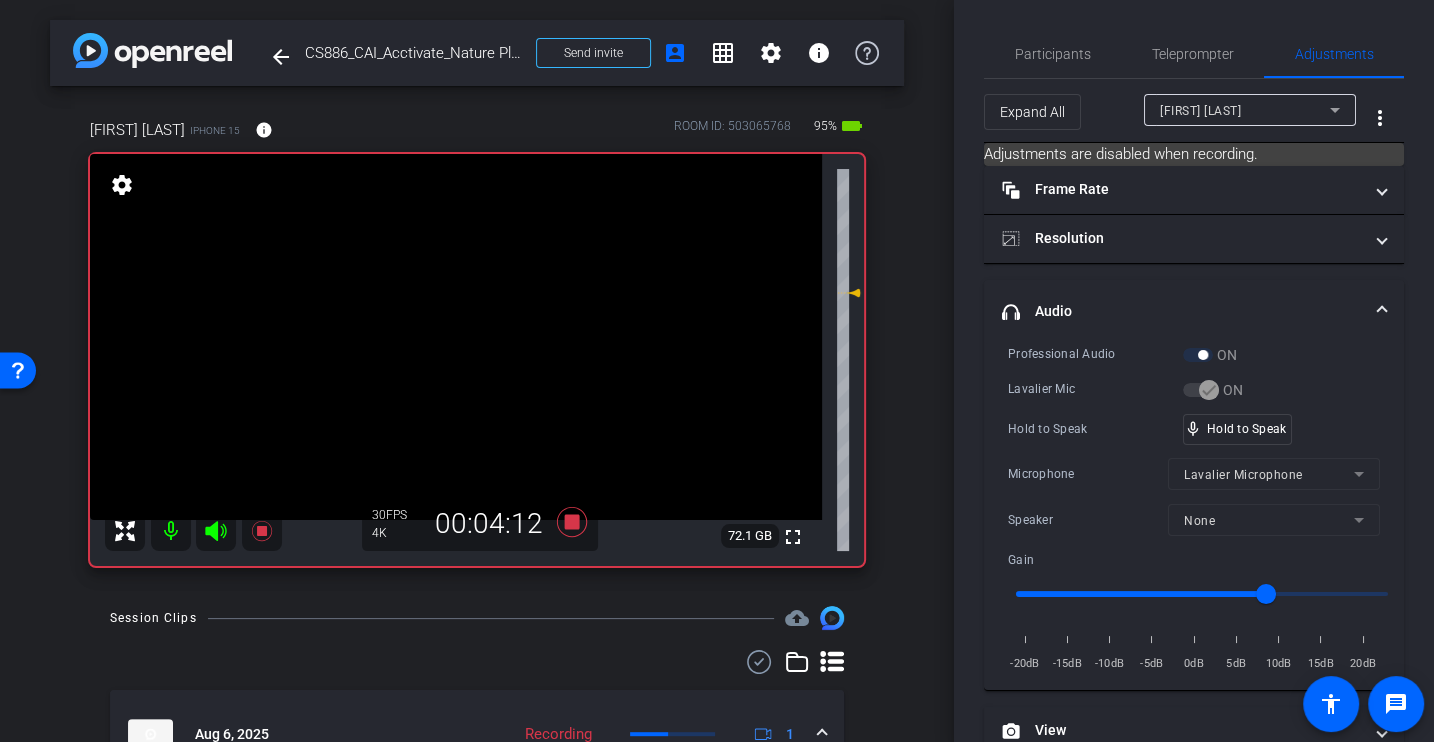 click on "Lavalier Mic" at bounding box center (1095, 389) 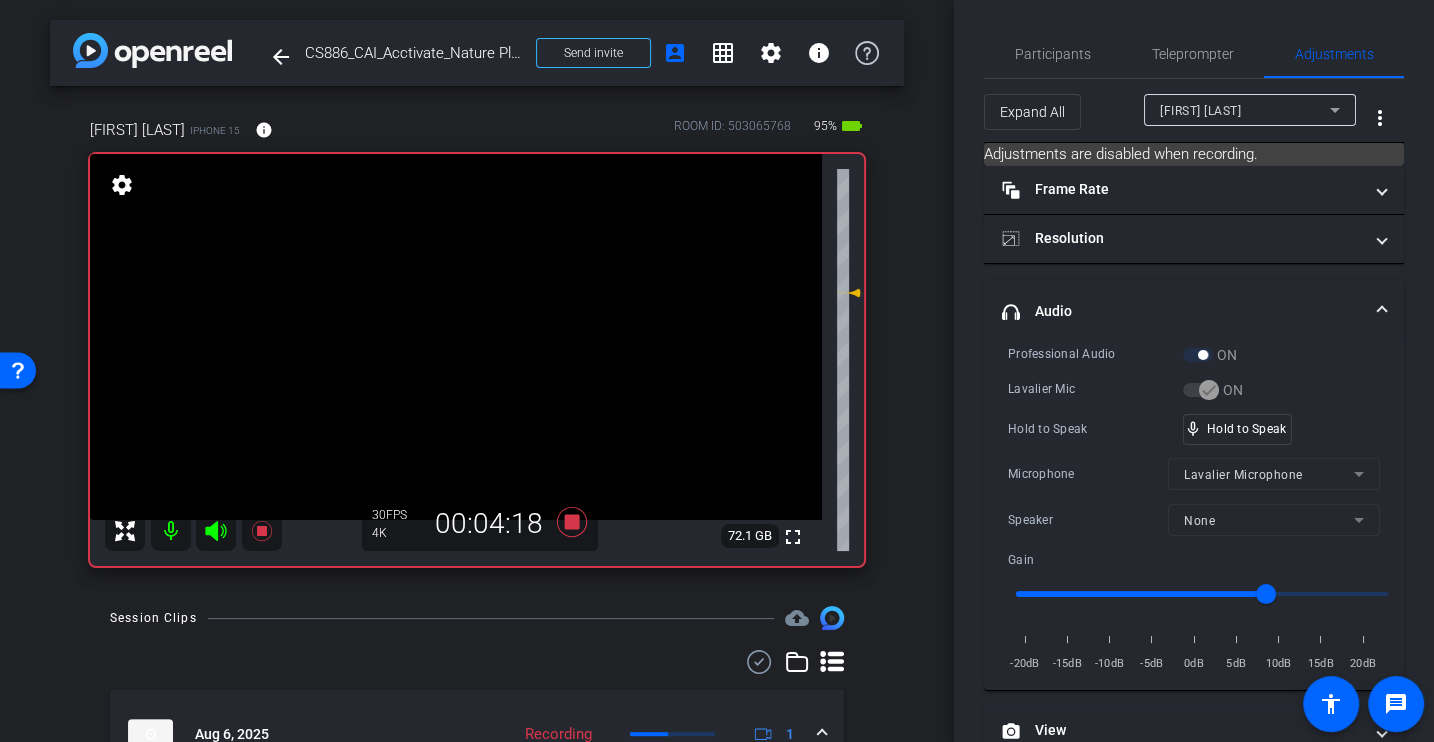 click on "Lavalier Mic" at bounding box center (1095, 389) 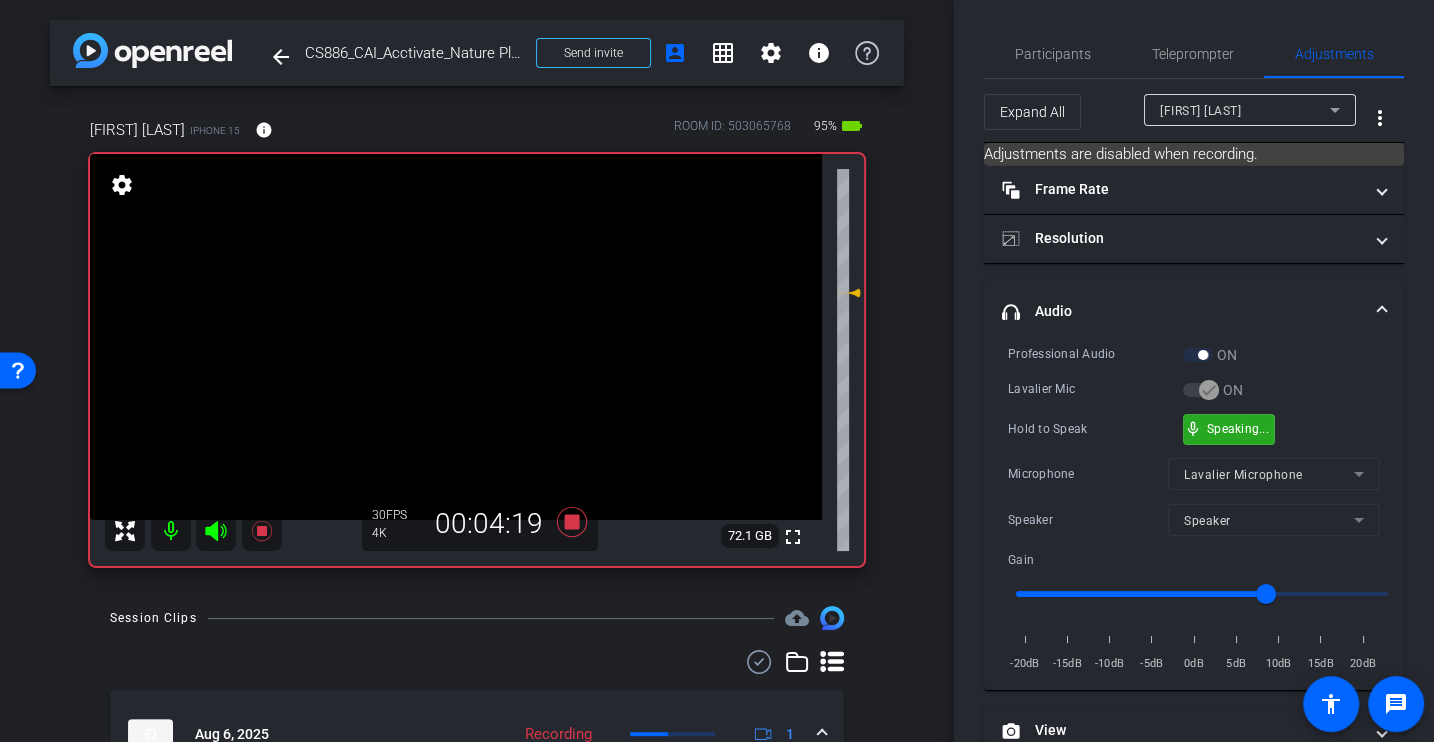 scroll, scrollTop: 283, scrollLeft: 0, axis: vertical 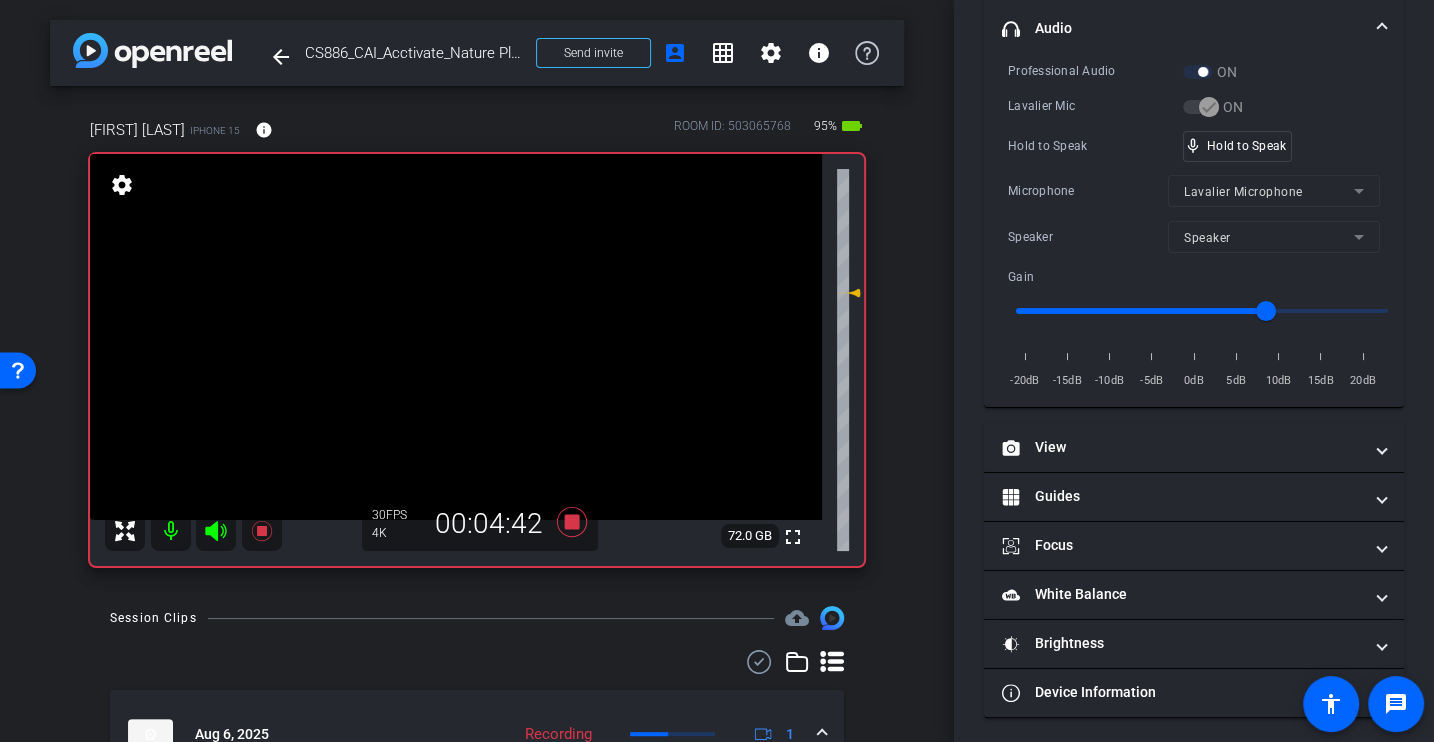click on "Speaker" at bounding box center (1088, 237) 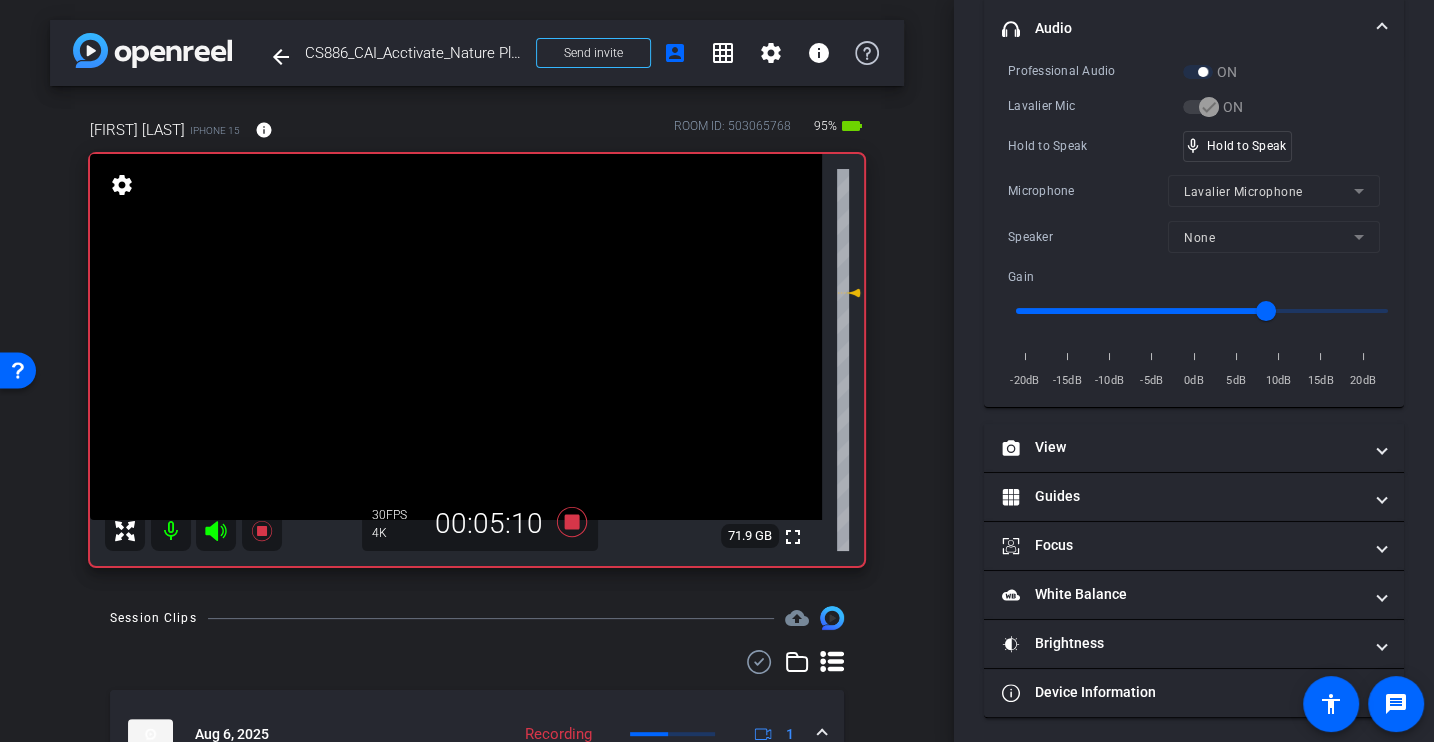 click on "Hold to Speak  mic_none Hold to Speak" at bounding box center [1194, 146] 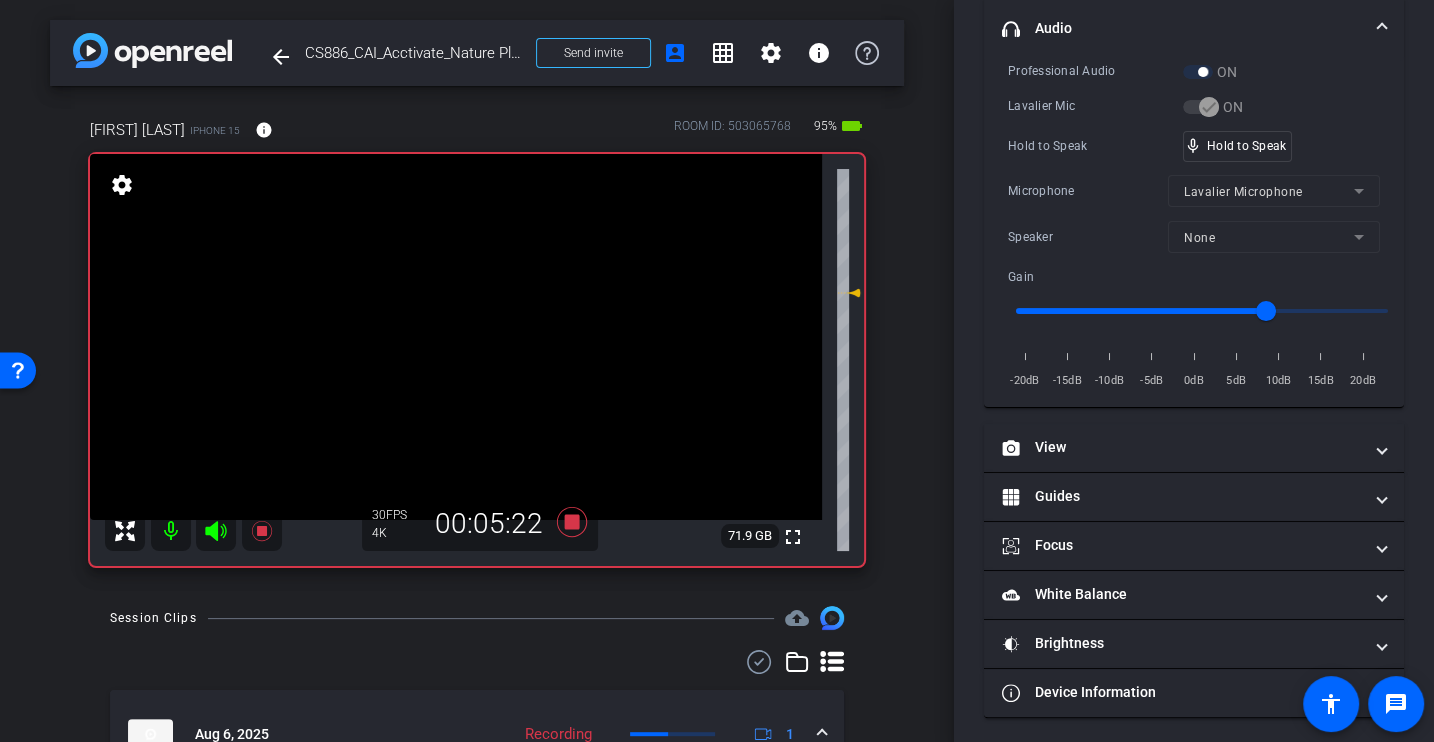 click on "Hold to Speak  mic_none Hold to Speak" at bounding box center (1194, 146) 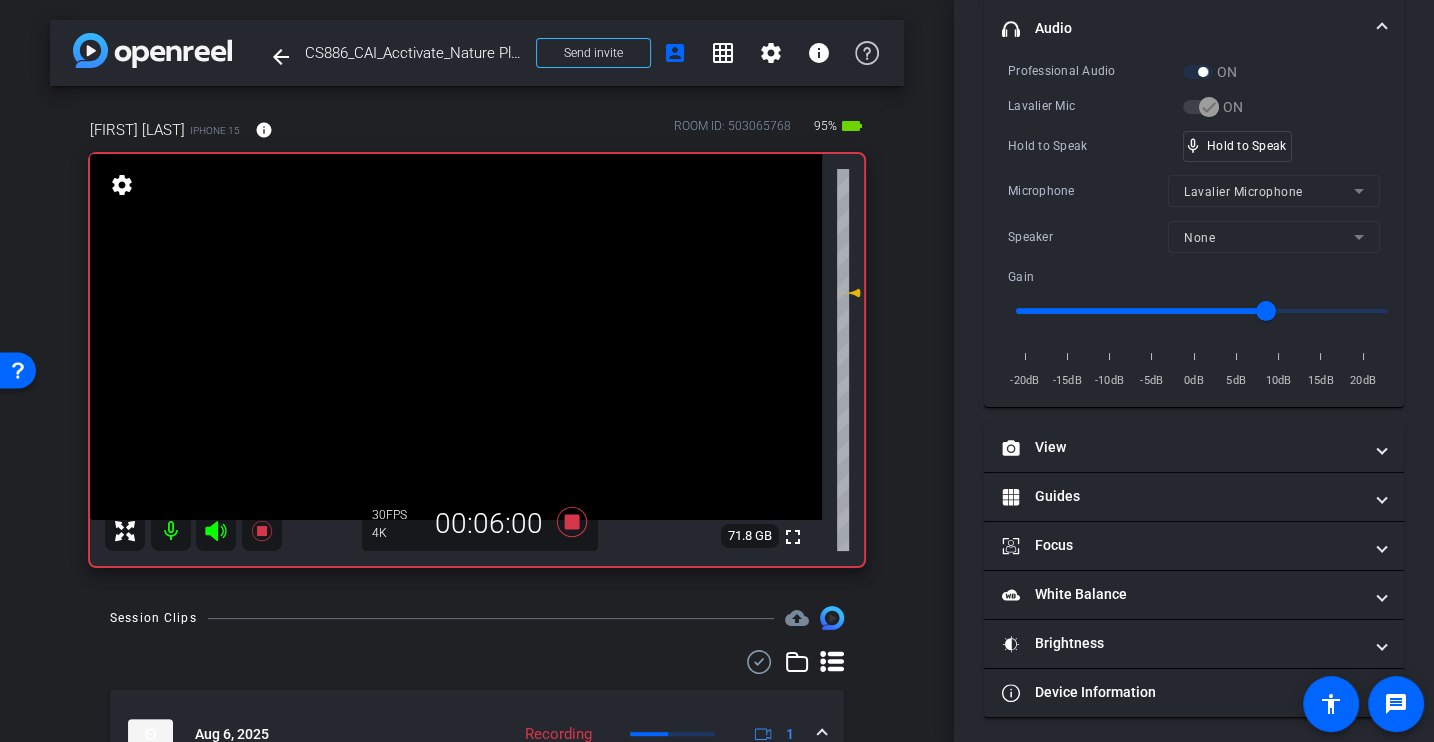 click on "Hold to Speak  mic_none Hold to Speak" at bounding box center (1194, 146) 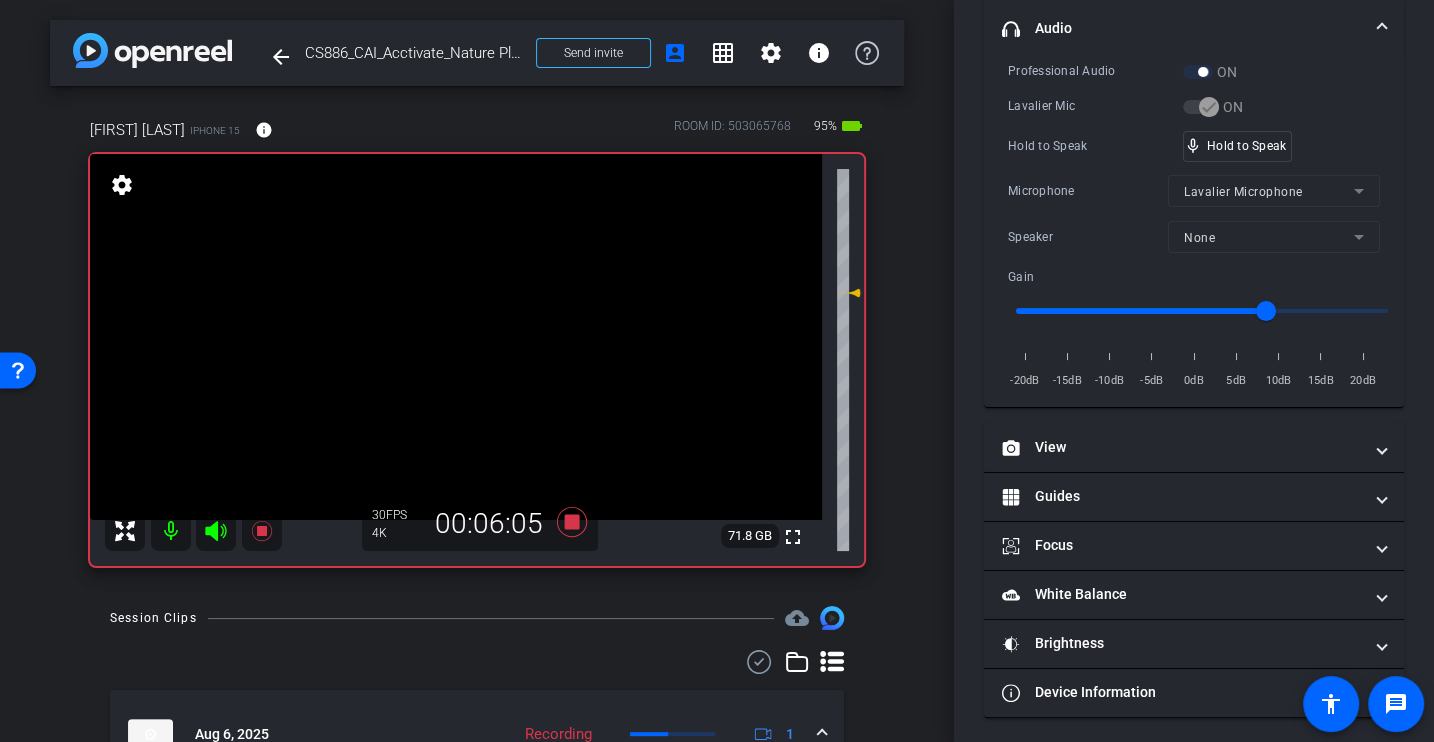 click on "Hold to Speak  mic_none Hold to Speak" at bounding box center (1194, 146) 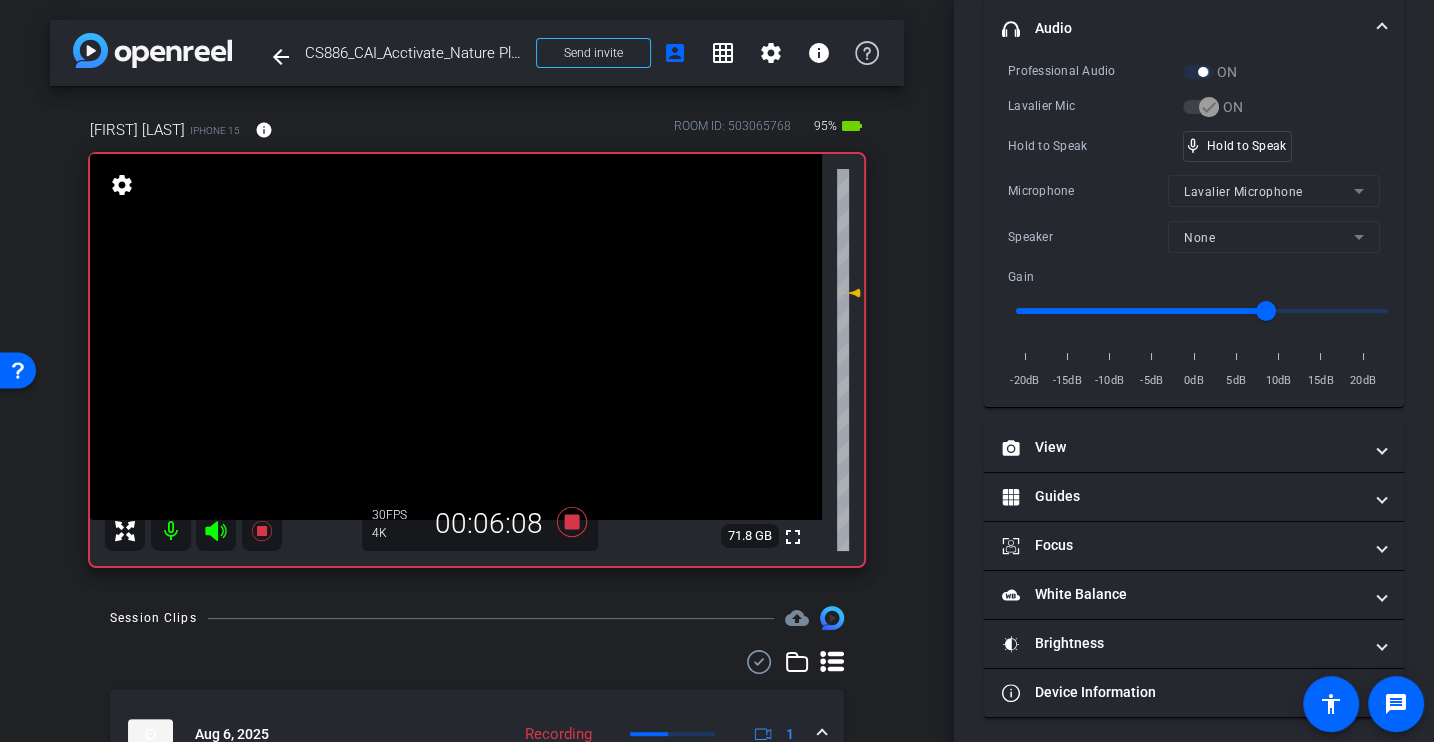 click on "Hold to Speak  mic_none Hold to Speak" at bounding box center (1194, 146) 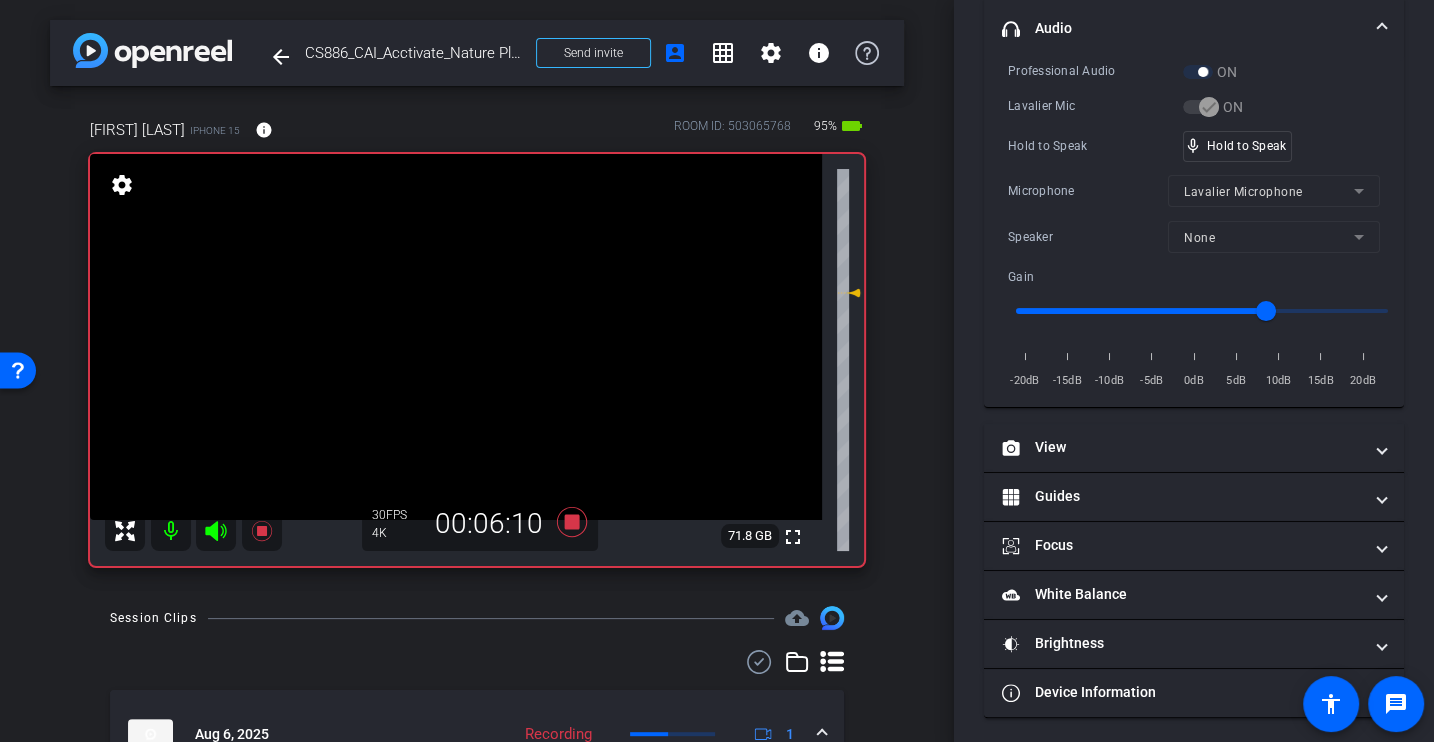 click on "Professional Audio  ON  Lavalier Mic  ON  Hold to Speak  mic_none Hold to Speak Microphone Lavalier Microphone Speaker None Gain -20dB -15dB -10dB -5dB 0dB 5dB 10dB 15dB 20dB" at bounding box center (1194, 226) 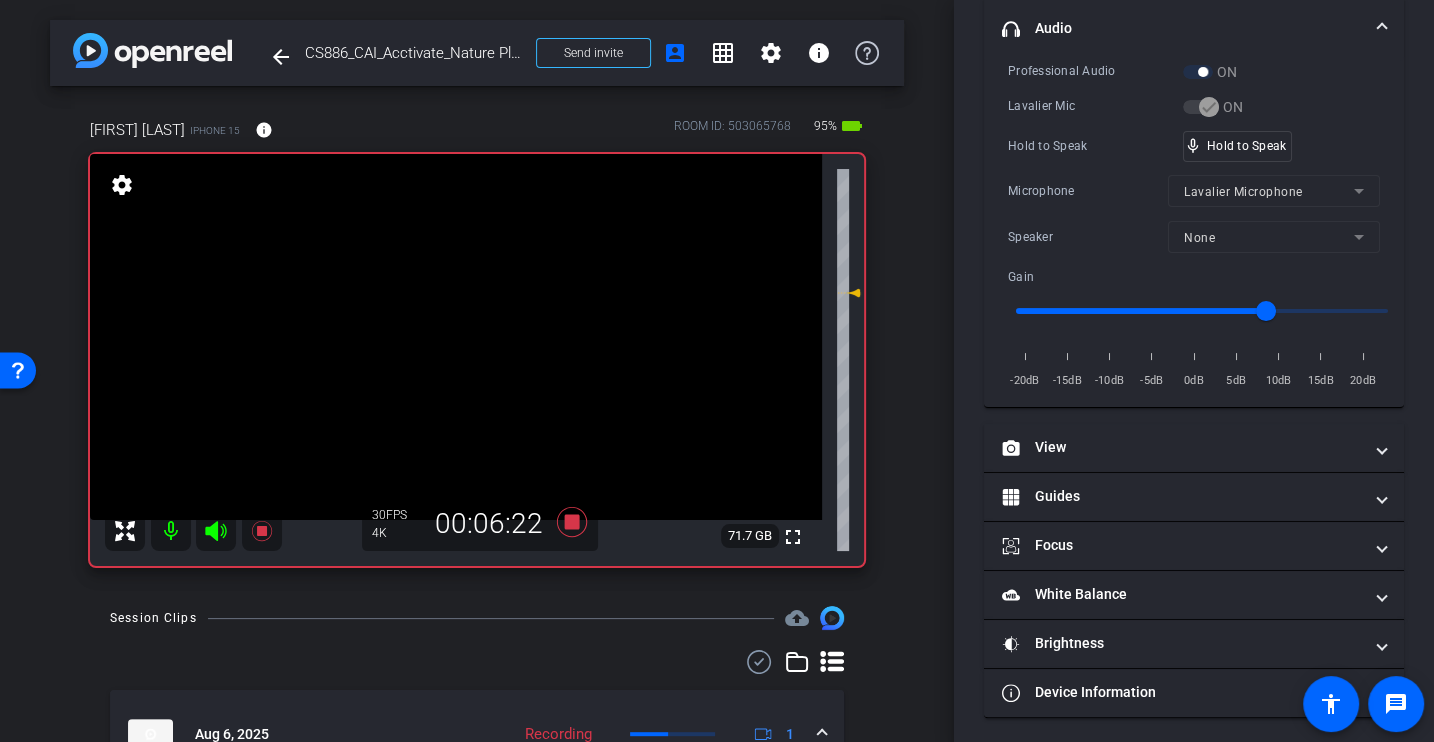 click on "Professional Audio  ON  Lavalier Mic  ON  Hold to Speak  mic_none Hold to Speak Microphone Lavalier Microphone Speaker None Gain -20dB -15dB -10dB -5dB 0dB 5dB 10dB 15dB 20dB" at bounding box center (1194, 226) 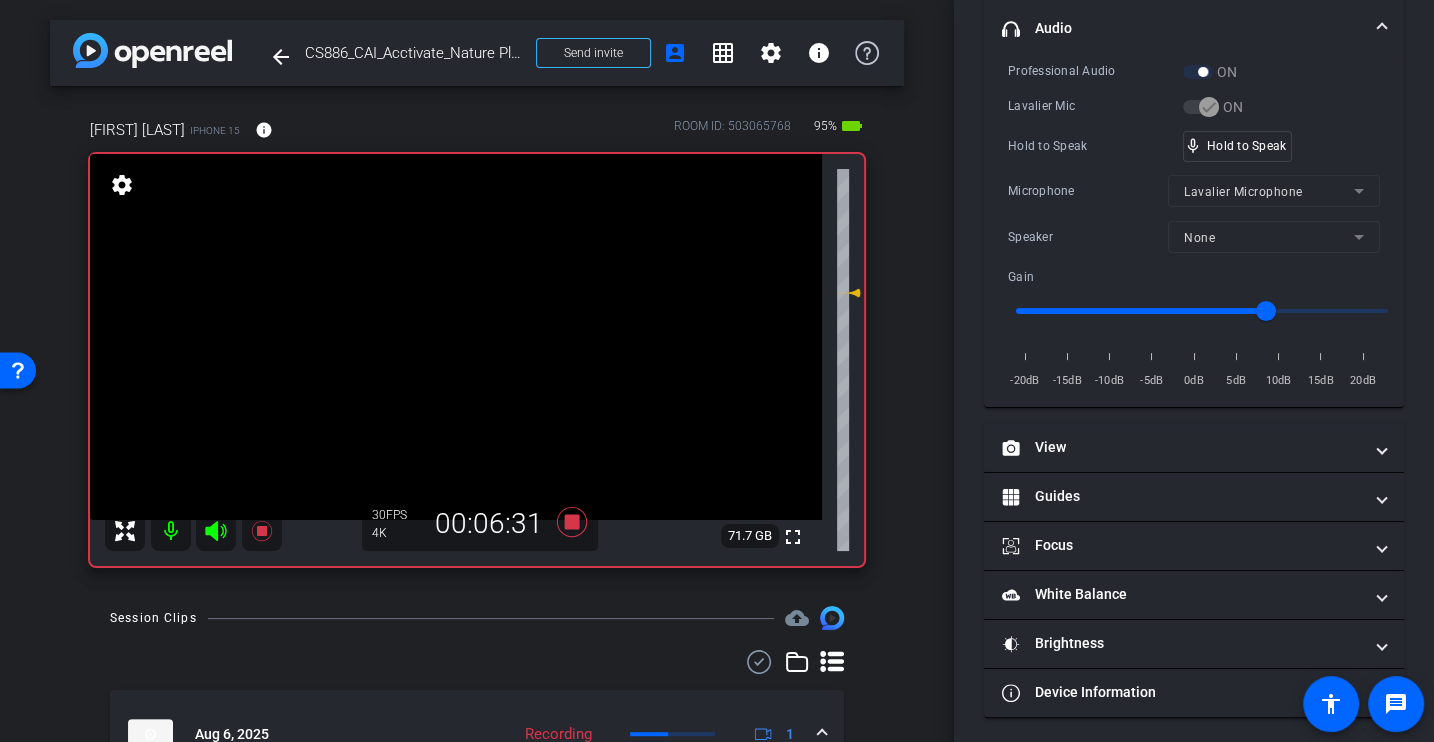 click on "Professional Audio  ON  Lavalier Mic  ON  Hold to Speak  mic_none Hold to Speak Microphone Lavalier Microphone Speaker None Gain -20dB -15dB -10dB -5dB 0dB 5dB 10dB 15dB 20dB" at bounding box center (1194, 226) 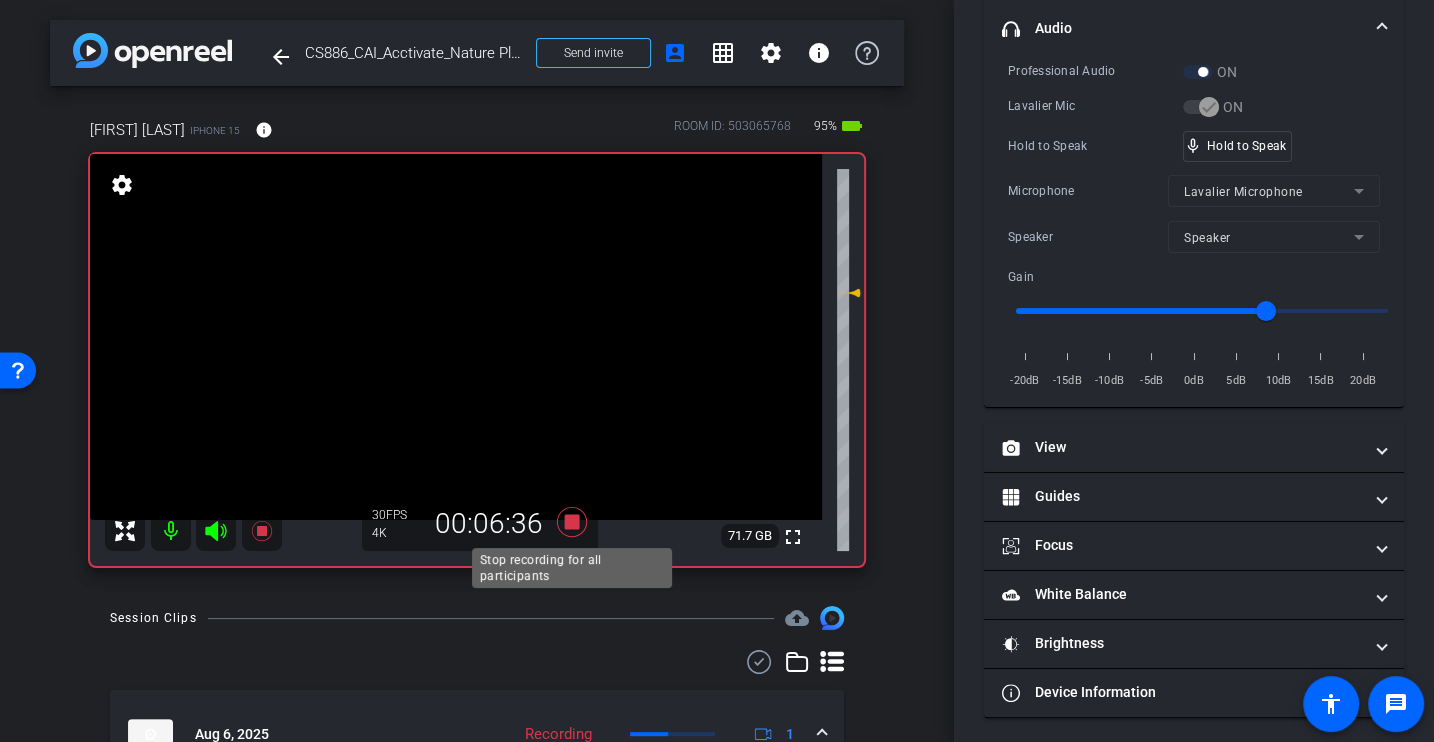 click 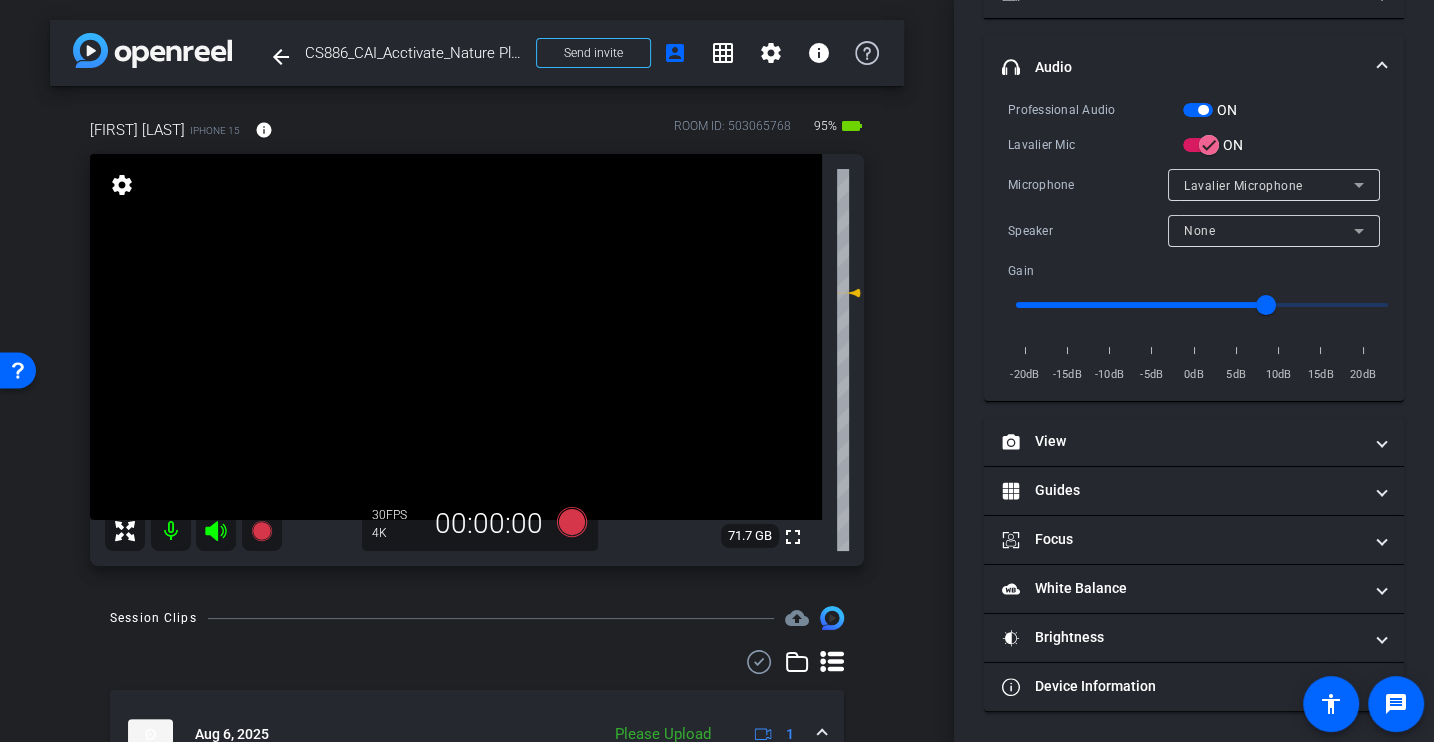scroll, scrollTop: 216, scrollLeft: 0, axis: vertical 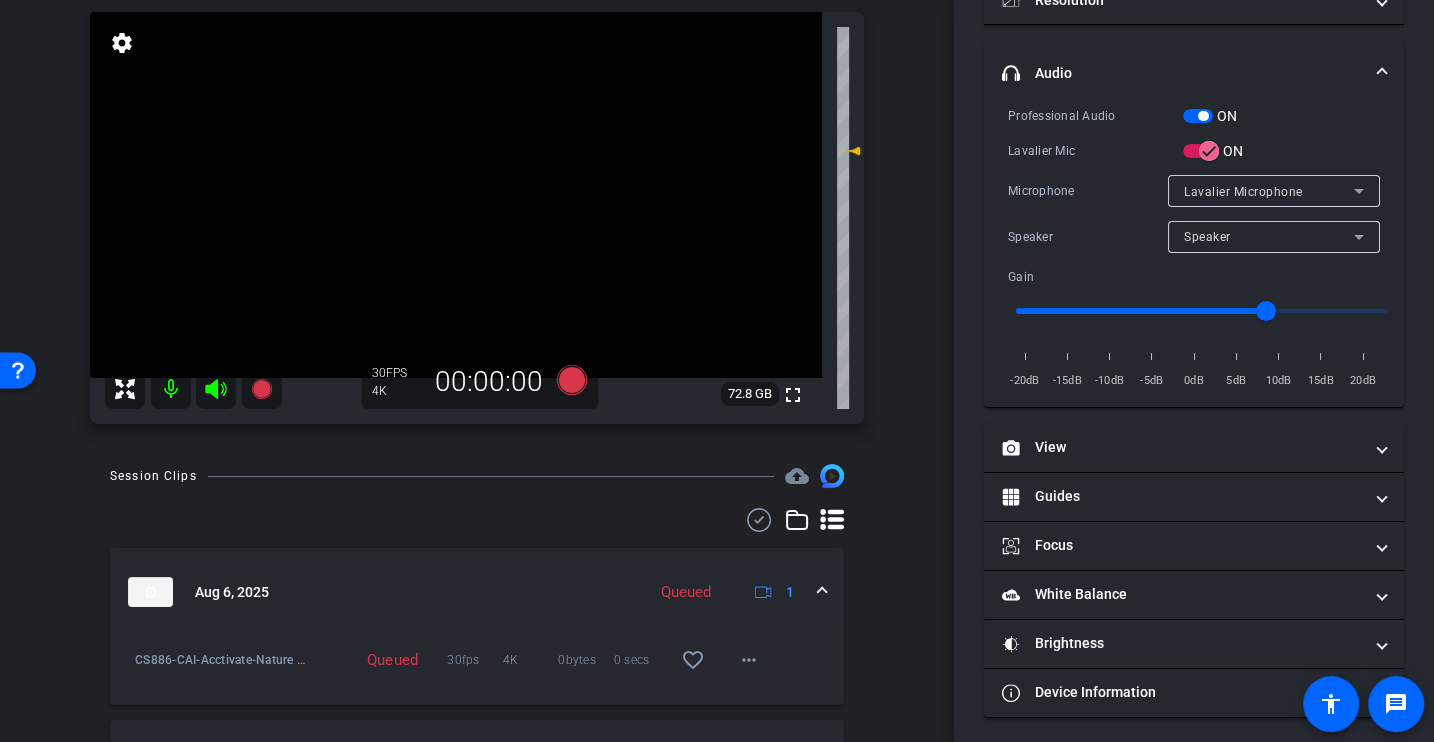 click on "Professional Audio  ON  Lavalier Mic  ON  Microphone Lavalier Microphone Speaker Speaker Gain -20dB -15dB -10dB -5dB 0dB 5dB 10dB 15dB 20dB" at bounding box center [1194, 248] 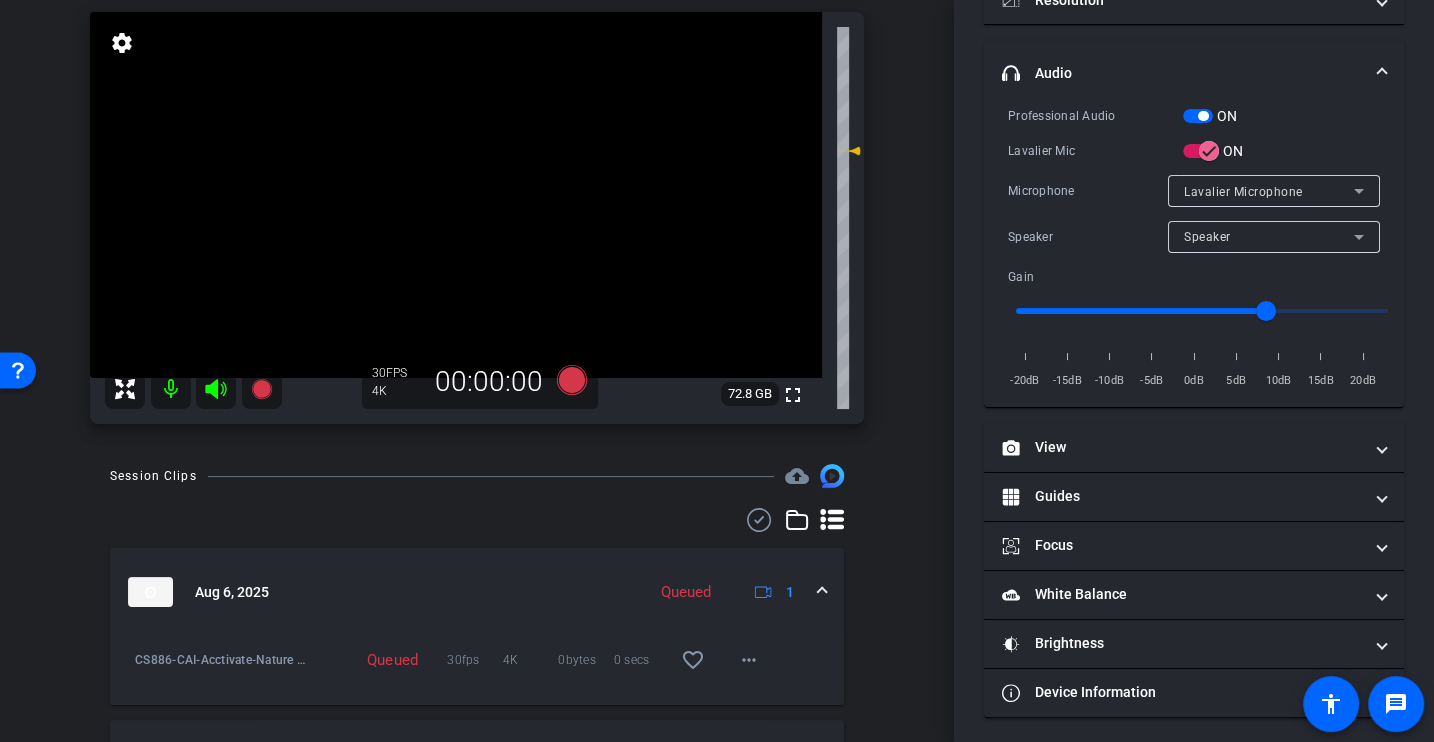 click on "Microphone" at bounding box center (1088, 191) 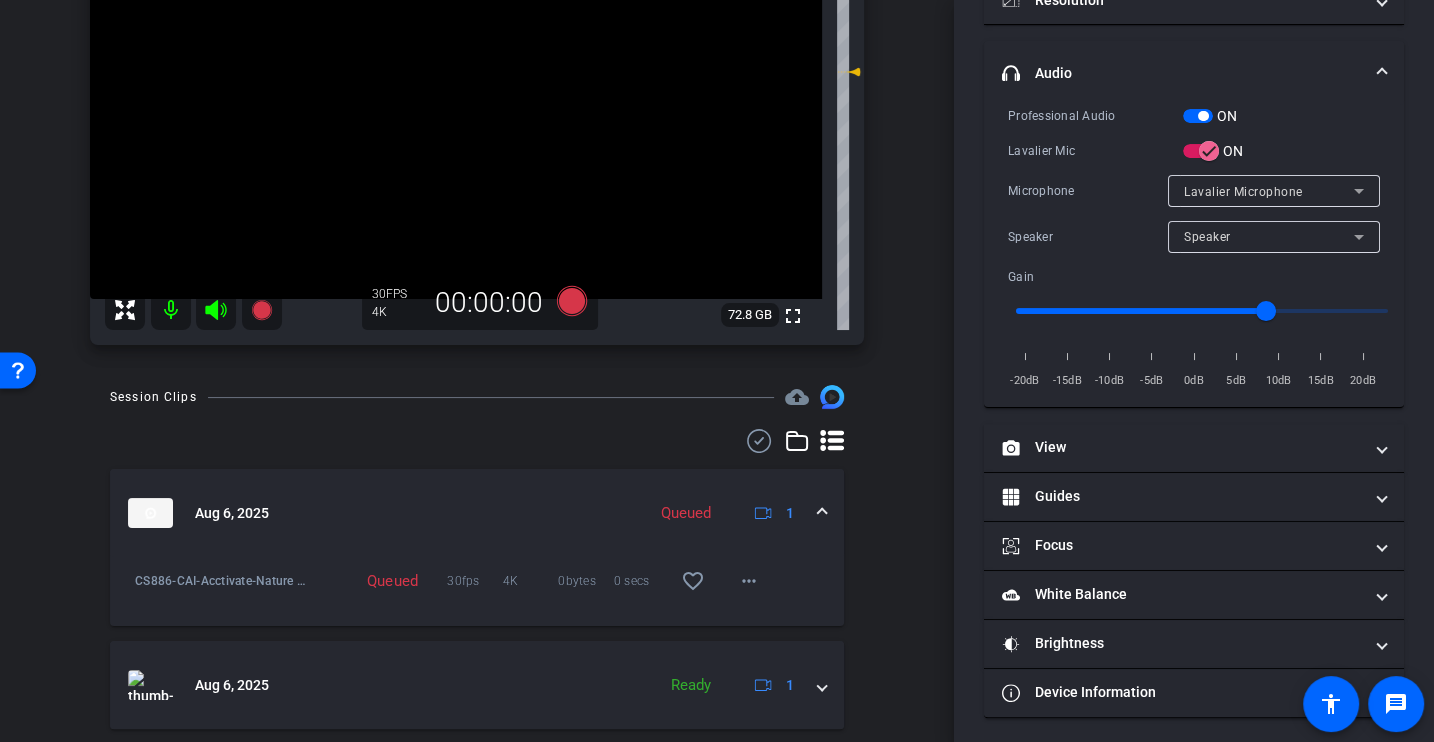scroll, scrollTop: 0, scrollLeft: 0, axis: both 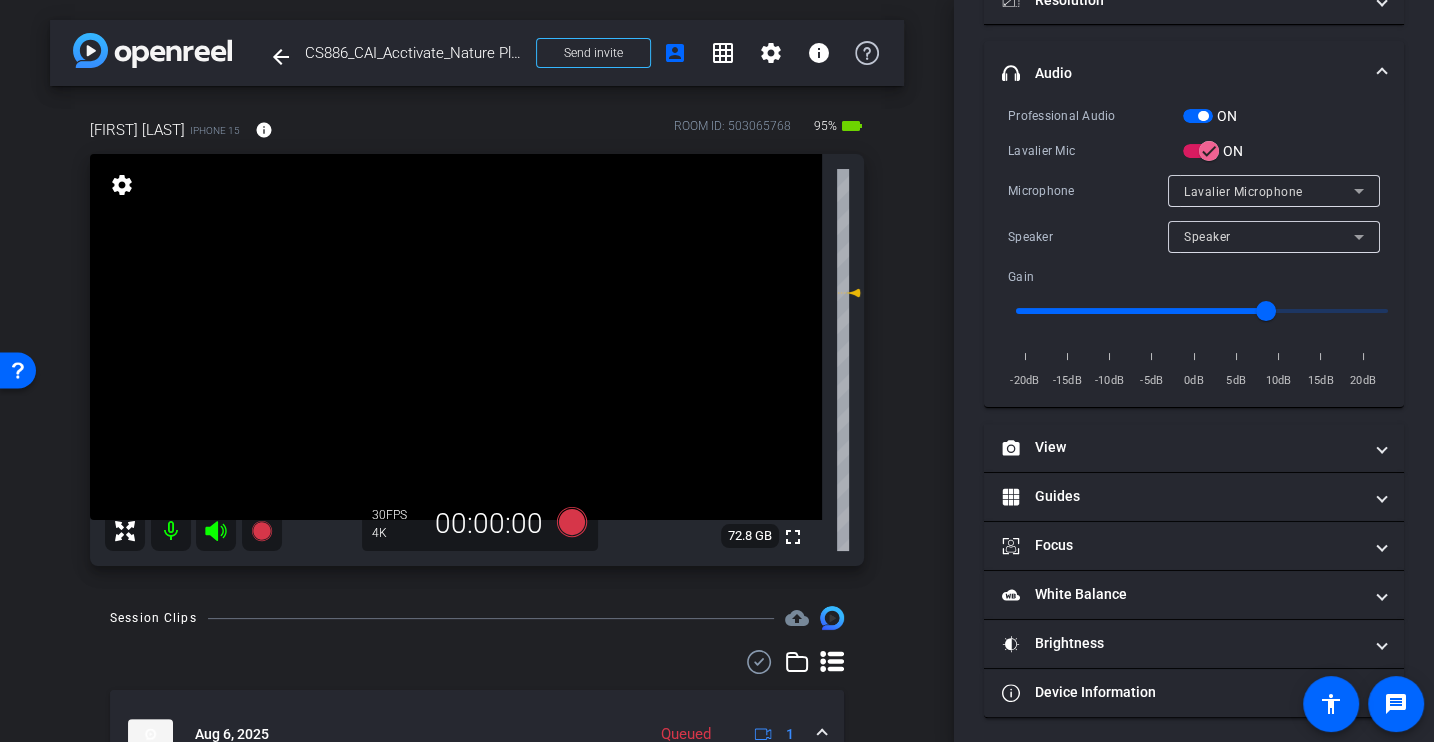 click on "Professional Audio  ON  Lavalier Mic  ON  Microphone Lavalier Microphone Speaker Speaker Gain -20dB -15dB -10dB -5dB 0dB 5dB 10dB 15dB 20dB" at bounding box center (1194, 248) 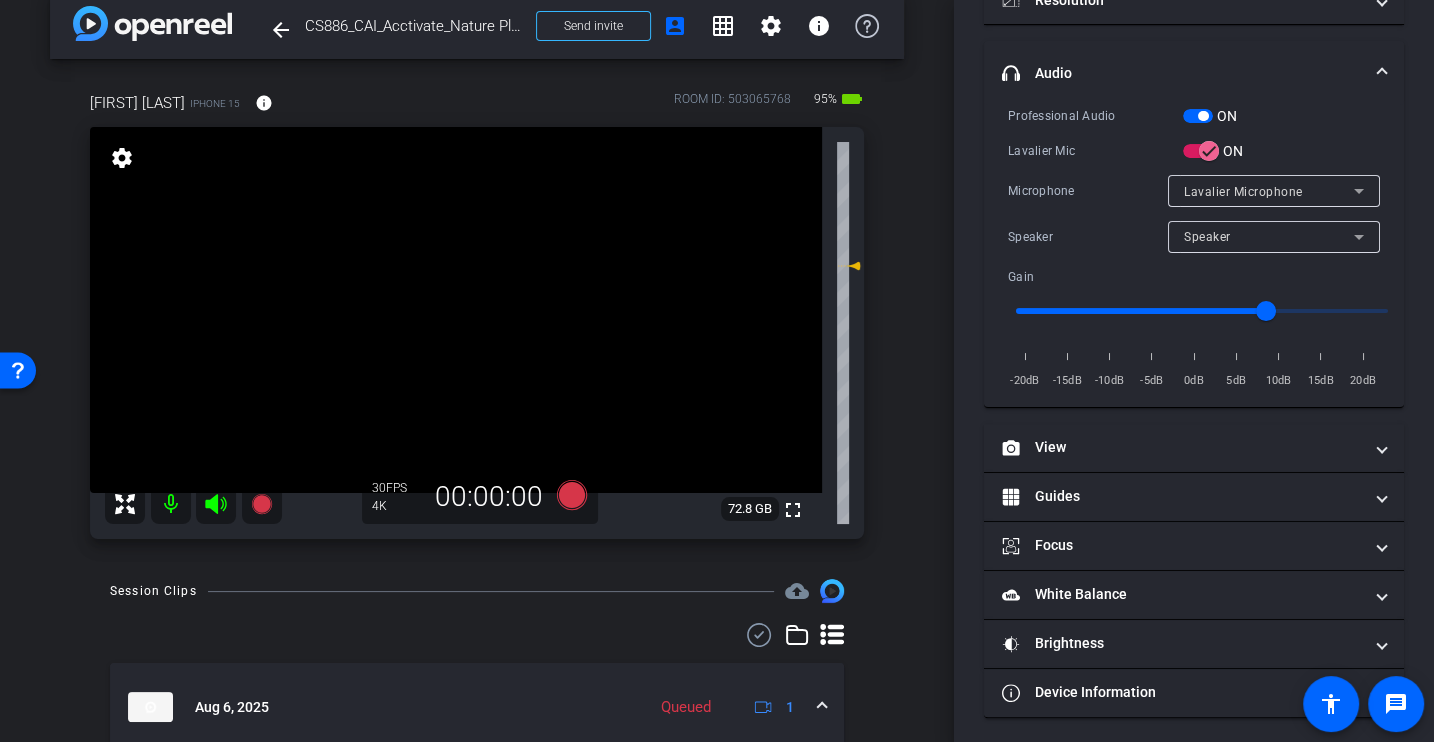 scroll, scrollTop: 40, scrollLeft: 0, axis: vertical 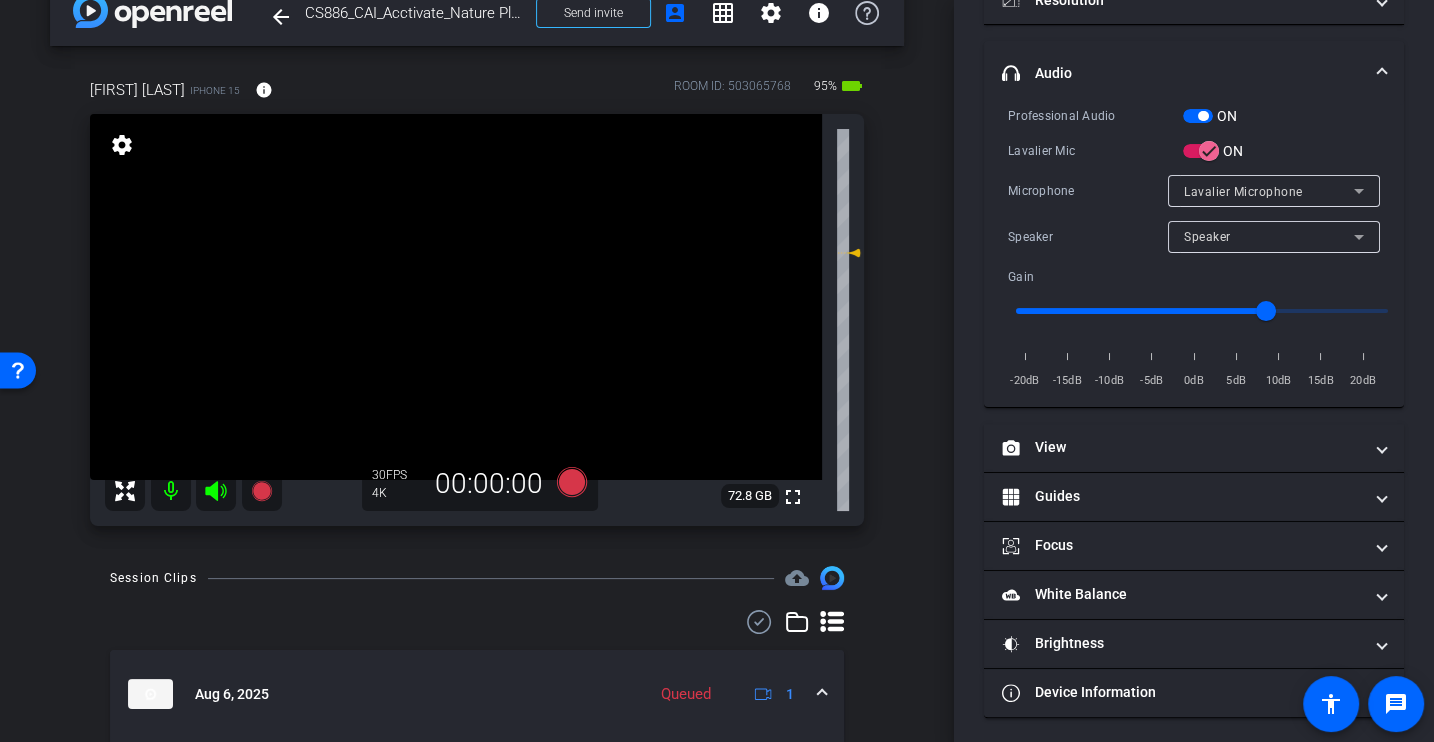 click on "Microphone Lavalier Microphone" at bounding box center (1194, 191) 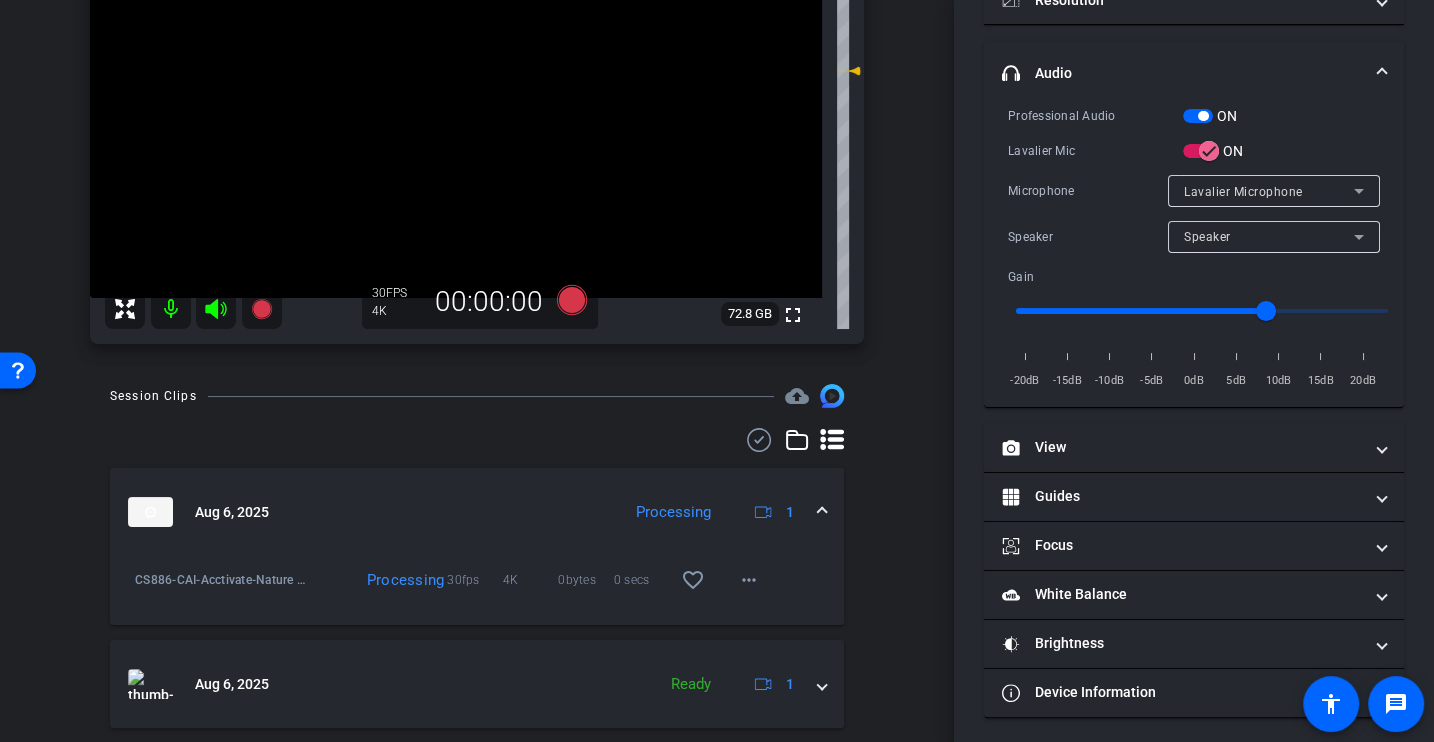 scroll, scrollTop: 237, scrollLeft: 0, axis: vertical 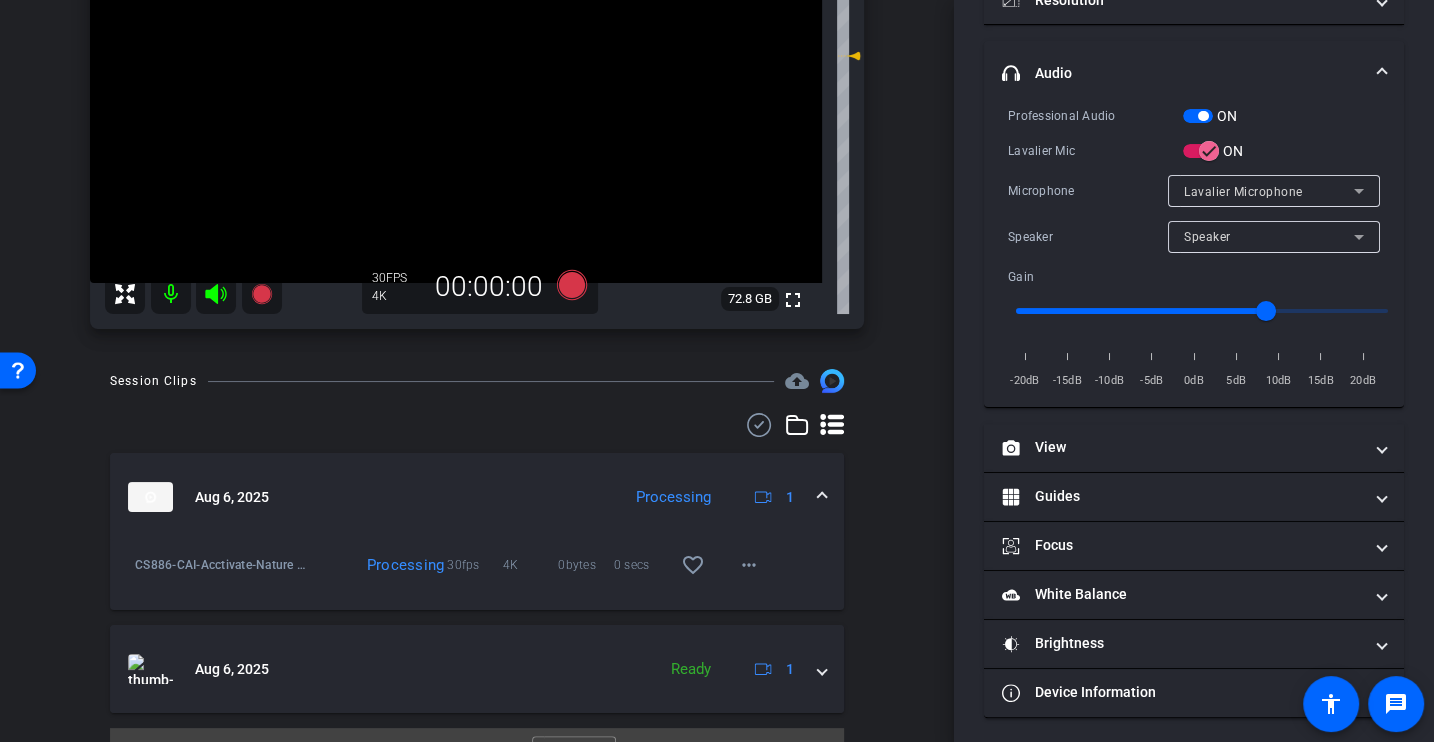 click on "Professional Audio  ON  Lavalier Mic  ON  Microphone Lavalier Microphone Speaker Speaker Gain -20dB -15dB -10dB -5dB 0dB 5dB 10dB 15dB 20dB" at bounding box center (1194, 248) 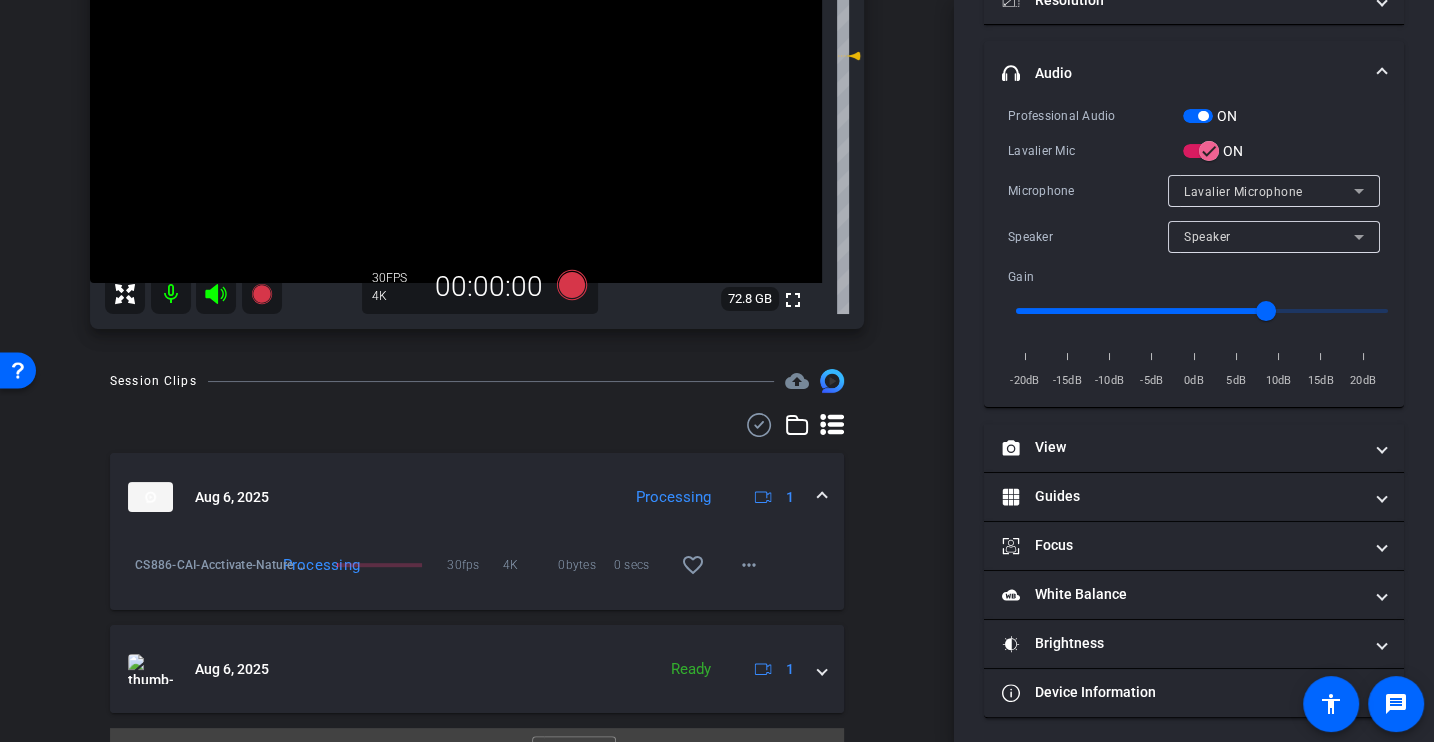 scroll, scrollTop: 0, scrollLeft: 0, axis: both 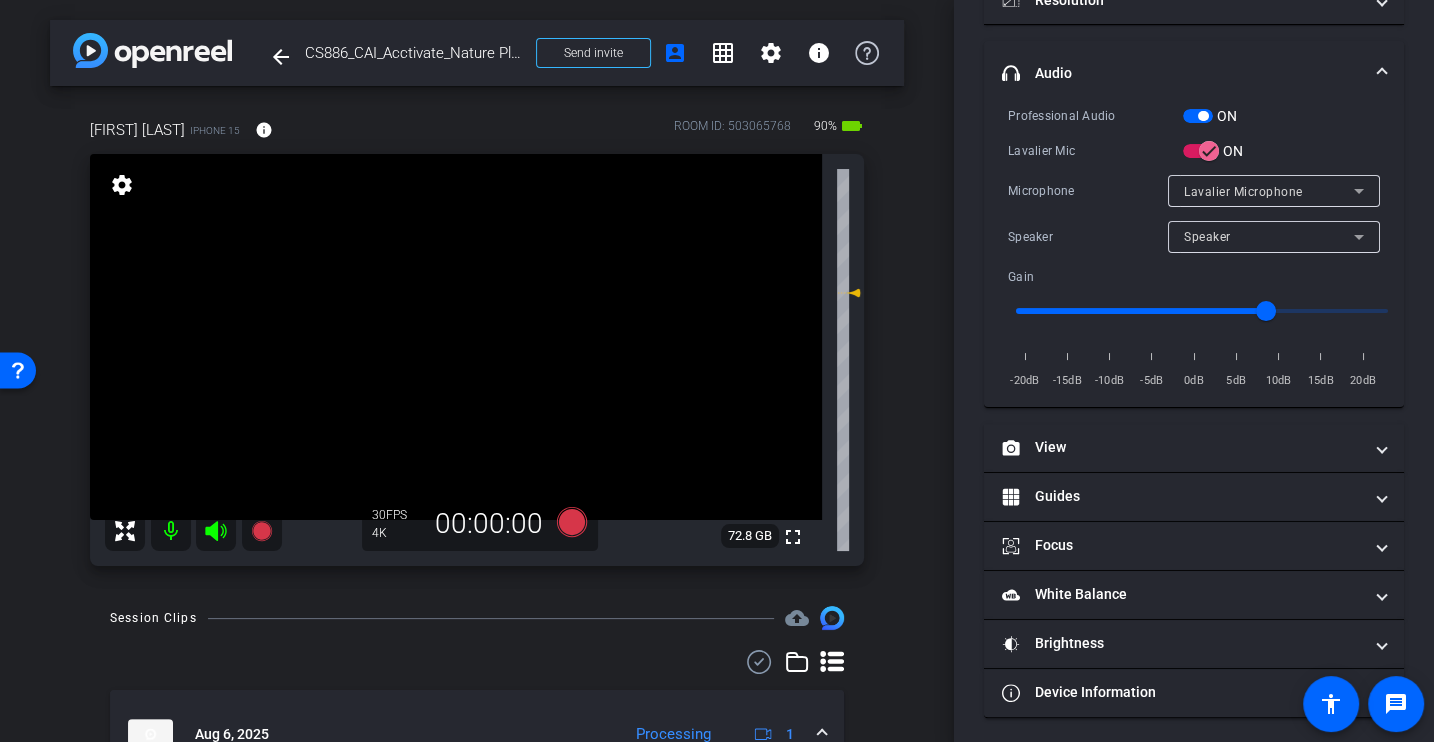 click on "Professional Audio  ON  Lavalier Mic  ON  Microphone Lavalier Microphone Speaker Speaker Gain -20dB -15dB -10dB -5dB 0dB 5dB 10dB 15dB 20dB" at bounding box center [1194, 248] 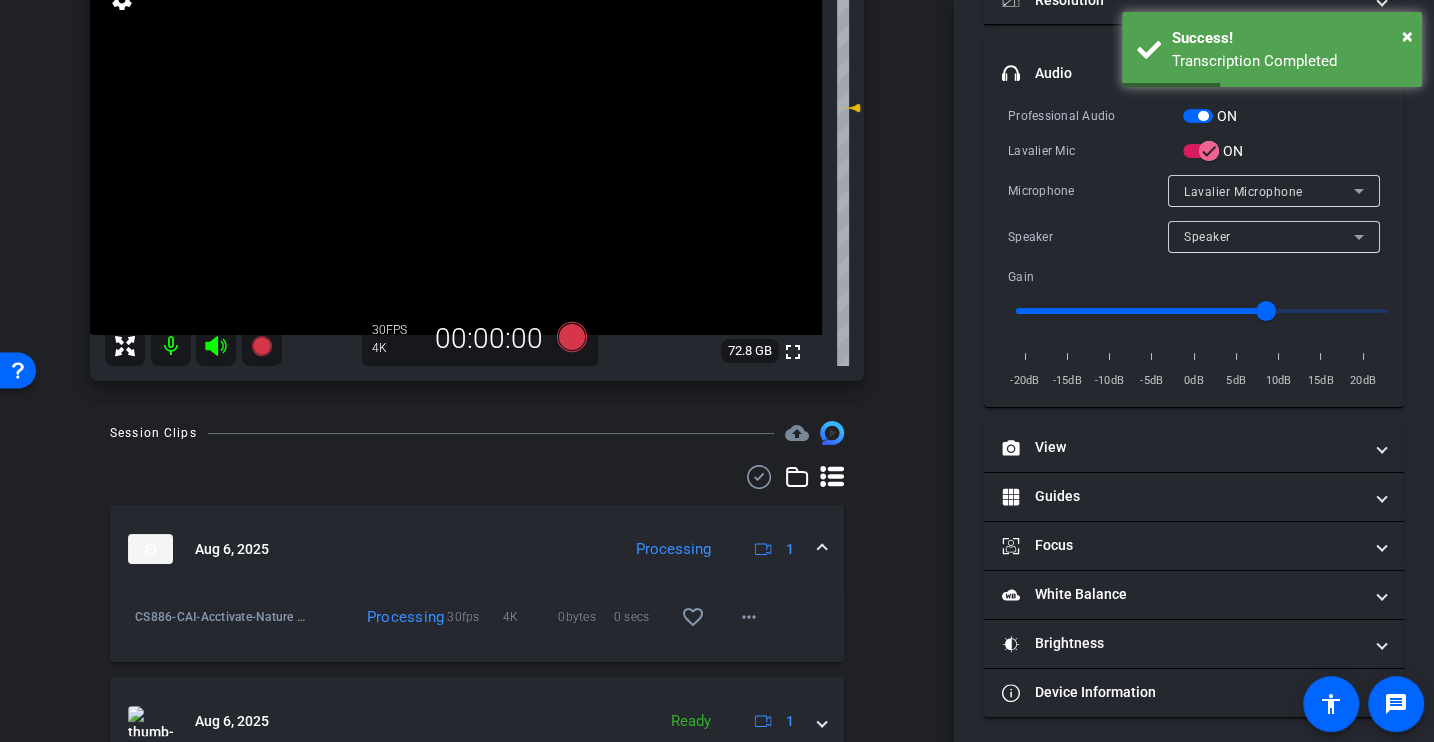 scroll, scrollTop: 185, scrollLeft: 0, axis: vertical 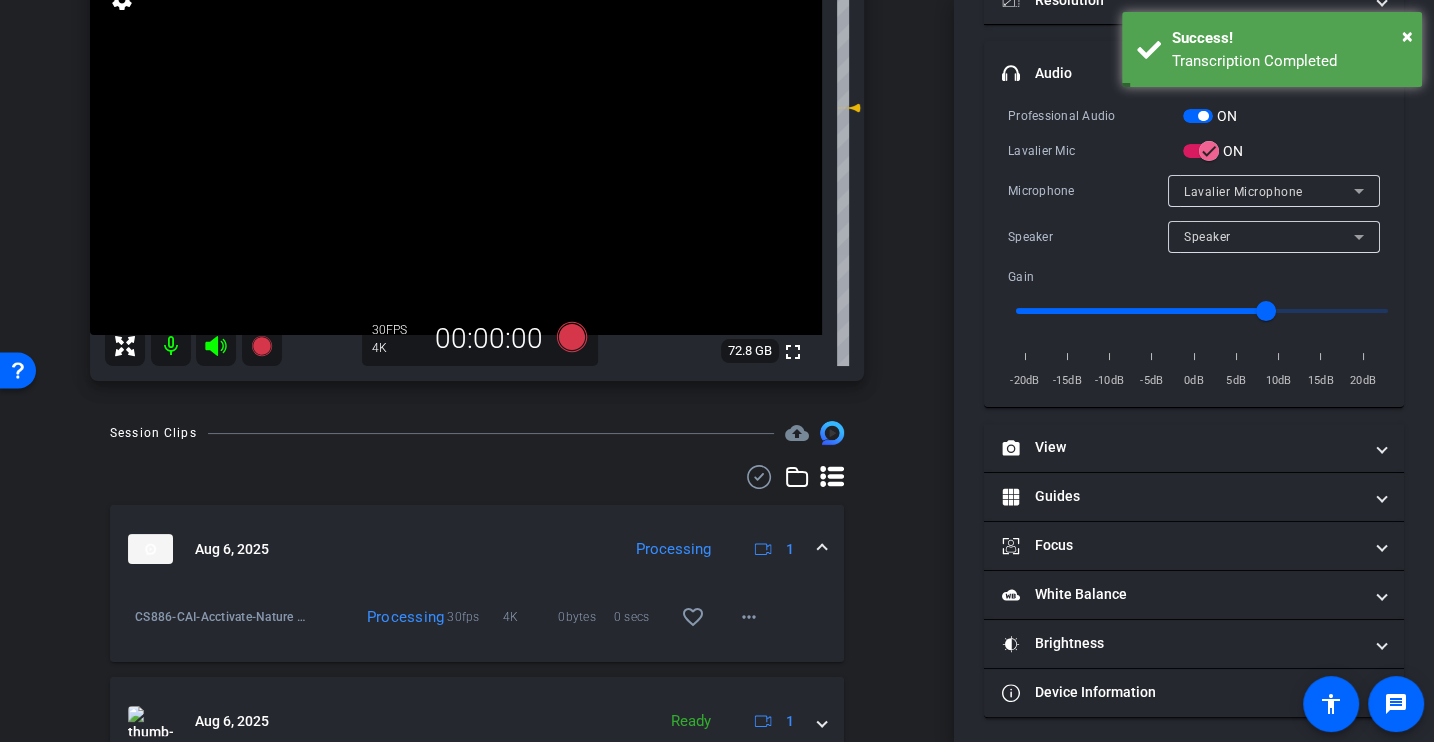 click on "Professional Audio  ON  Lavalier Mic  ON  Microphone Lavalier Microphone Speaker Speaker Gain -20dB -15dB -10dB -5dB 0dB 5dB 10dB 15dB 20dB" at bounding box center (1194, 248) 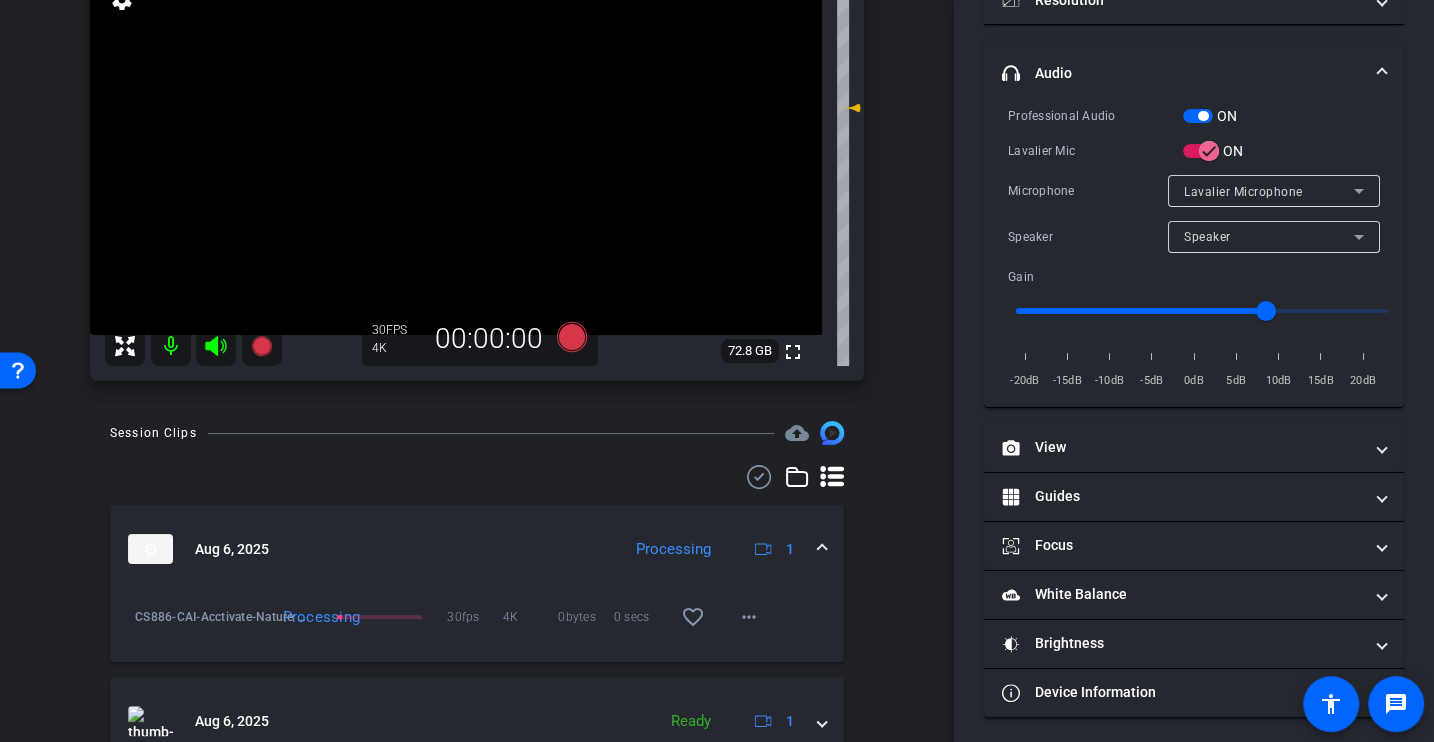 scroll, scrollTop: 0, scrollLeft: 0, axis: both 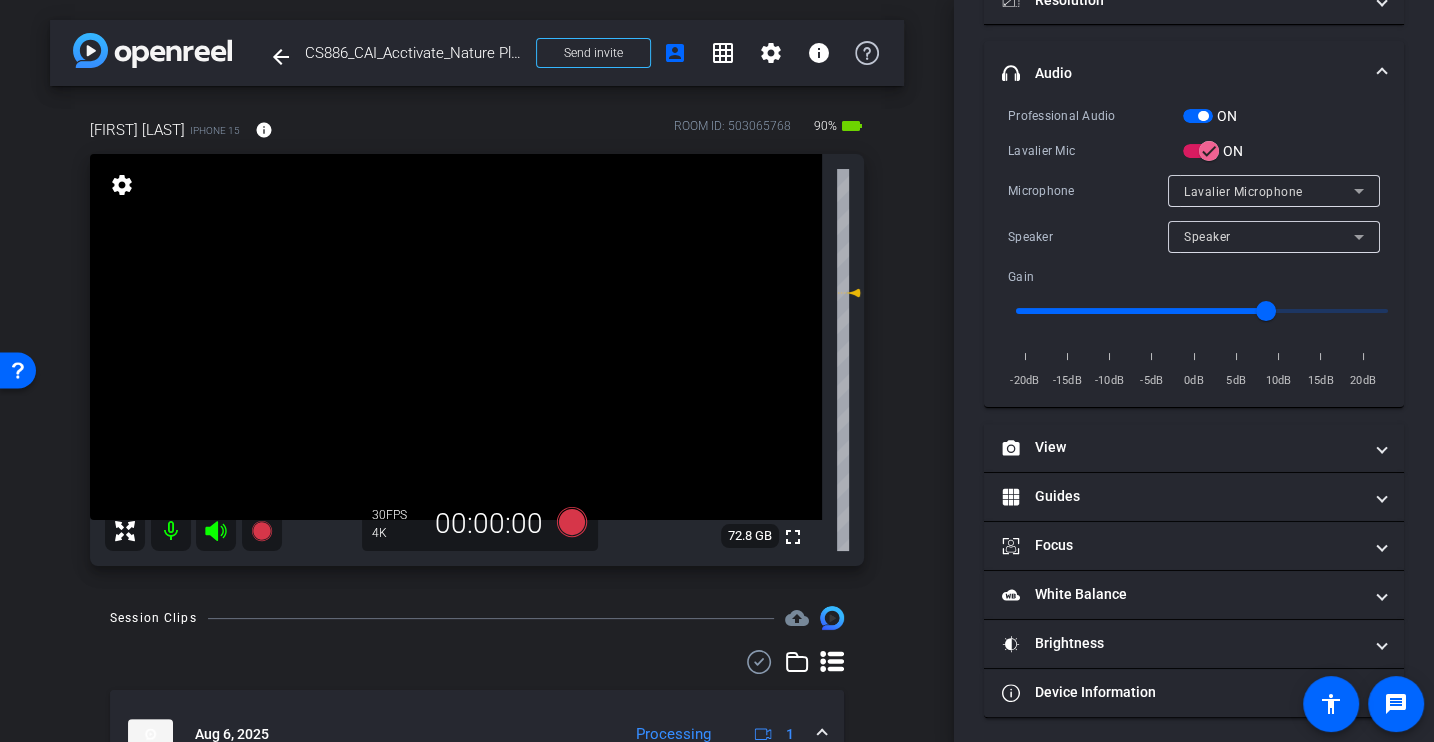 click on "Microphone" at bounding box center [1088, 191] 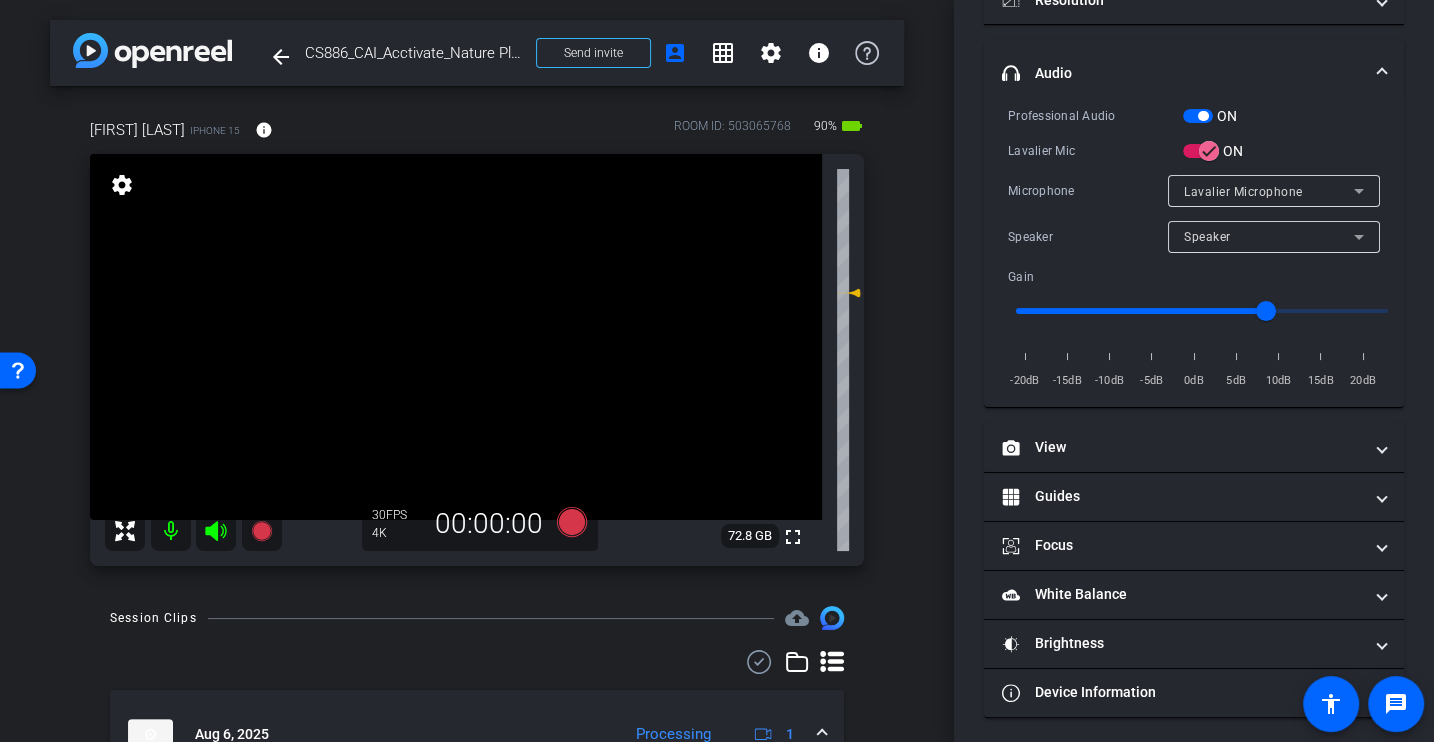 click on "[FIRST] [LAST] iPhone 15 info ROOM ID: 503065768 90% battery_std fullscreen settings  72.8 GB
30 FPS  4K   00:00:00" at bounding box center (477, 336) 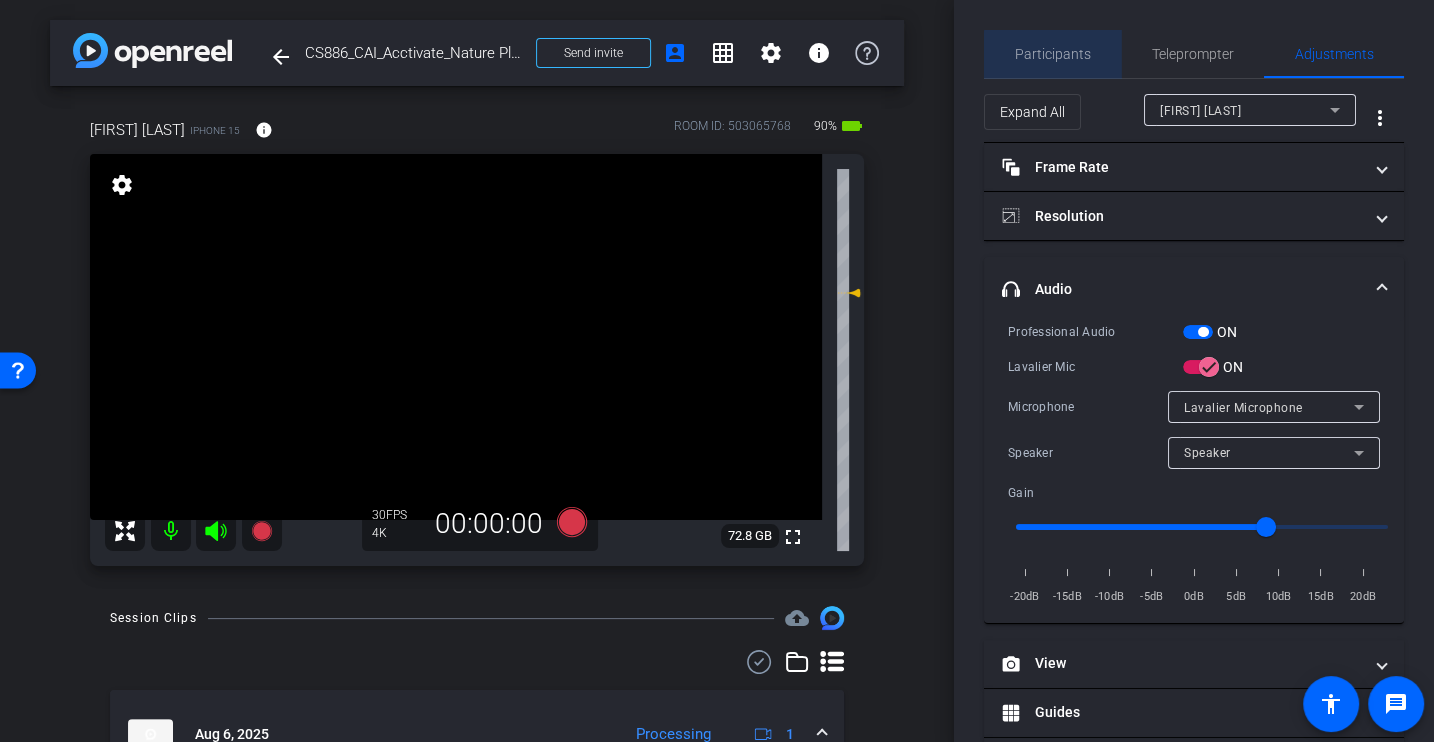 click on "Participants" at bounding box center (1053, 54) 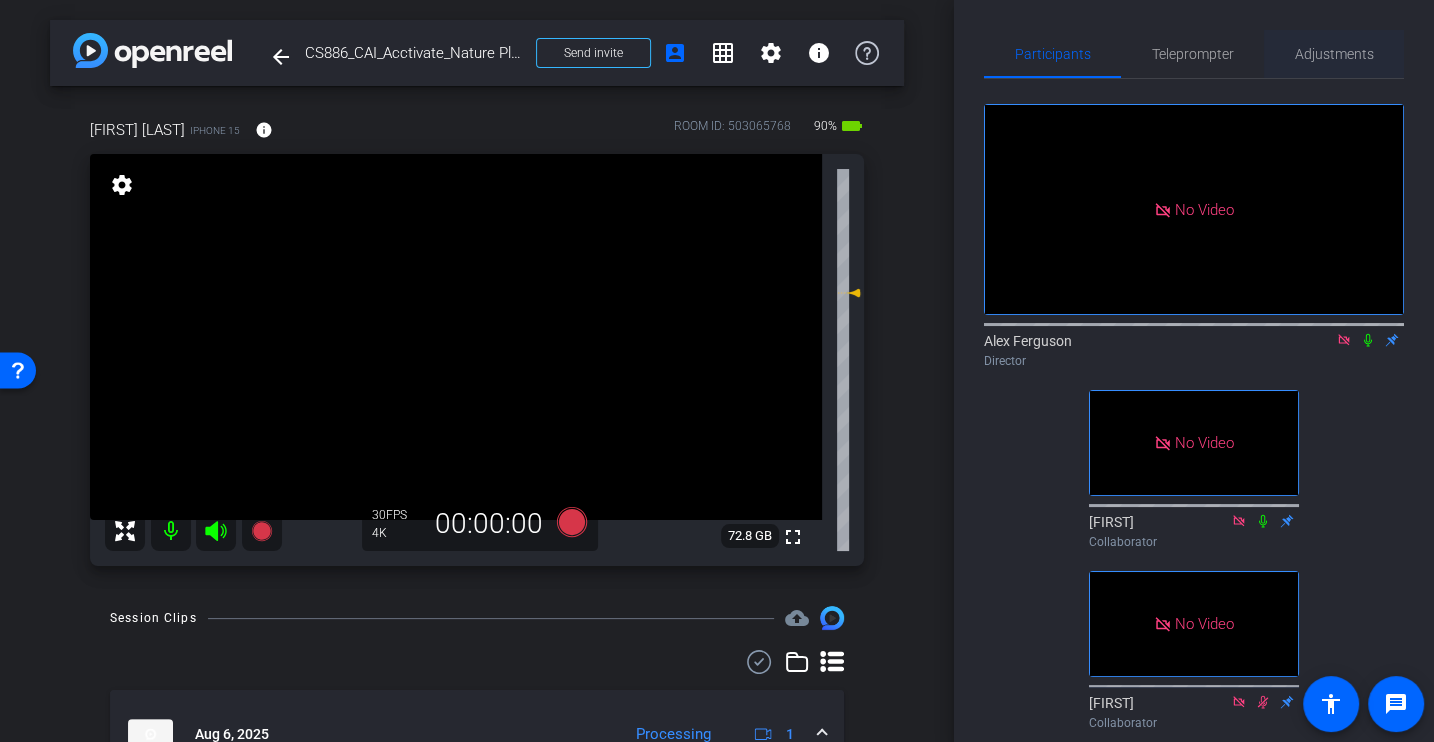 click on "Adjustments" at bounding box center [1334, 54] 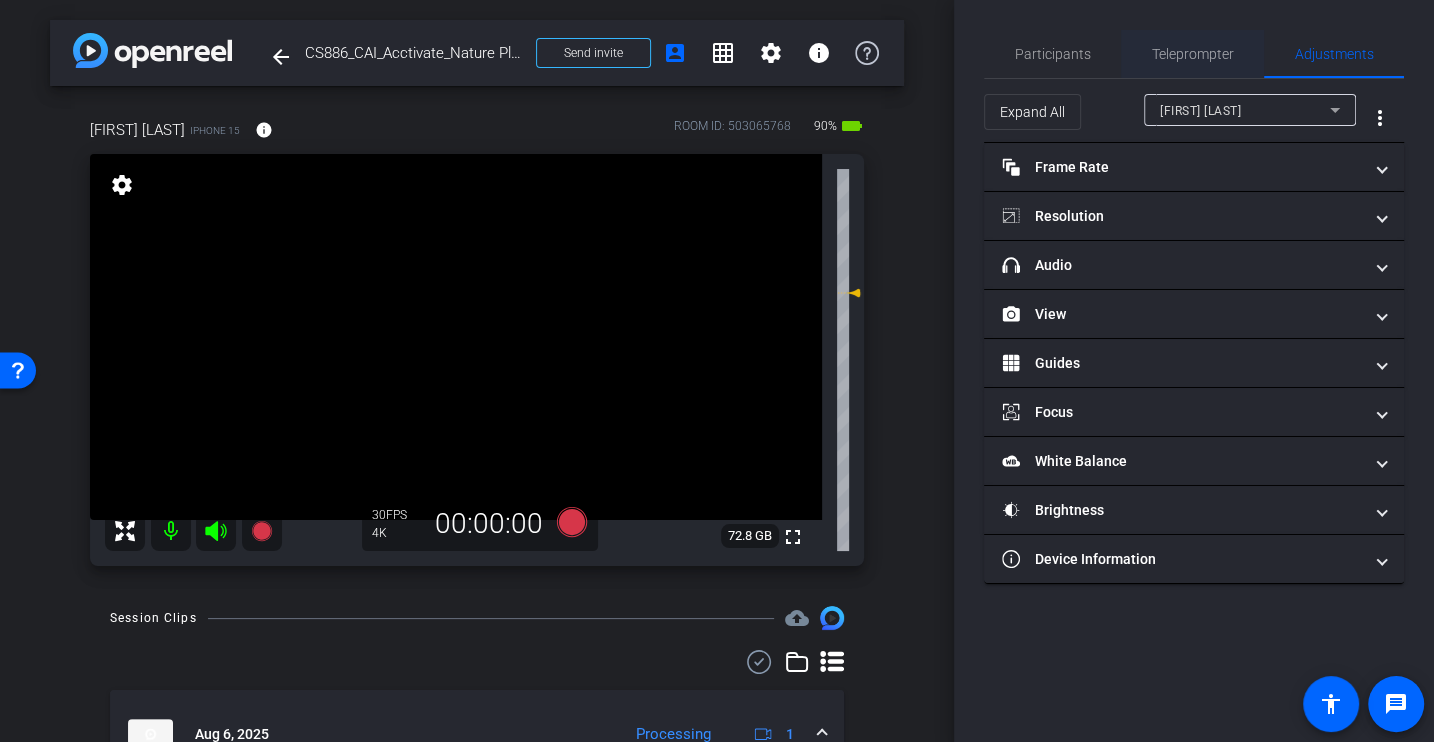 click on "Teleprompter" at bounding box center [1193, 54] 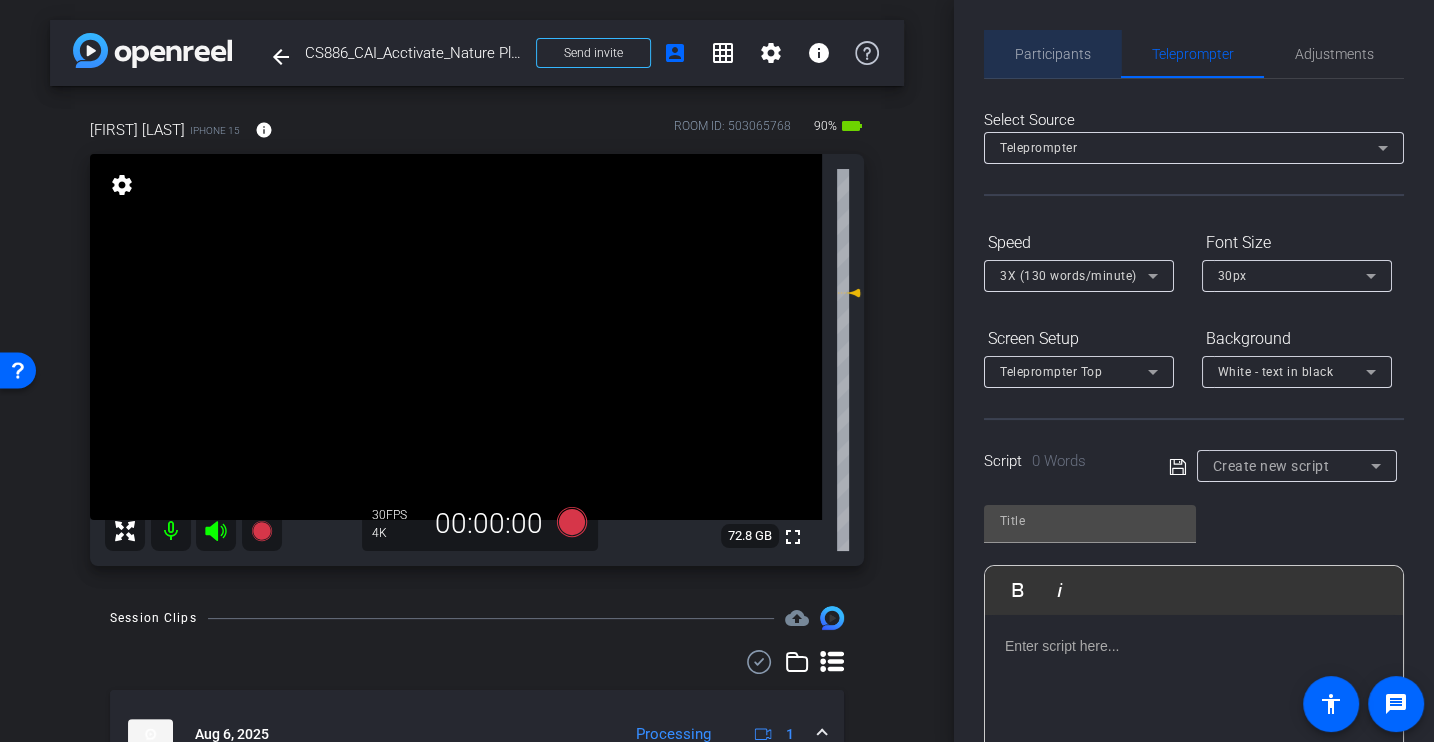 click on "Participants" at bounding box center [1053, 54] 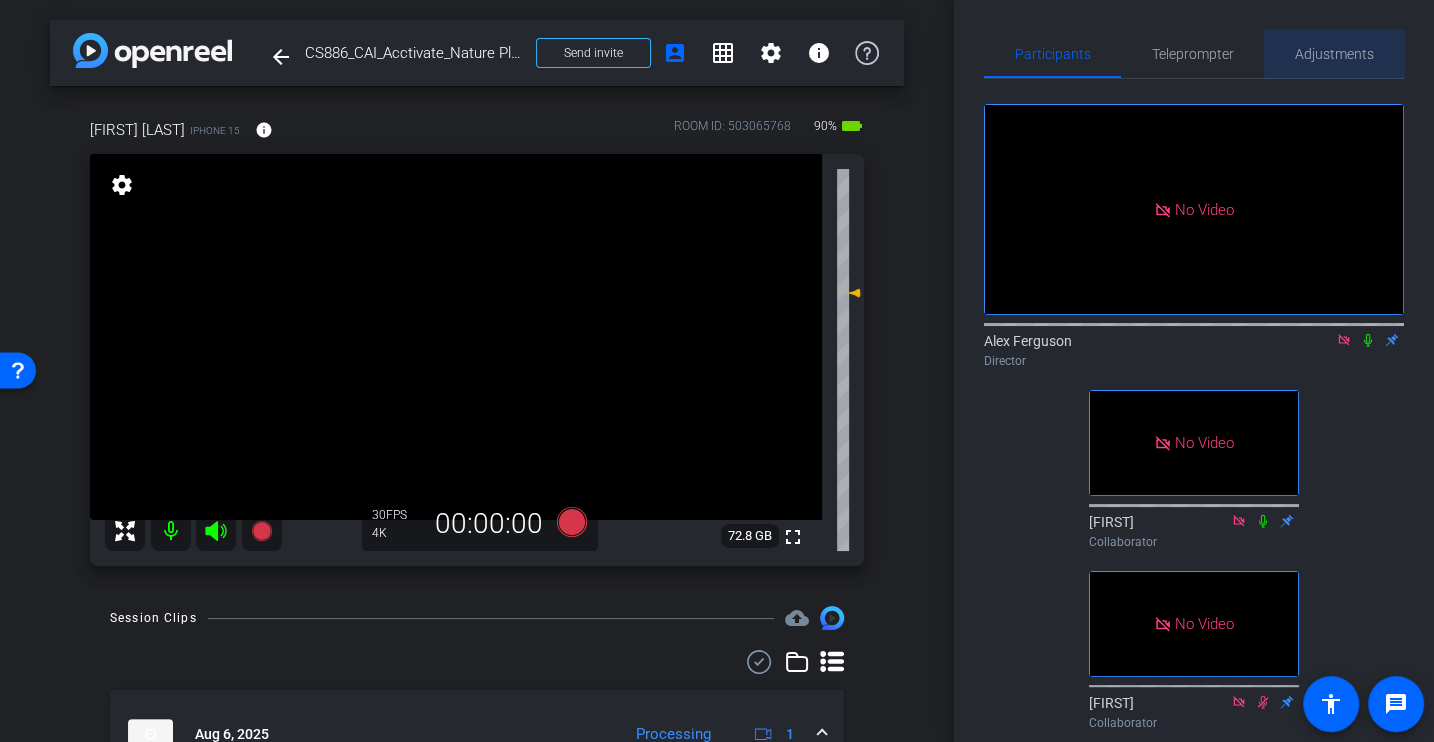 click on "Adjustments" at bounding box center (1334, 54) 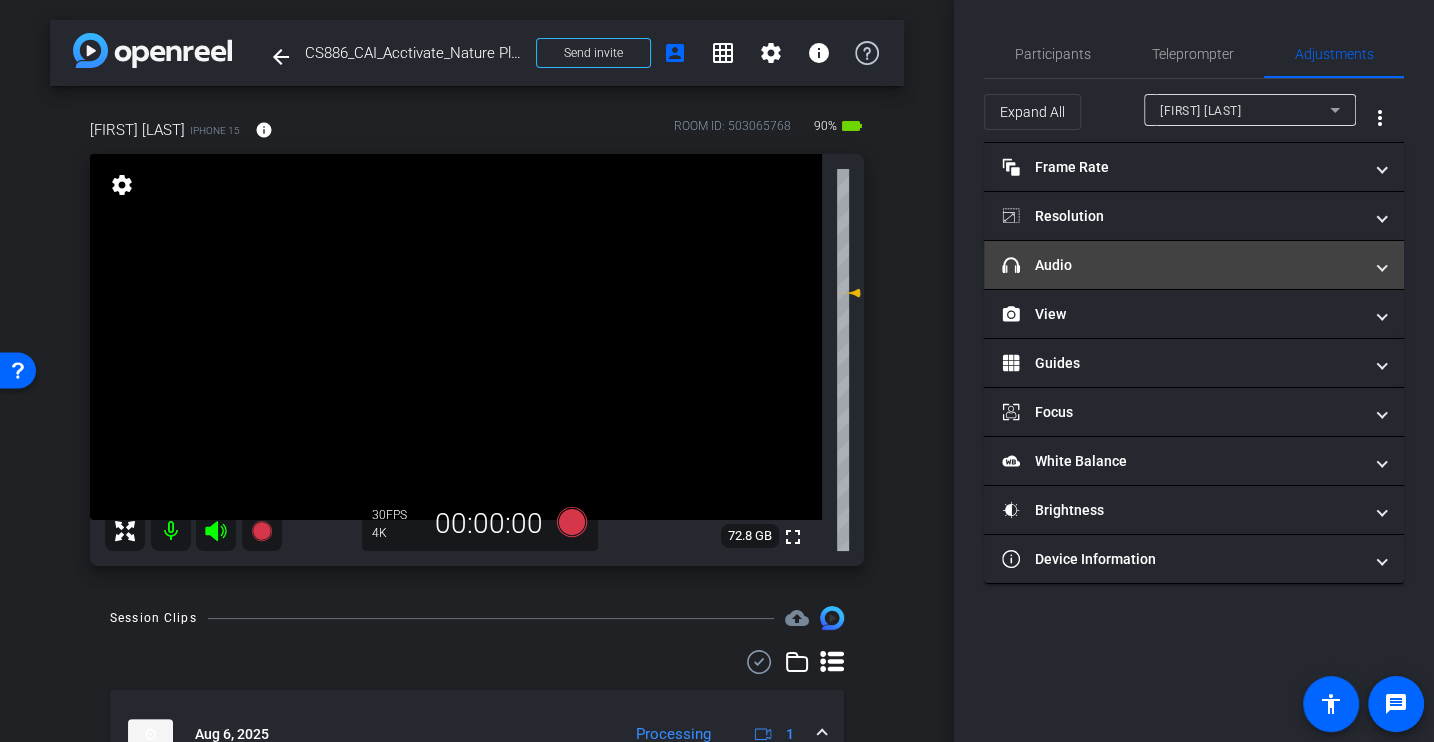 click on "headphone icon
Audio" at bounding box center (1182, 265) 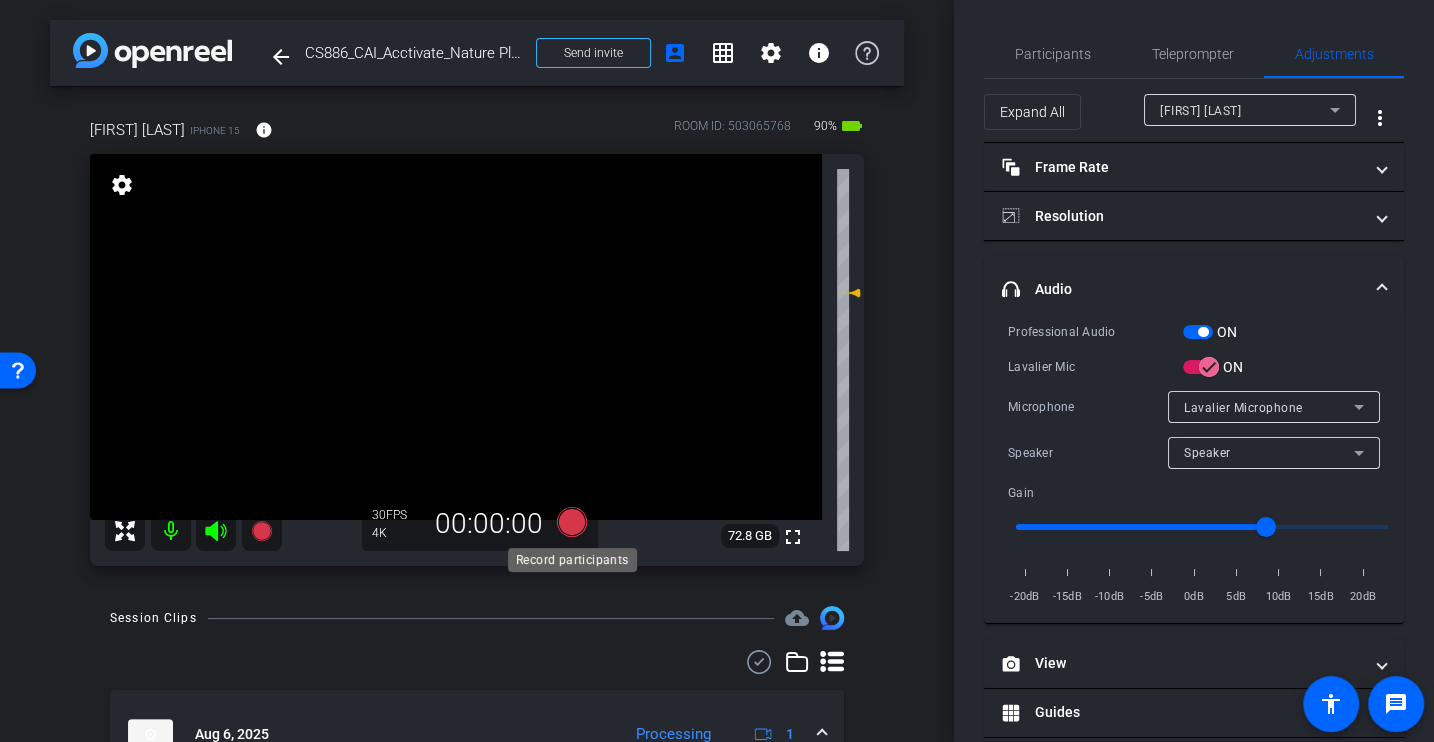 click 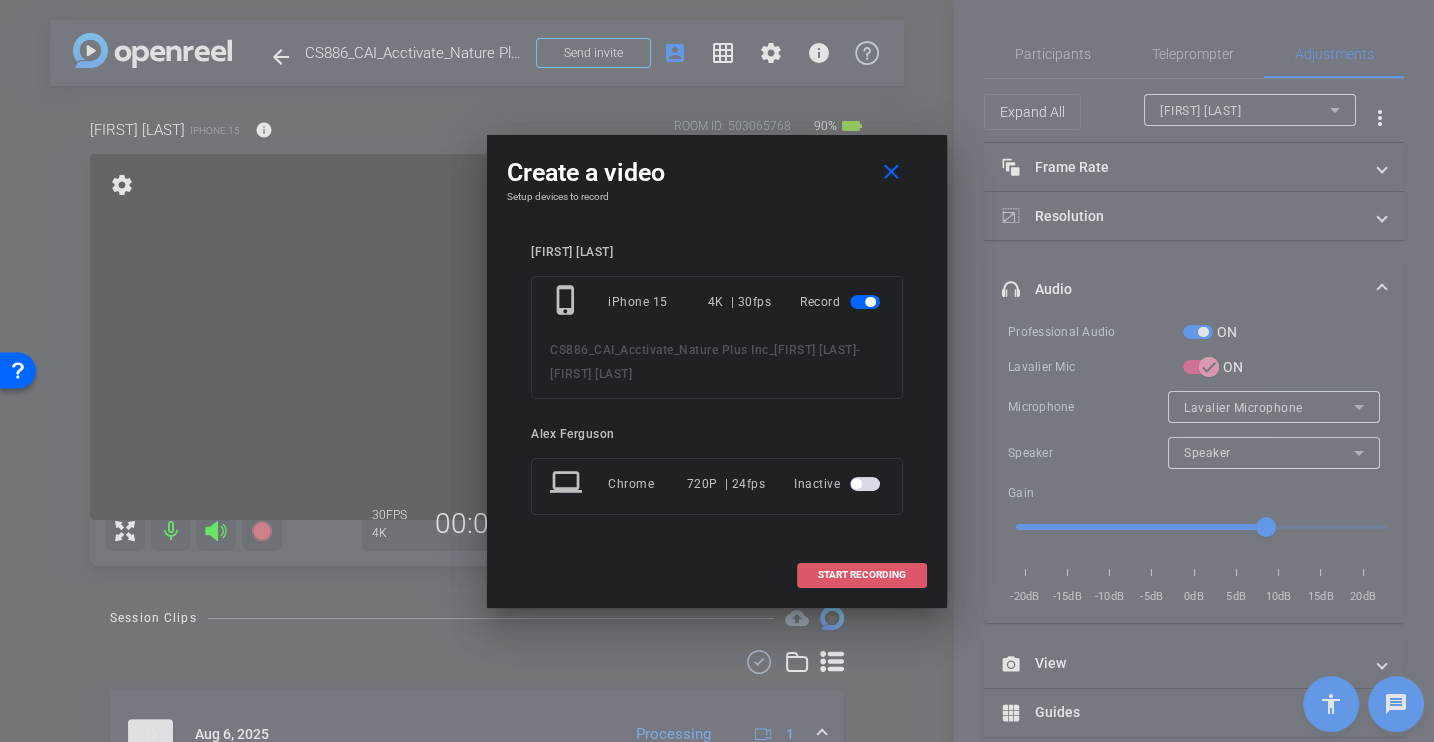 click on "START RECORDING" at bounding box center [862, 575] 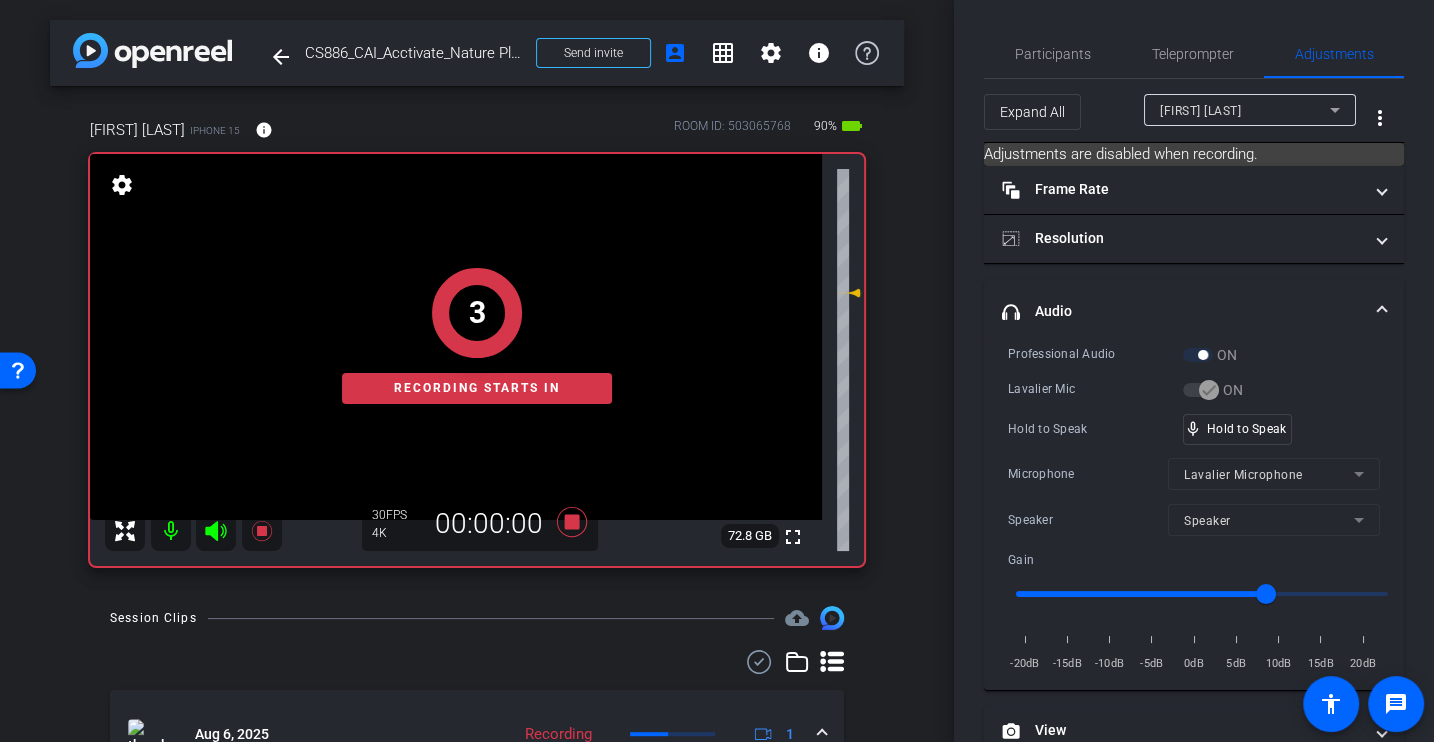 click on "Lavalier Mic" at bounding box center (1095, 389) 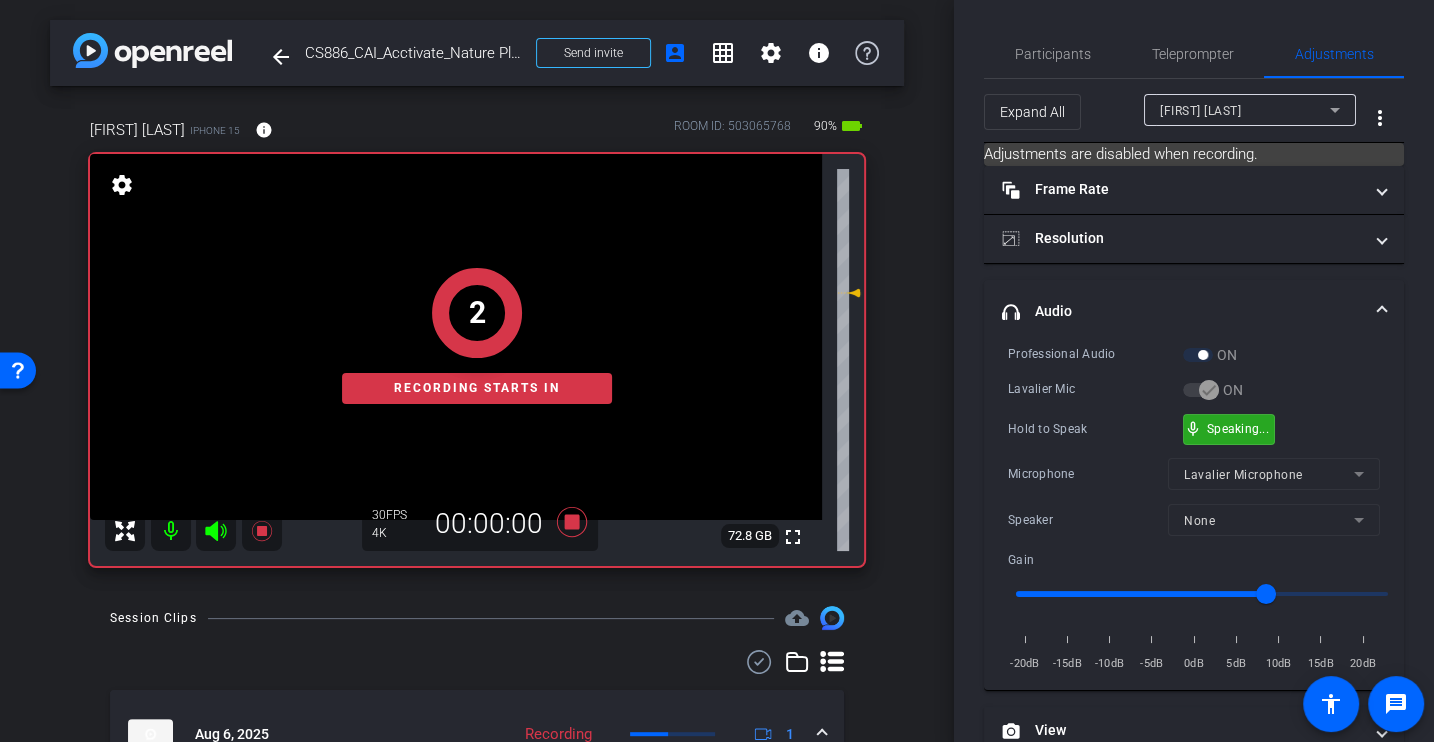 scroll, scrollTop: 283, scrollLeft: 0, axis: vertical 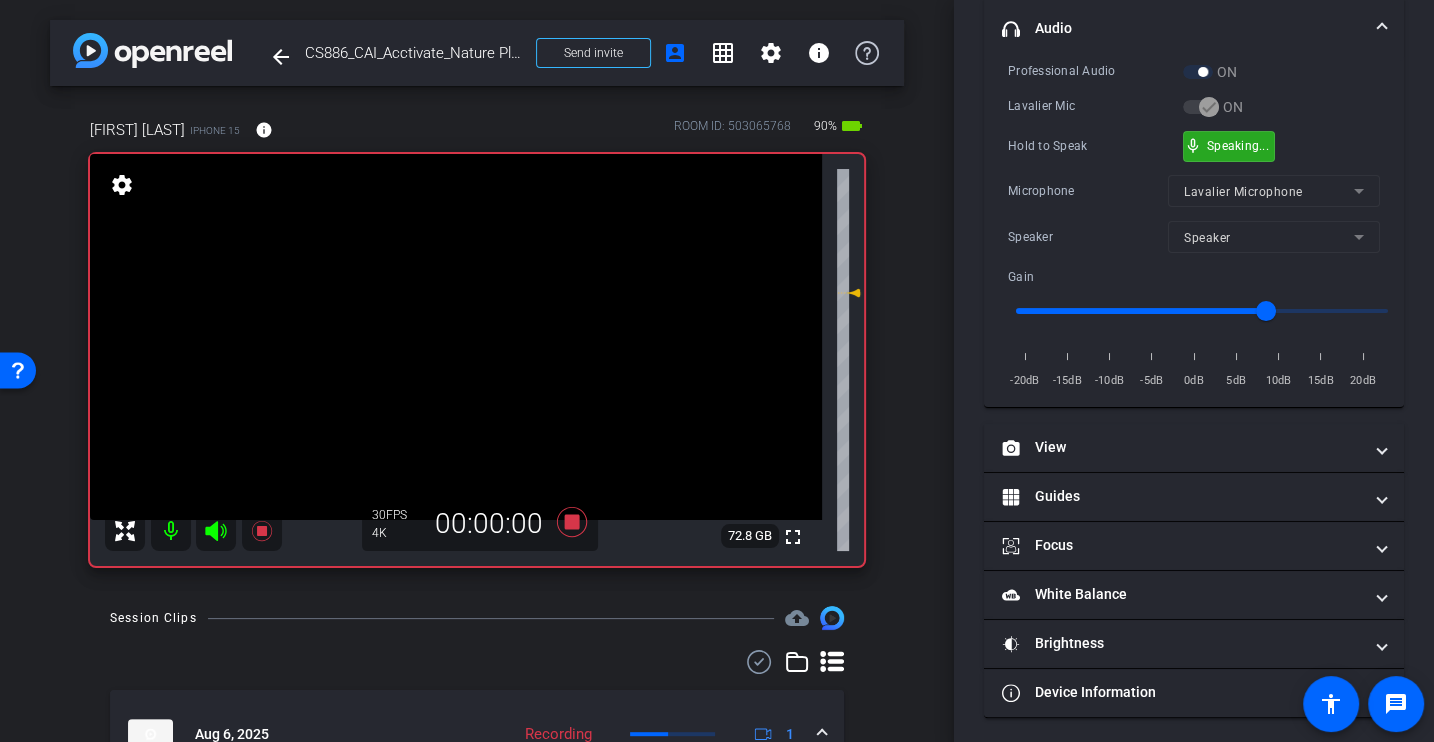 click on "Hold to Speak" at bounding box center [1095, 146] 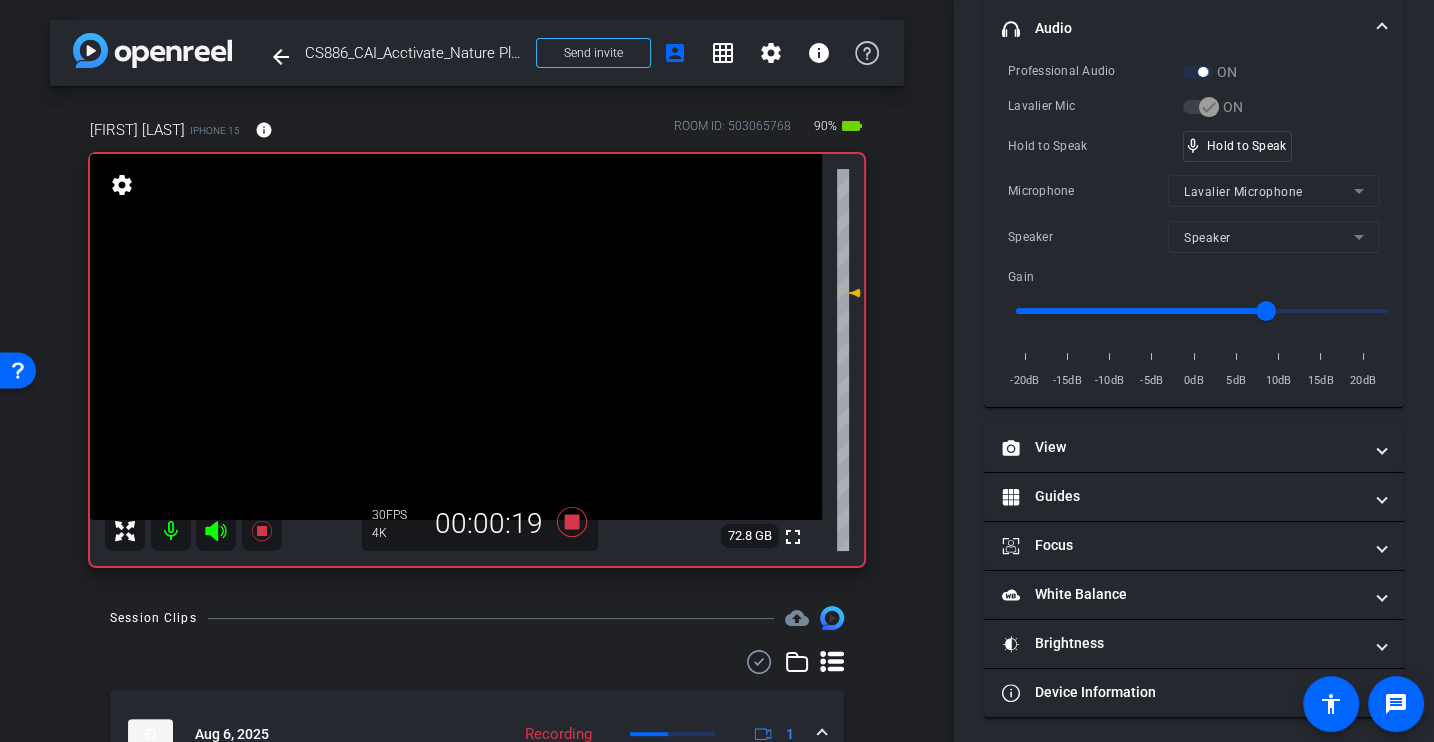 click on "Hold to Speak" at bounding box center [1095, 146] 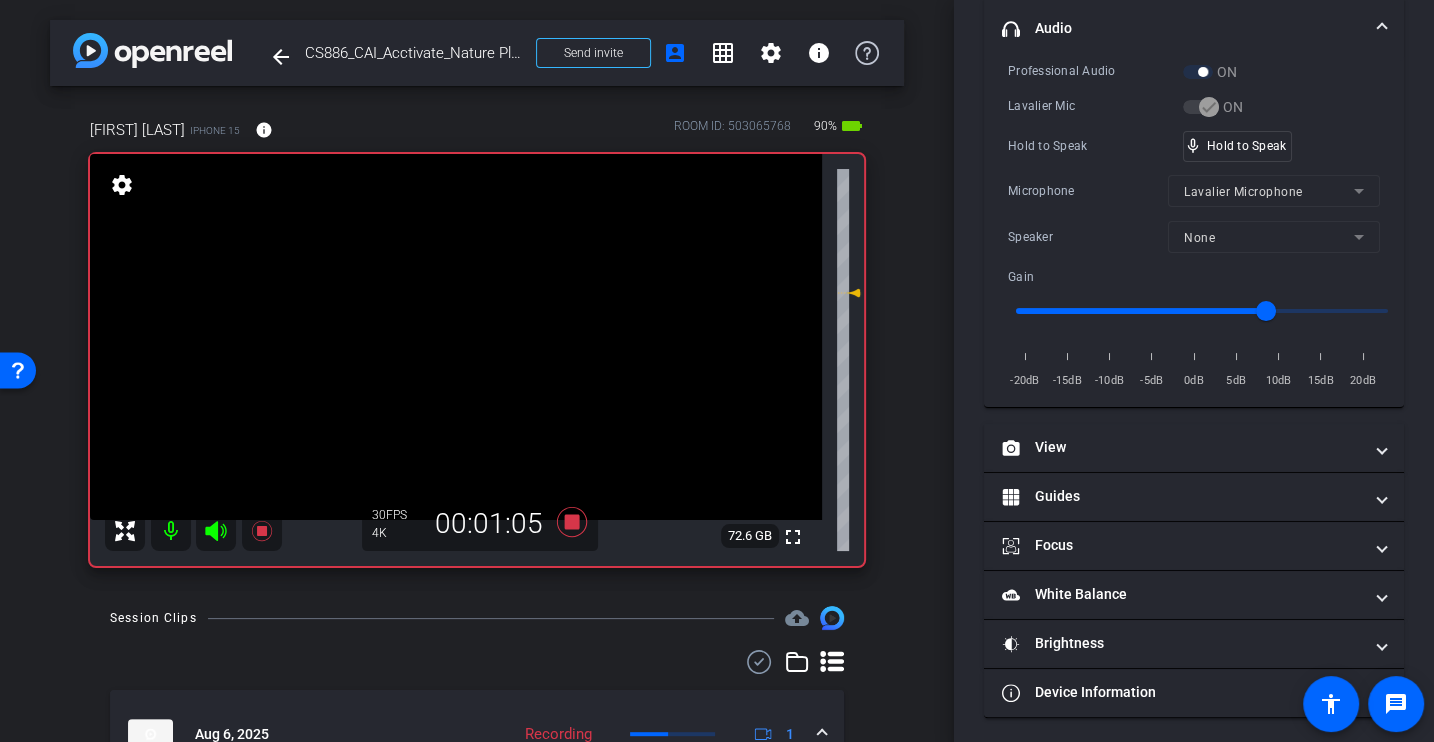 click on "Hold to Speak" at bounding box center [1095, 146] 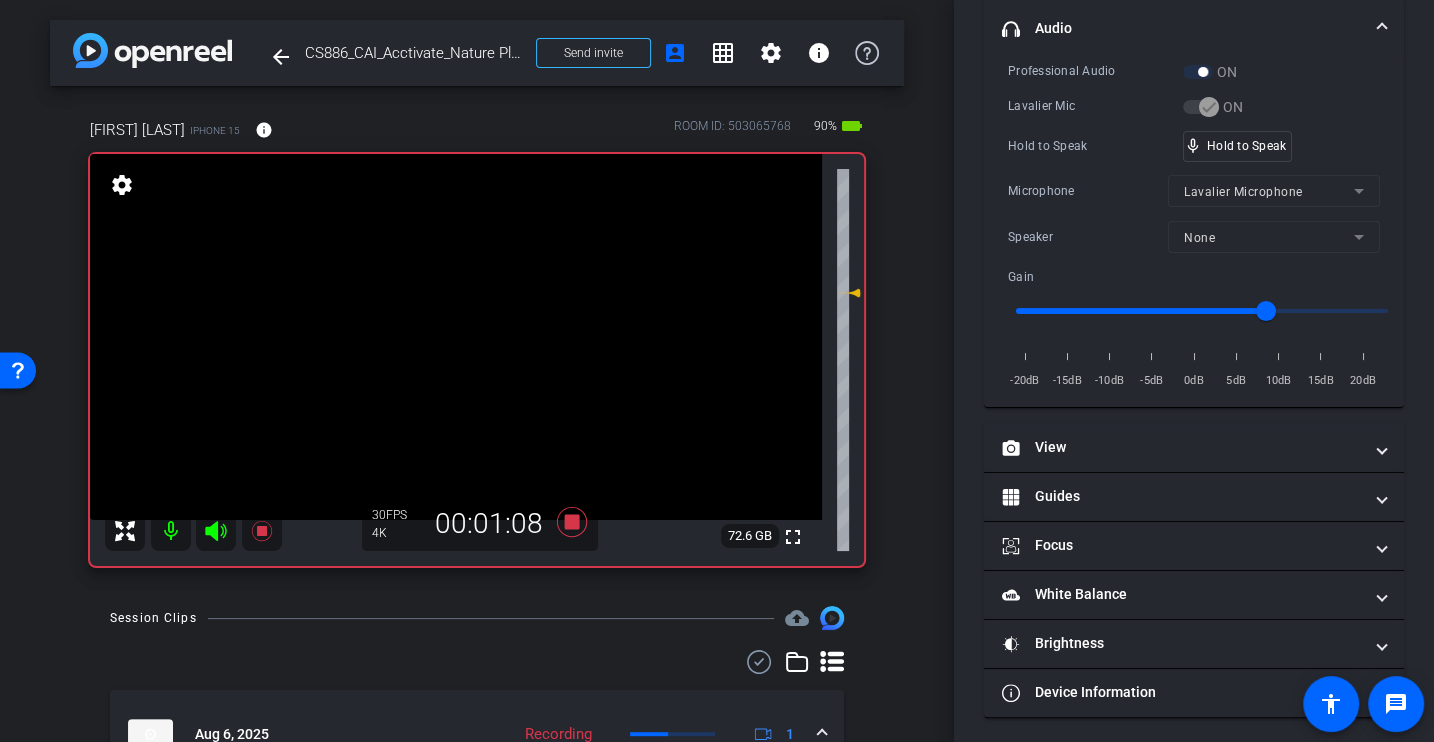 click on "Hold to Speak" at bounding box center [1095, 146] 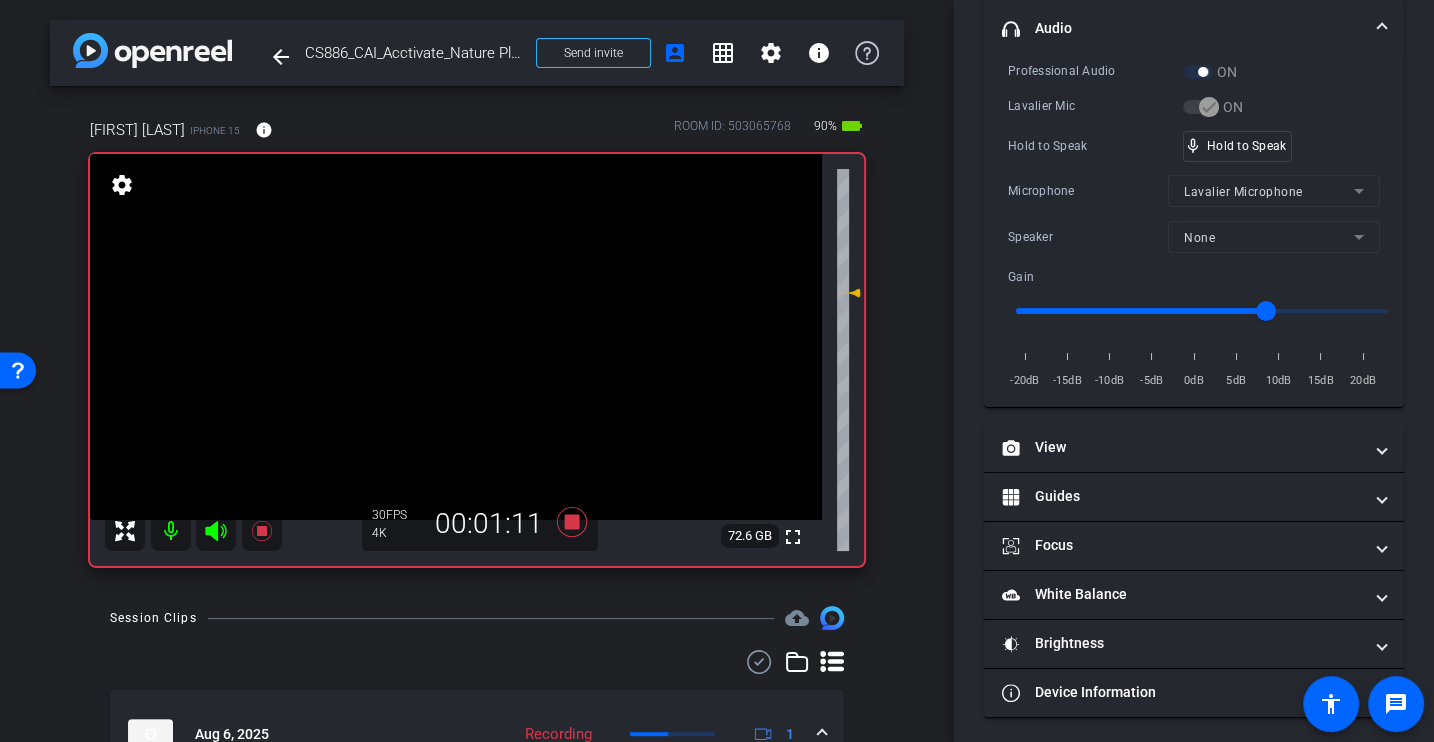 click on "Professional Audio  ON  Lavalier Mic  ON  Hold to Speak  mic_none Hold to Speak Microphone Lavalier Microphone Speaker None Gain -20dB -15dB -10dB -5dB 0dB 5dB 10dB 15dB 20dB" at bounding box center (1194, 226) 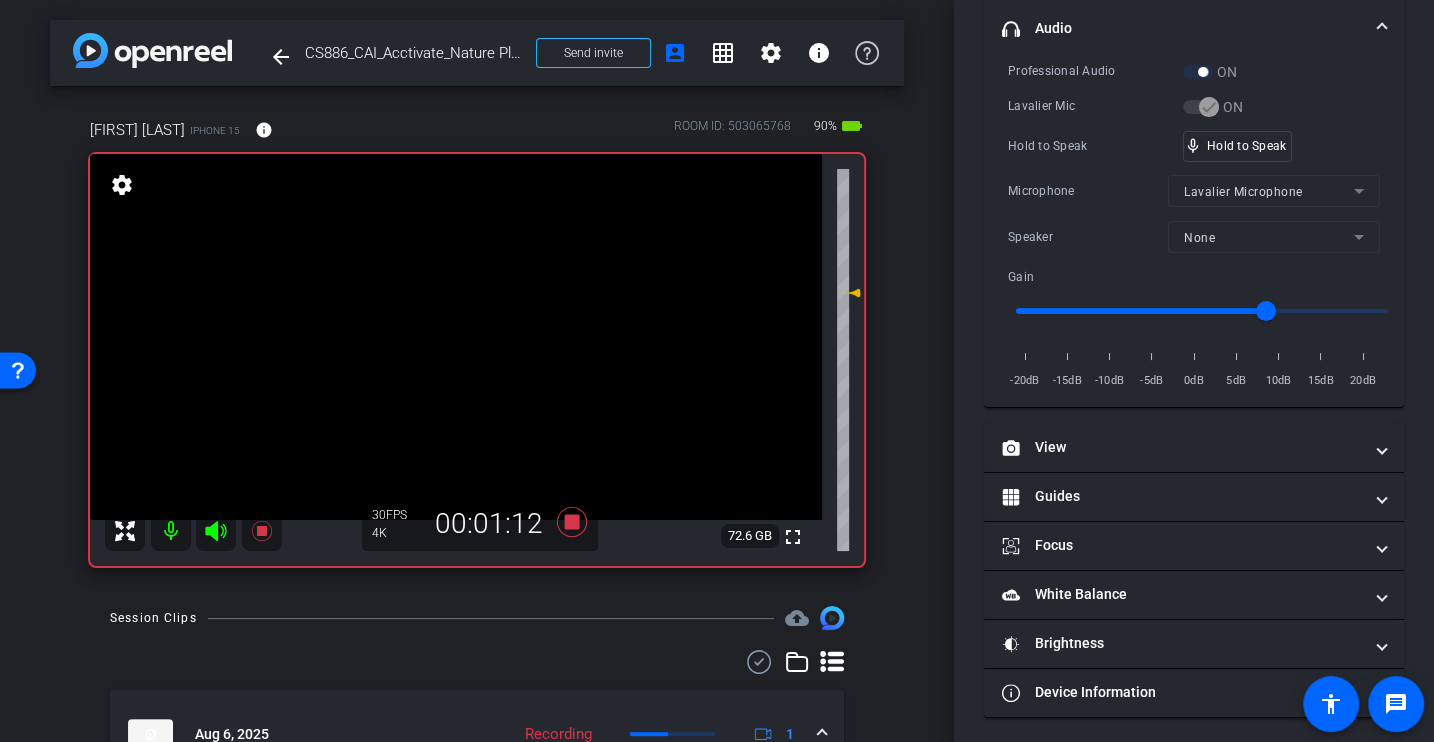 click on "Hold to Speak" at bounding box center (1095, 146) 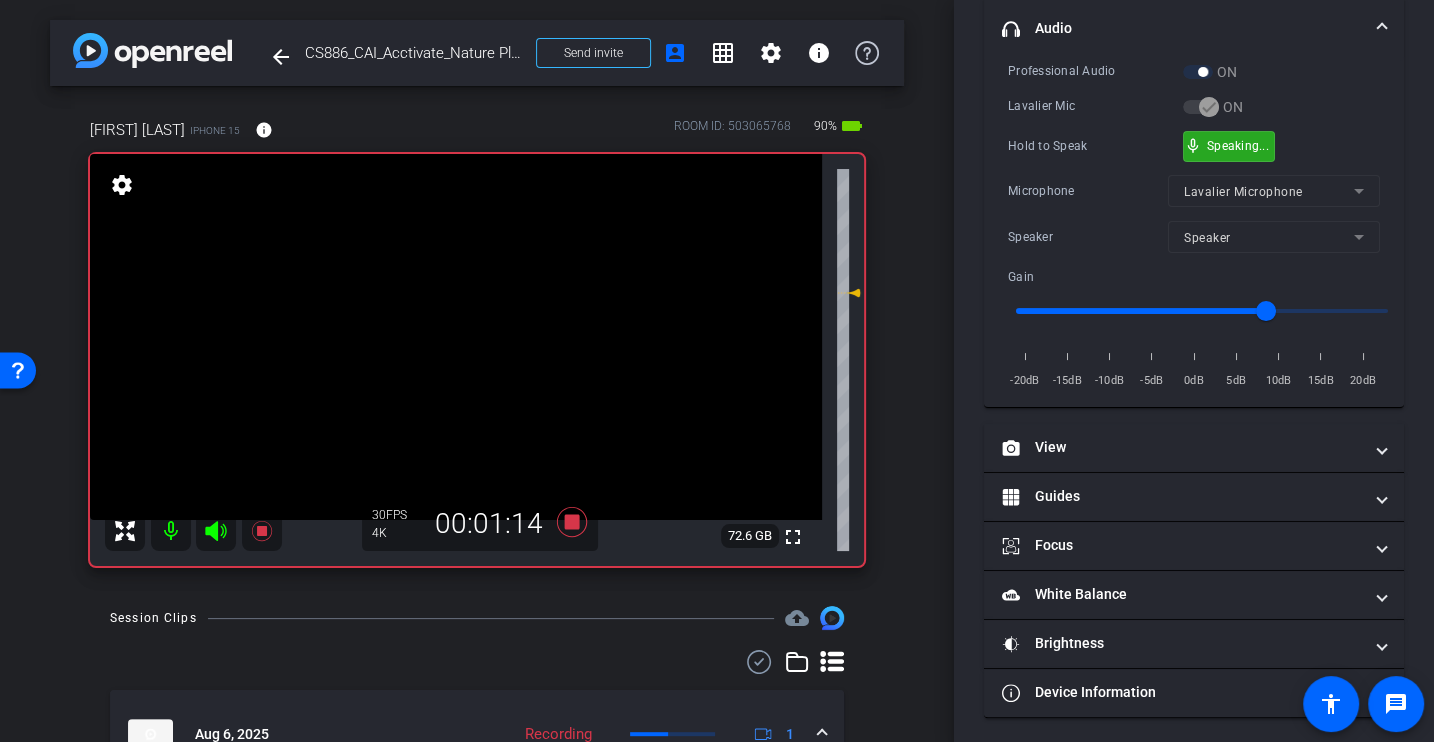 click on "Hold to Speak" at bounding box center (1095, 146) 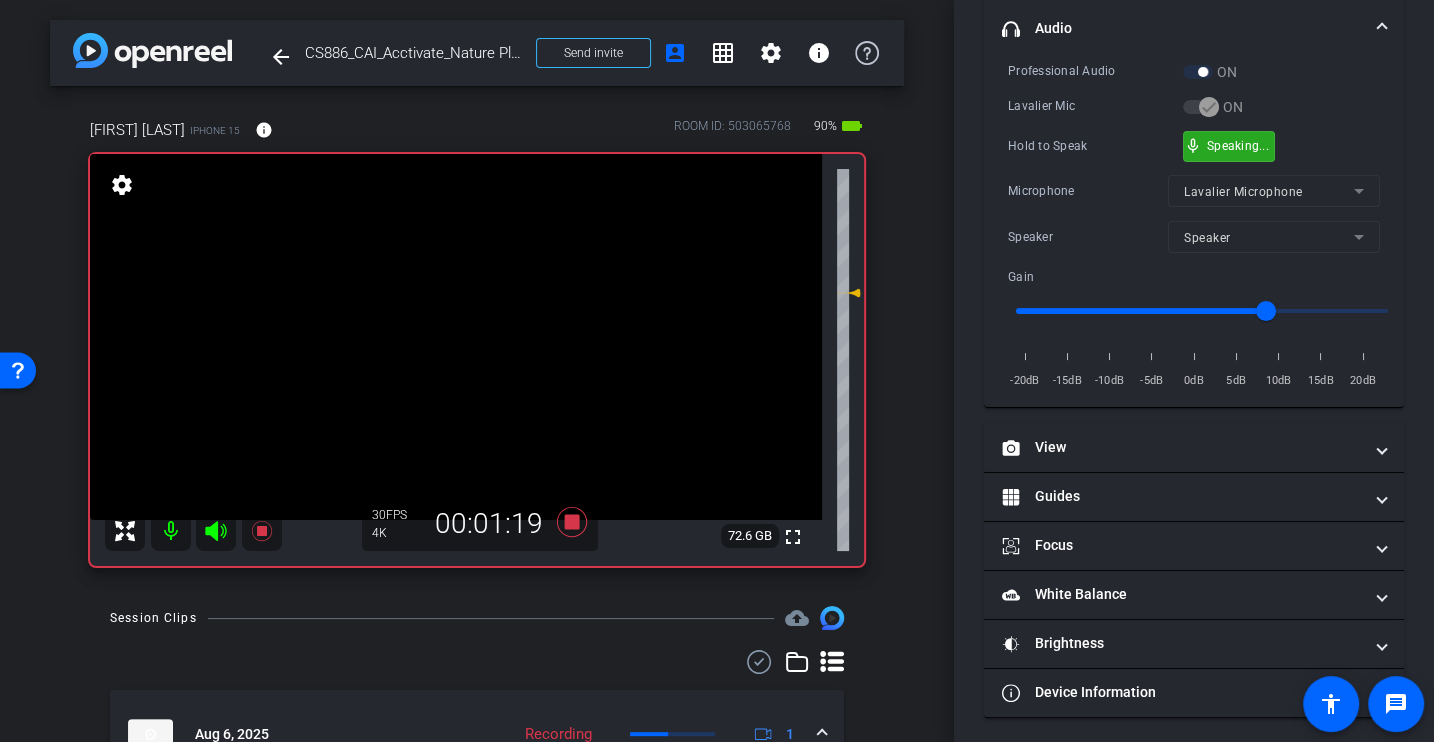 click on "Hold to Speak" at bounding box center [1095, 146] 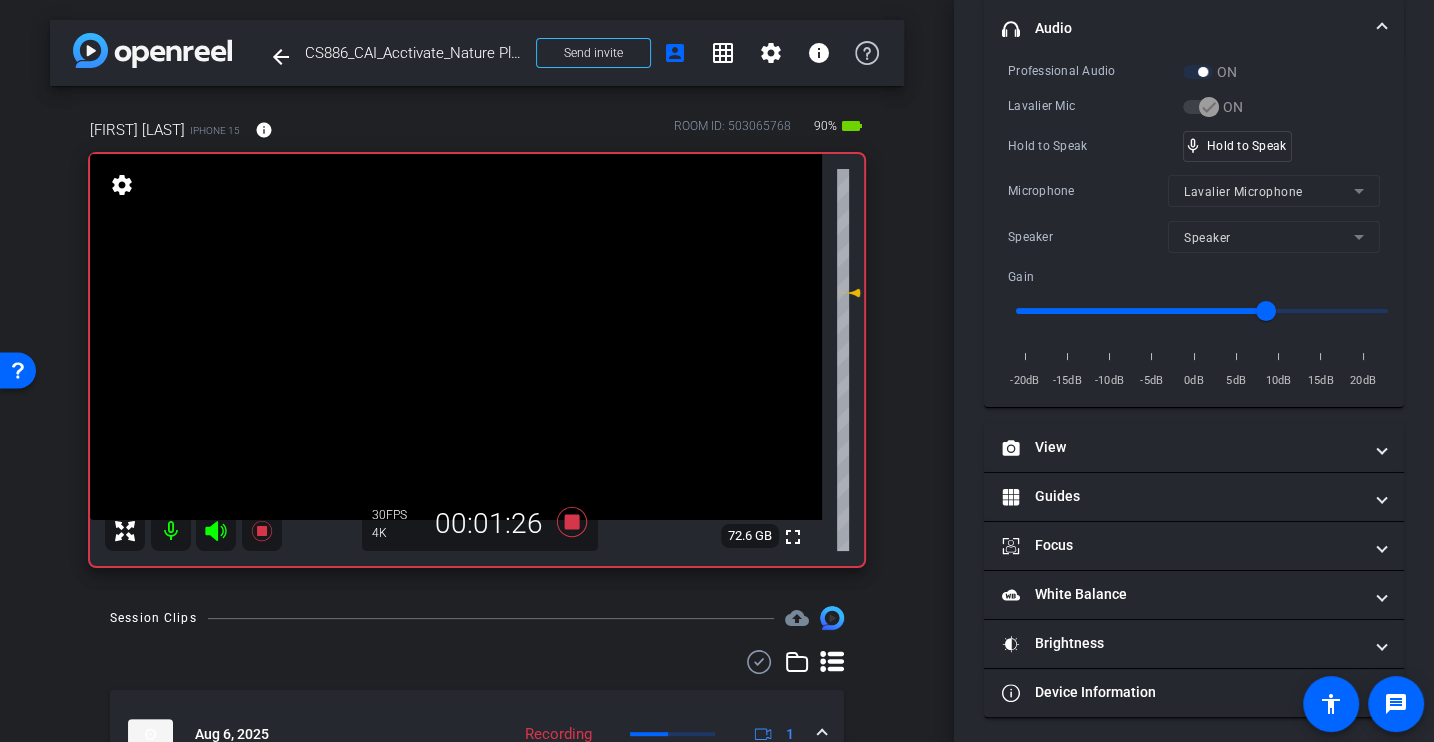click on "Hold to Speak" at bounding box center [1095, 146] 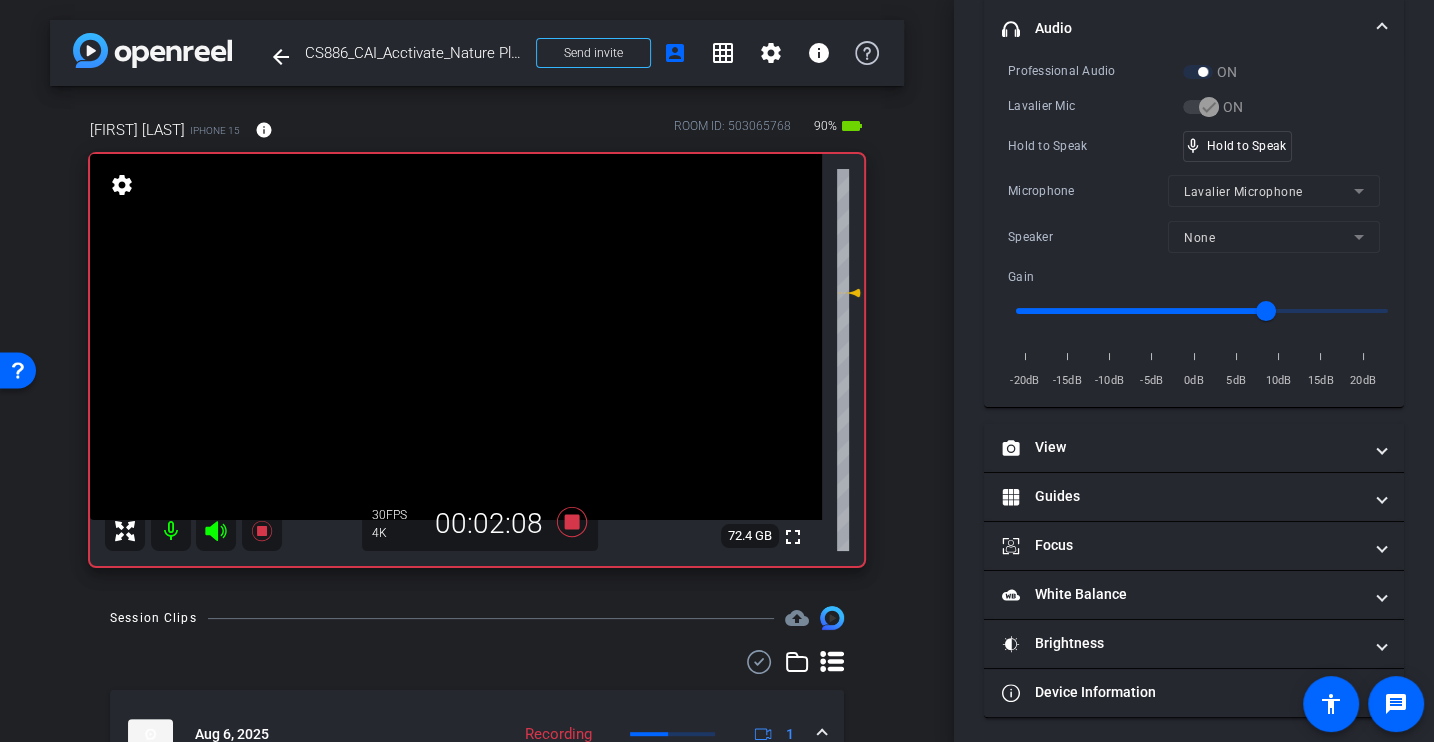 click on "Hold to Speak" at bounding box center (1095, 146) 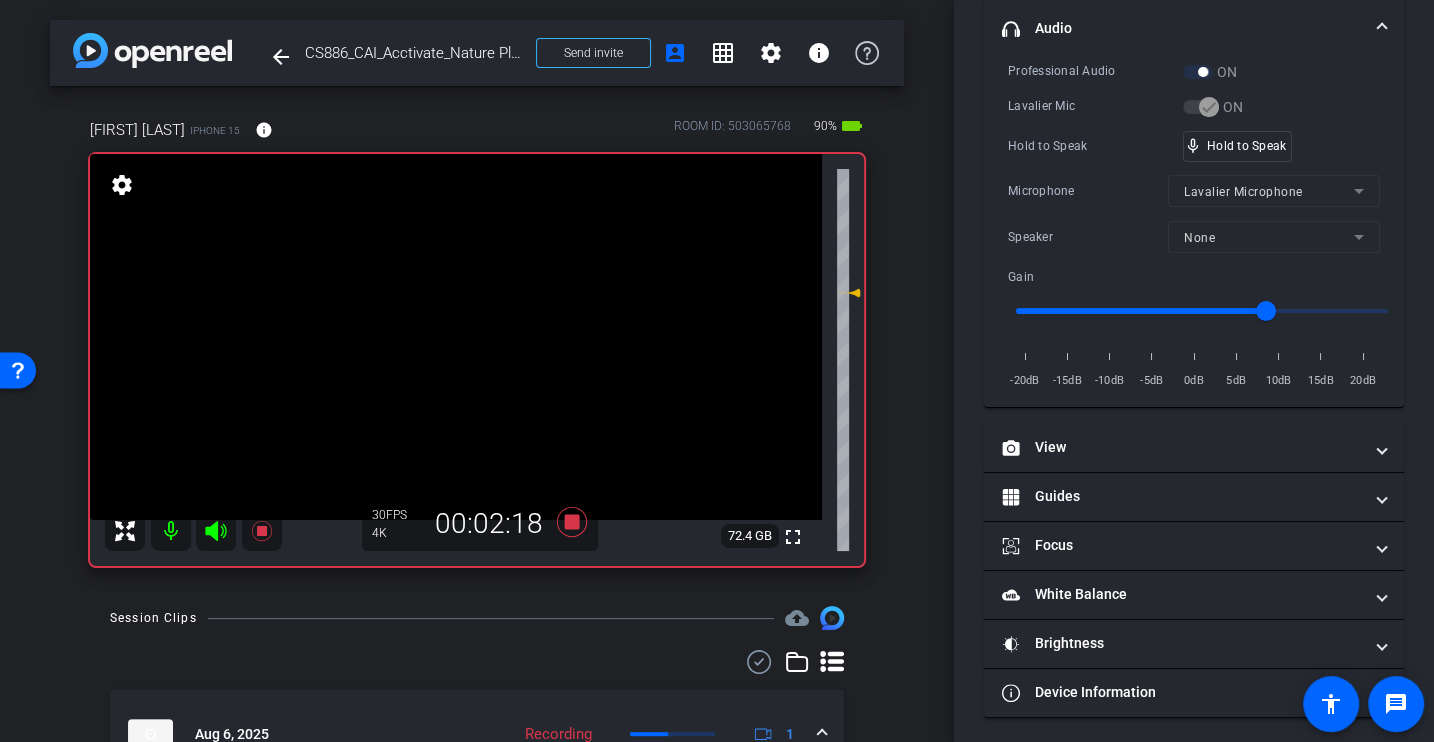 click on "Hold to Speak" at bounding box center [1095, 146] 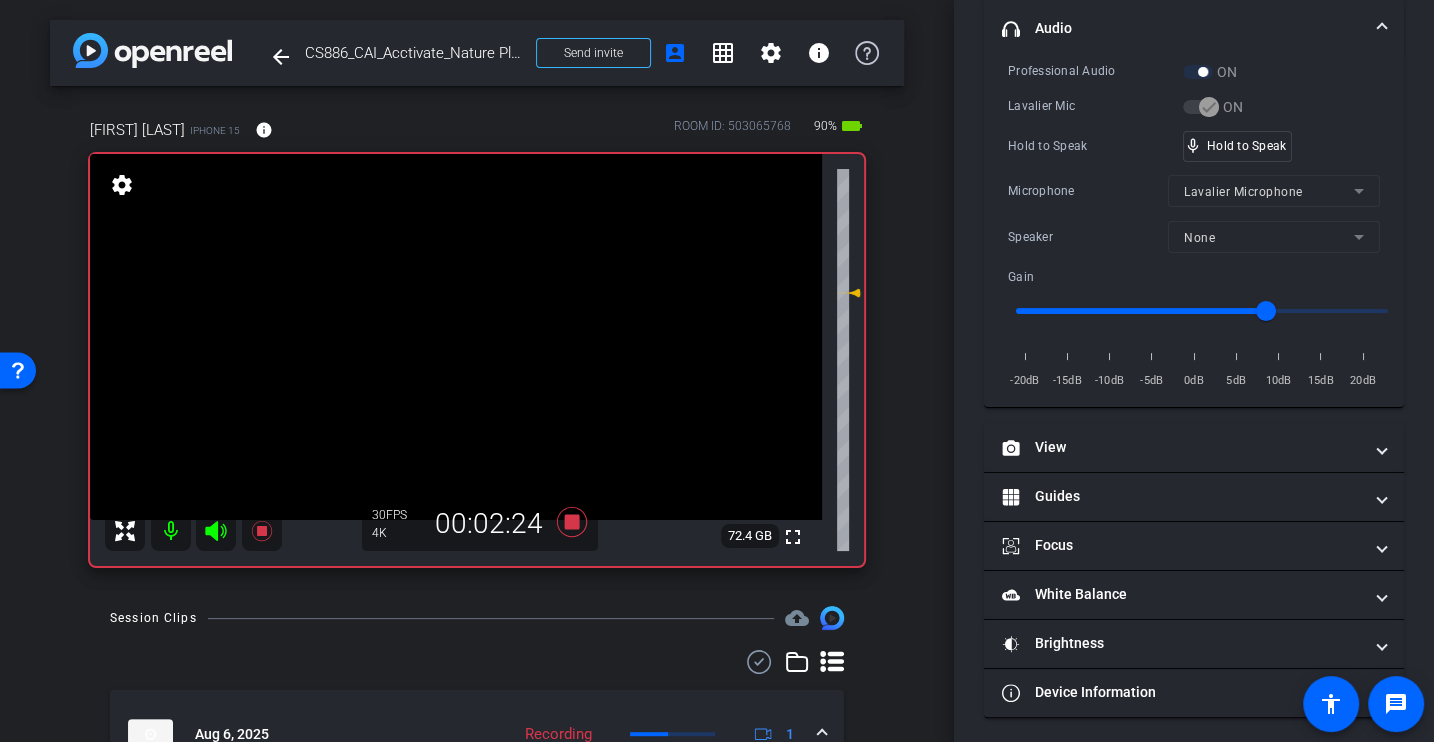 click on "Hold to Speak" at bounding box center (1095, 146) 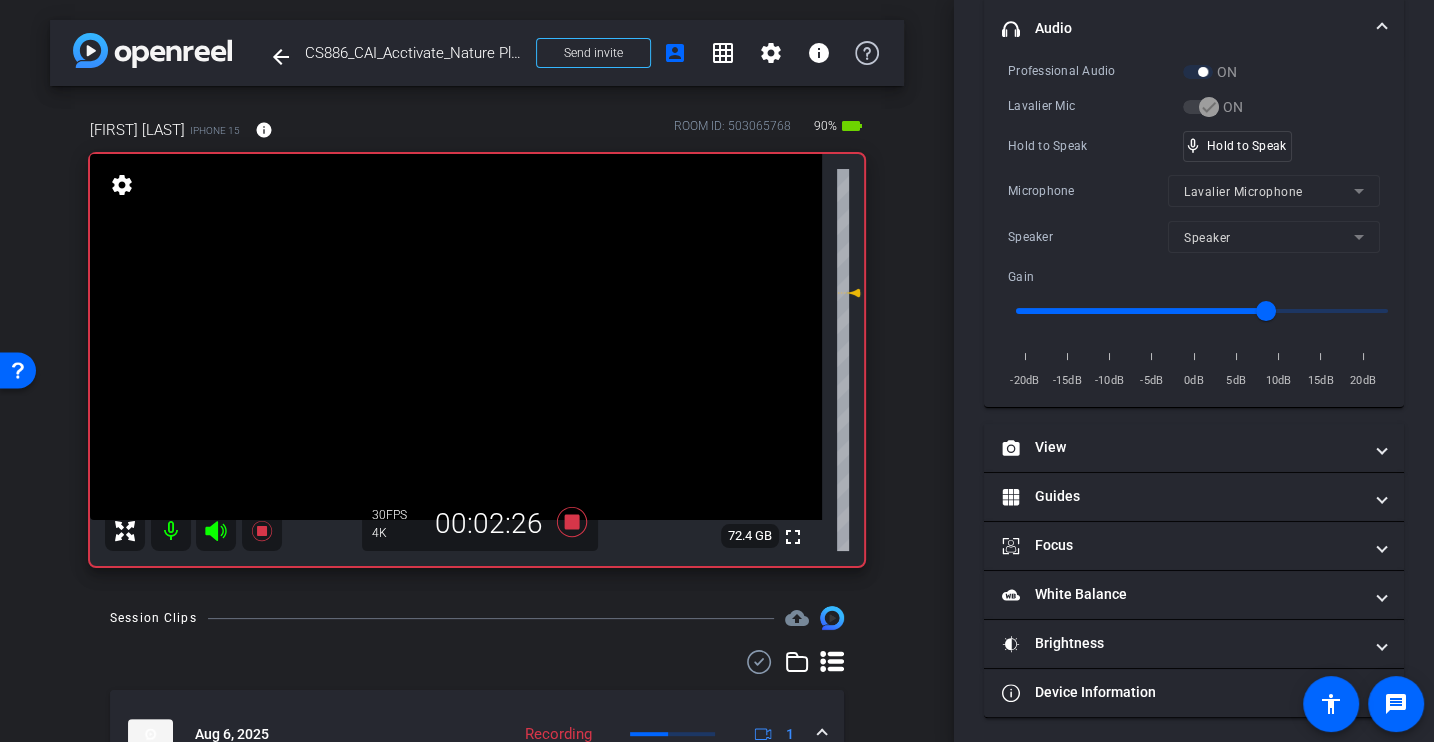 click on "Hold to Speak" at bounding box center [1095, 146] 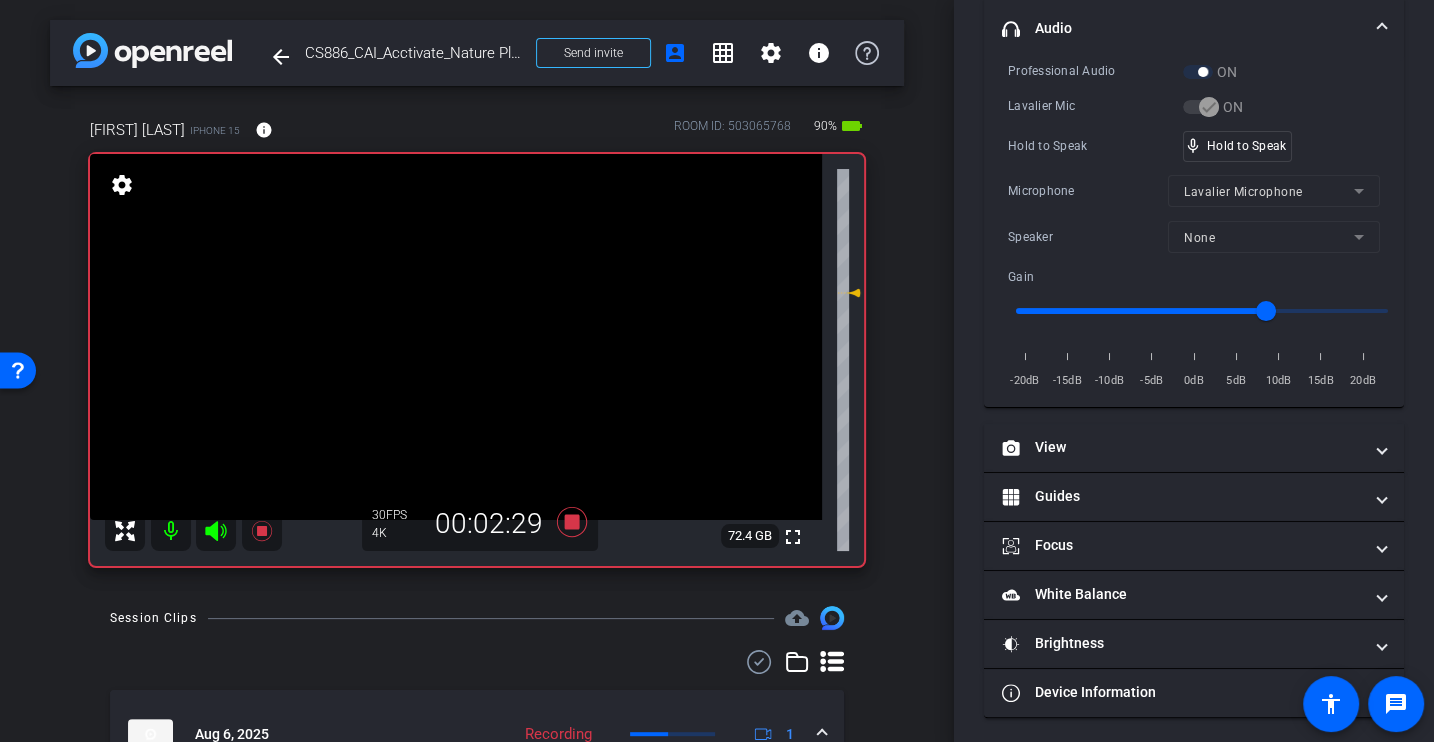 click on "Hold to Speak" at bounding box center (1095, 146) 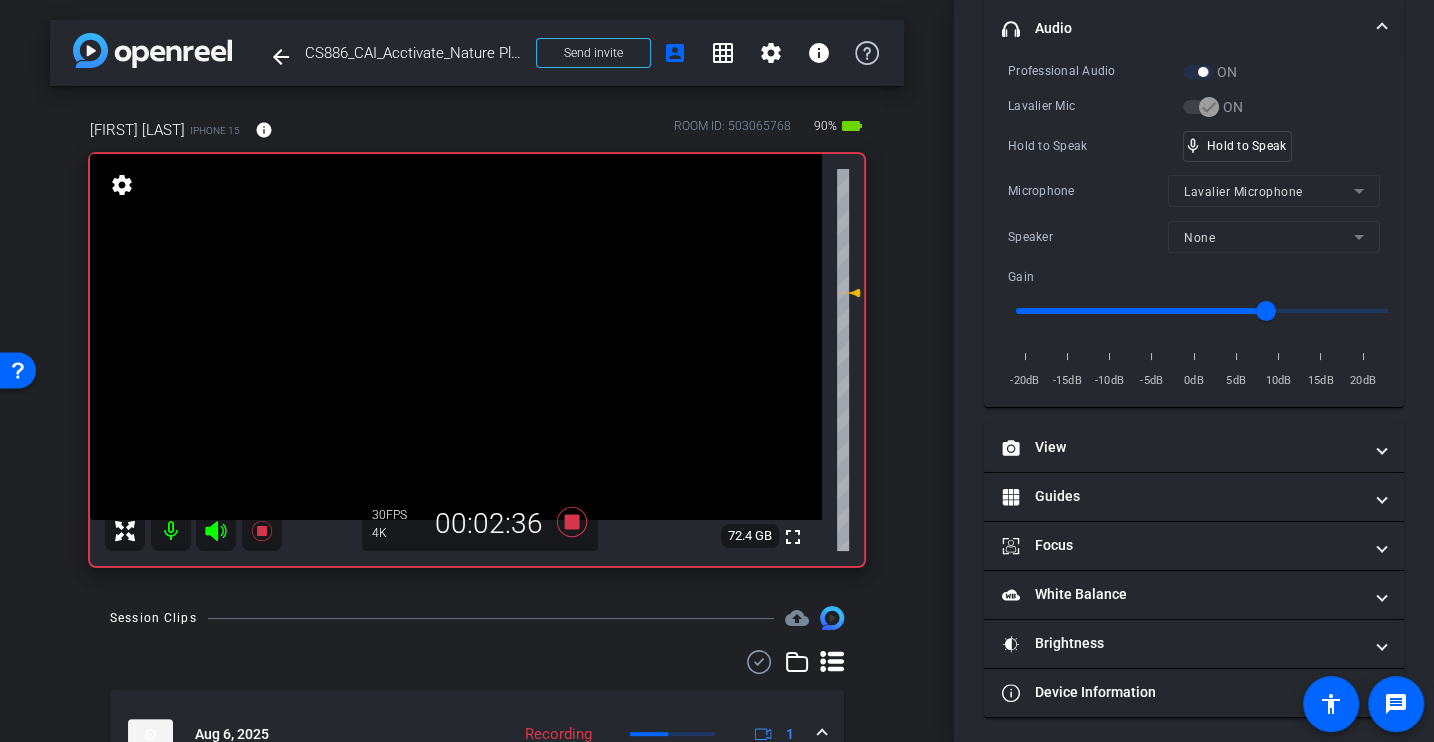 click on "Hold to Speak" at bounding box center (1095, 146) 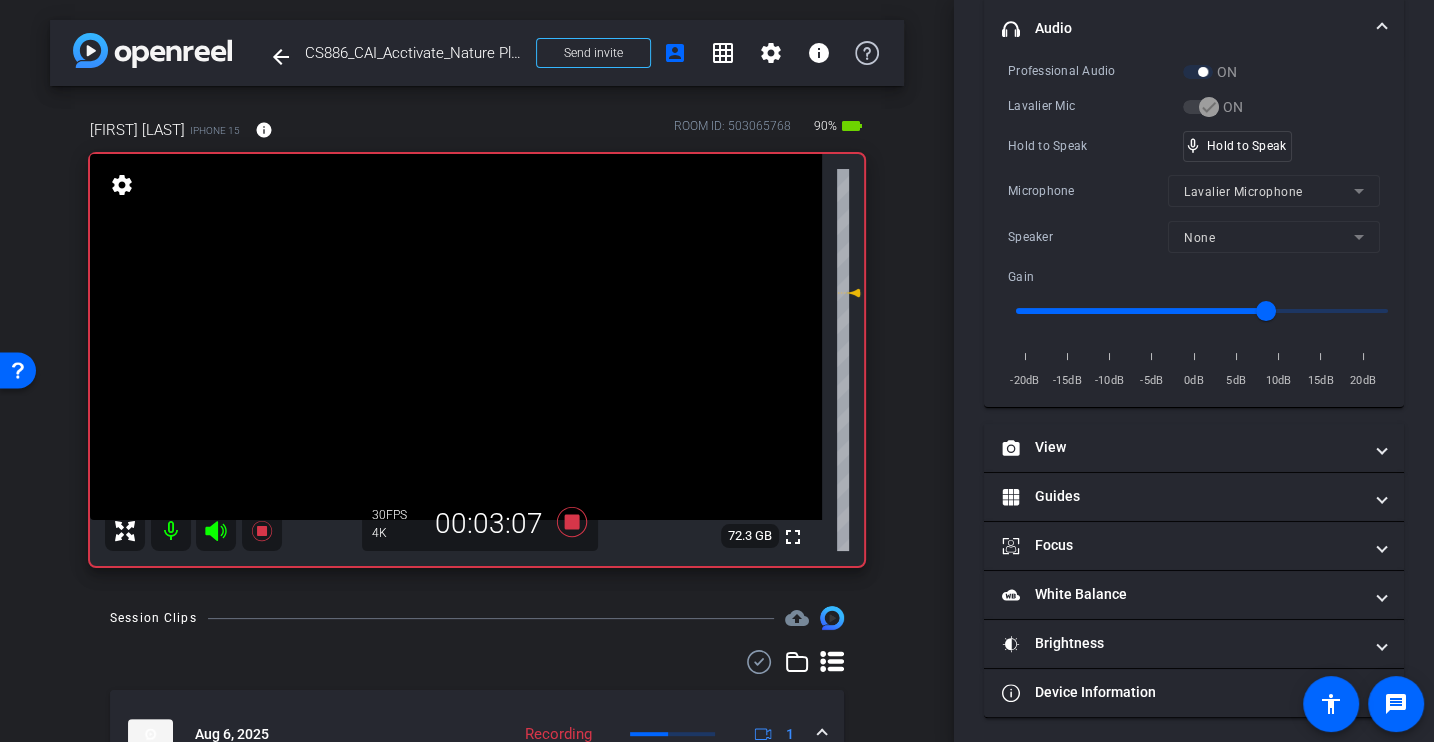 click on "Professional Audio  ON  Lavalier Mic  ON  Hold to Speak  mic_none Hold to Speak Microphone Lavalier Microphone Speaker None Gain -20dB -15dB -10dB -5dB 0dB 5dB 10dB 15dB 20dB" at bounding box center (1194, 226) 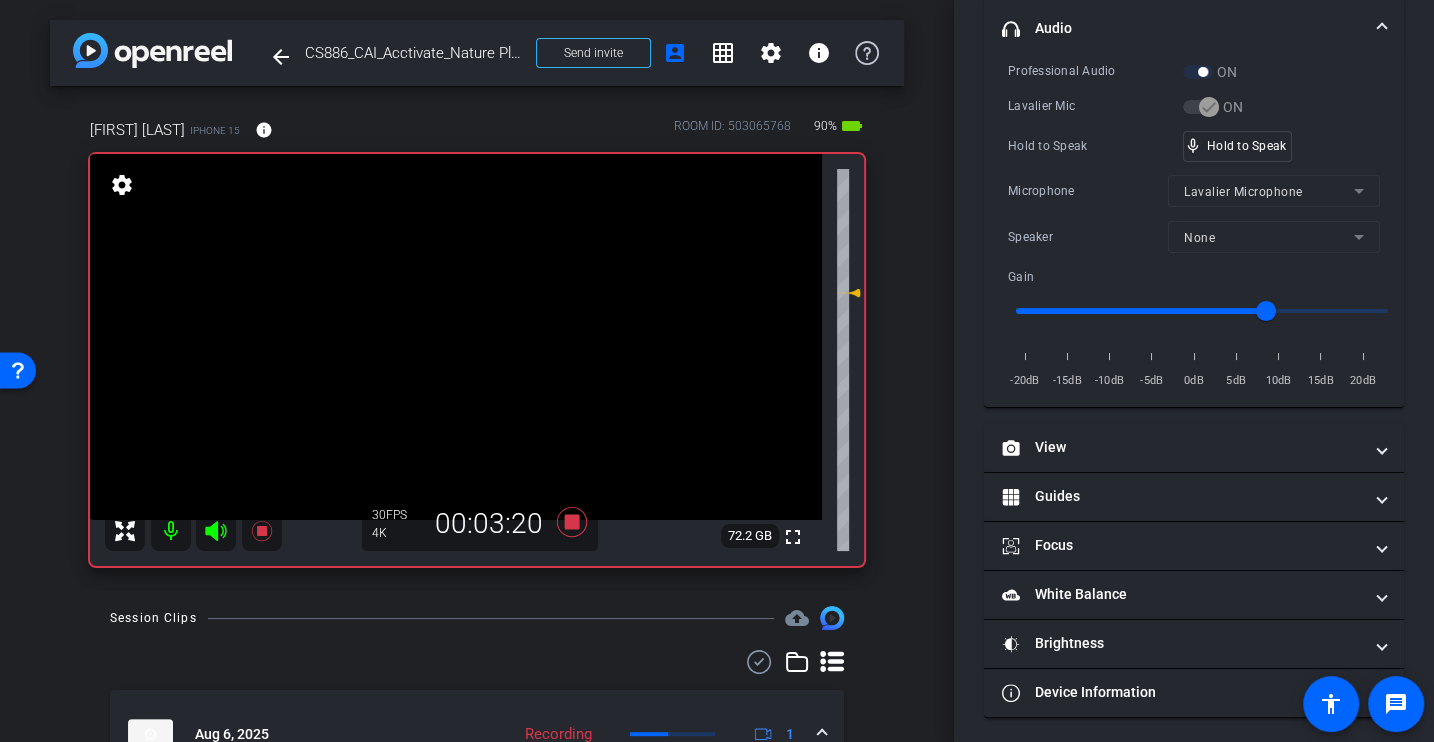 click on "Professional Audio  ON  Lavalier Mic  ON  Hold to Speak  mic_none Hold to Speak Microphone Lavalier Microphone Speaker None Gain -20dB -15dB -10dB -5dB 0dB 5dB 10dB 15dB 20dB" at bounding box center [1194, 226] 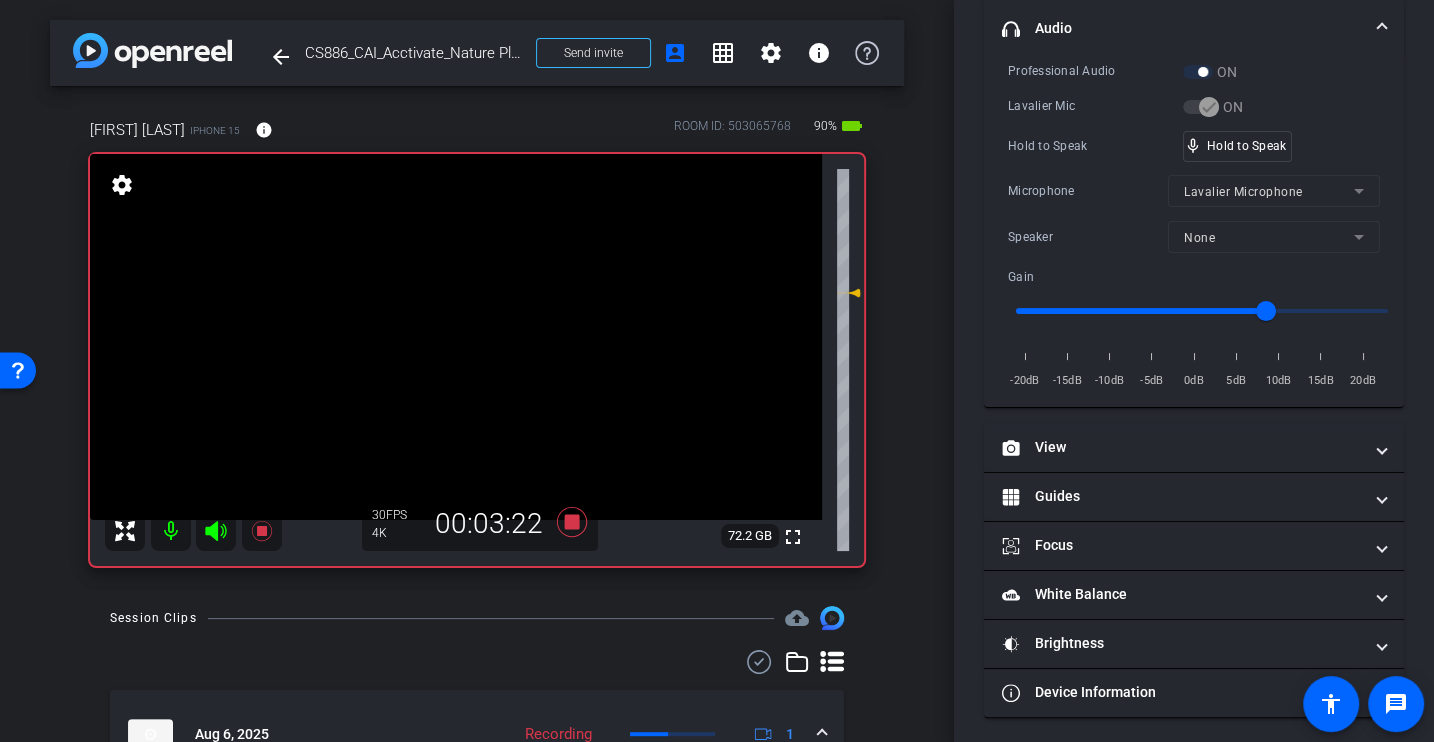 click on "Hold to Speak" at bounding box center (1095, 146) 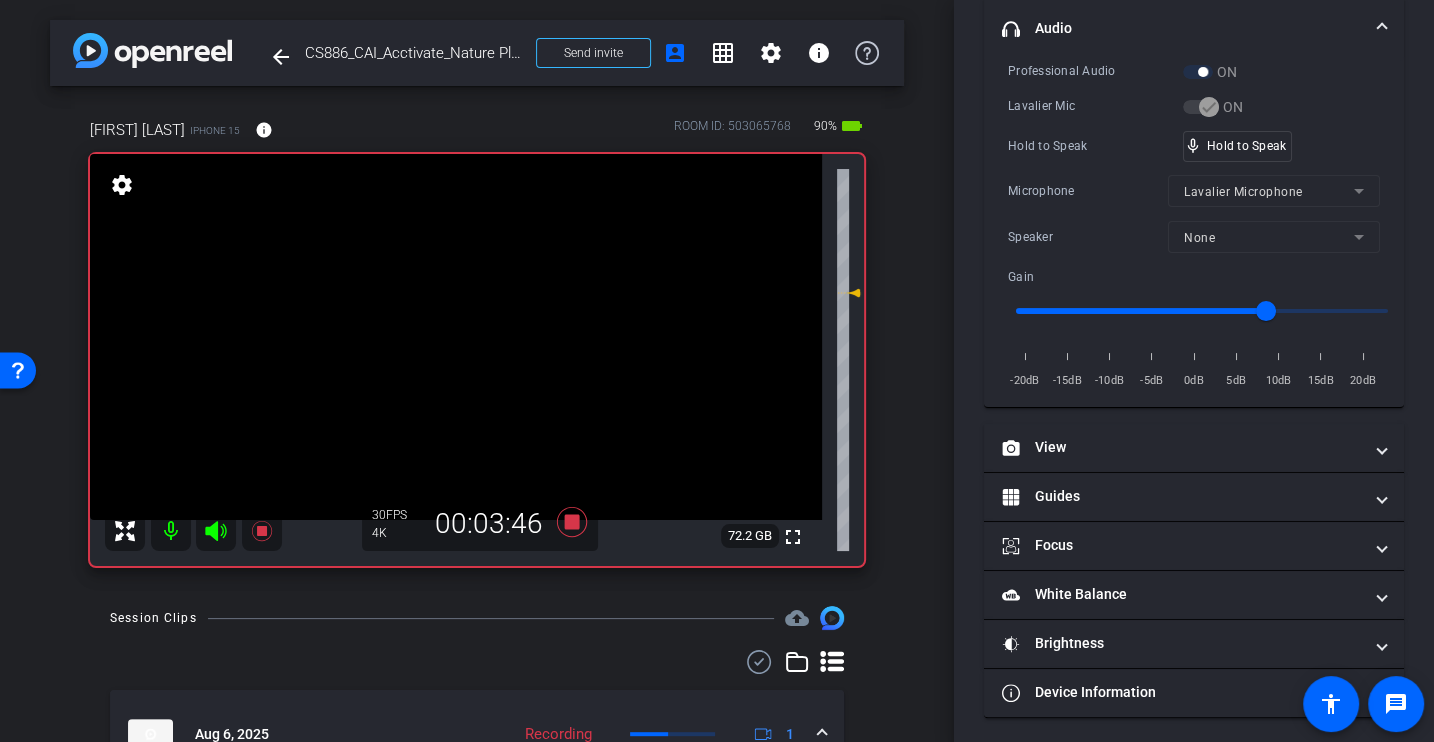 click on "Hold to Speak" at bounding box center [1095, 146] 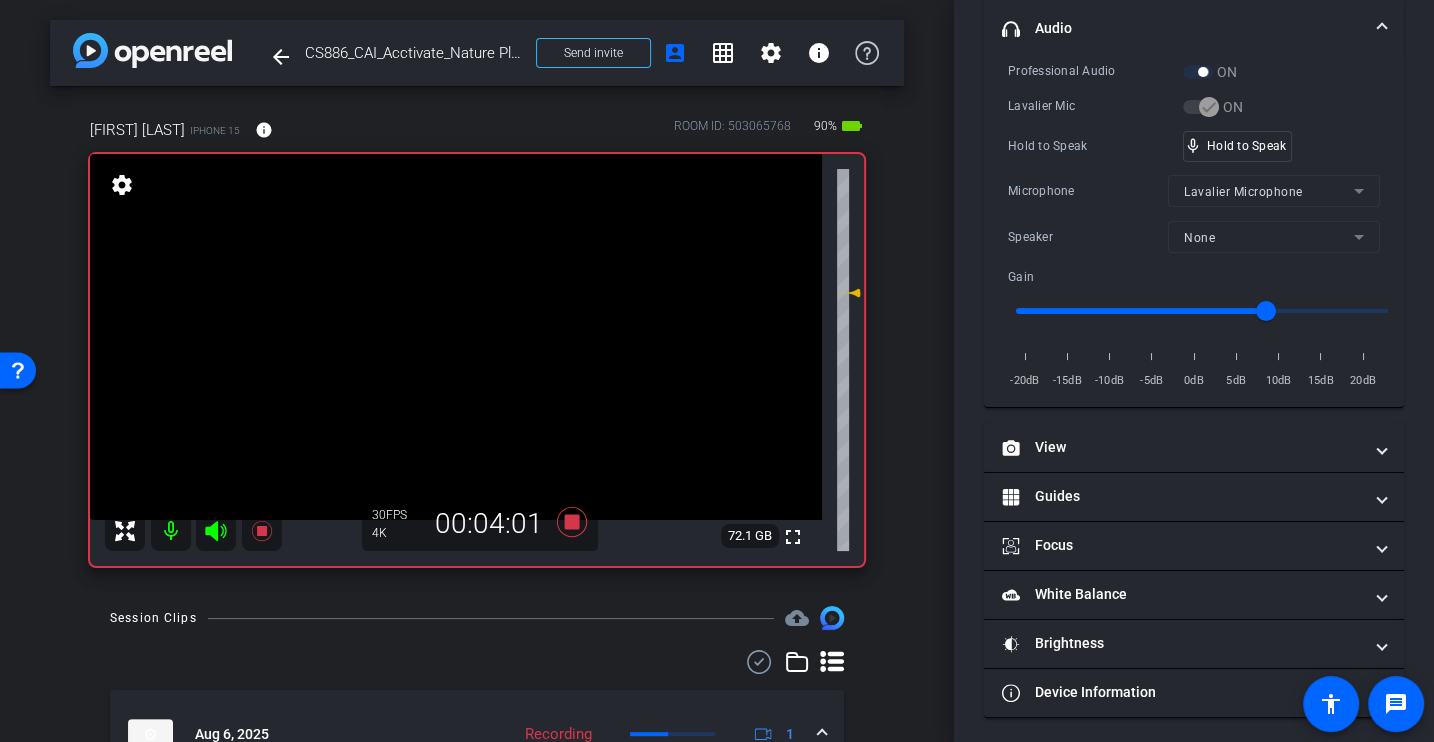 click on "Hold to Speak" at bounding box center (1095, 146) 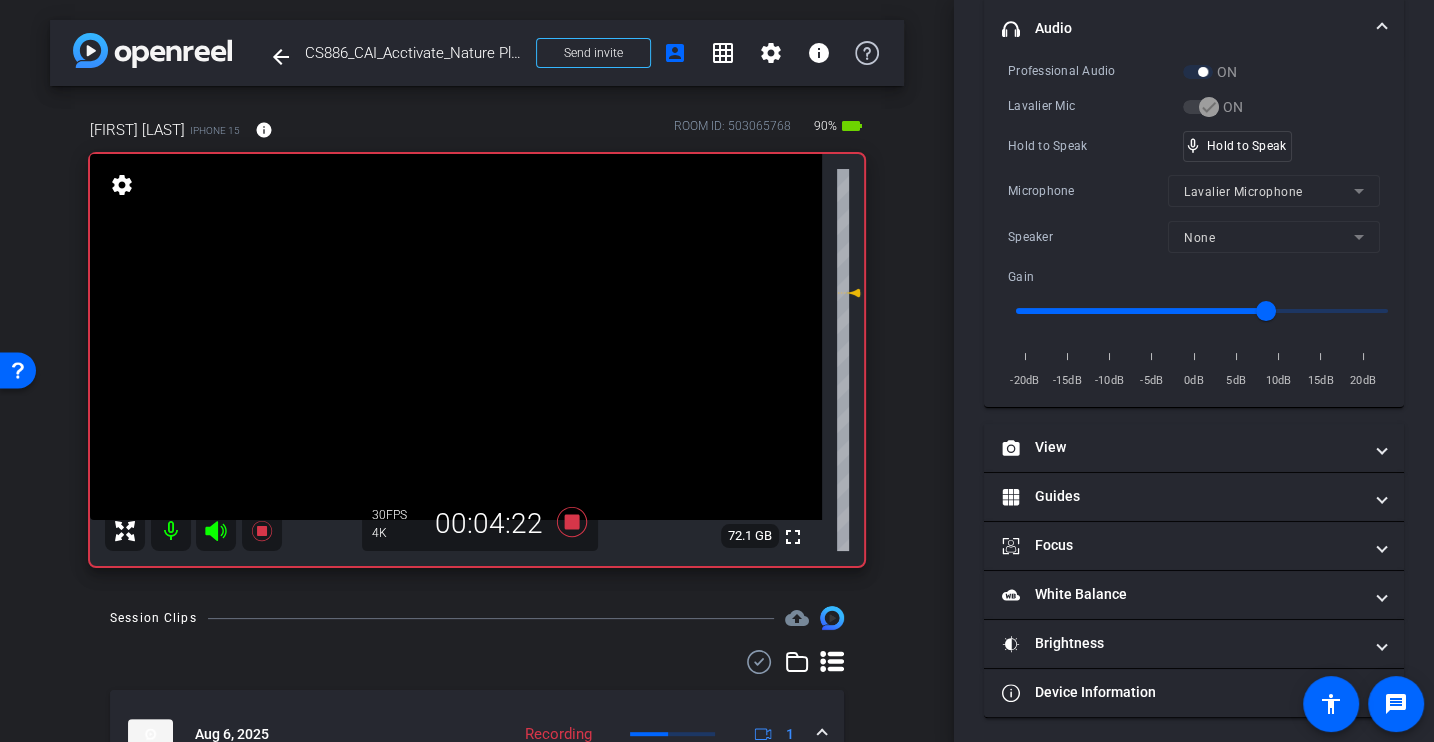click on "Hold to Speak  mic_none Hold to Speak" at bounding box center [1194, 146] 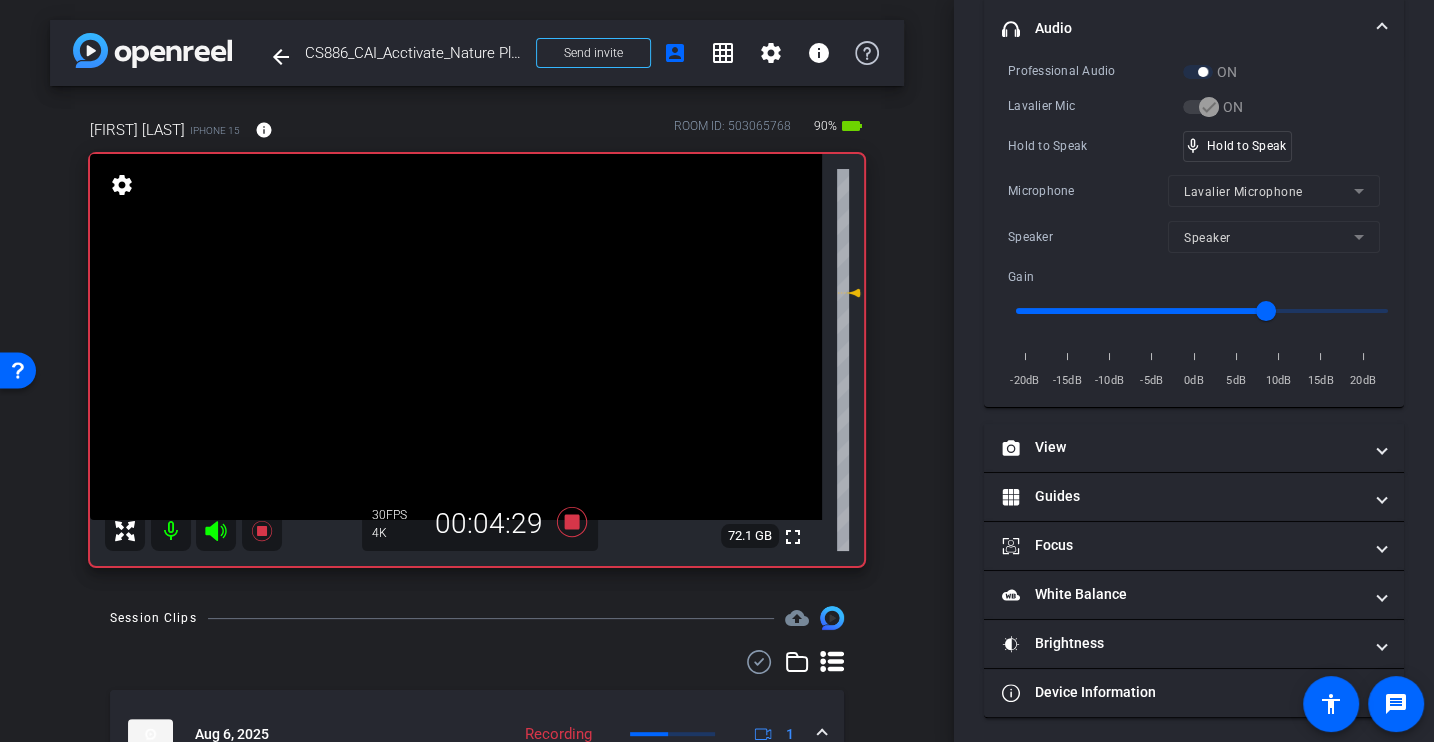 click on "Hold to Speak  mic_none Hold to Speak" at bounding box center [1194, 146] 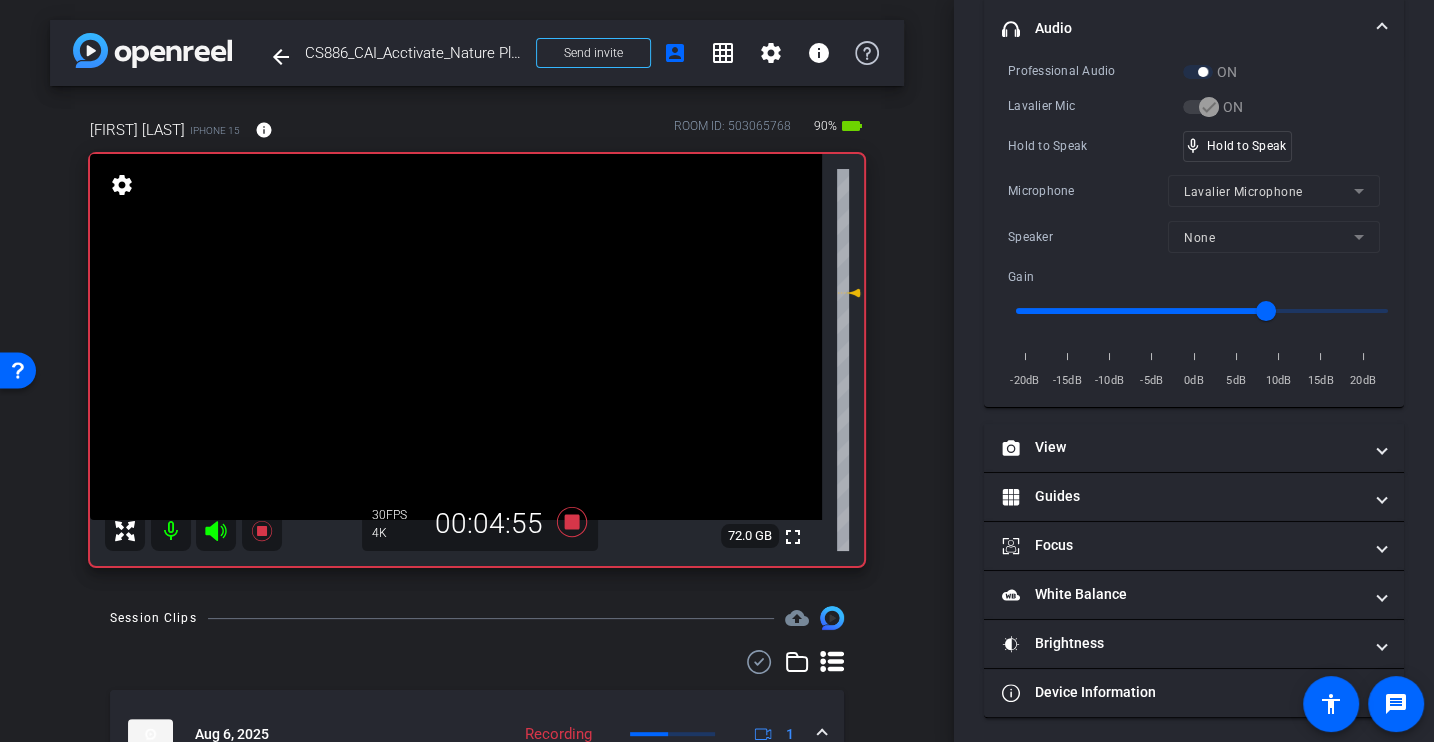 click on "Hold to Speak  mic_none Hold to Speak" at bounding box center (1194, 146) 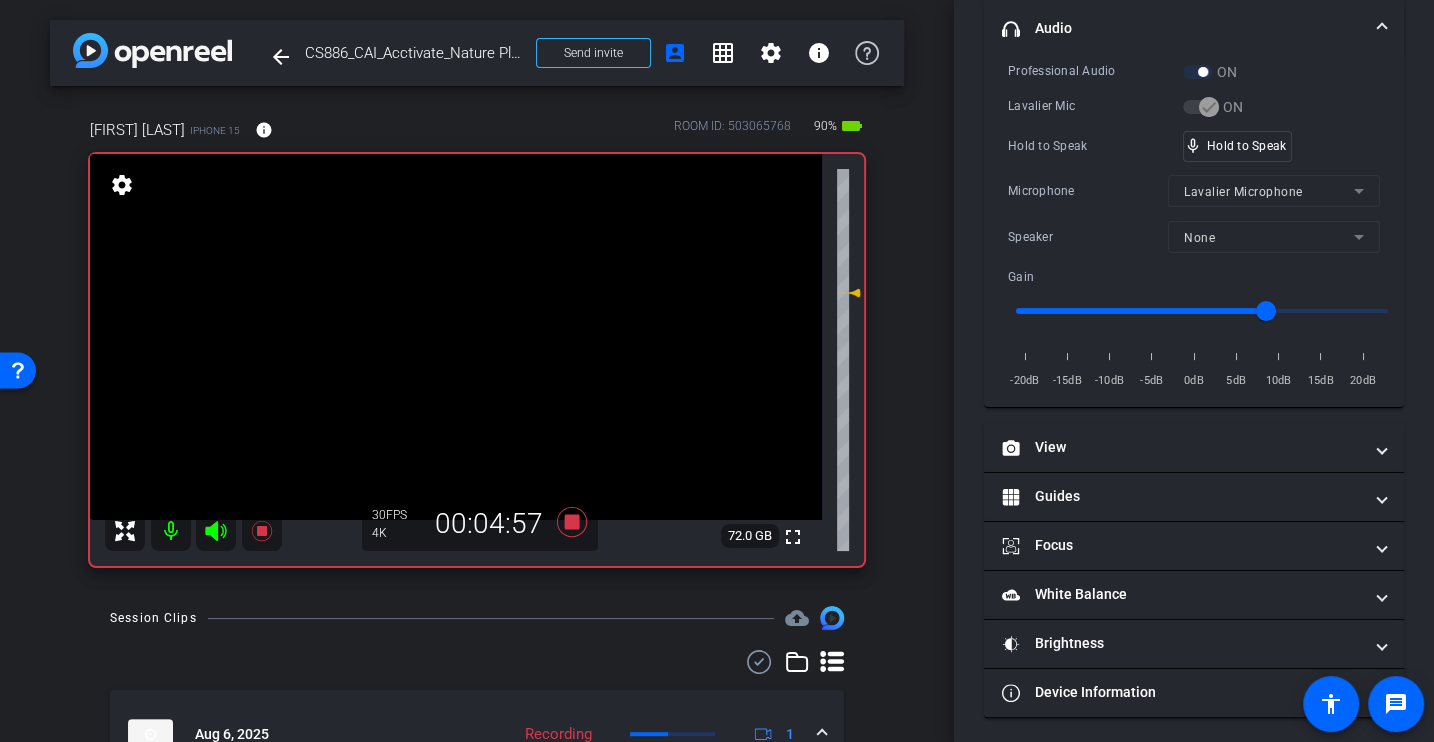 click on "Hold to Speak  mic_none Hold to Speak" at bounding box center (1194, 146) 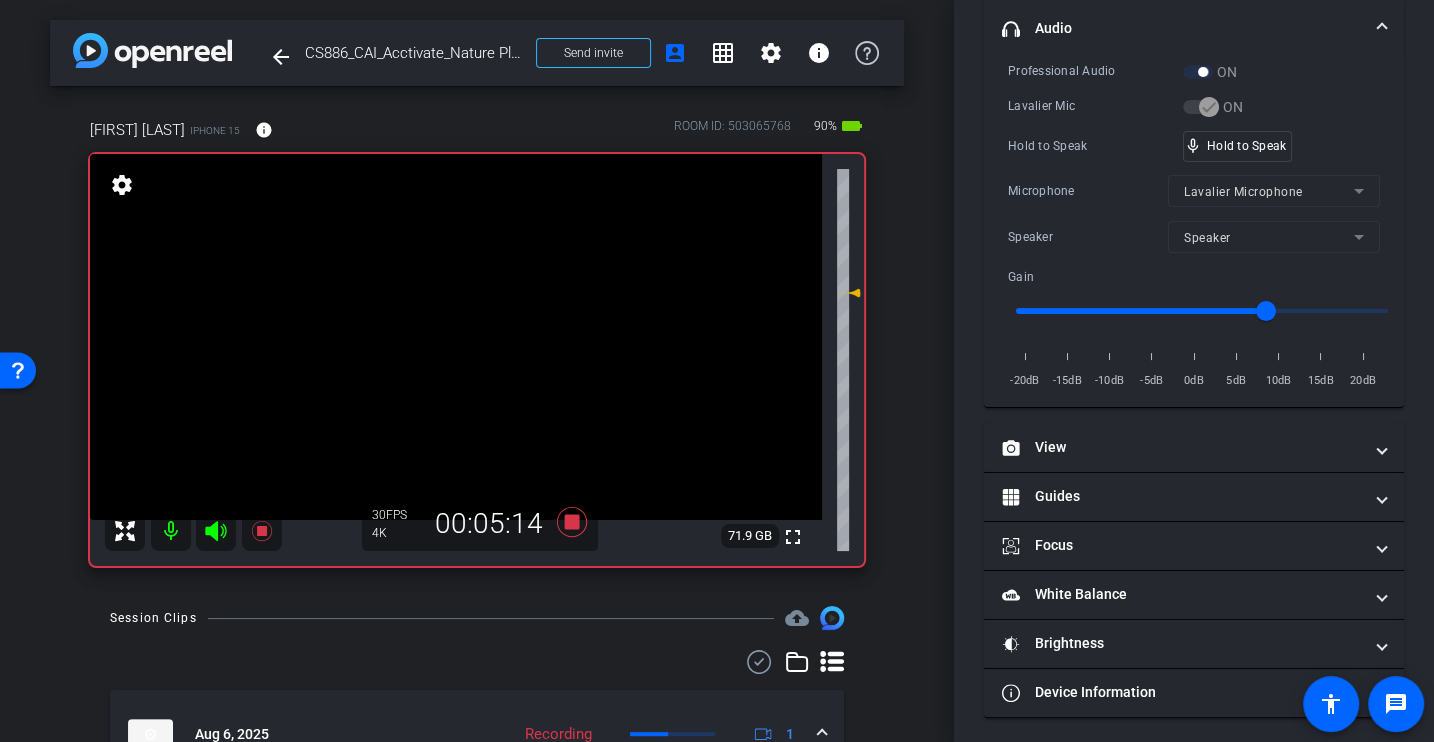 click on "Professional Audio  ON  Lavalier Mic  ON  Hold to Speak  mic_none Hold to Speak Microphone Lavalier Microphone Speaker Speaker Gain -20dB -15dB -10dB -5dB 0dB 5dB 10dB 15dB 20dB" at bounding box center (1194, 226) 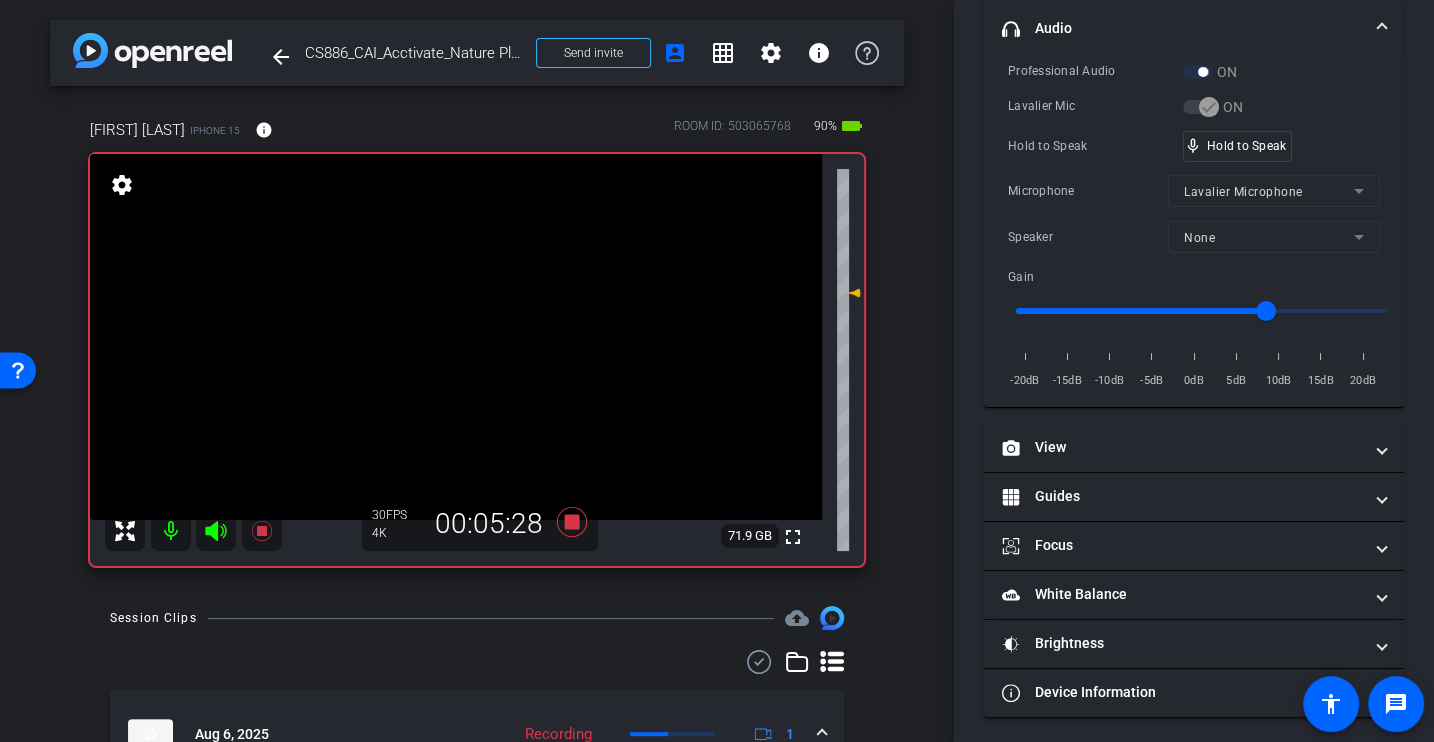 scroll, scrollTop: 0, scrollLeft: 0, axis: both 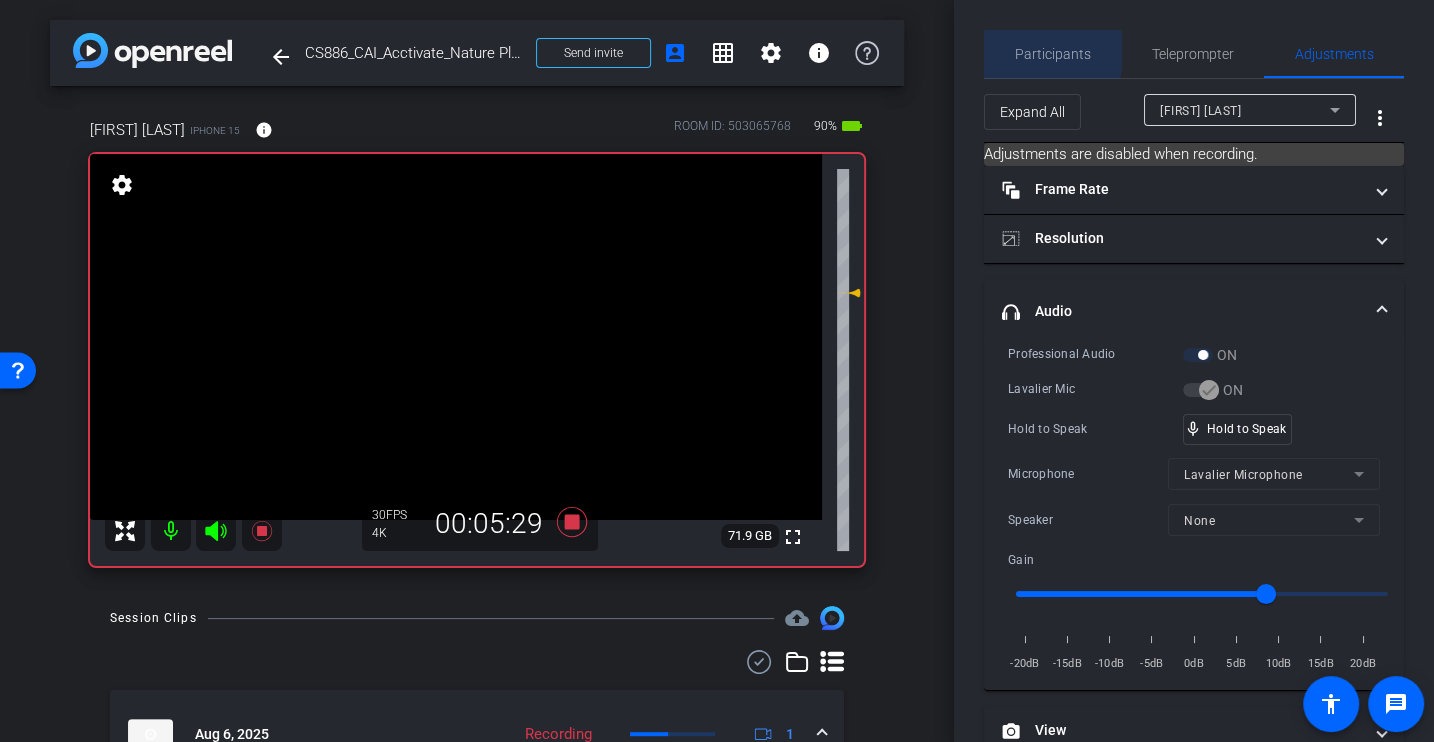 click on "Participants" at bounding box center [1053, 54] 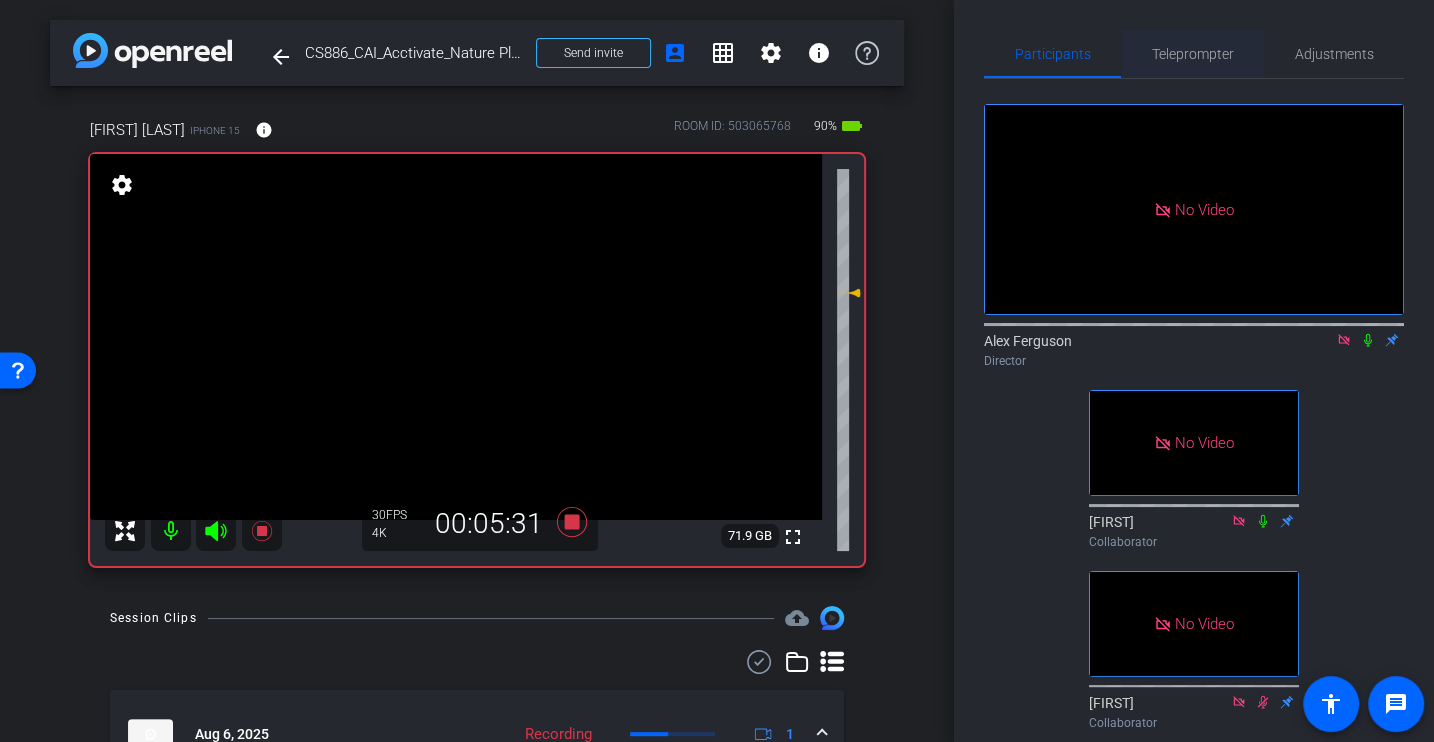 click on "Teleprompter" at bounding box center (1193, 54) 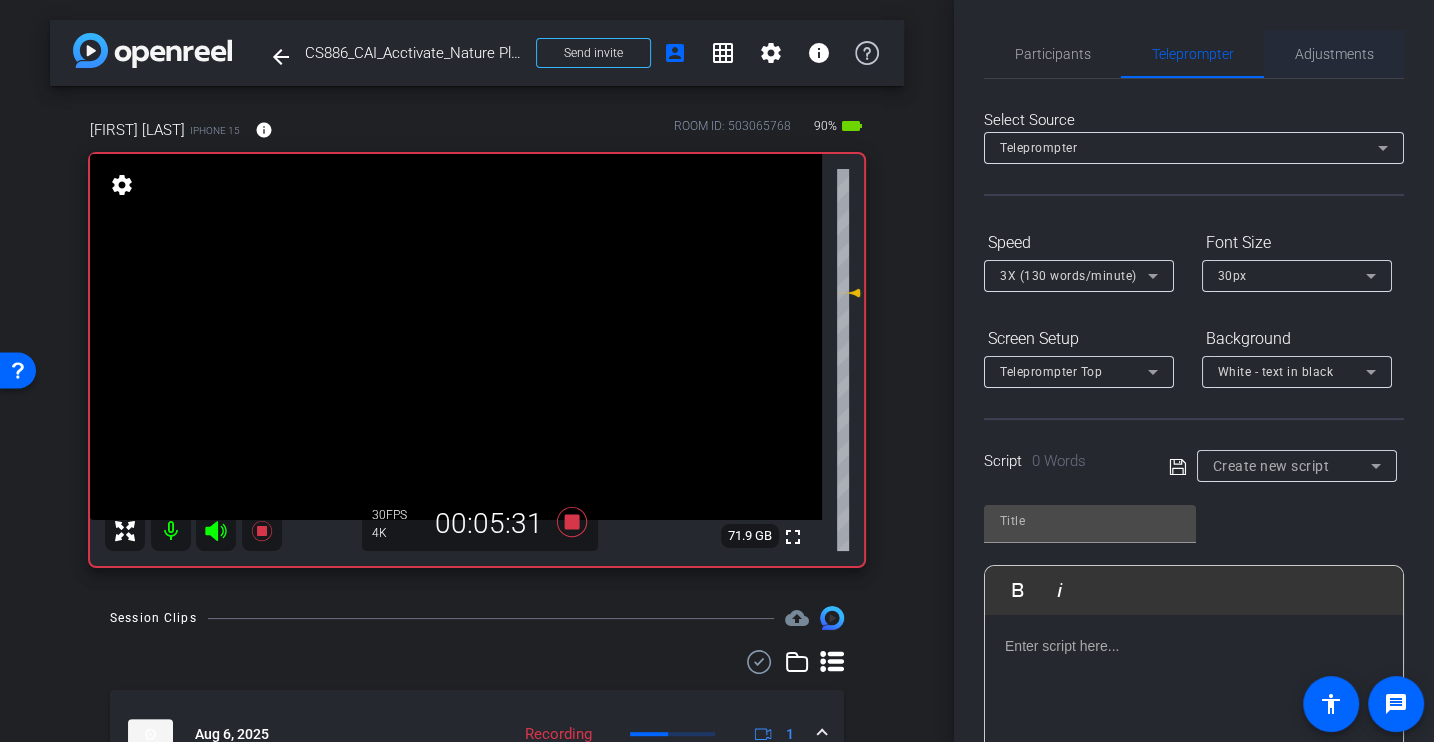 click on "Adjustments" at bounding box center (1334, 54) 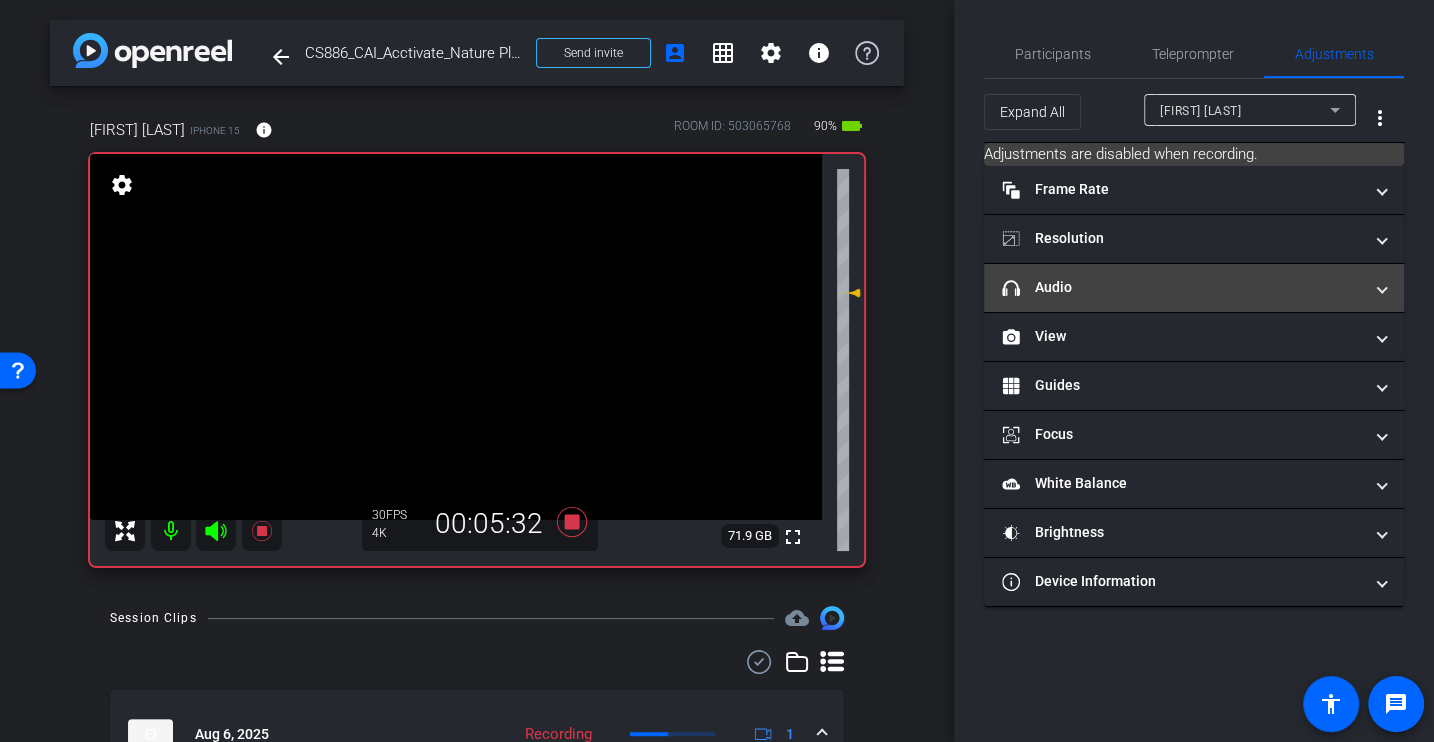 click on "headphone icon
Audio" at bounding box center (1182, 287) 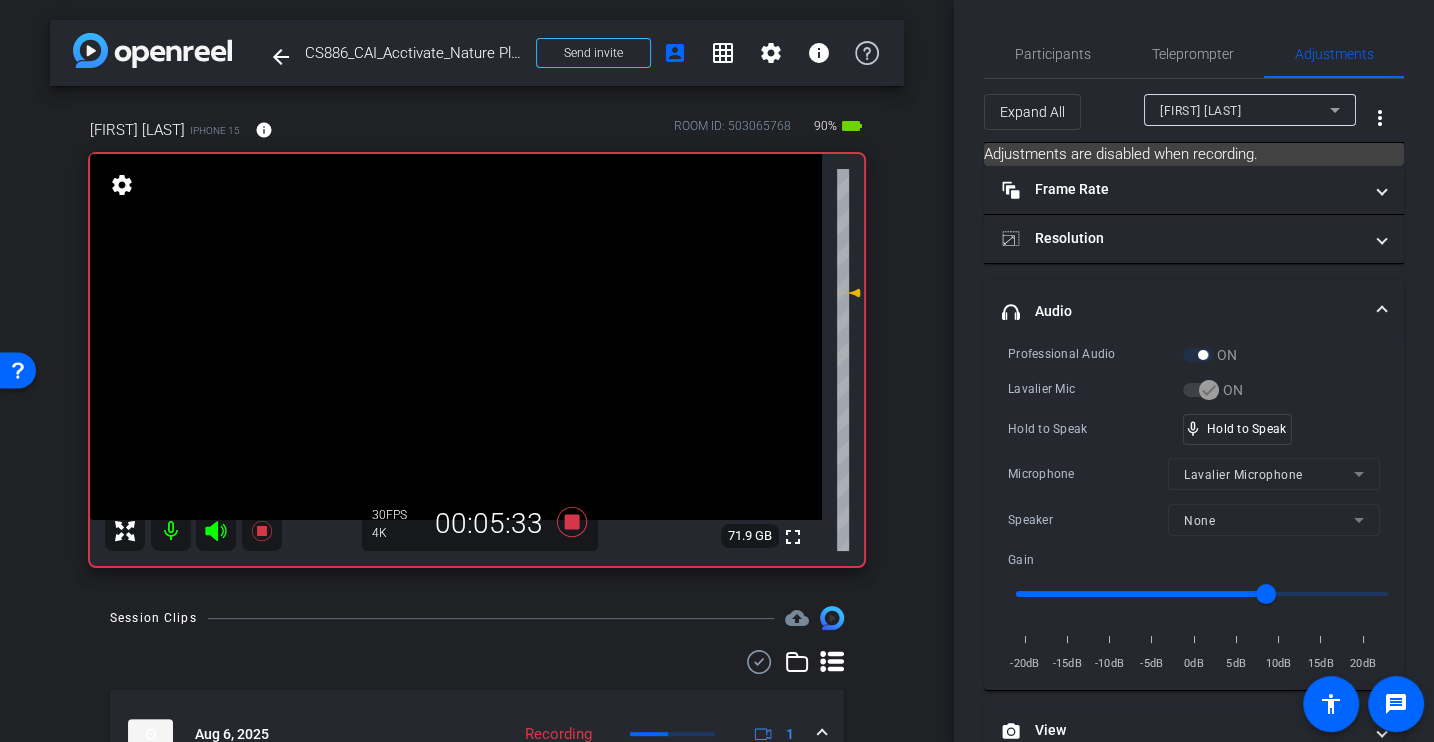 click on "Lavalier Mic" at bounding box center (1095, 389) 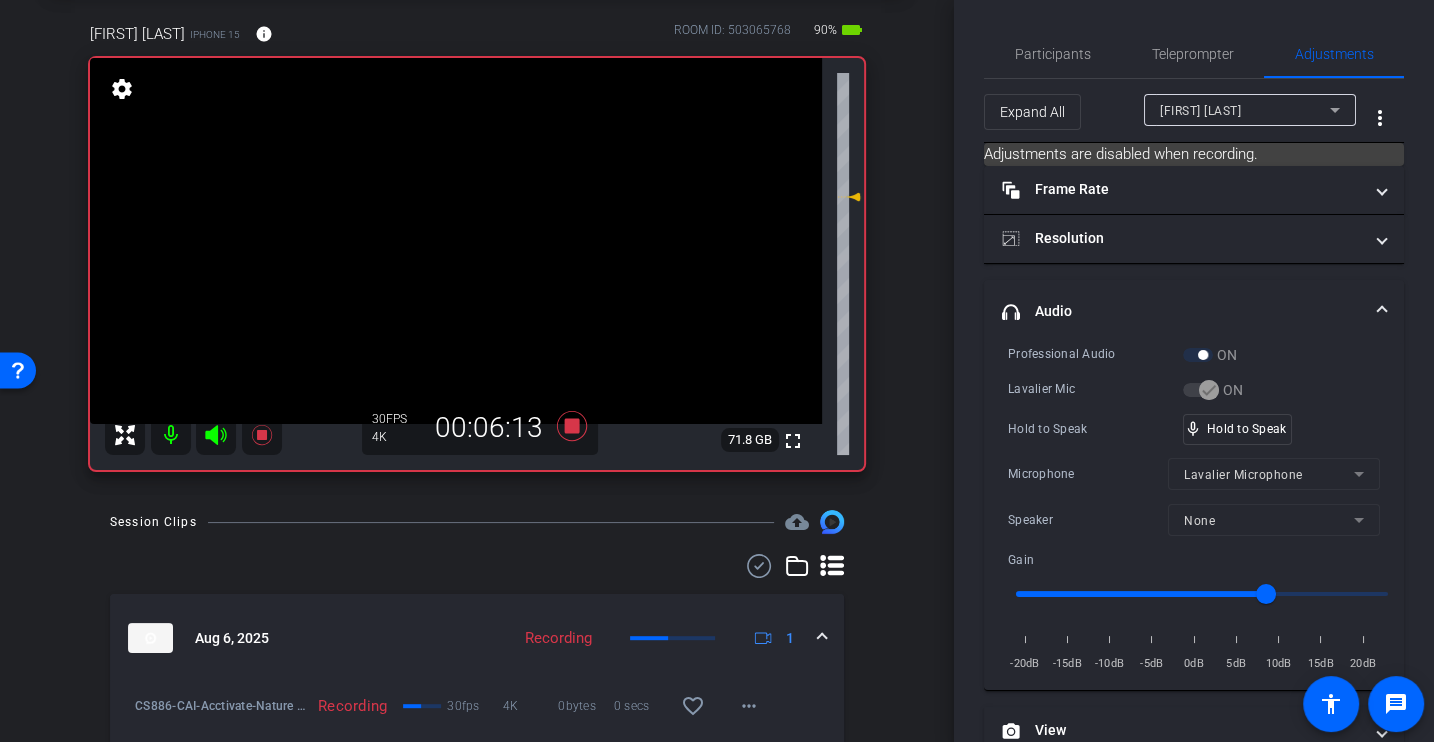 scroll, scrollTop: 0, scrollLeft: 0, axis: both 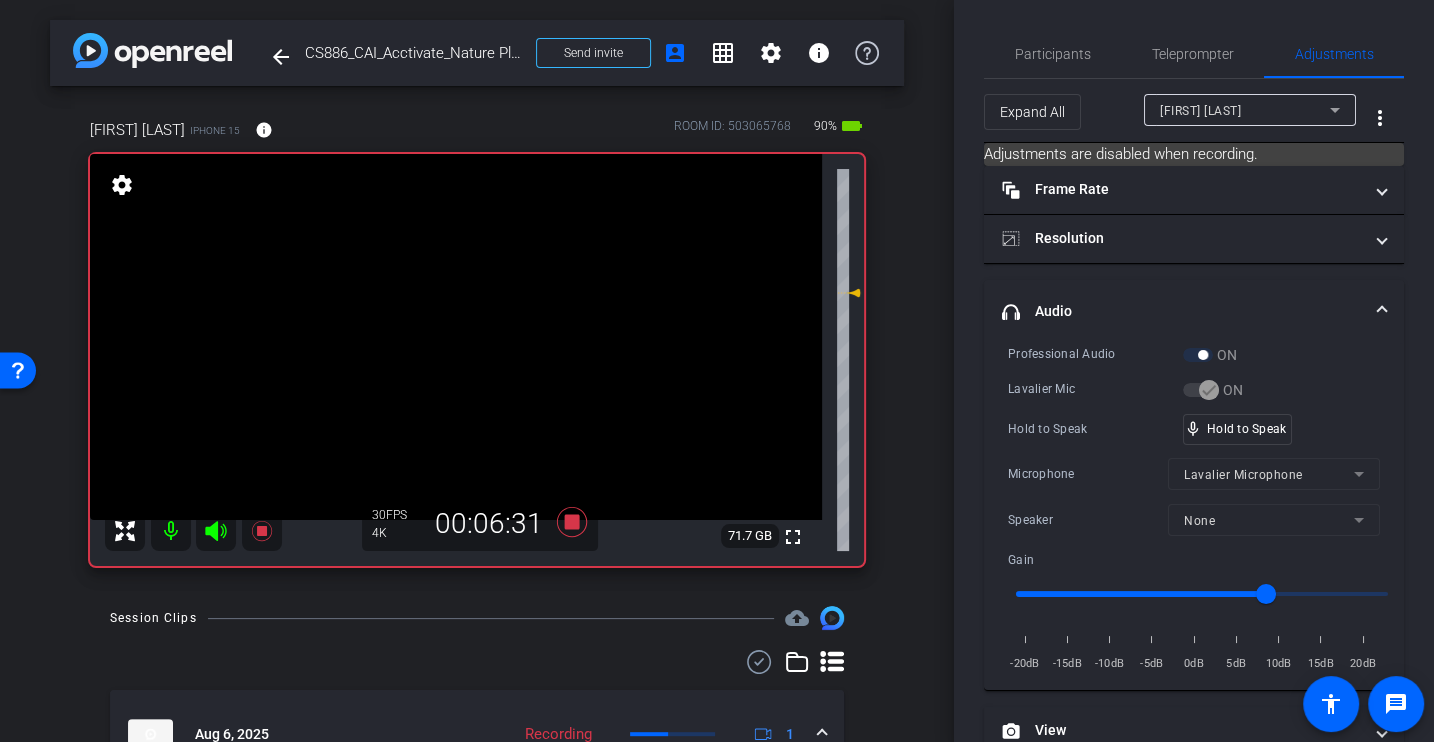 click on "Hold to Speak  mic_none Hold to Speak" at bounding box center (1194, 429) 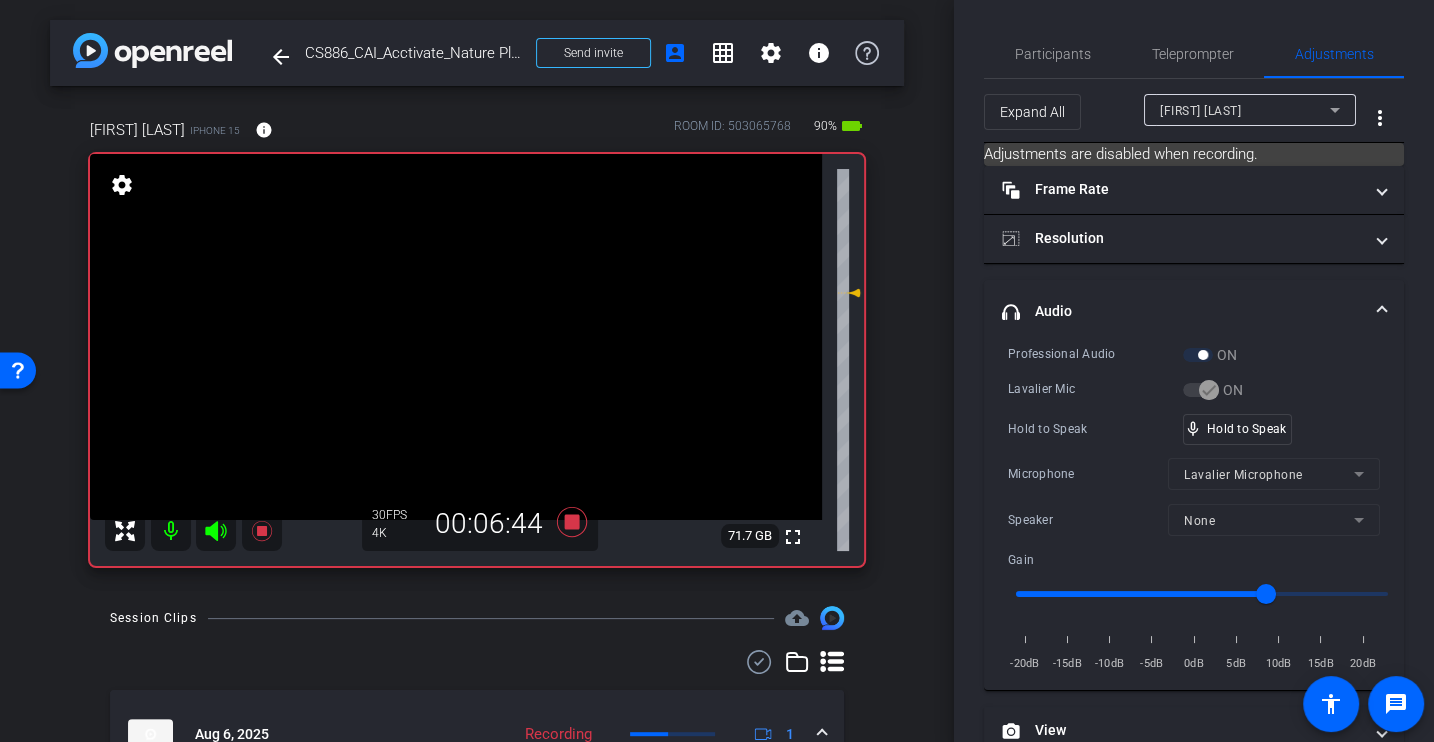 click on "Hold to Speak  mic_none Hold to Speak" at bounding box center [1194, 429] 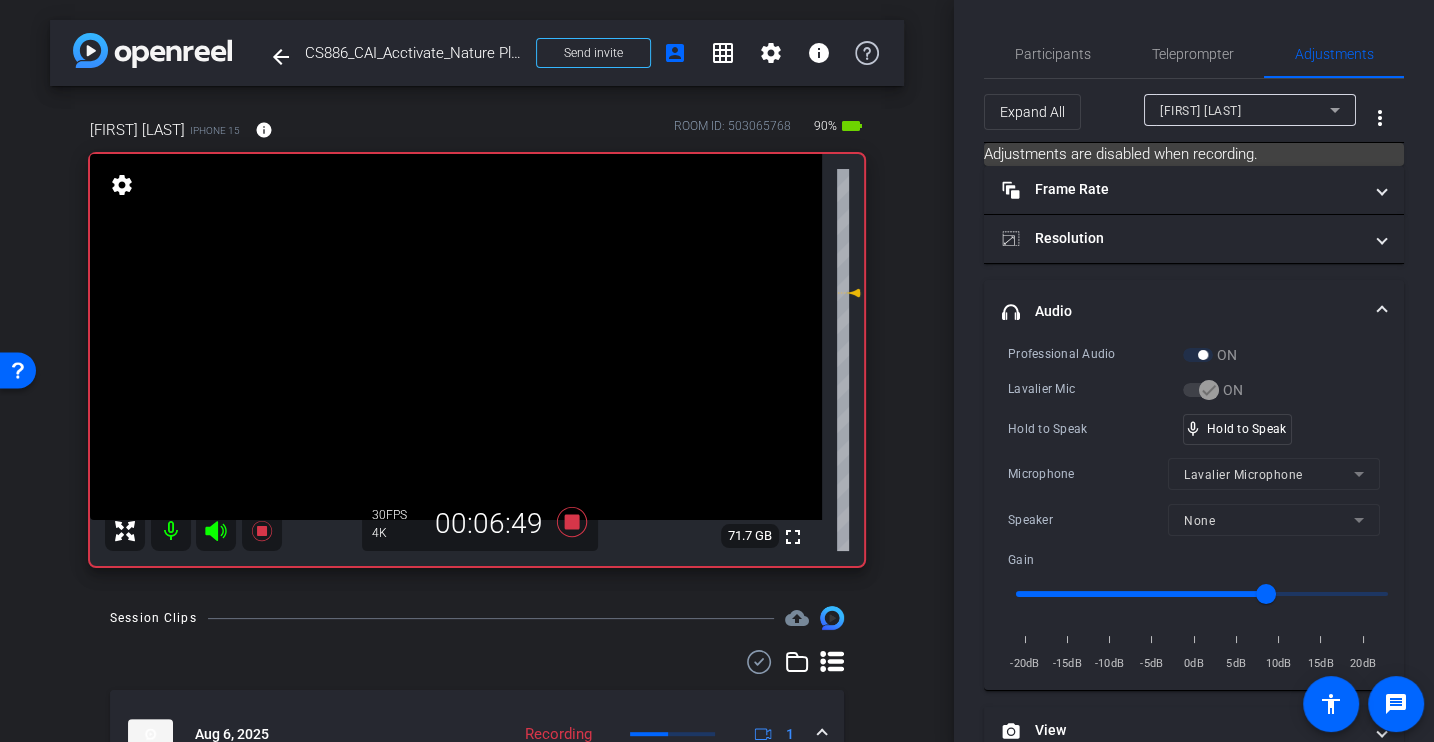 click on "Hold to Speak  mic_none Hold to Speak" at bounding box center (1194, 429) 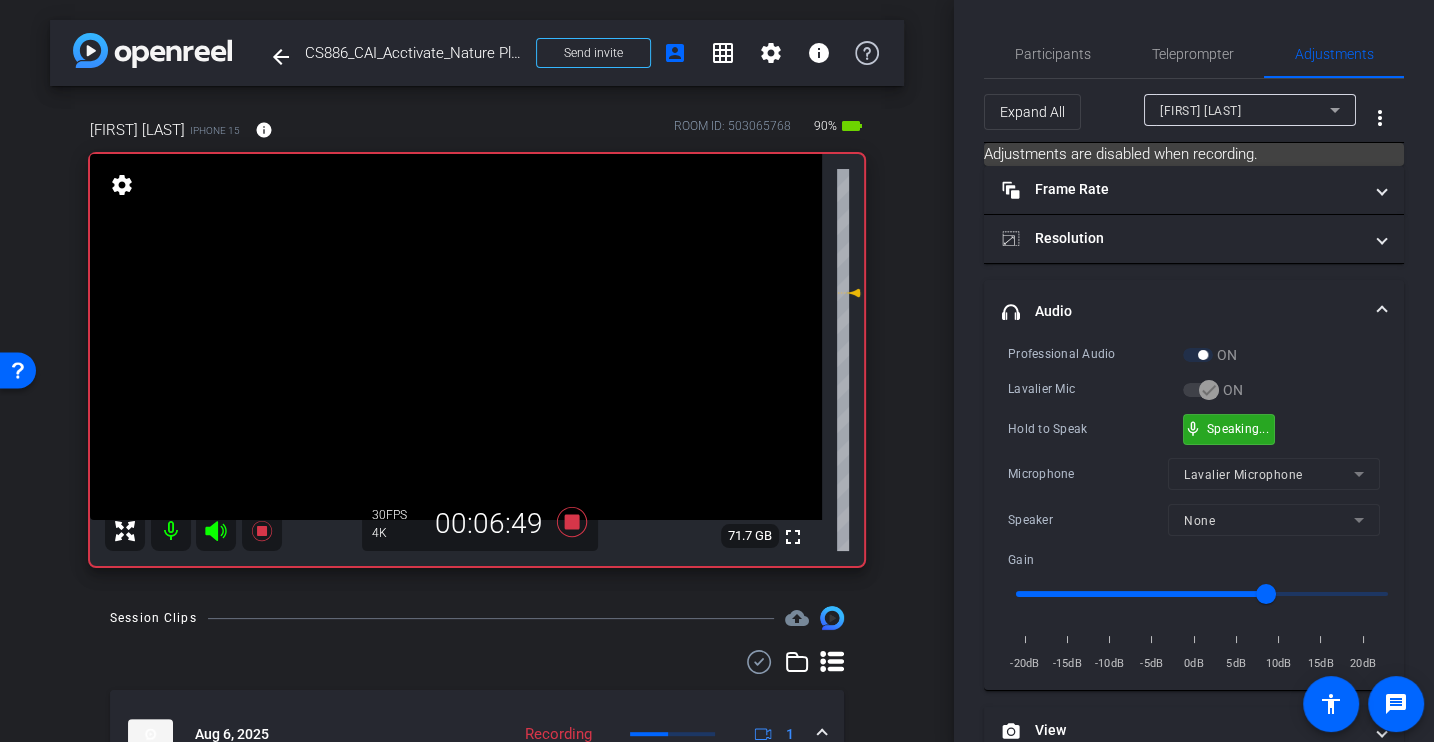 scroll, scrollTop: 283, scrollLeft: 0, axis: vertical 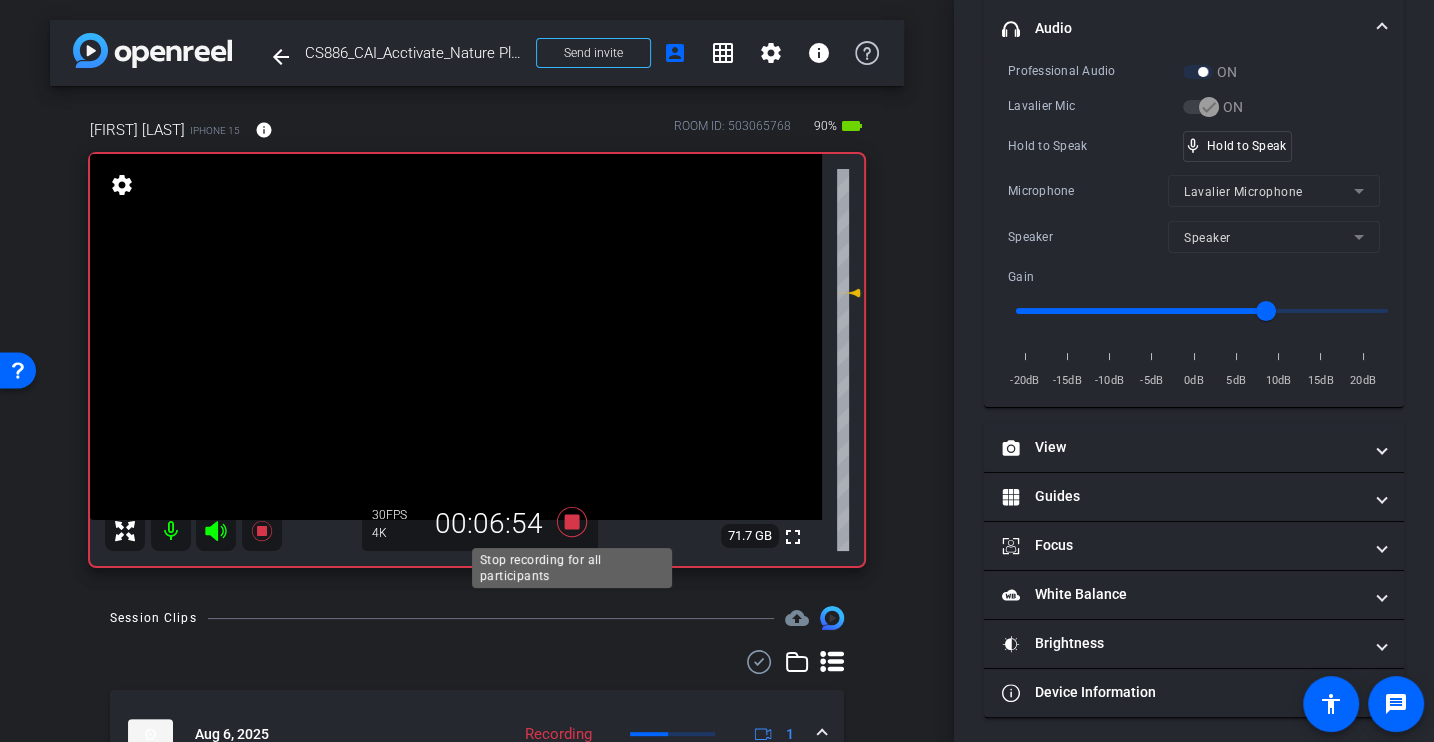 click 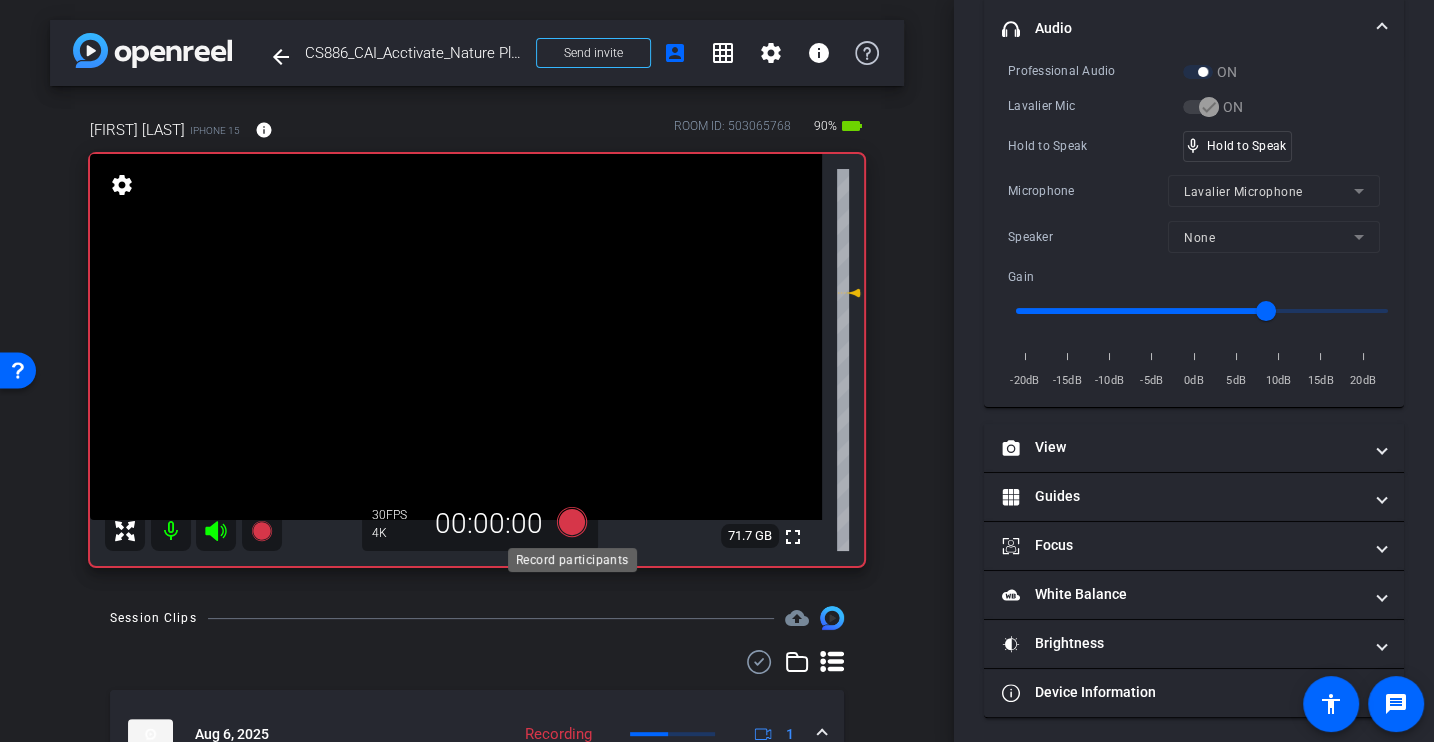 scroll, scrollTop: 216, scrollLeft: 0, axis: vertical 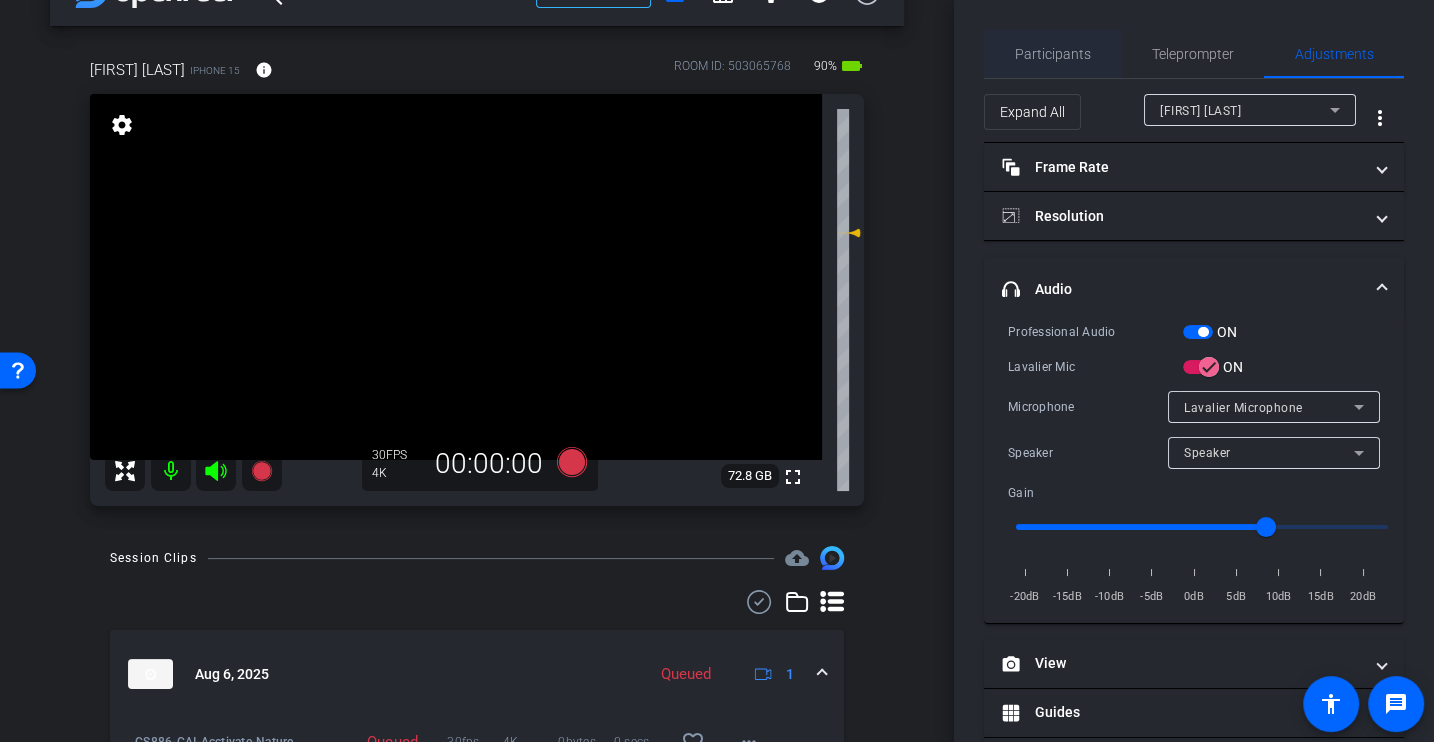 click on "Participants" at bounding box center [1053, 54] 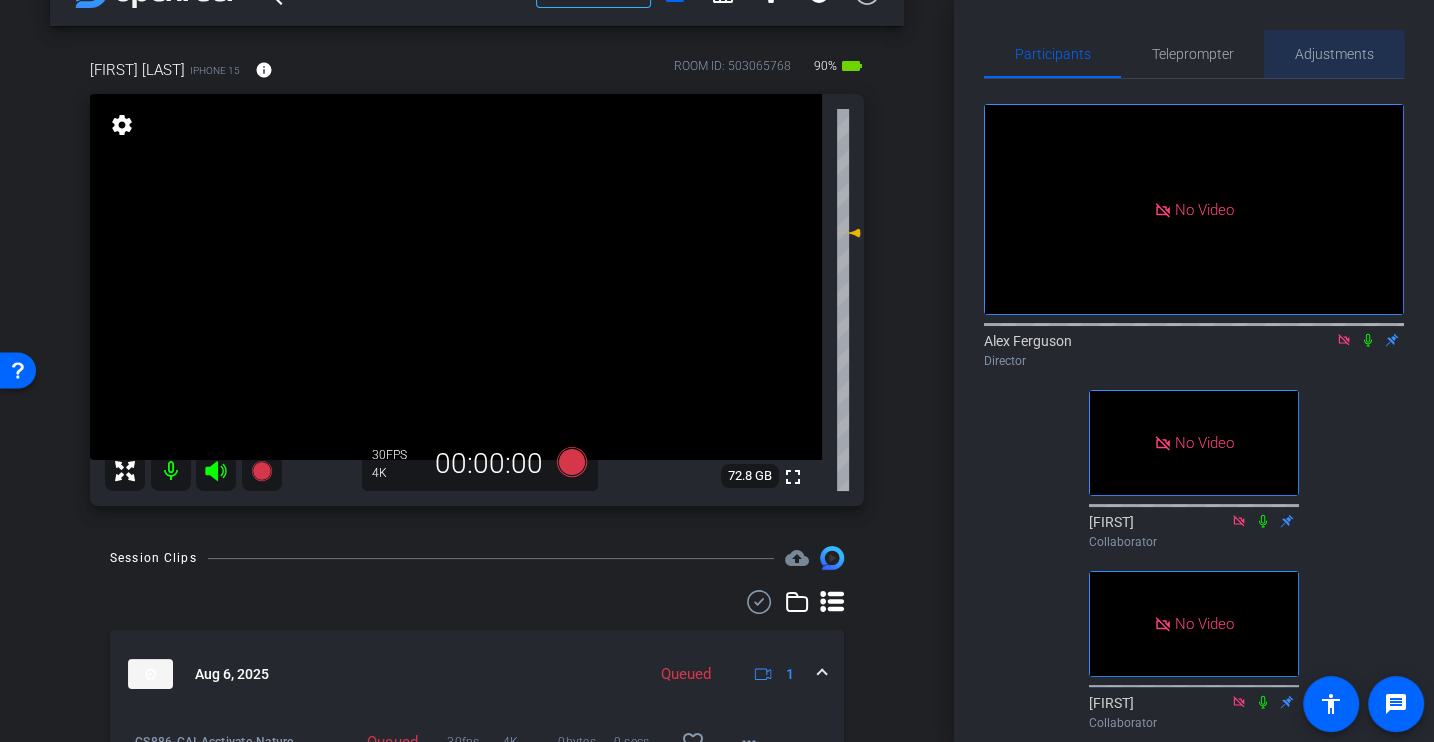 click on "Adjustments" at bounding box center [1334, 54] 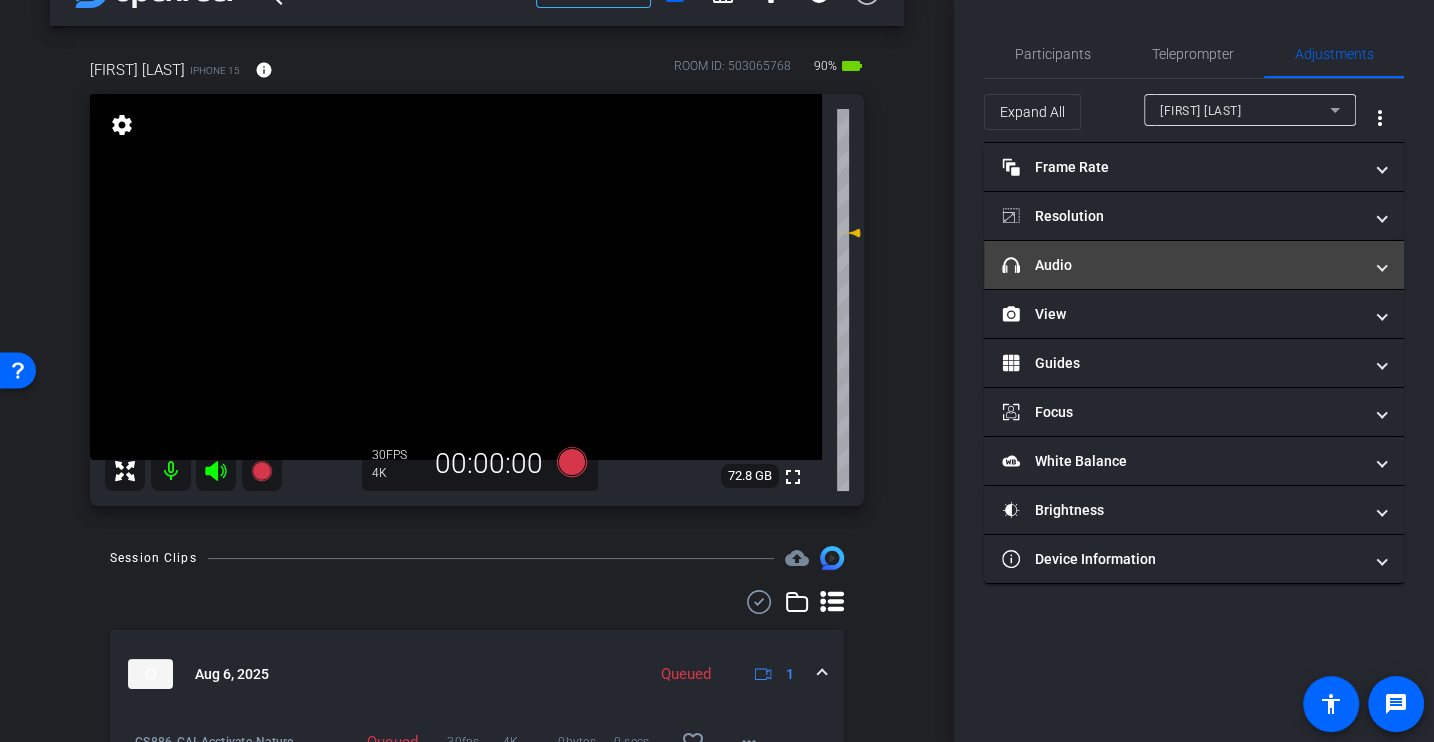 click on "headphone icon
Audio" at bounding box center [1182, 265] 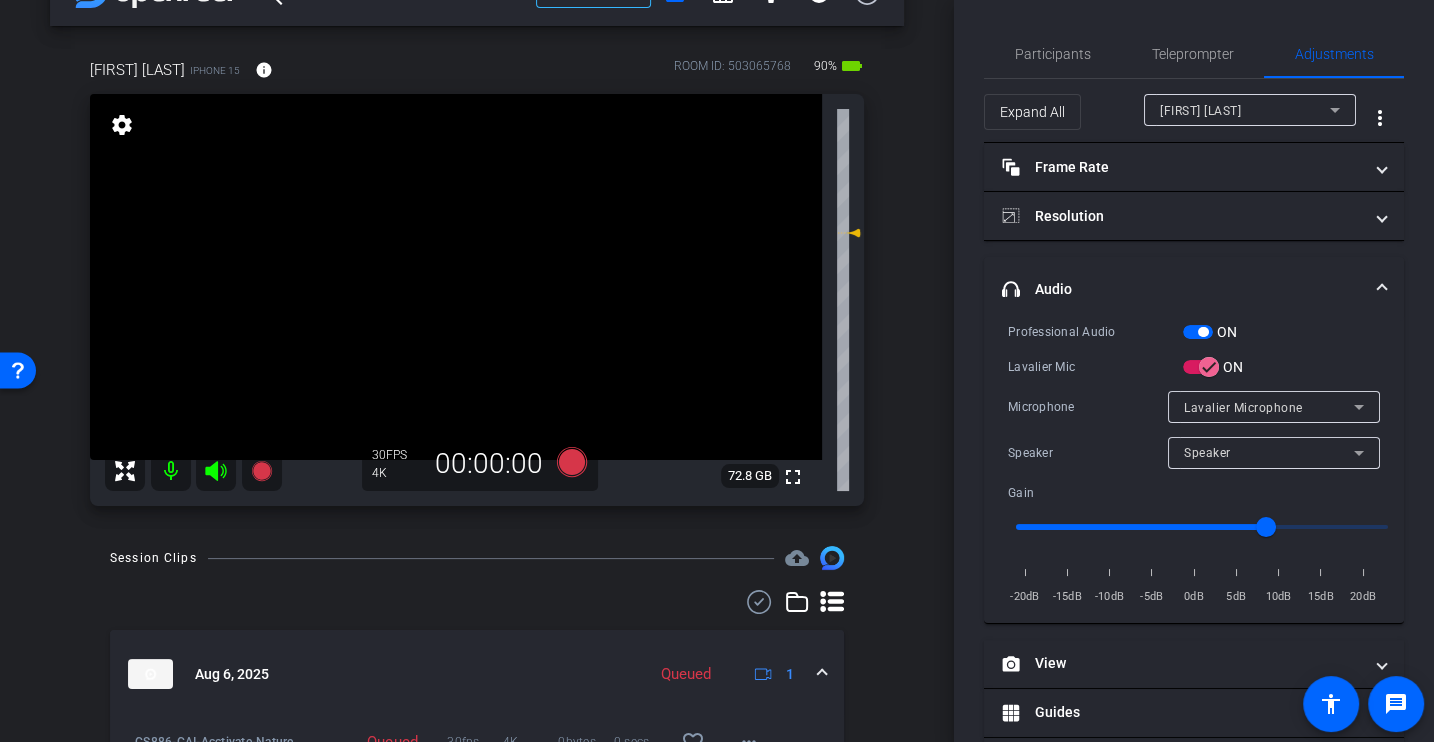 click on "Microphone" at bounding box center [1088, 407] 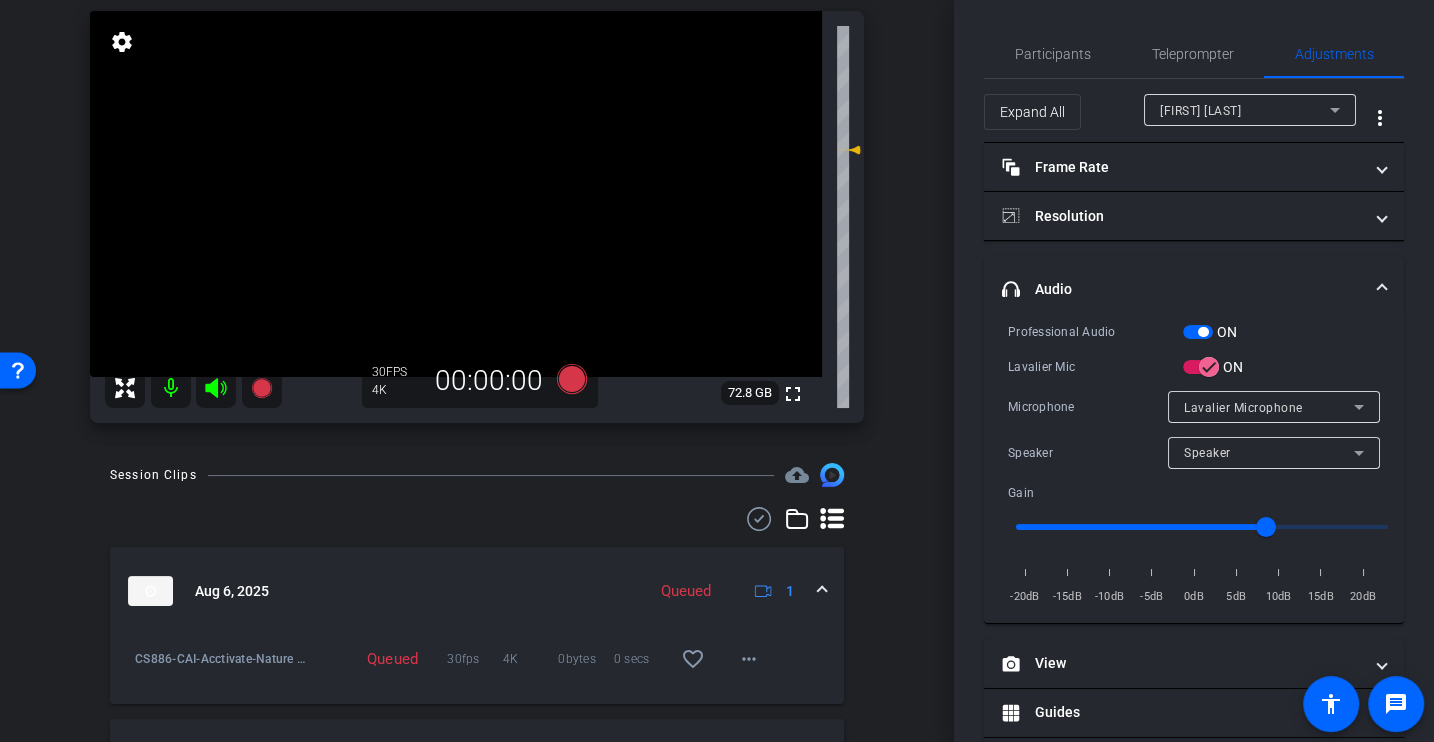 scroll, scrollTop: 0, scrollLeft: 0, axis: both 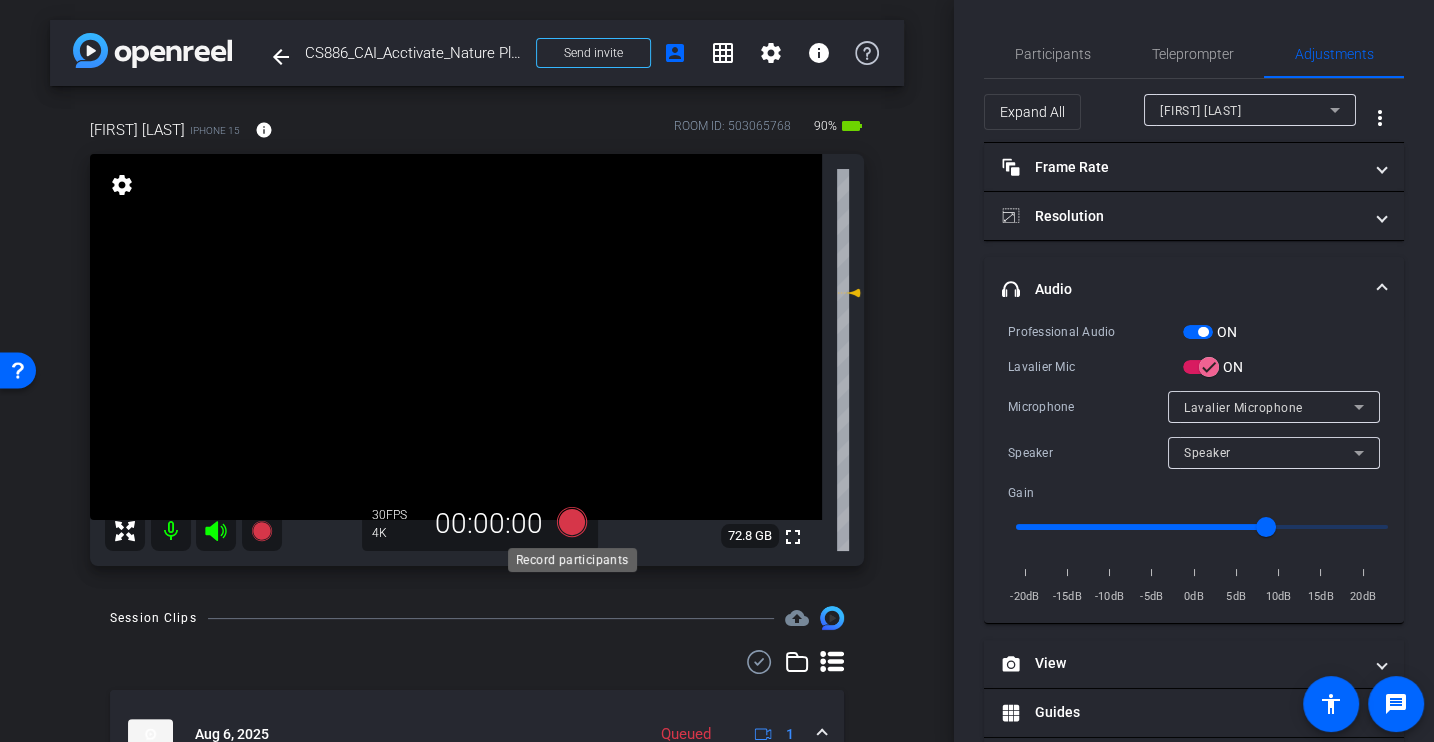 click 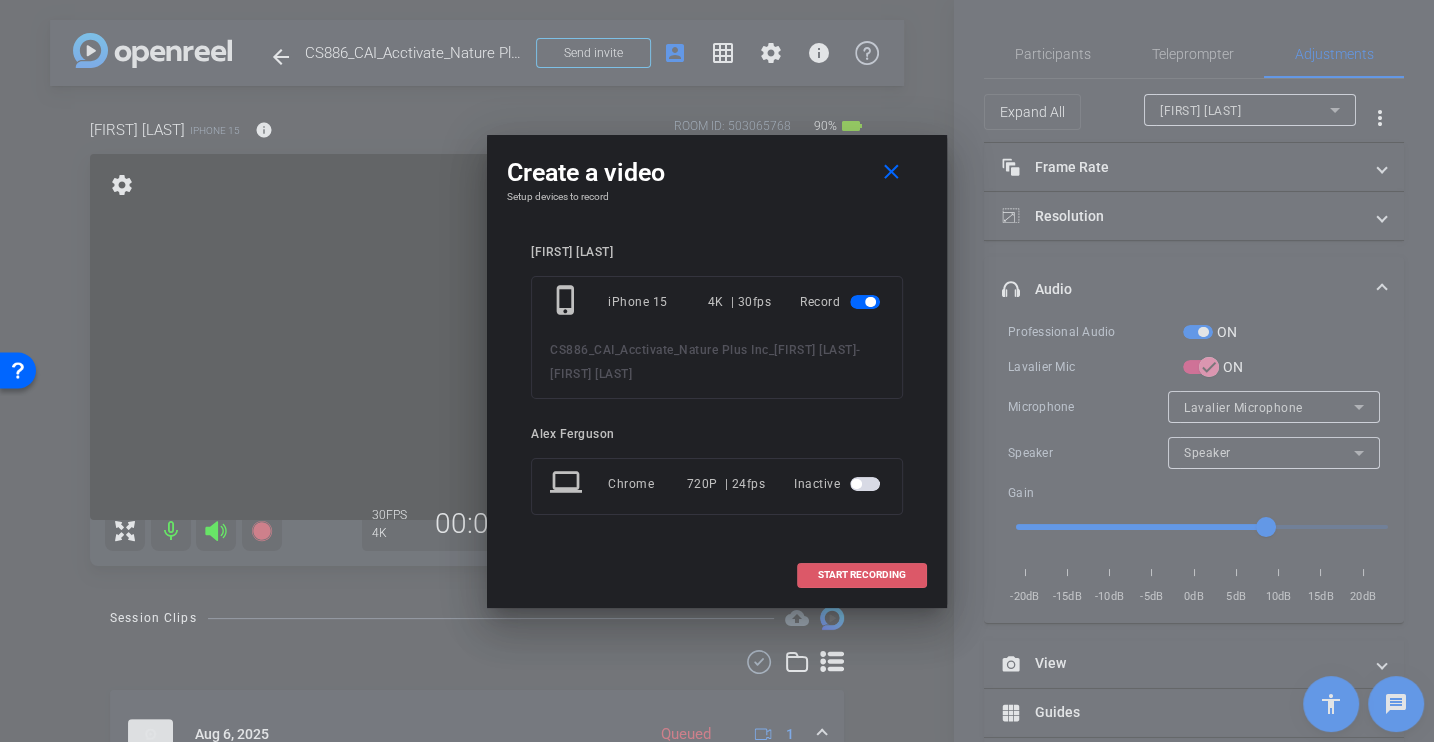click at bounding box center (862, 575) 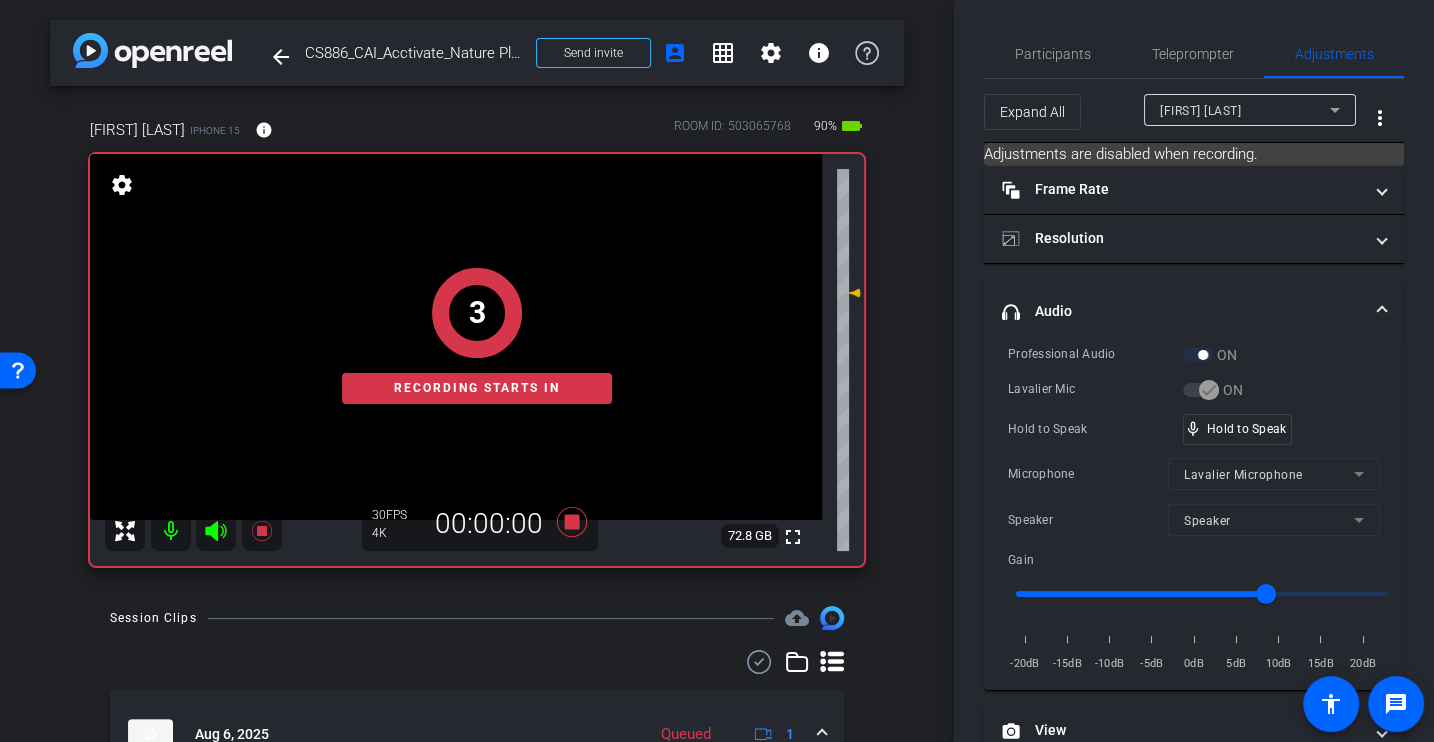 click on "Lavalier Mic" at bounding box center (1095, 389) 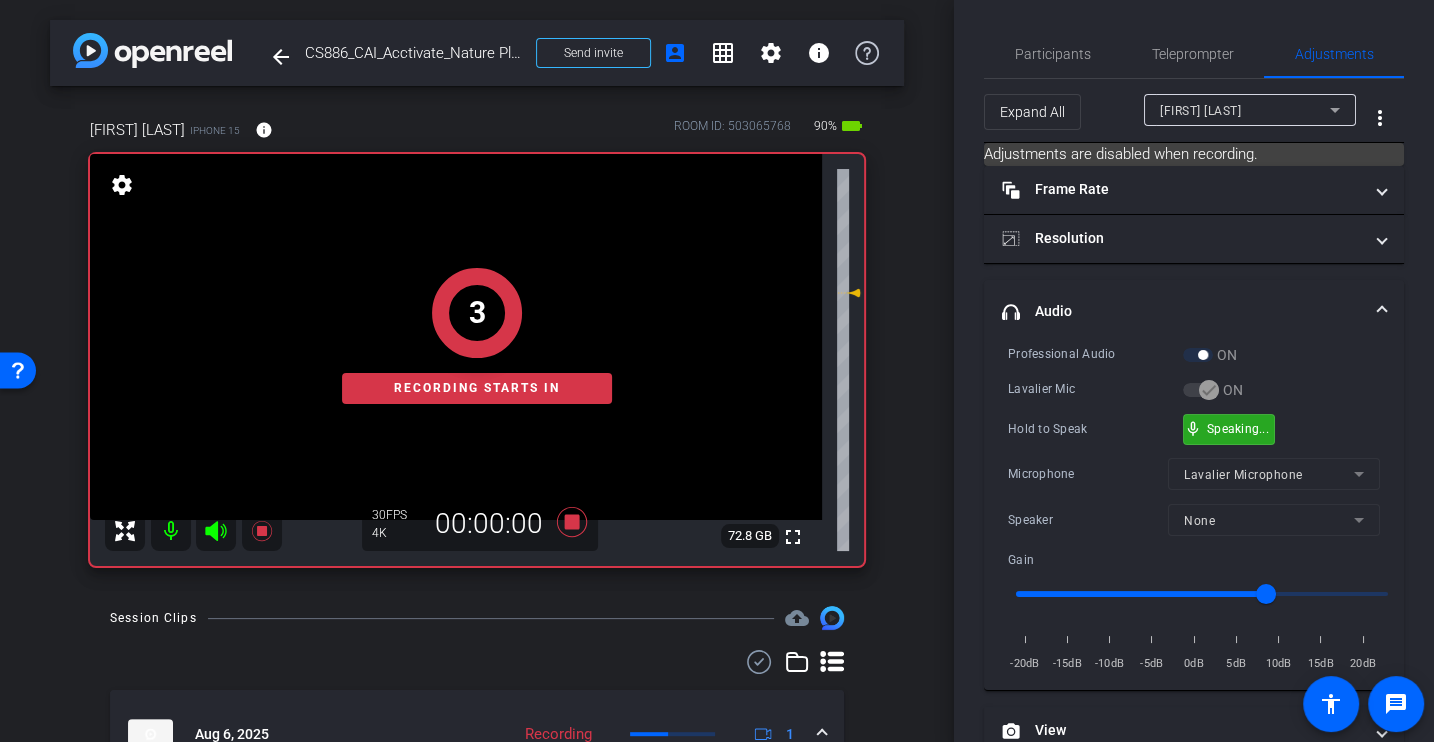 scroll, scrollTop: 283, scrollLeft: 0, axis: vertical 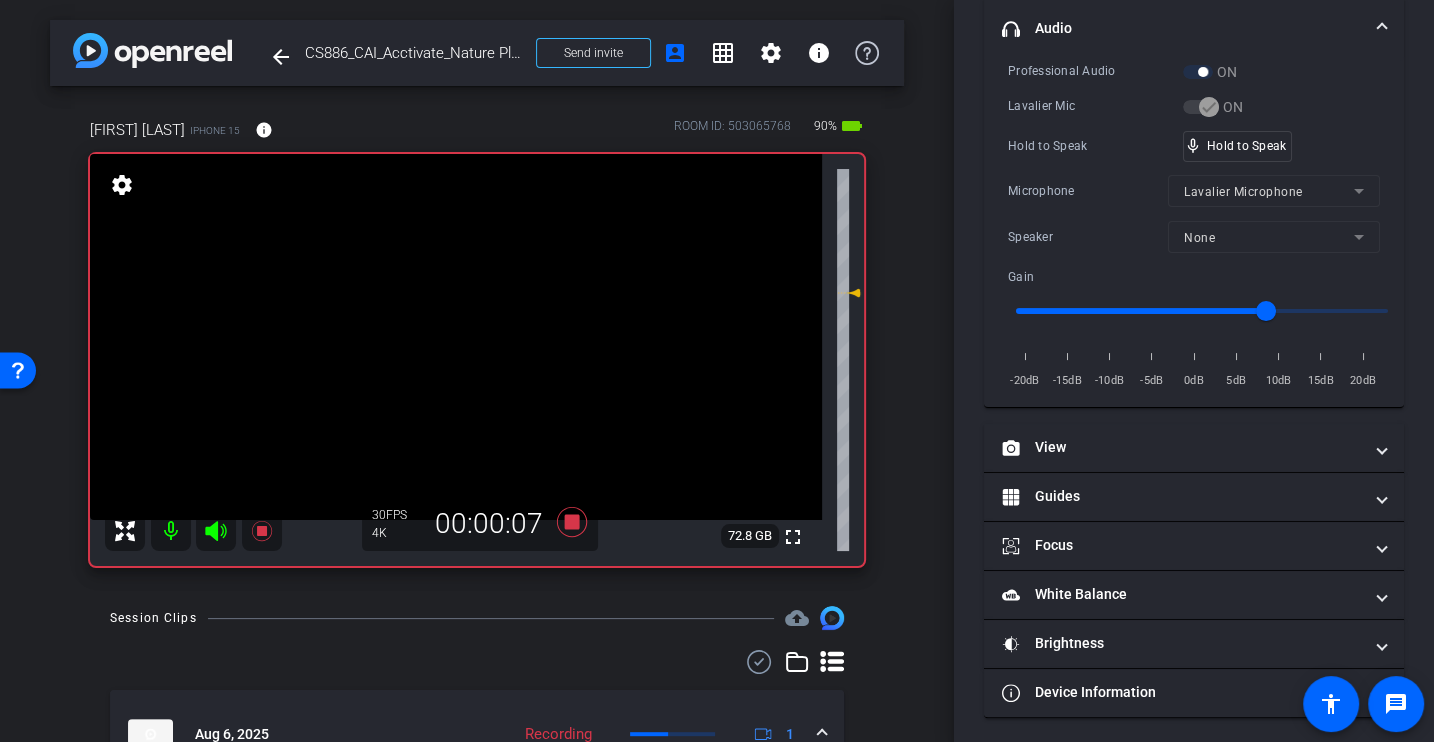 click on "Professional Audio  ON  Lavalier Mic  ON  Hold to Speak  mic_none Hold to Speak Microphone Lavalier Microphone Speaker None Gain -20dB -15dB -10dB -5dB 0dB 5dB 10dB 15dB 20dB" at bounding box center [1194, 226] 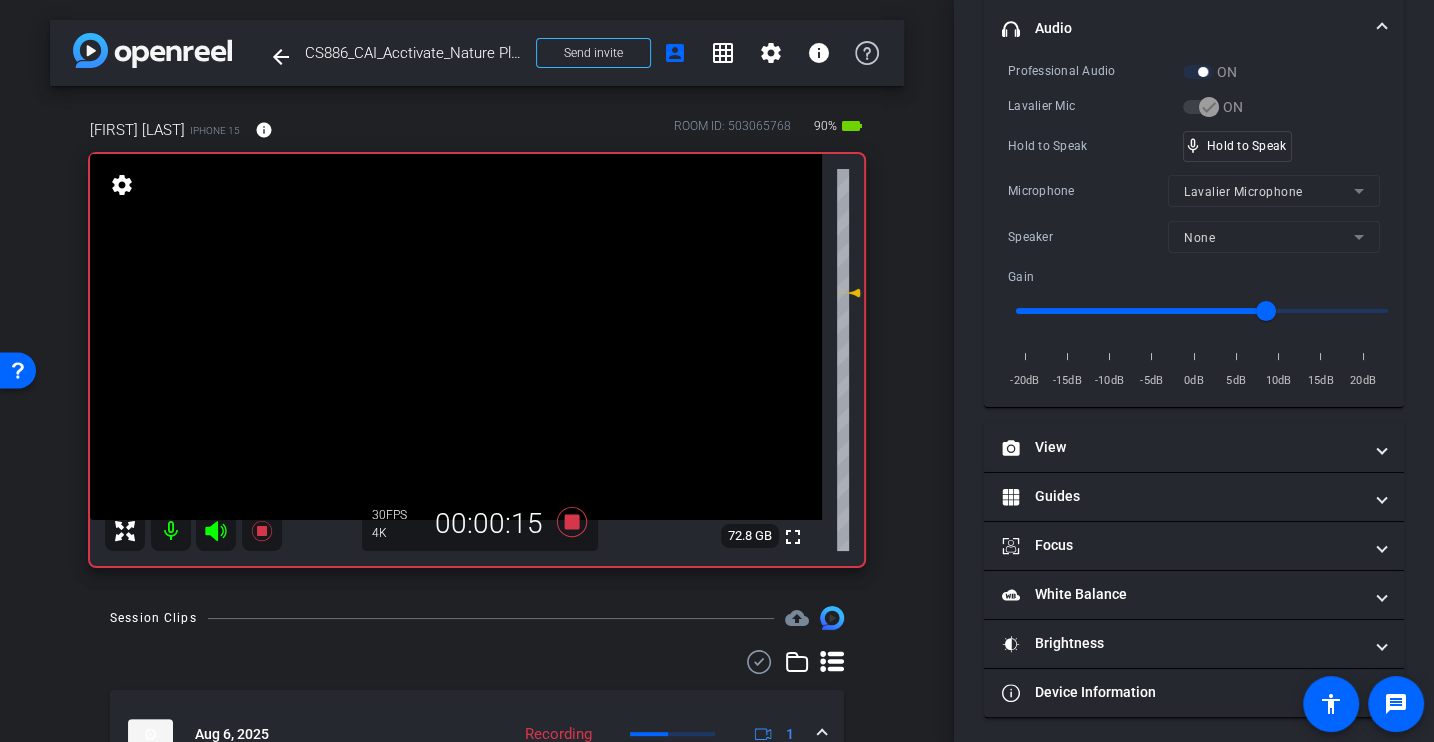click on "Microphone" at bounding box center [1088, 191] 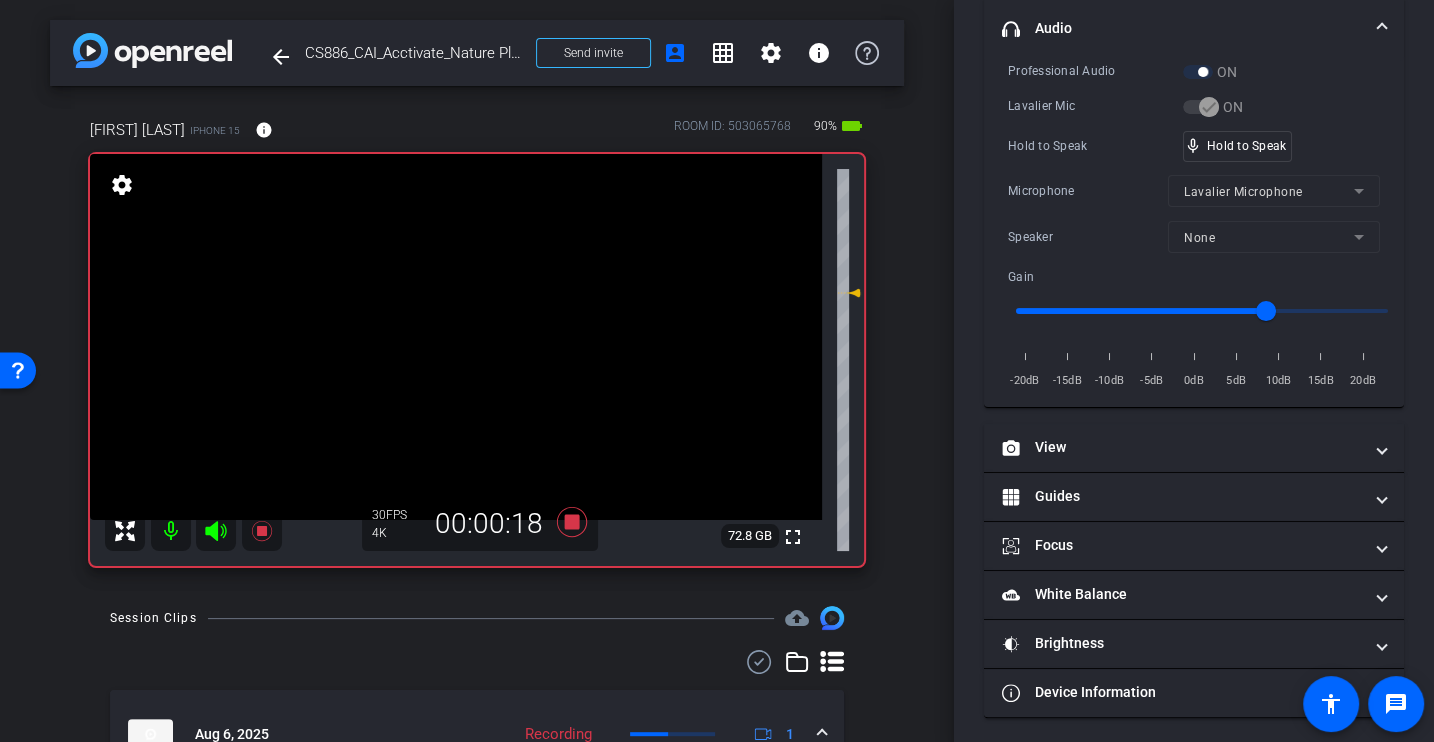 click on "Microphone" at bounding box center [1088, 191] 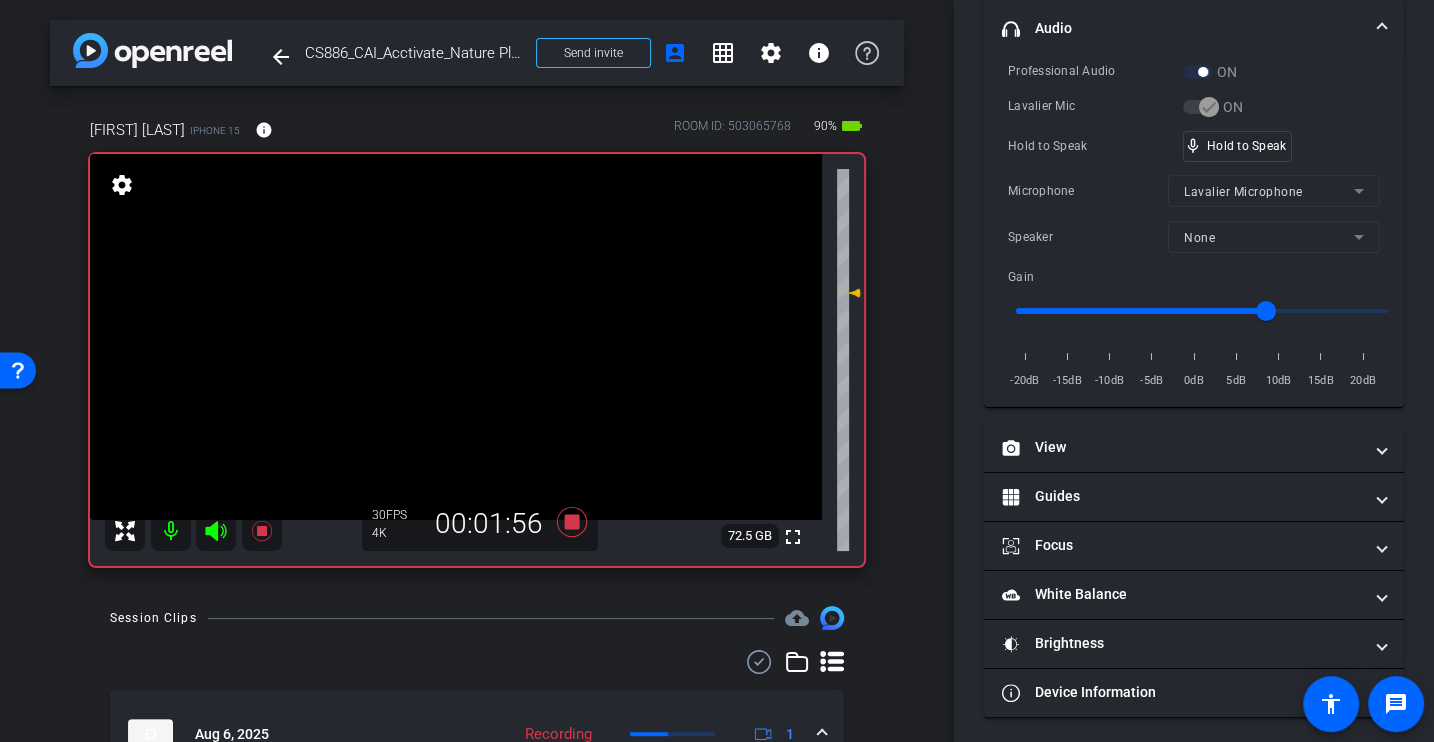 click on "Professional Audio  ON  Lavalier Mic  ON  Hold to Speak  mic_none Hold to Speak Microphone Lavalier Microphone Speaker None Gain -20dB -15dB -10dB -5dB 0dB 5dB 10dB 15dB 20dB" at bounding box center [1194, 226] 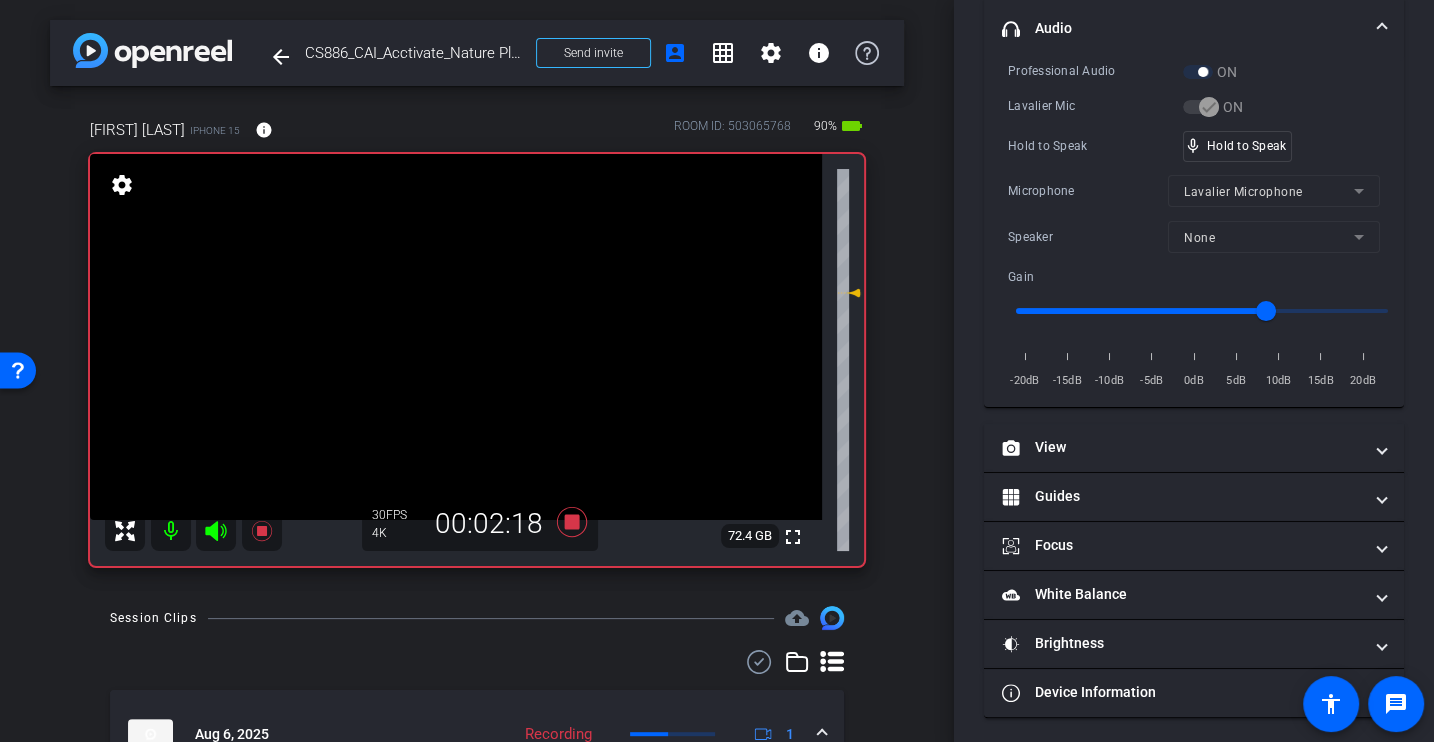 click on "Professional Audio  ON  Lavalier Mic  ON  Hold to Speak  mic_none Hold to Speak Microphone Lavalier Microphone Speaker None Gain -20dB -15dB -10dB -5dB 0dB 5dB 10dB 15dB 20dB" at bounding box center (1194, 226) 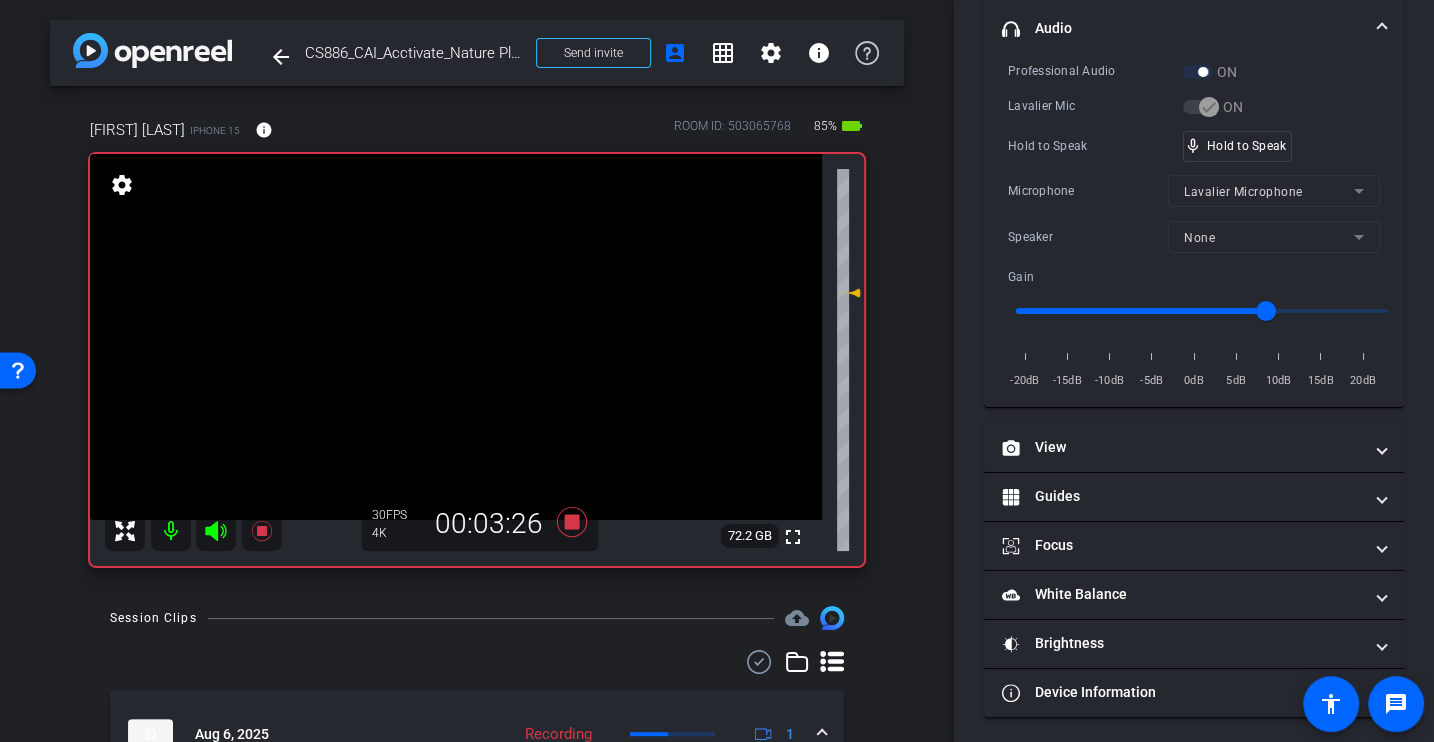 click on "Hold to Speak" at bounding box center (1095, 146) 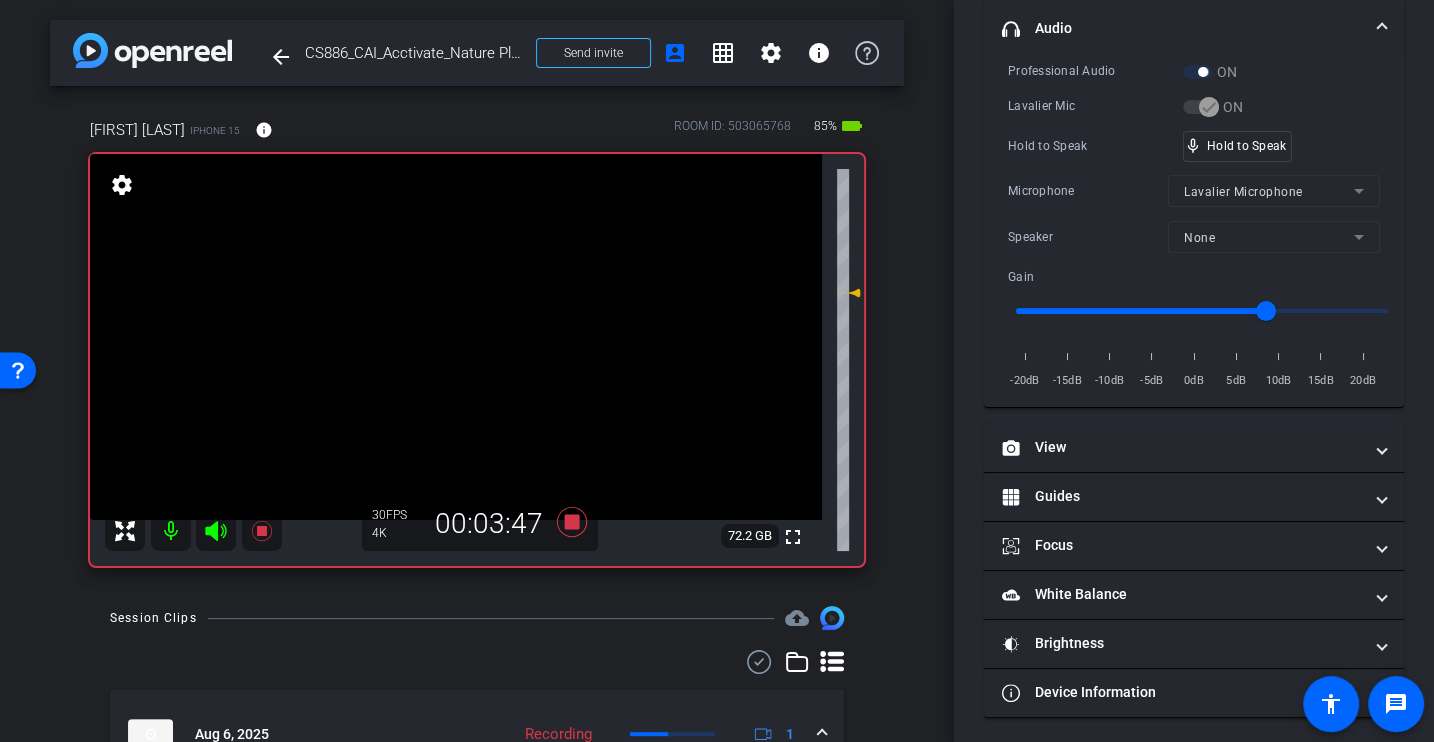 click on "Hold to Speak  mic_none Hold to Speak" at bounding box center [1194, 146] 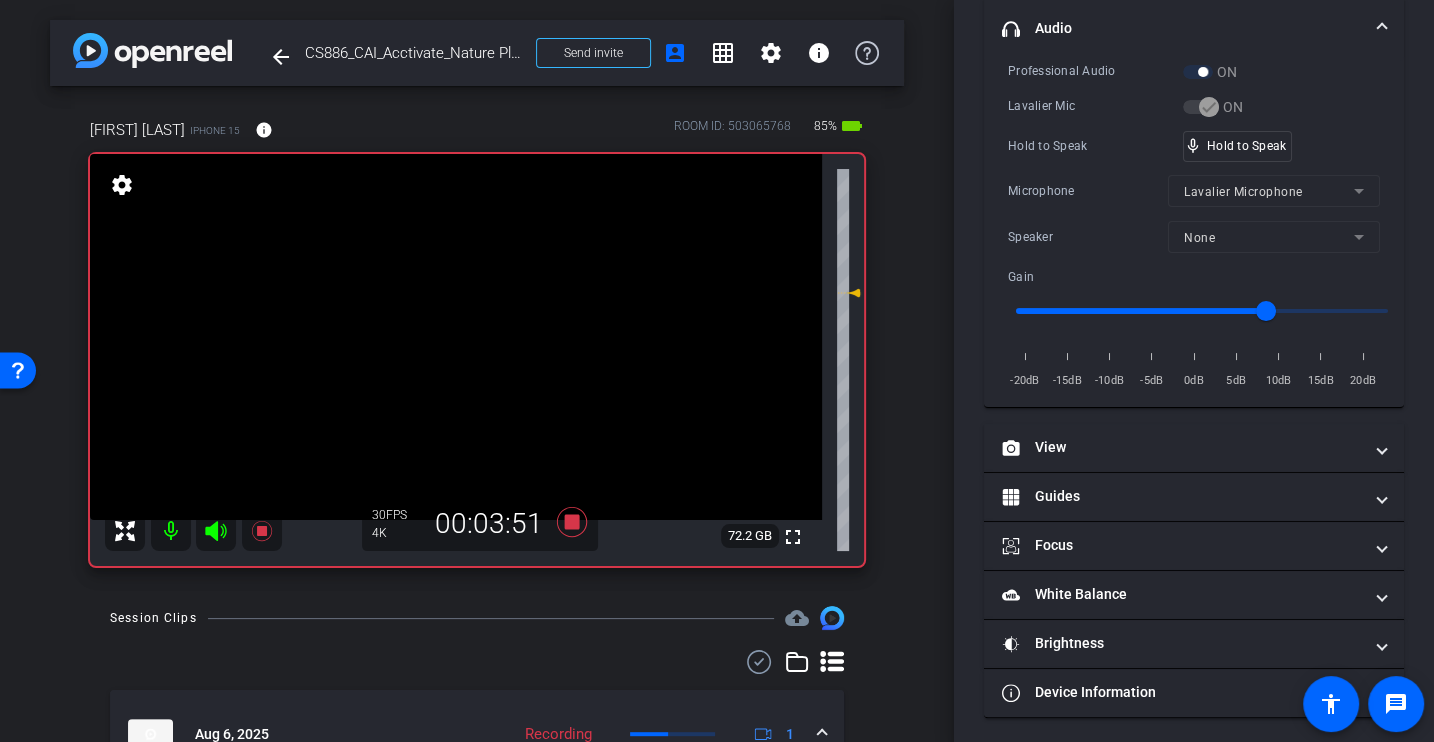 click on "Professional Audio  ON  Lavalier Mic  ON  Hold to Speak  mic_none Hold to Speak Microphone Lavalier Microphone Speaker None Gain -20dB -15dB -10dB -5dB 0dB 5dB 10dB 15dB 20dB" at bounding box center (1194, 226) 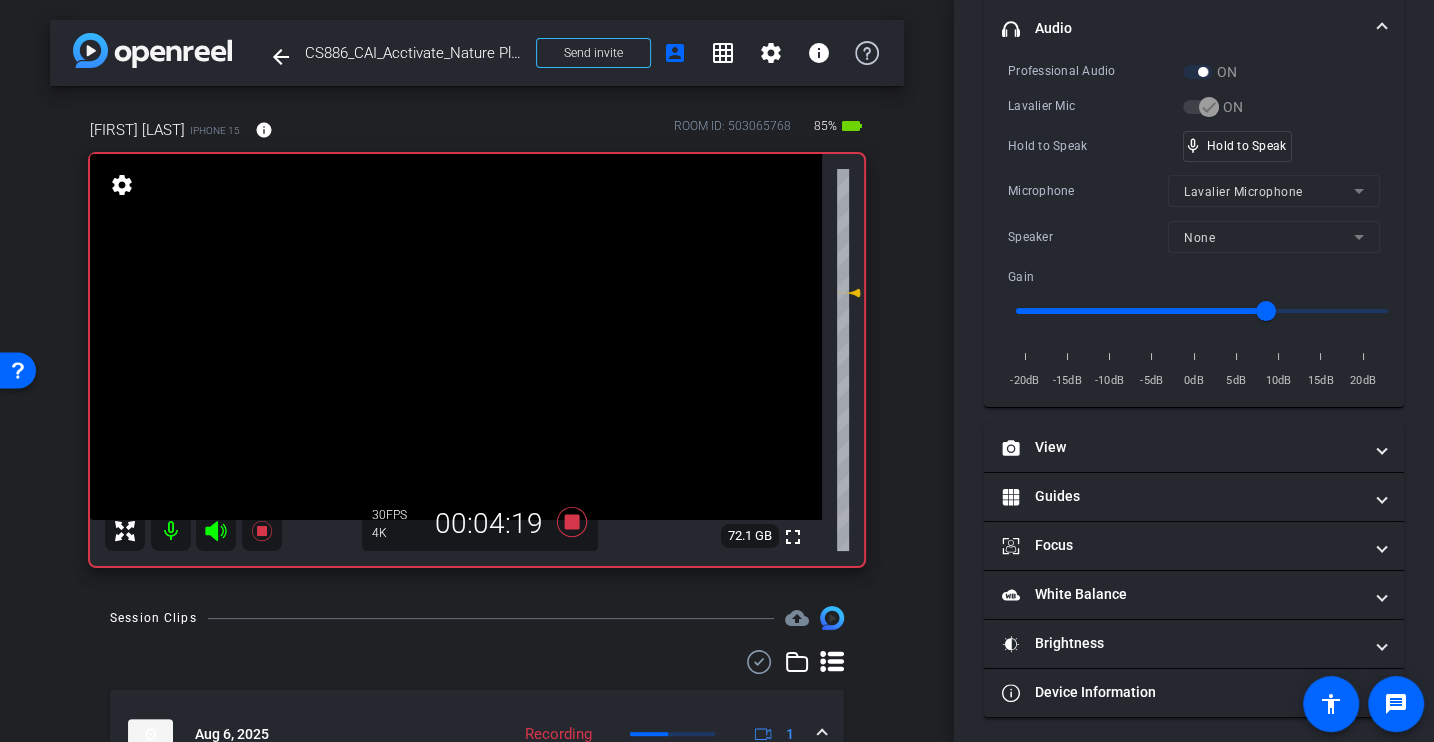 click on "Professional Audio  ON  Lavalier Mic  ON  Hold to Speak  mic_none Hold to Speak Microphone Lavalier Microphone Speaker None Gain -20dB -15dB -10dB -5dB 0dB 5dB 10dB 15dB 20dB" at bounding box center [1194, 226] 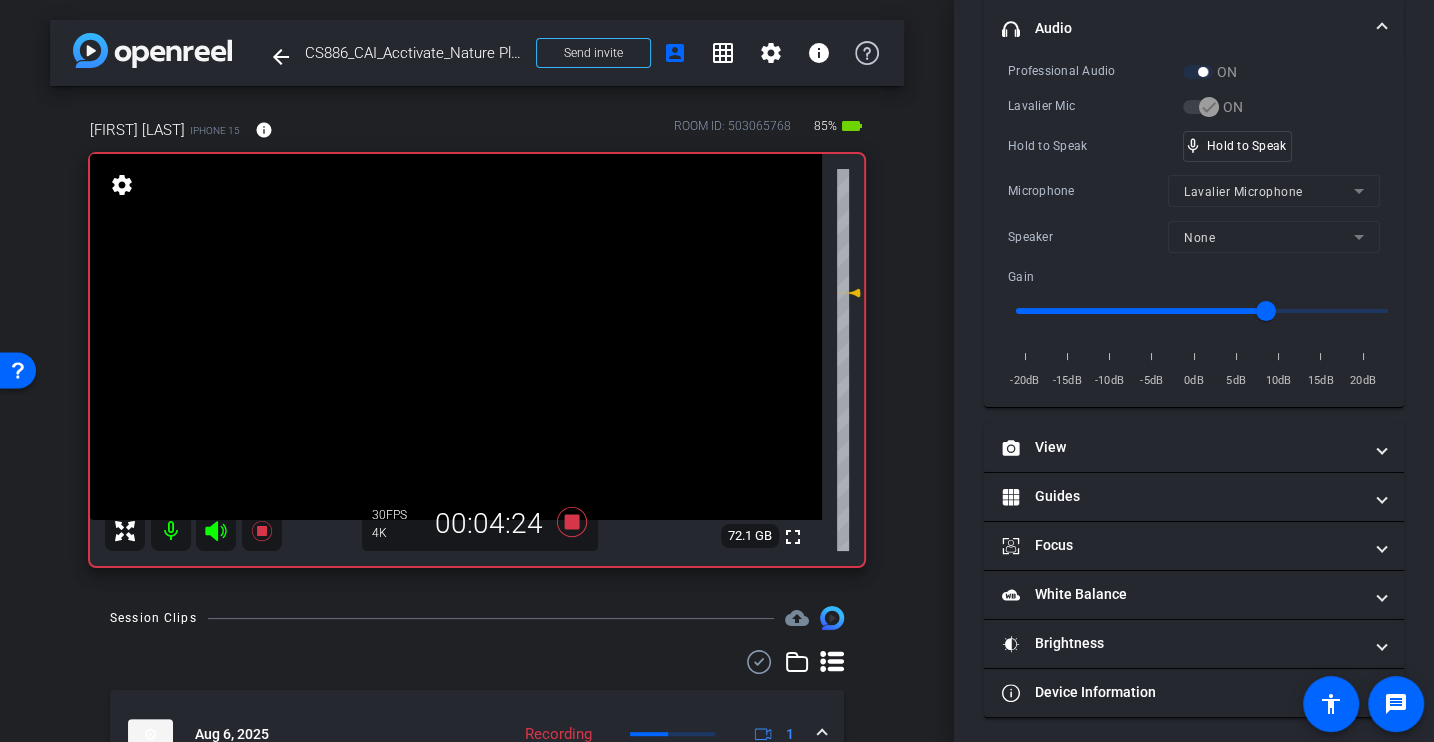 click on "Professional Audio  ON  Lavalier Mic  ON  Hold to Speak  mic_none Hold to Speak Microphone Lavalier Microphone Speaker None Gain -20dB -15dB -10dB -5dB 0dB 5dB 10dB 15dB 20dB" at bounding box center (1194, 226) 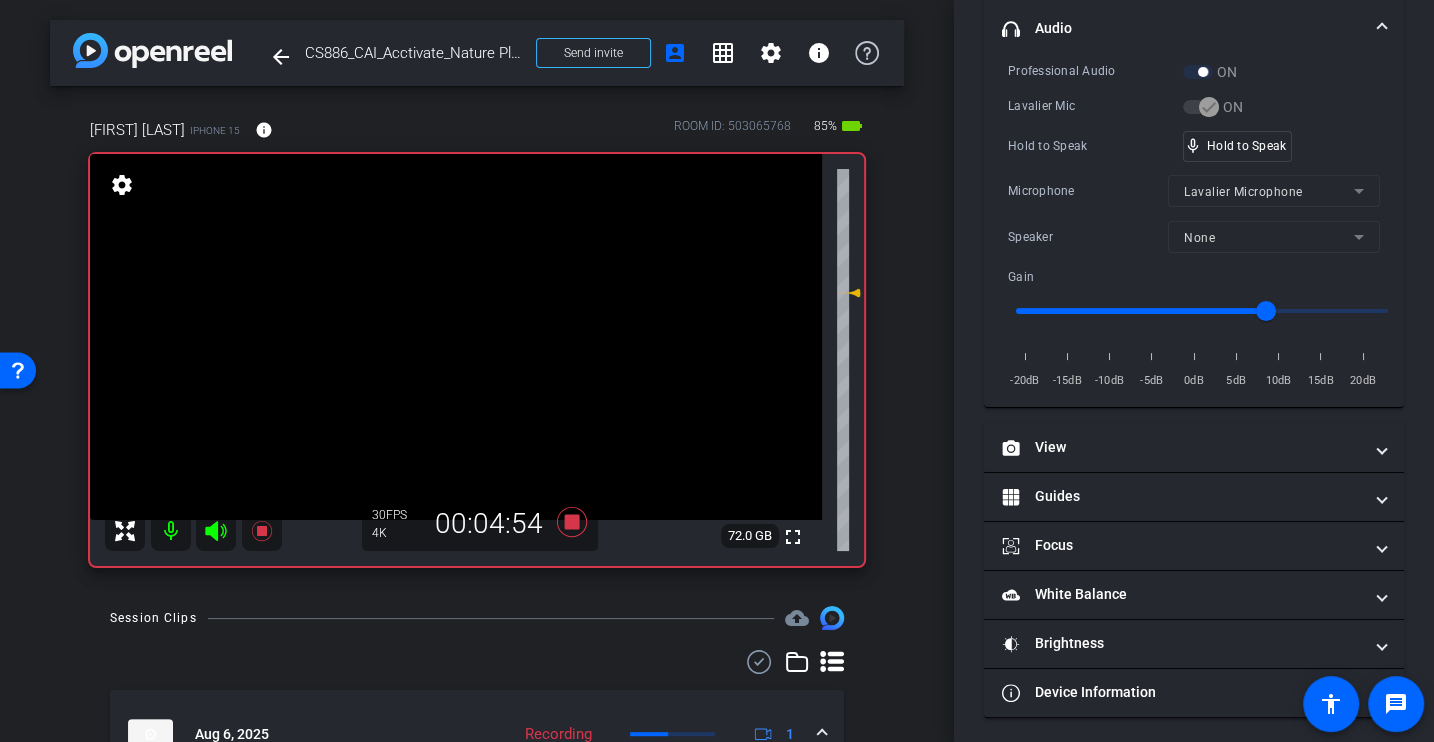 click on "Professional Audio  ON  Lavalier Mic  ON  Hold to Speak  mic_none Hold to Speak Microphone Lavalier Microphone Speaker None Gain -20dB -15dB -10dB -5dB 0dB 5dB 10dB 15dB 20dB" at bounding box center [1194, 226] 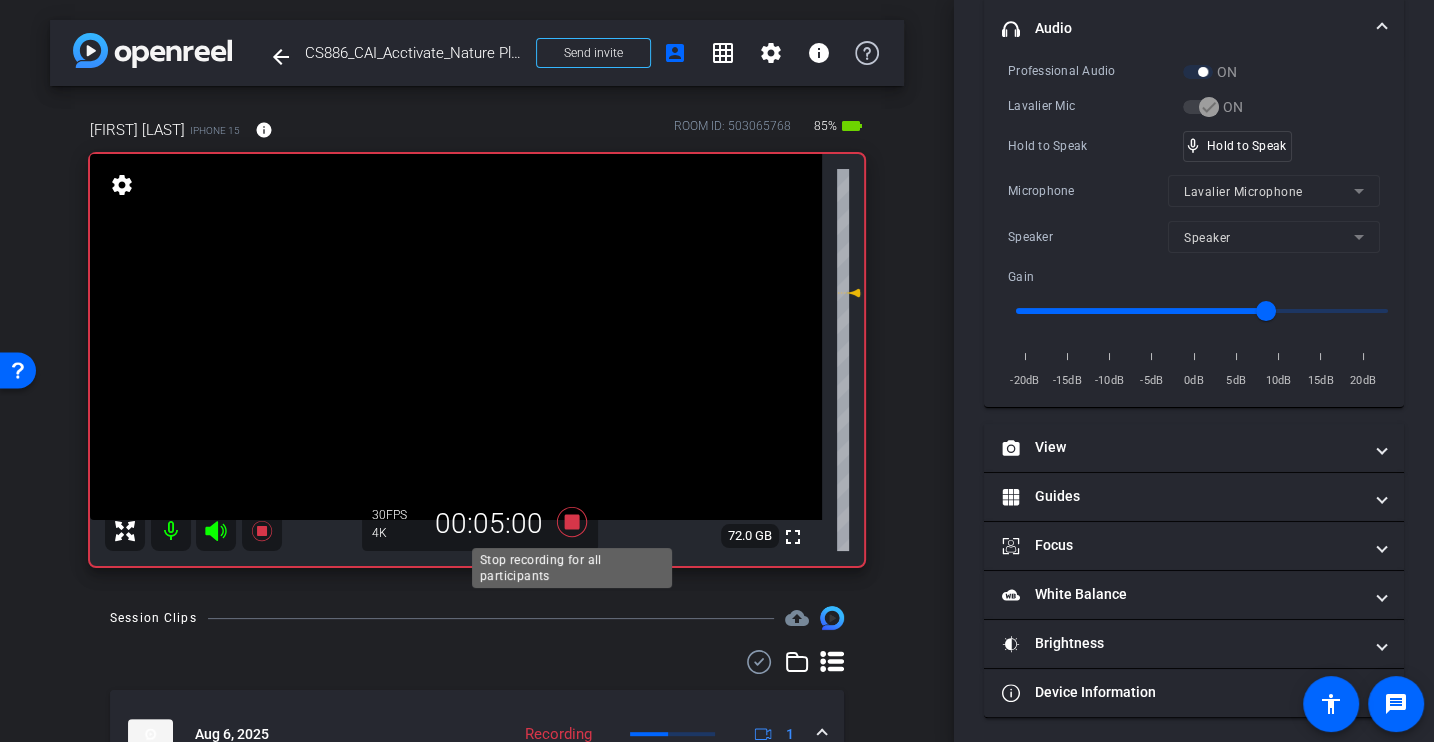 click 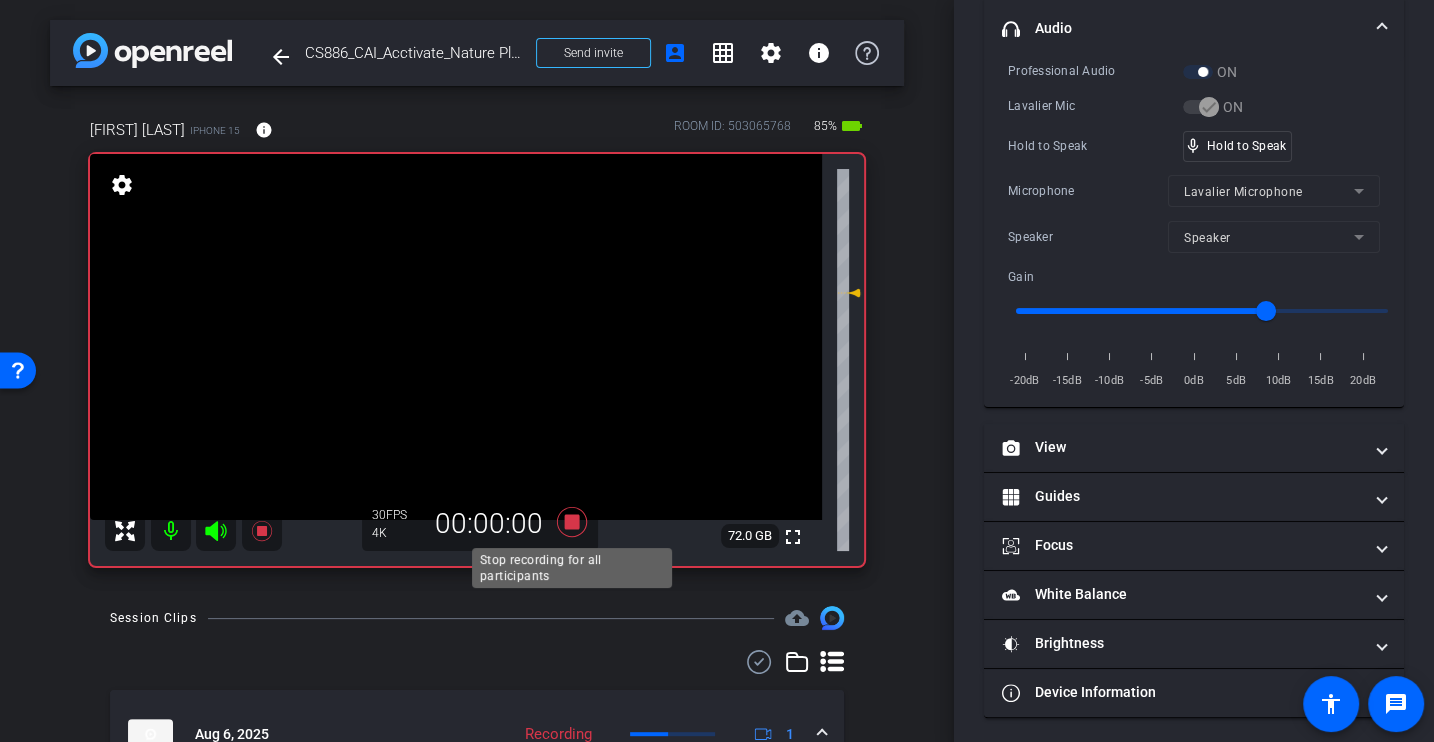 scroll, scrollTop: 216, scrollLeft: 0, axis: vertical 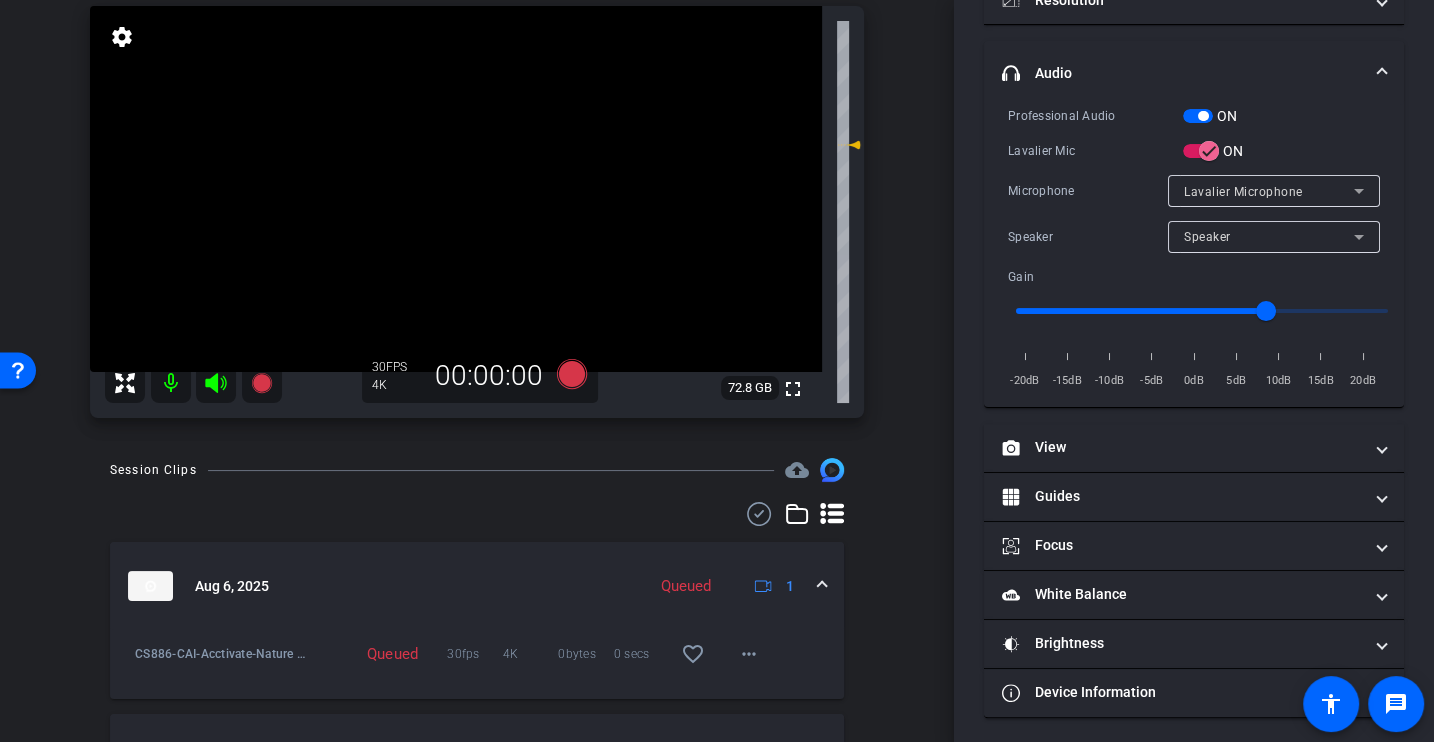 click on "Session Clips   cloud_upload" at bounding box center (477, 470) 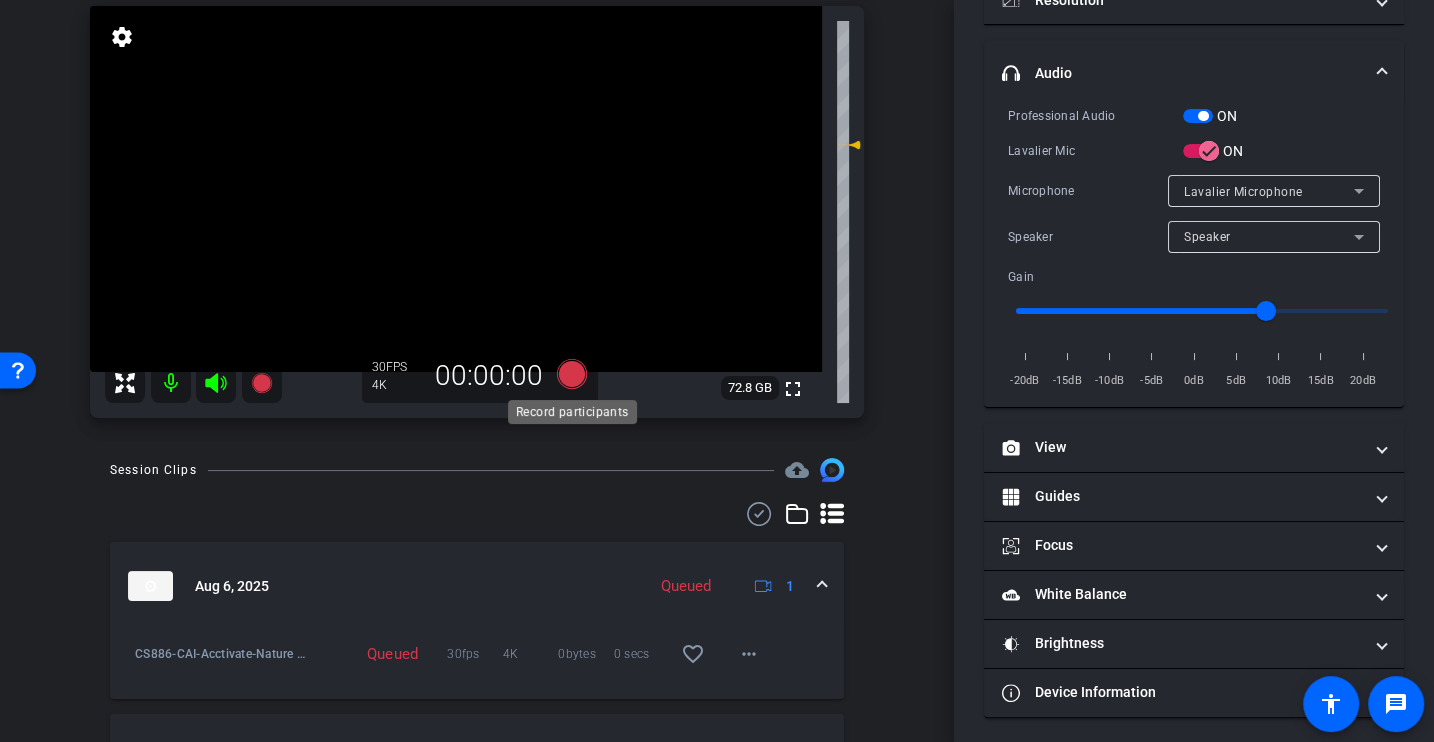 click 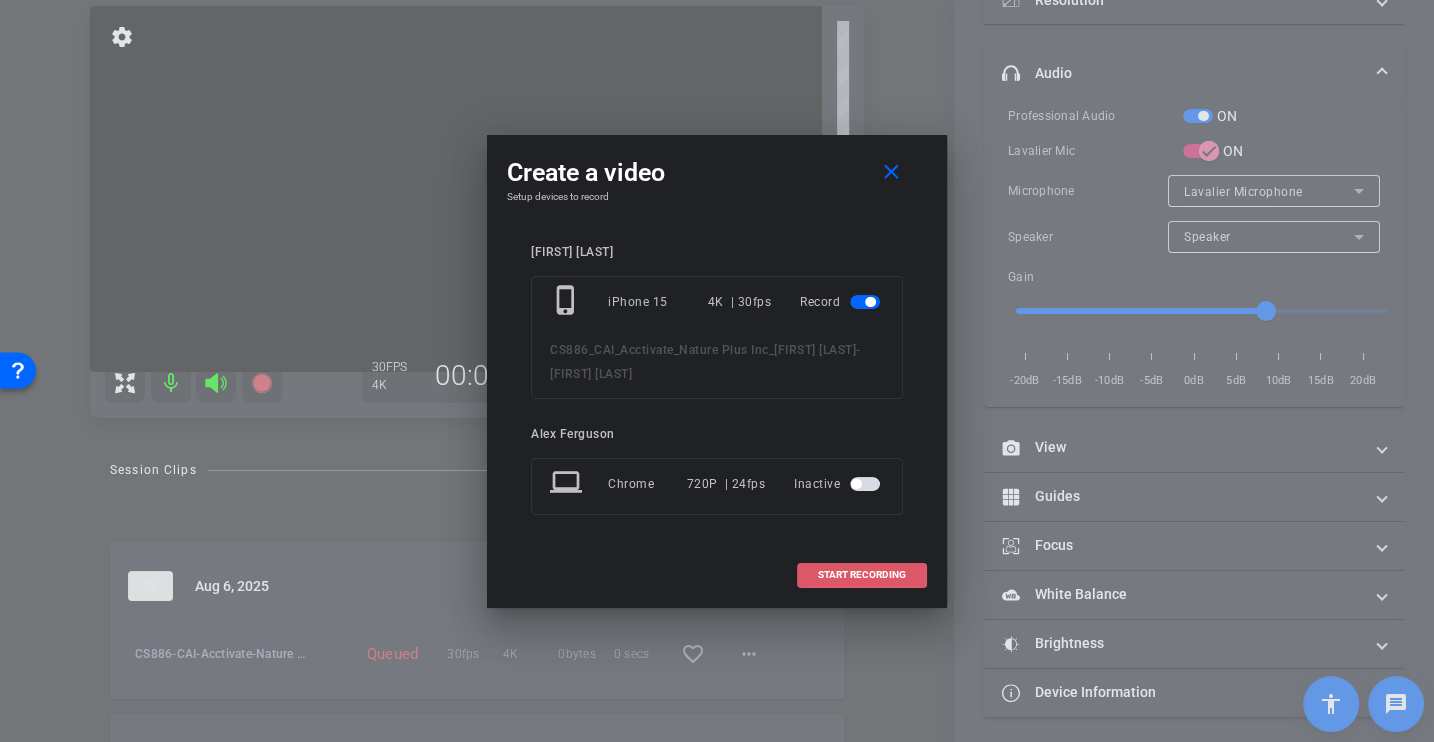 click on "START RECORDING" at bounding box center (862, 575) 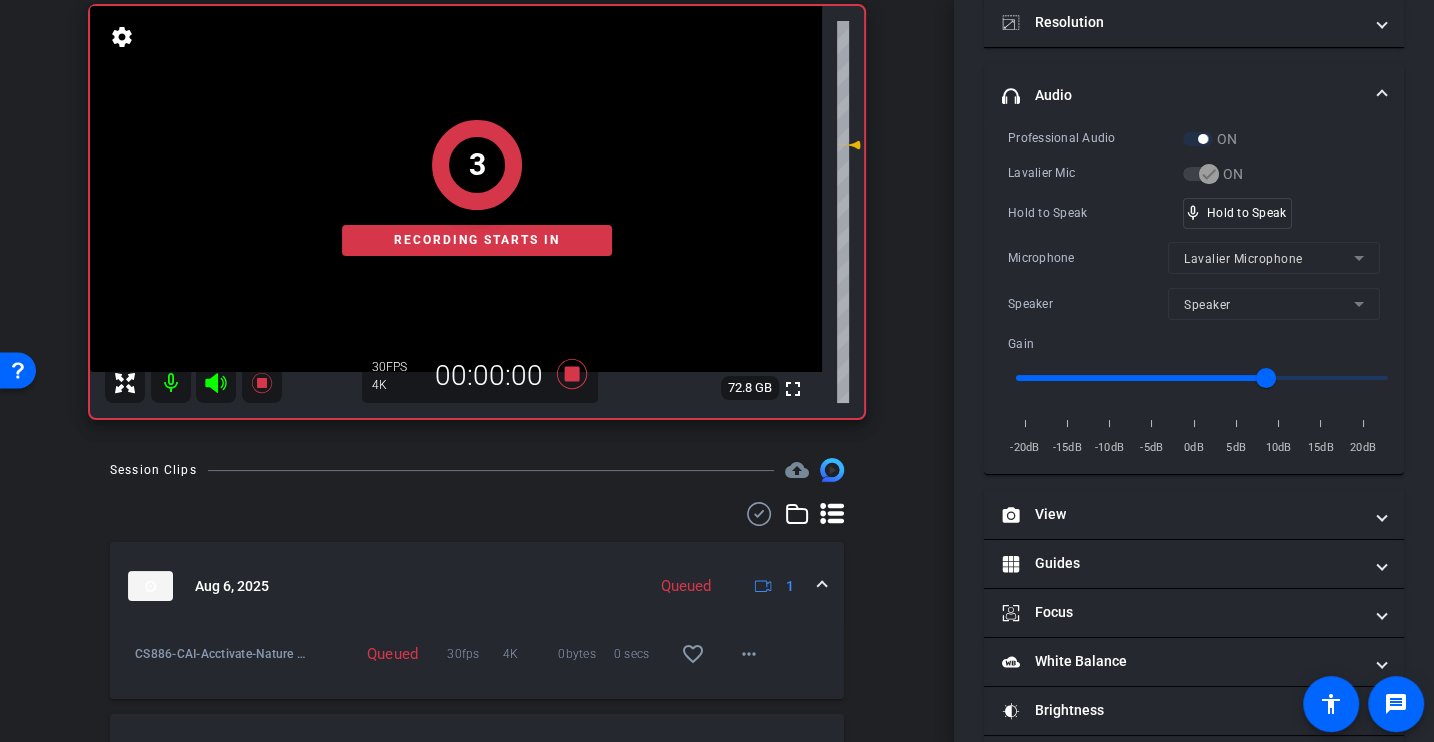 scroll, scrollTop: 283, scrollLeft: 0, axis: vertical 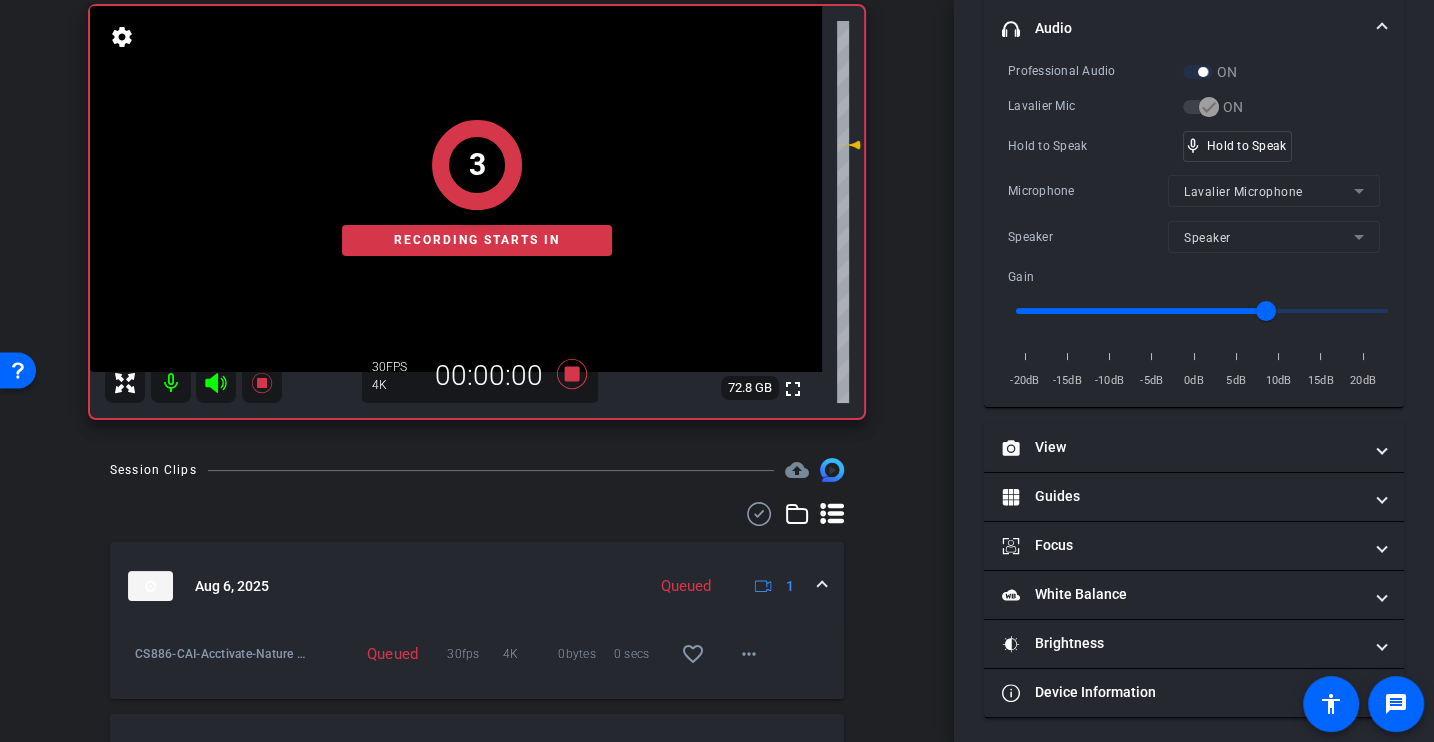 click on "Microphone Lavalier Microphone" at bounding box center (1194, 191) 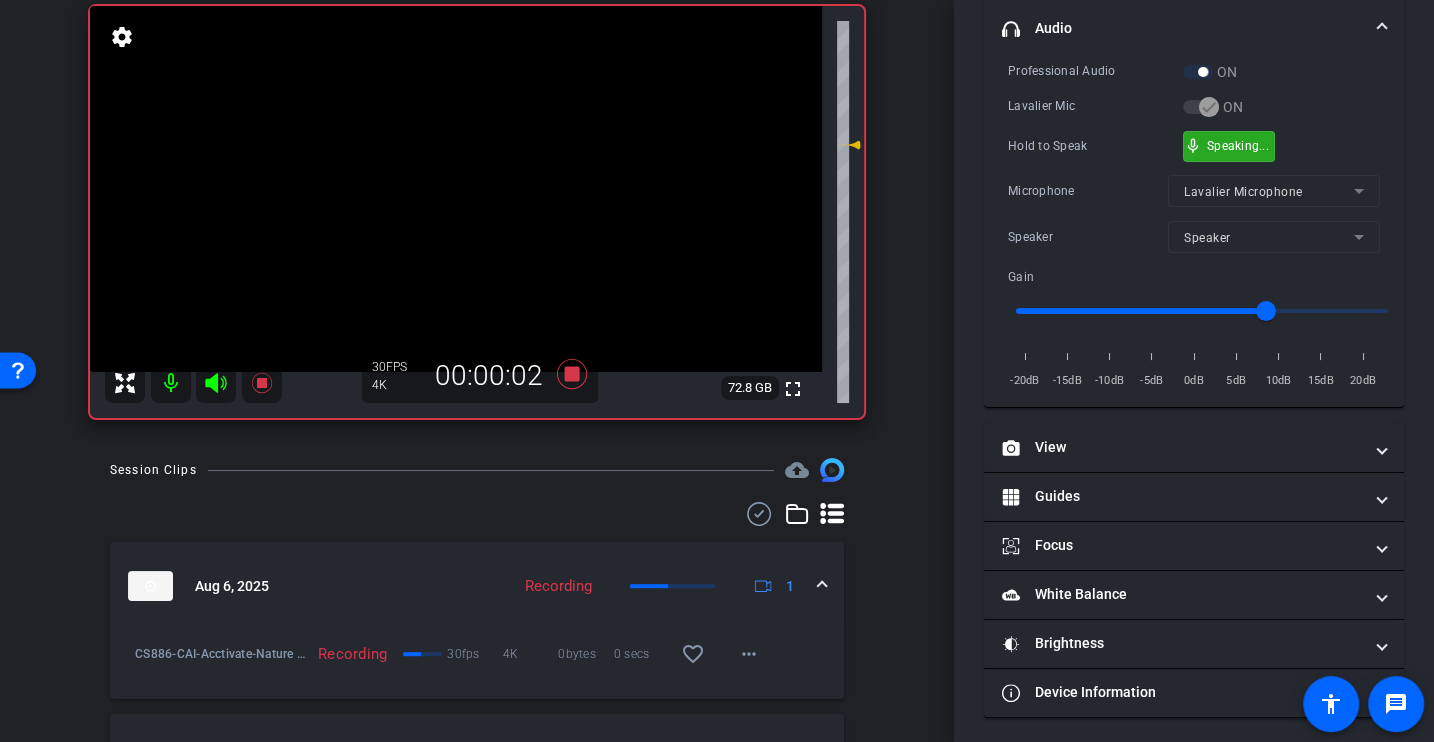 click on "Microphone" at bounding box center (1088, 191) 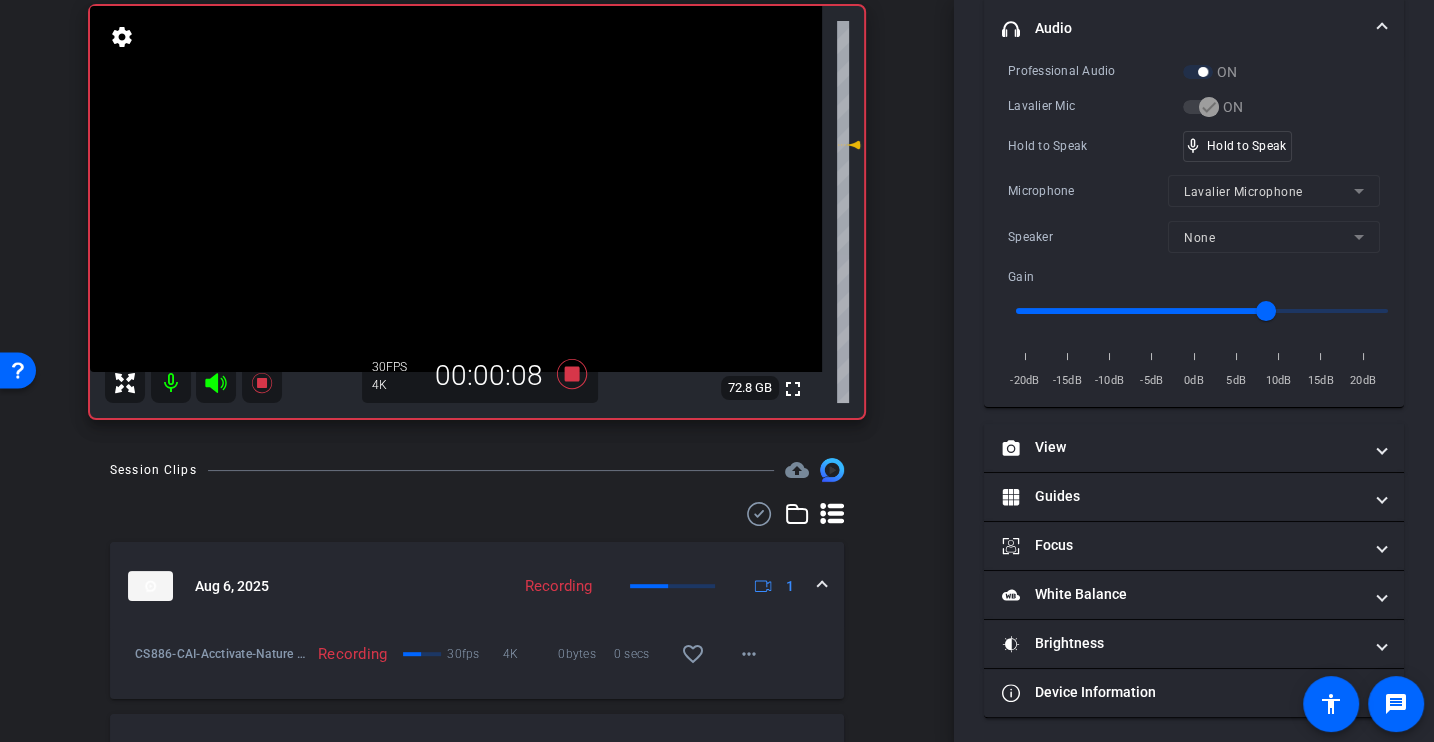 click on "Hold to Speak" at bounding box center (1095, 146) 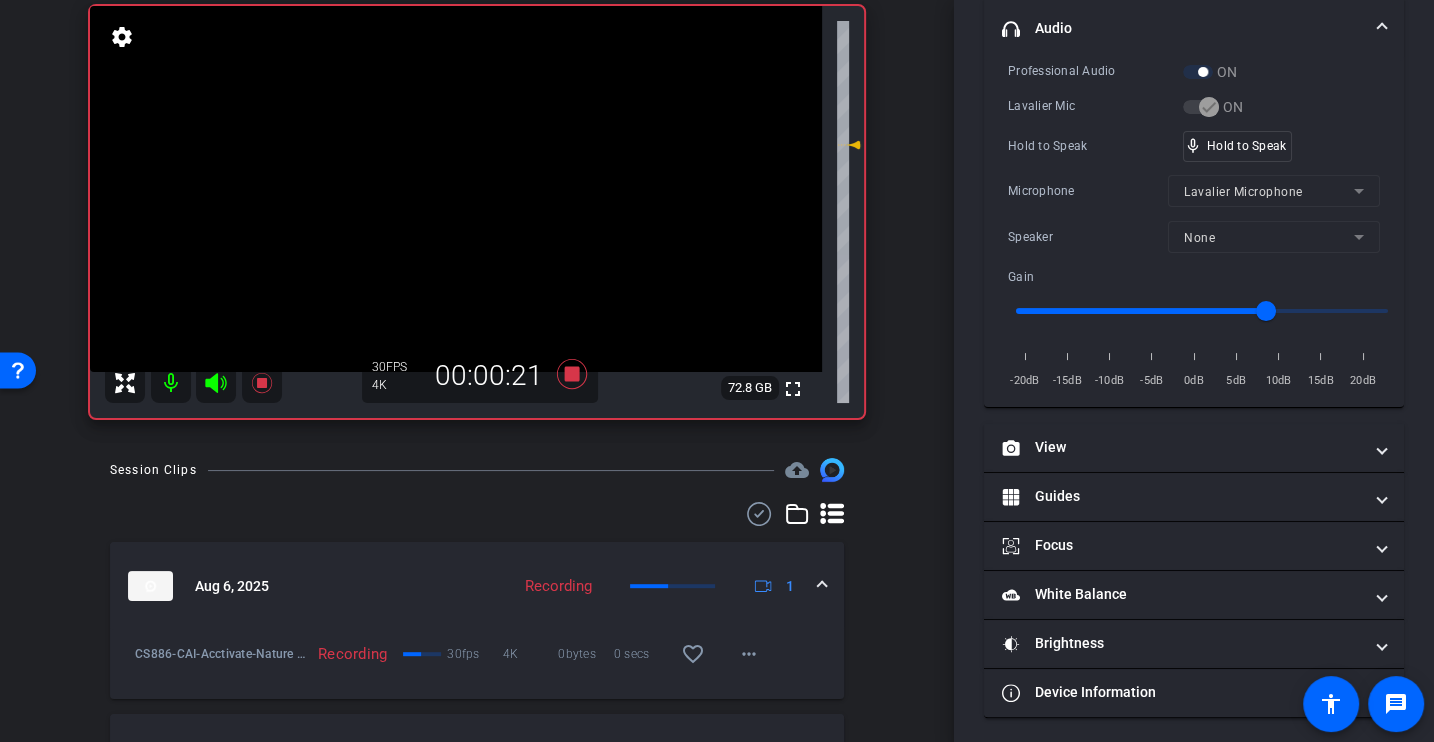 click on "Hold to Speak" at bounding box center (1095, 146) 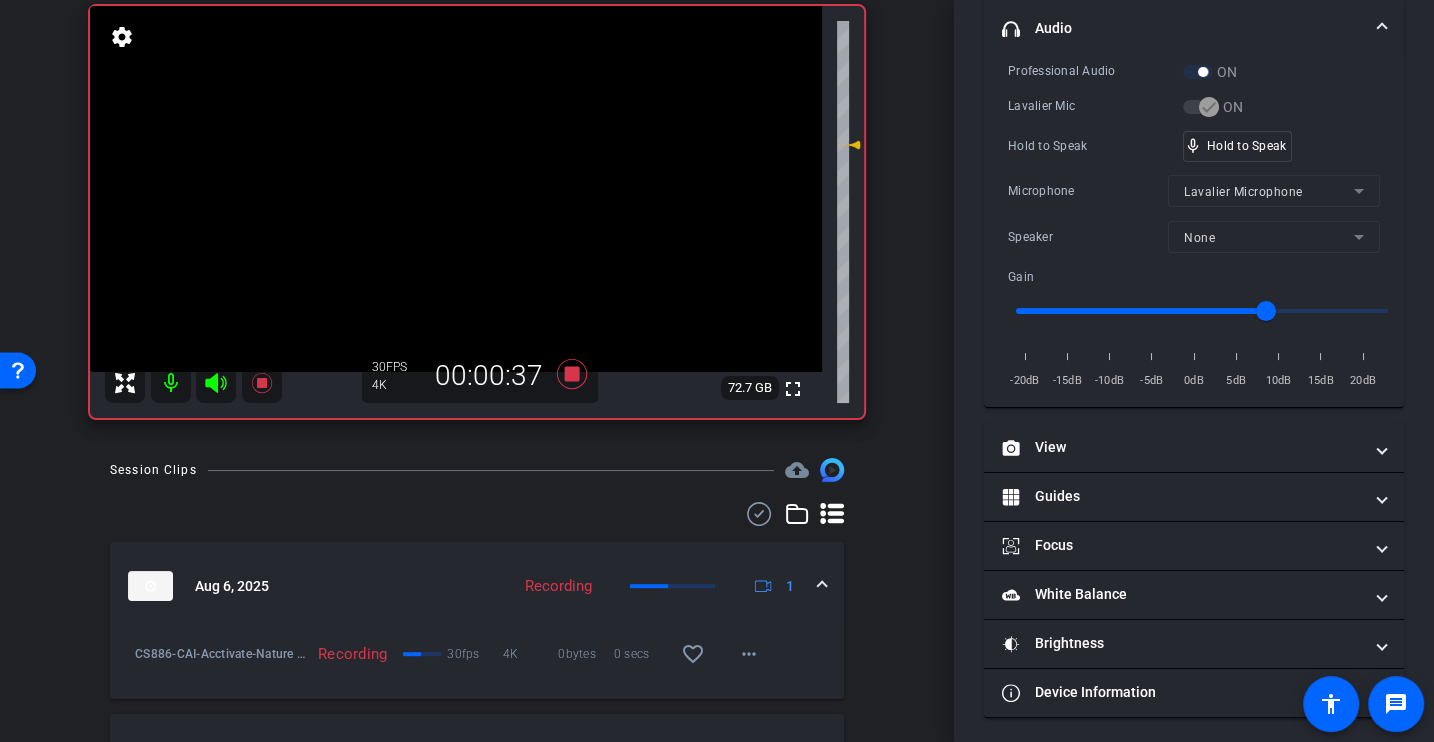 click on "Hold to Speak" at bounding box center (1095, 146) 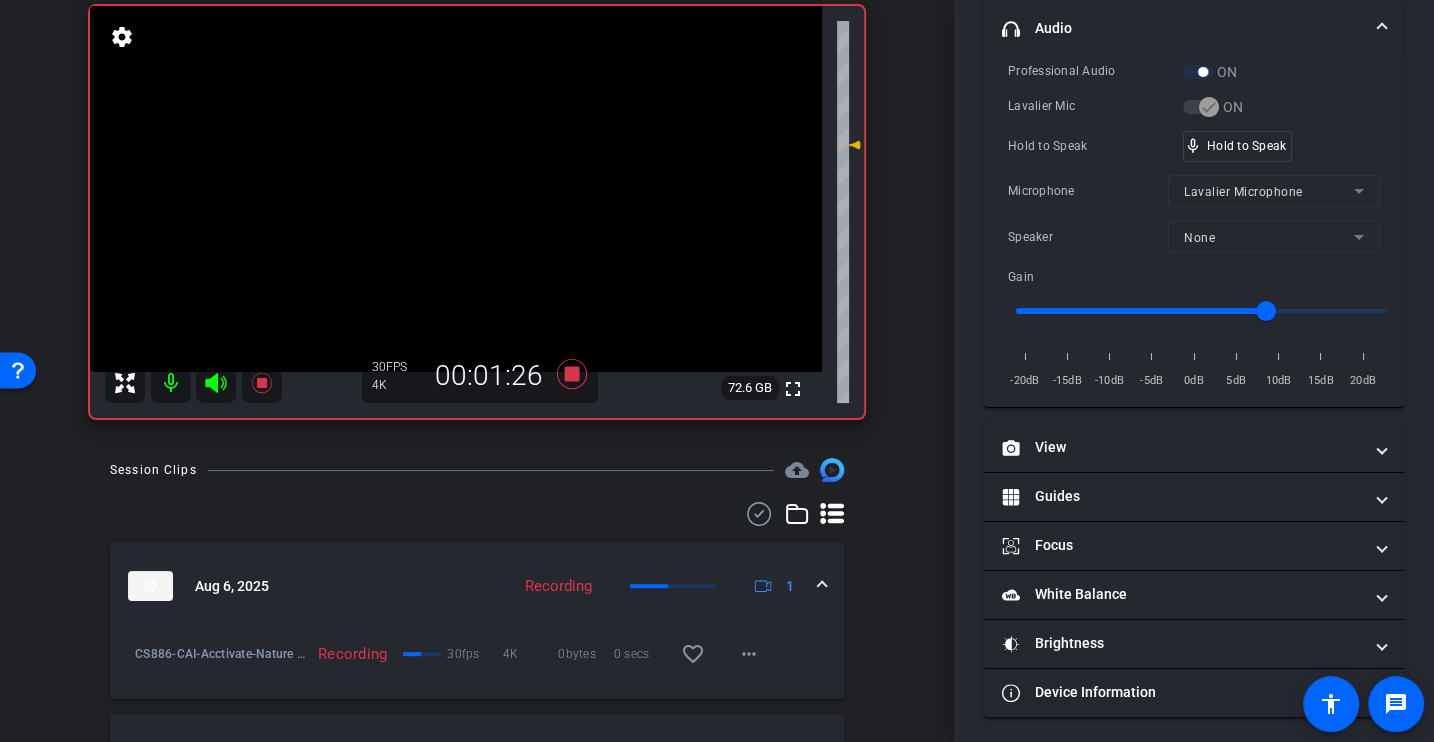 click on "Microphone" at bounding box center [1088, 191] 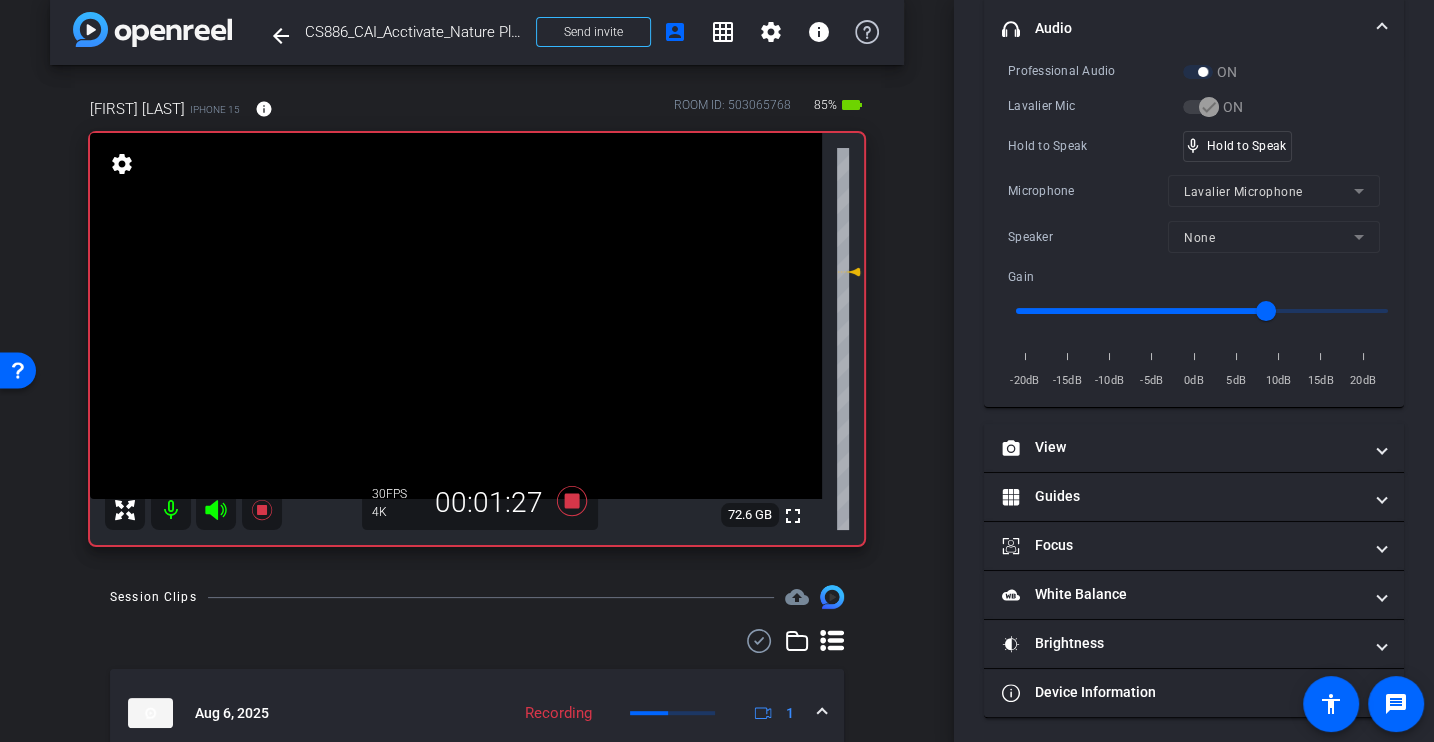 scroll, scrollTop: 0, scrollLeft: 0, axis: both 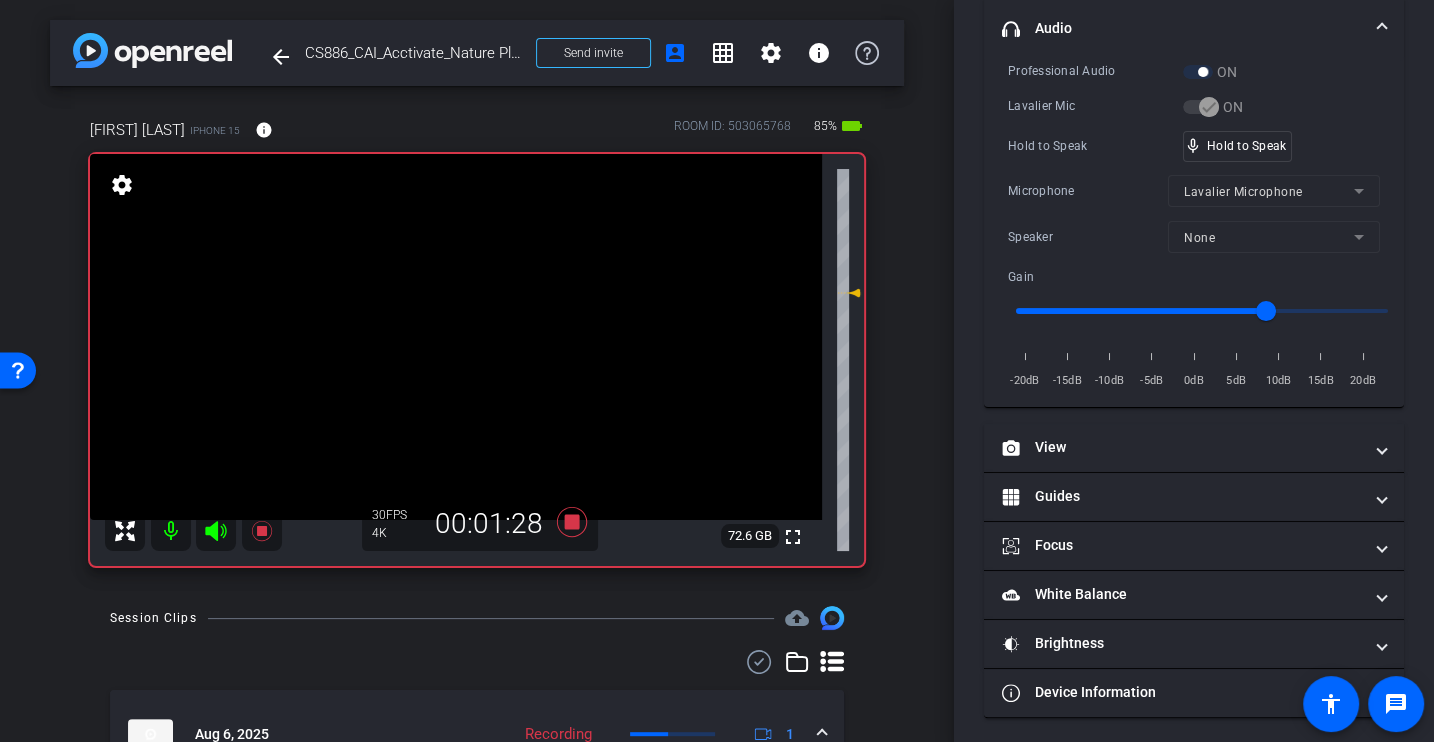 click on "Microphone" at bounding box center (1088, 191) 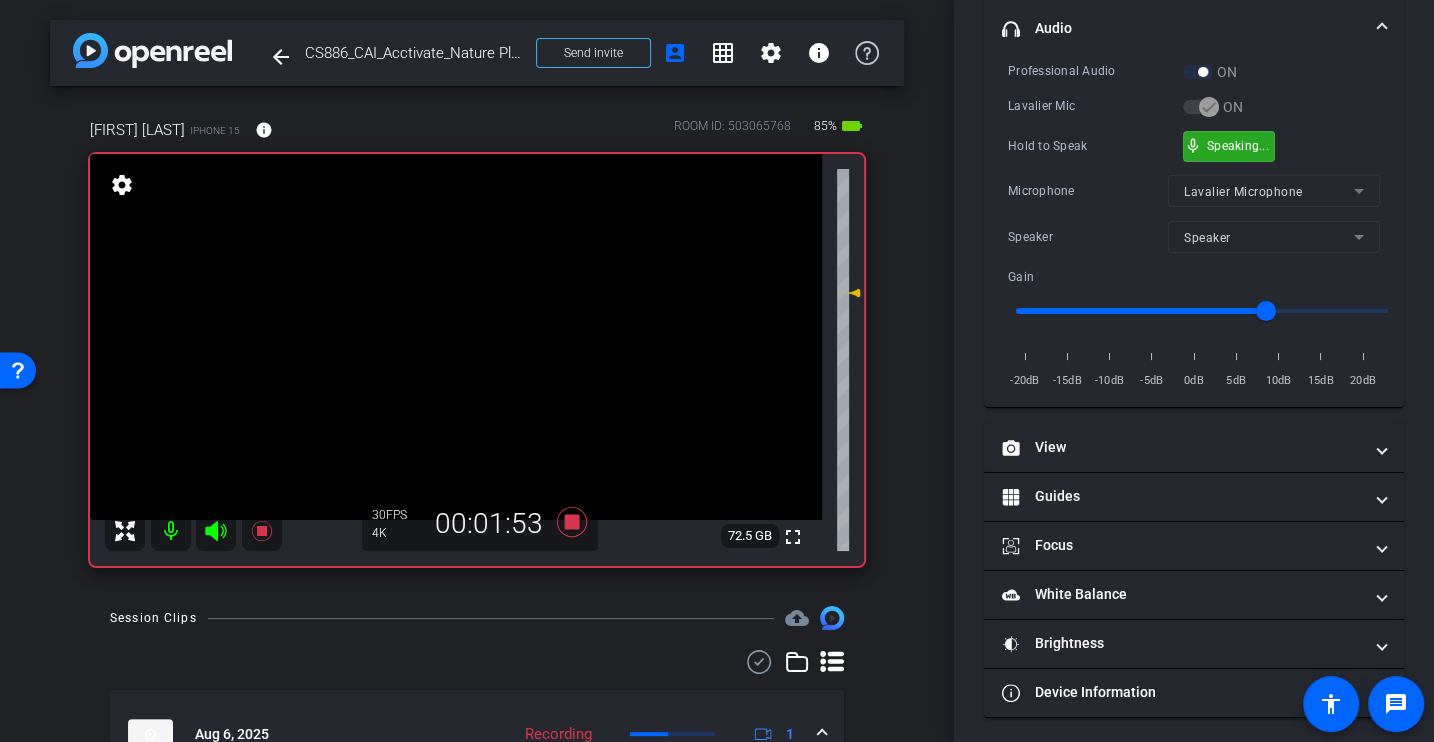 click on "Microphone" at bounding box center [1088, 191] 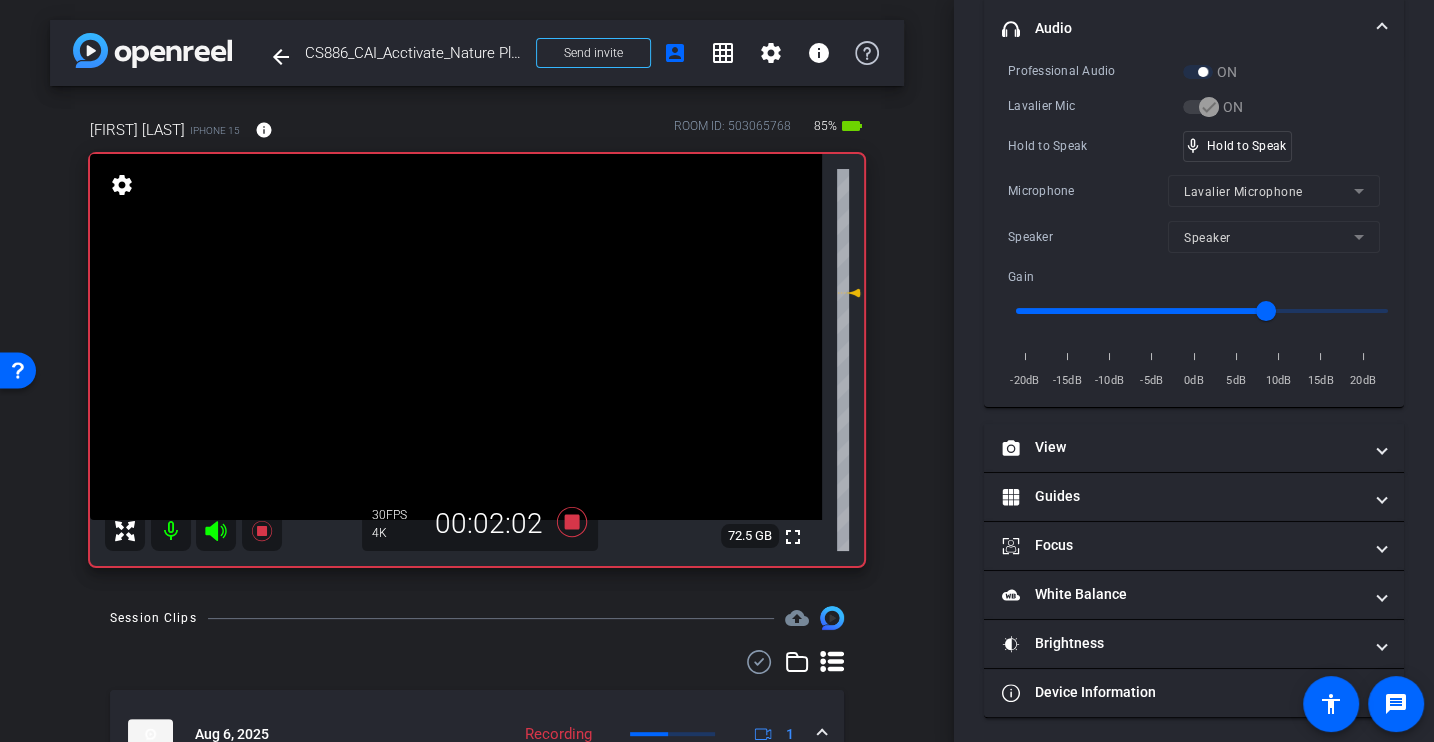 click on "Microphone" at bounding box center [1088, 191] 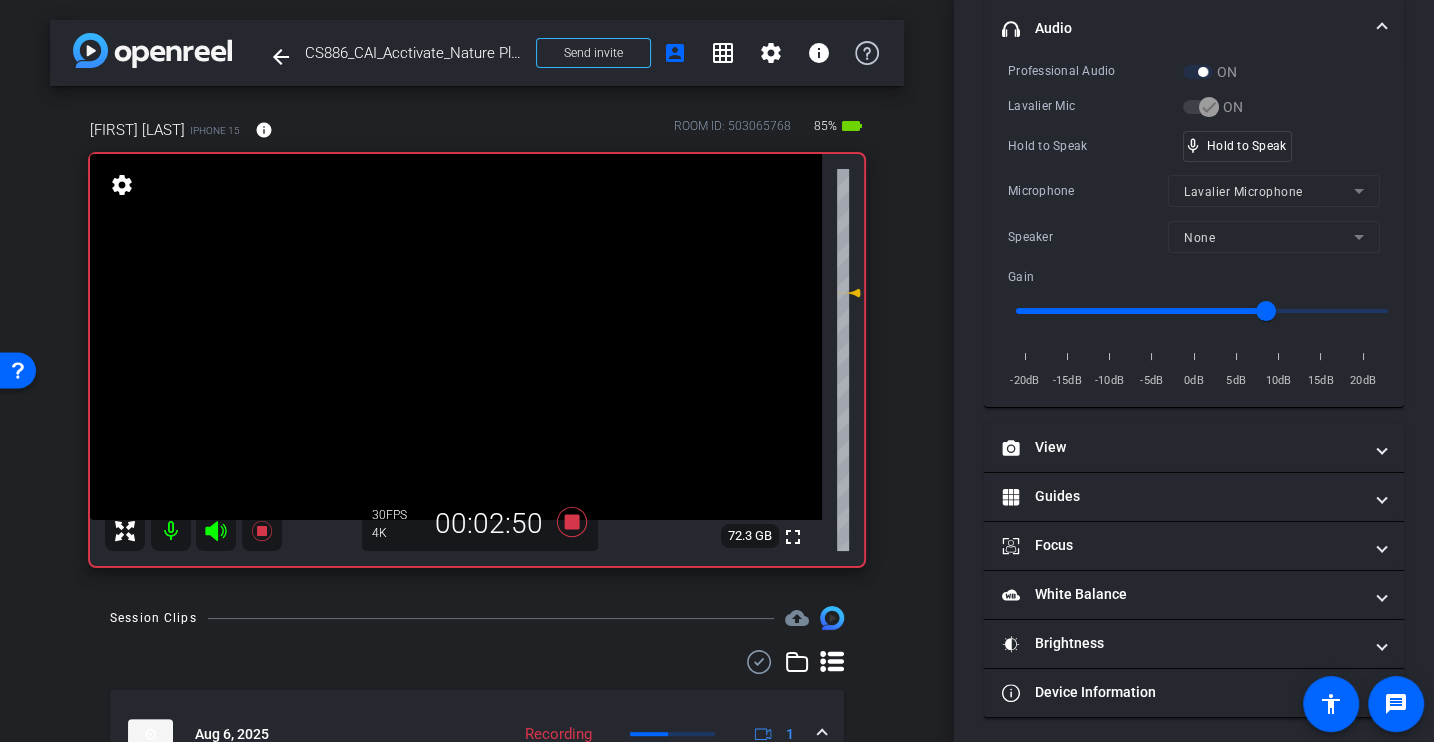 click on "Hold to Speak" at bounding box center [1095, 146] 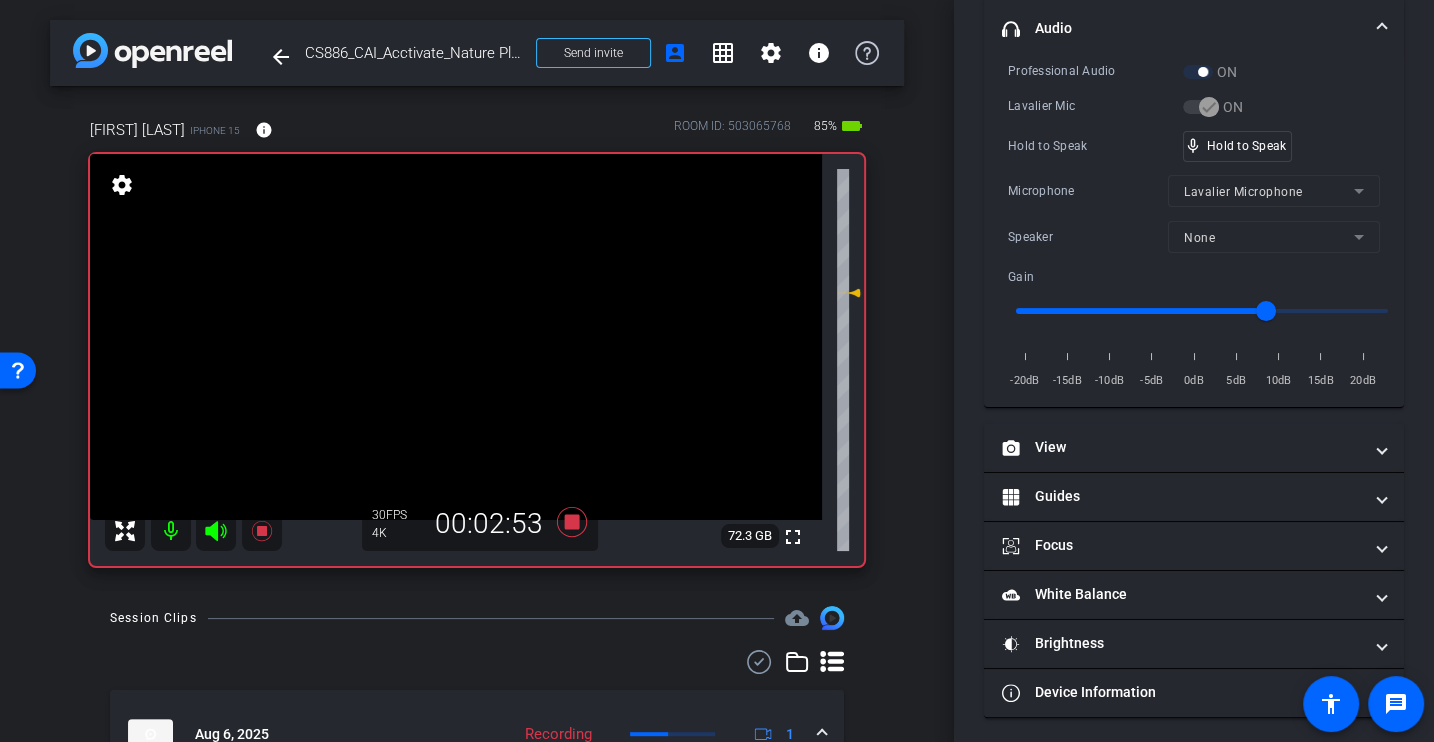 click on "Hold to Speak" at bounding box center [1095, 146] 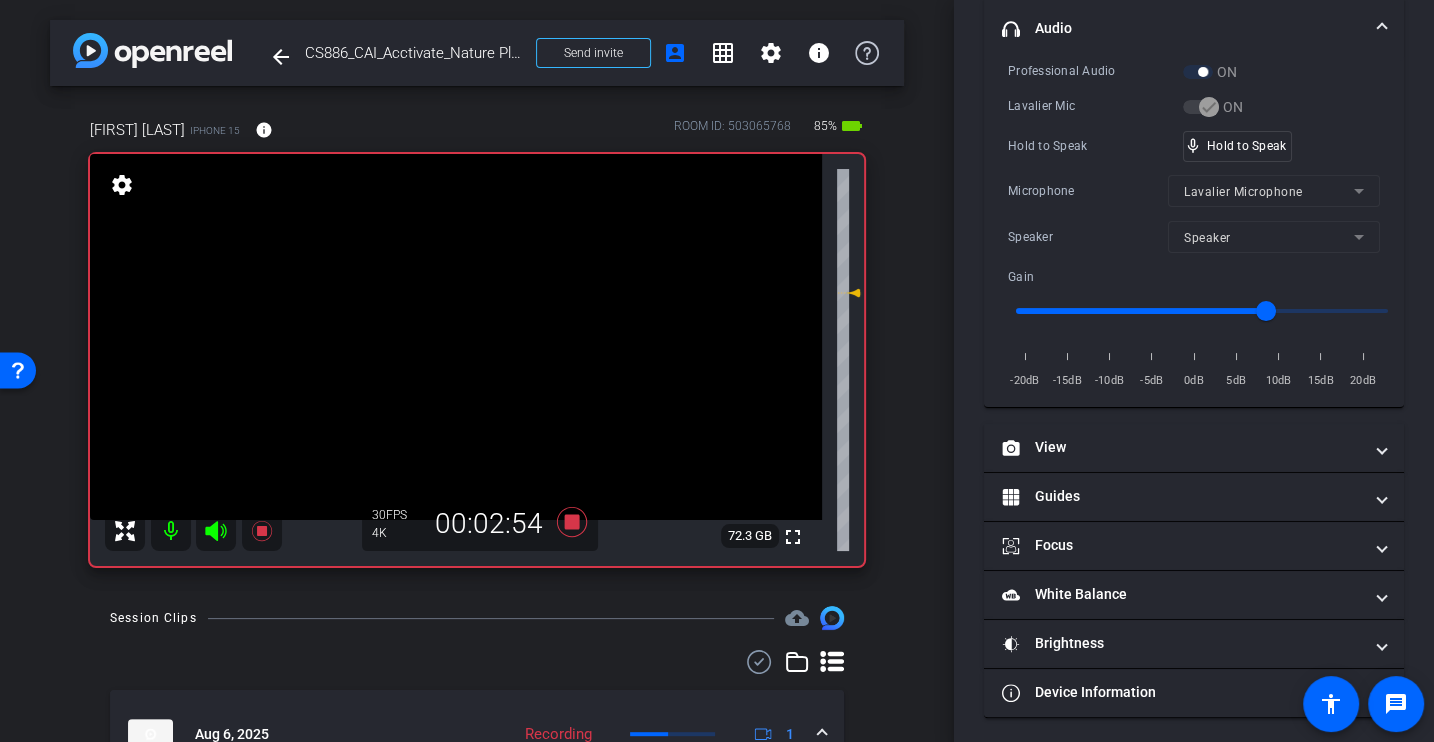 click on "Microphone" at bounding box center (1088, 191) 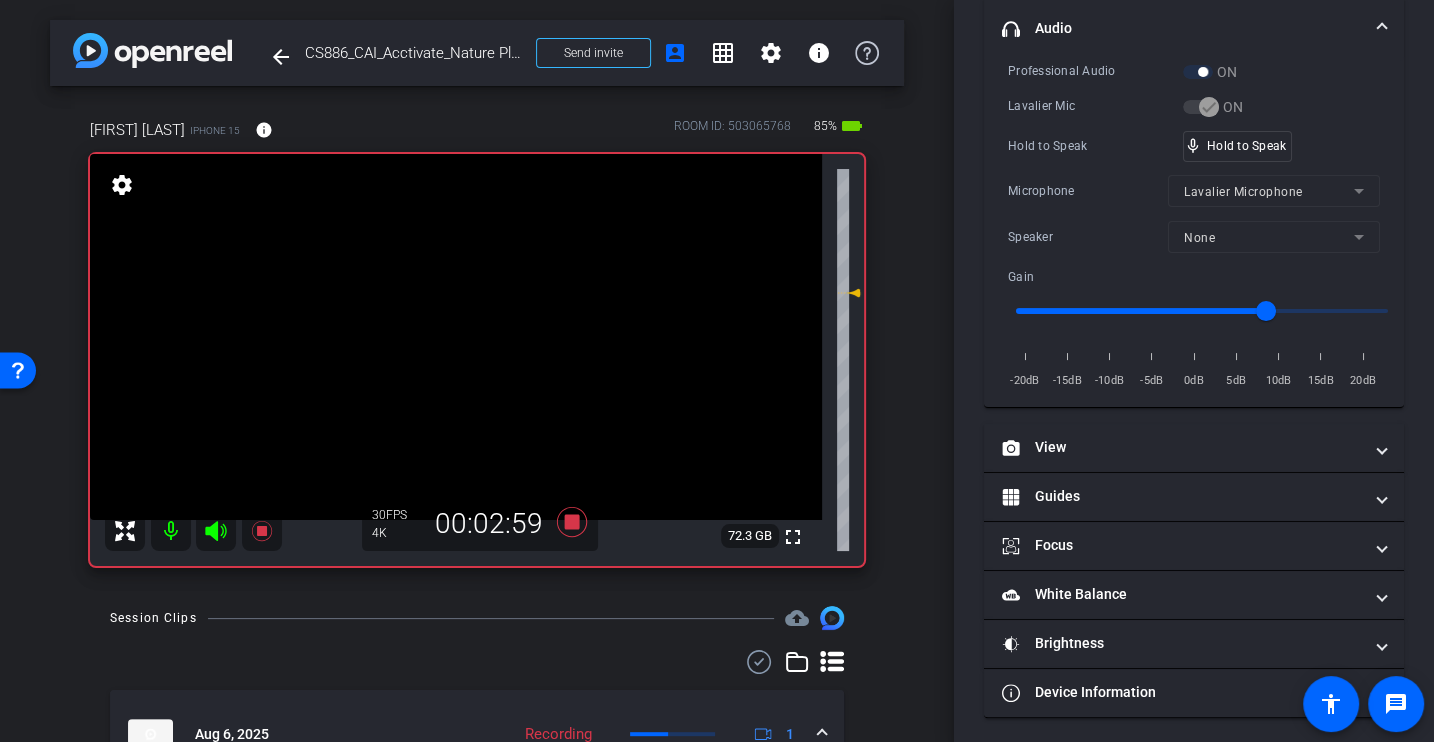 click on "Microphone" at bounding box center [1088, 191] 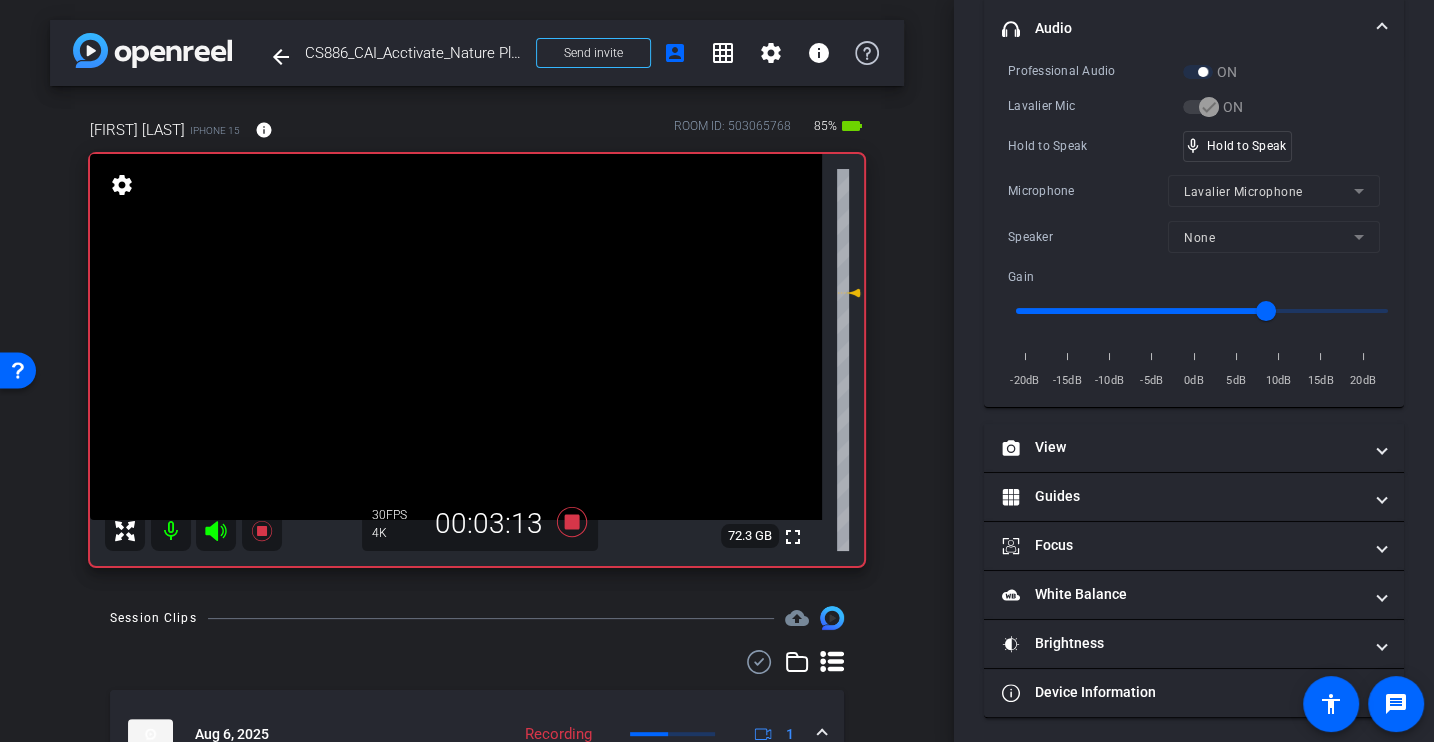 click on "Microphone" at bounding box center (1088, 191) 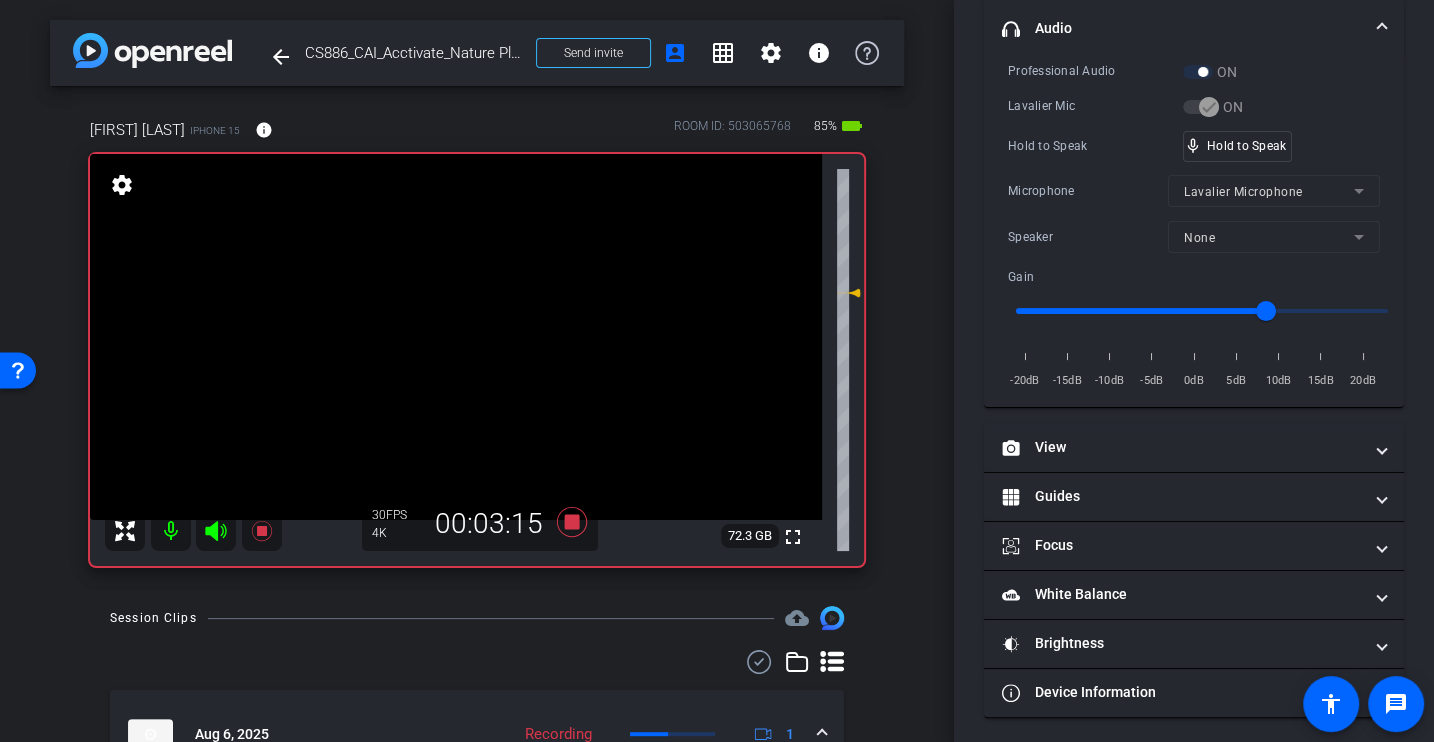 click on "Microphone" at bounding box center (1088, 191) 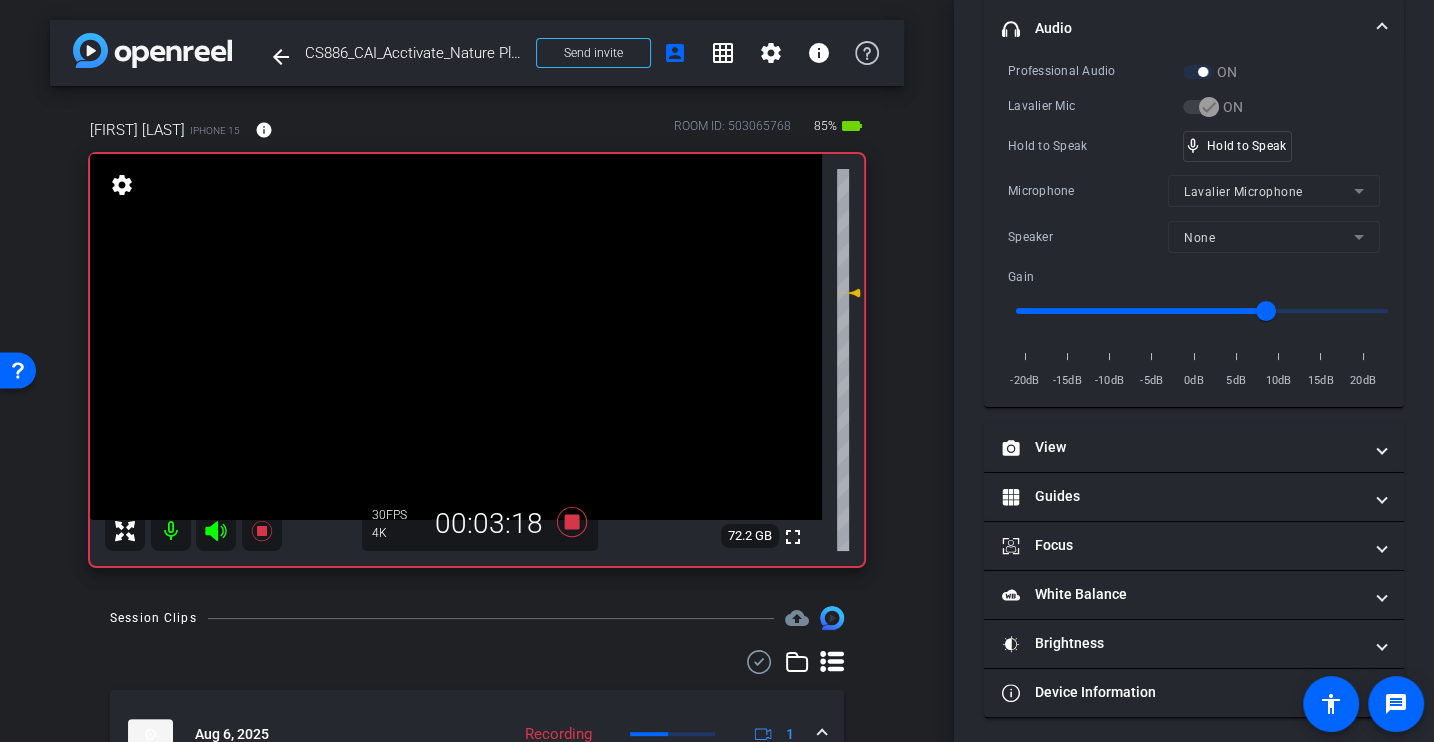 click on "Microphone" at bounding box center [1088, 191] 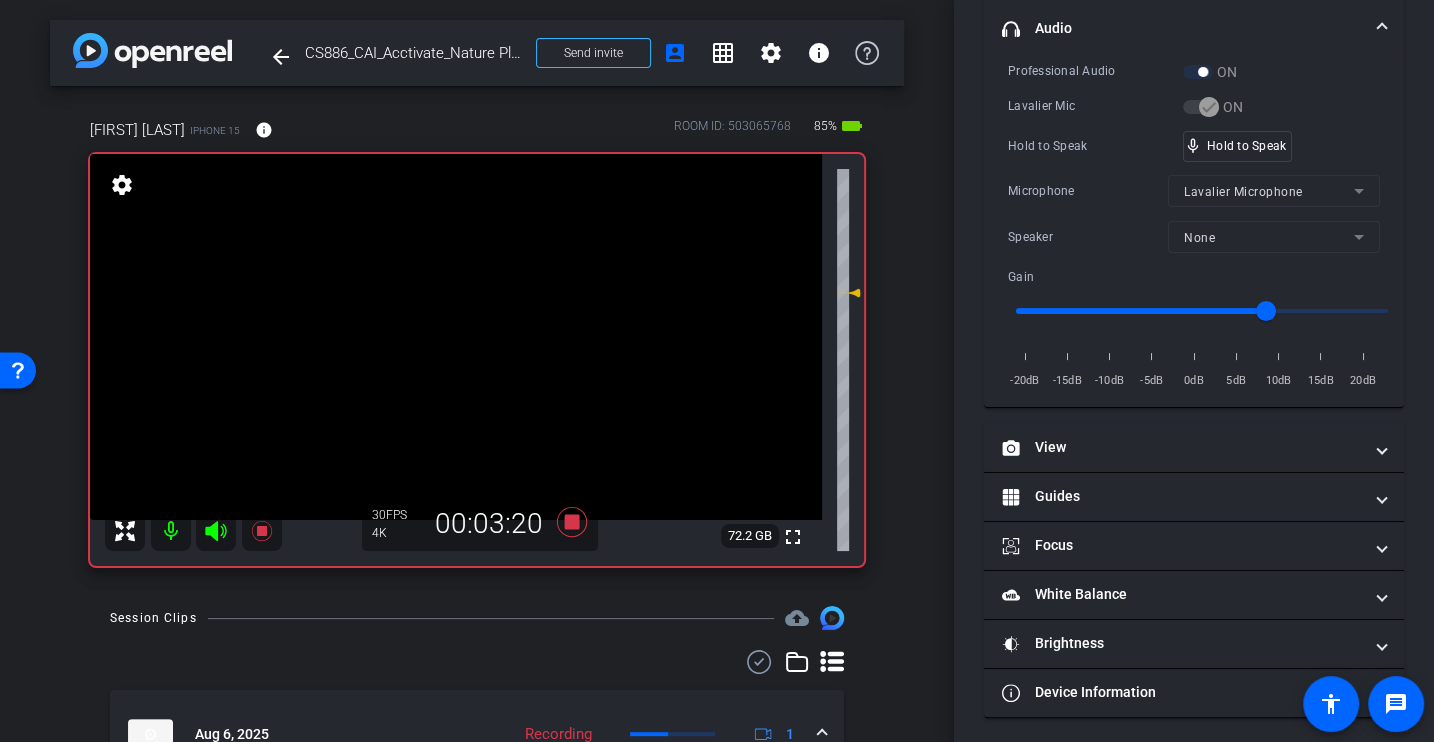click on "Hold to Speak" at bounding box center (1095, 146) 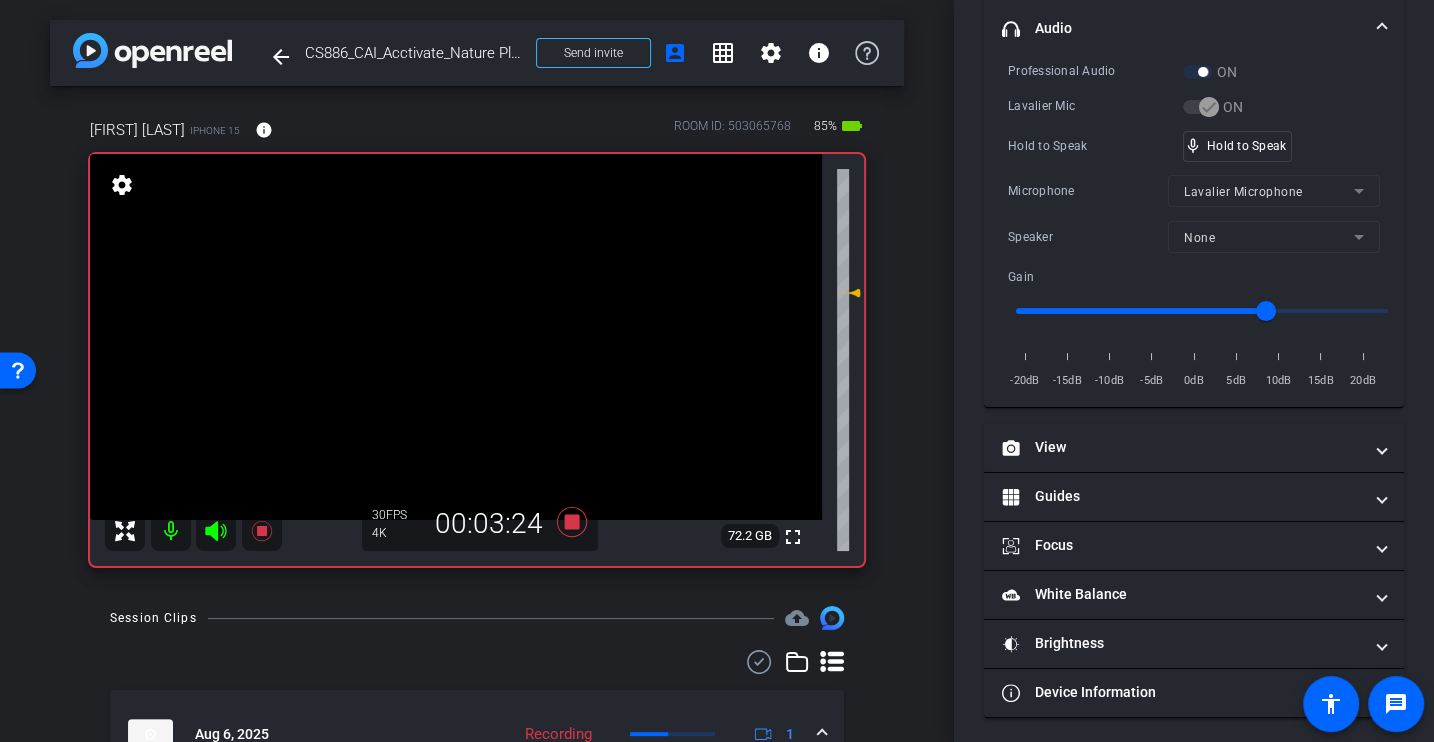 click on "Hold to Speak  mic_none Hold to Speak" at bounding box center (1194, 146) 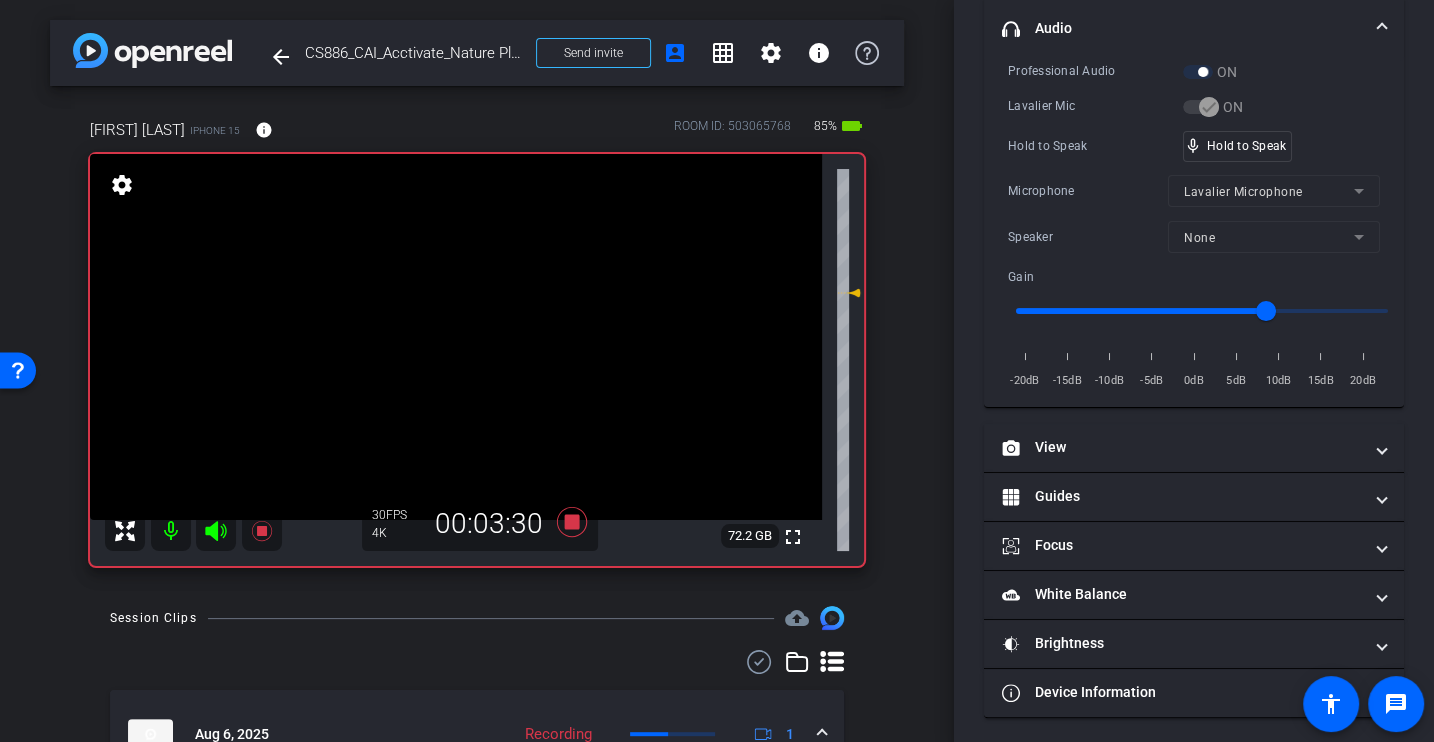 click on "Hold to Speak  mic_none Hold to Speak" at bounding box center (1194, 146) 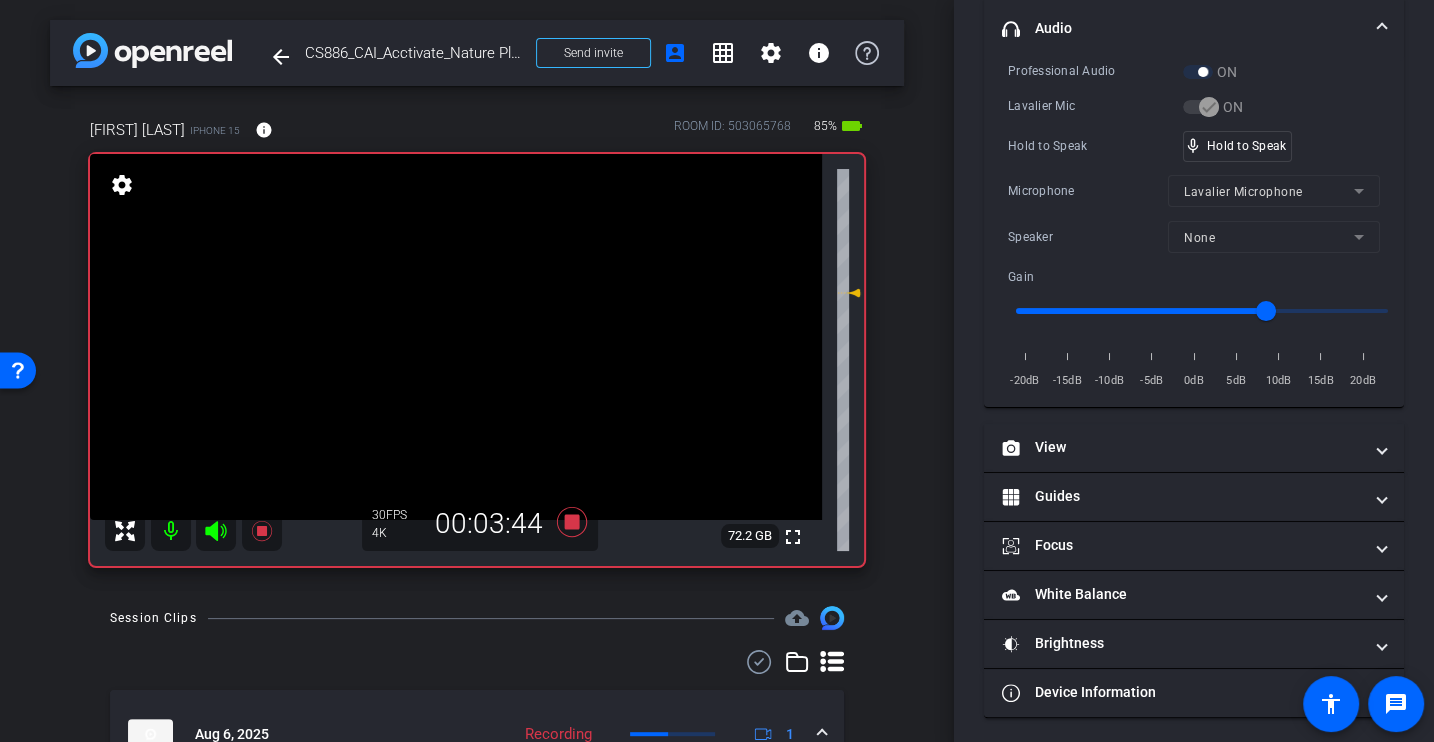click on "Hold to Speak  mic_none Hold to Speak" at bounding box center [1194, 146] 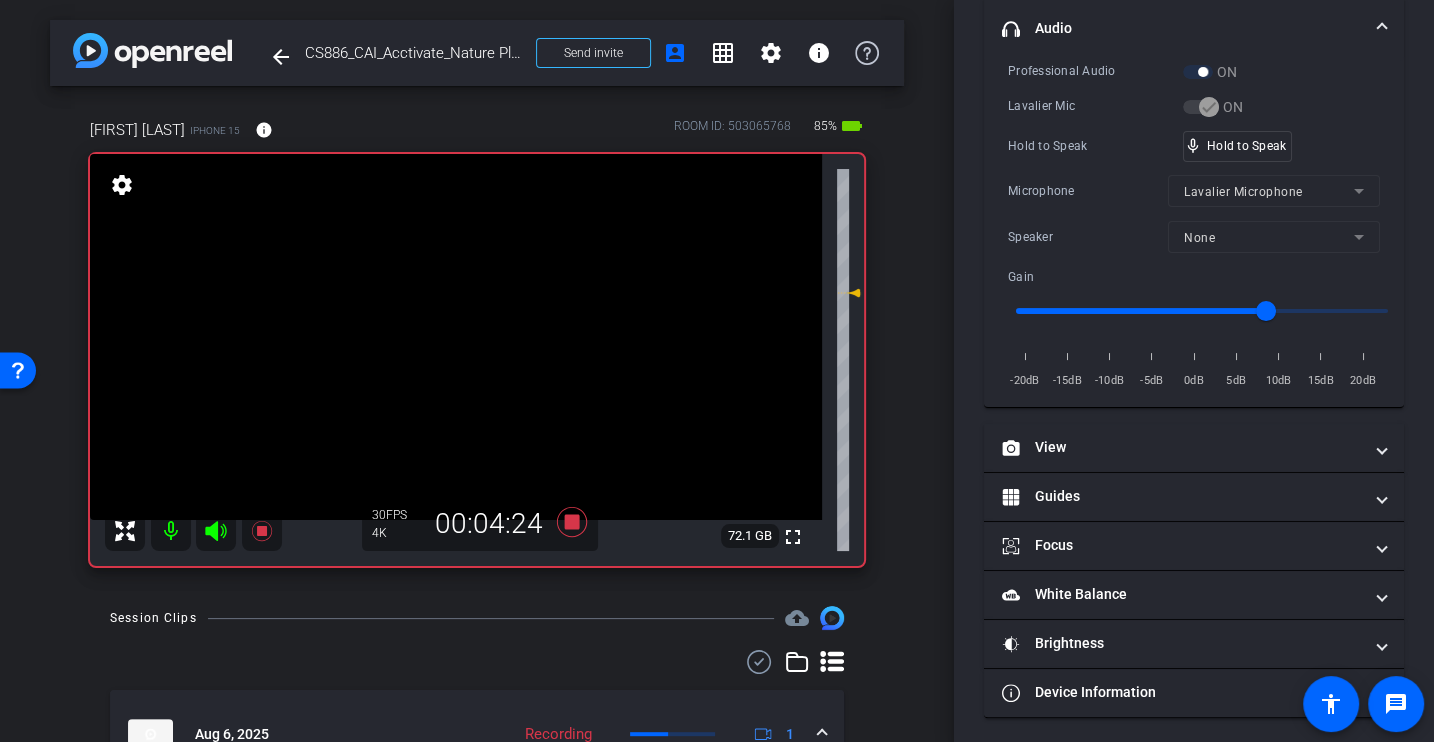 click on "Hold to Speak  mic_none Hold to Speak" at bounding box center [1194, 146] 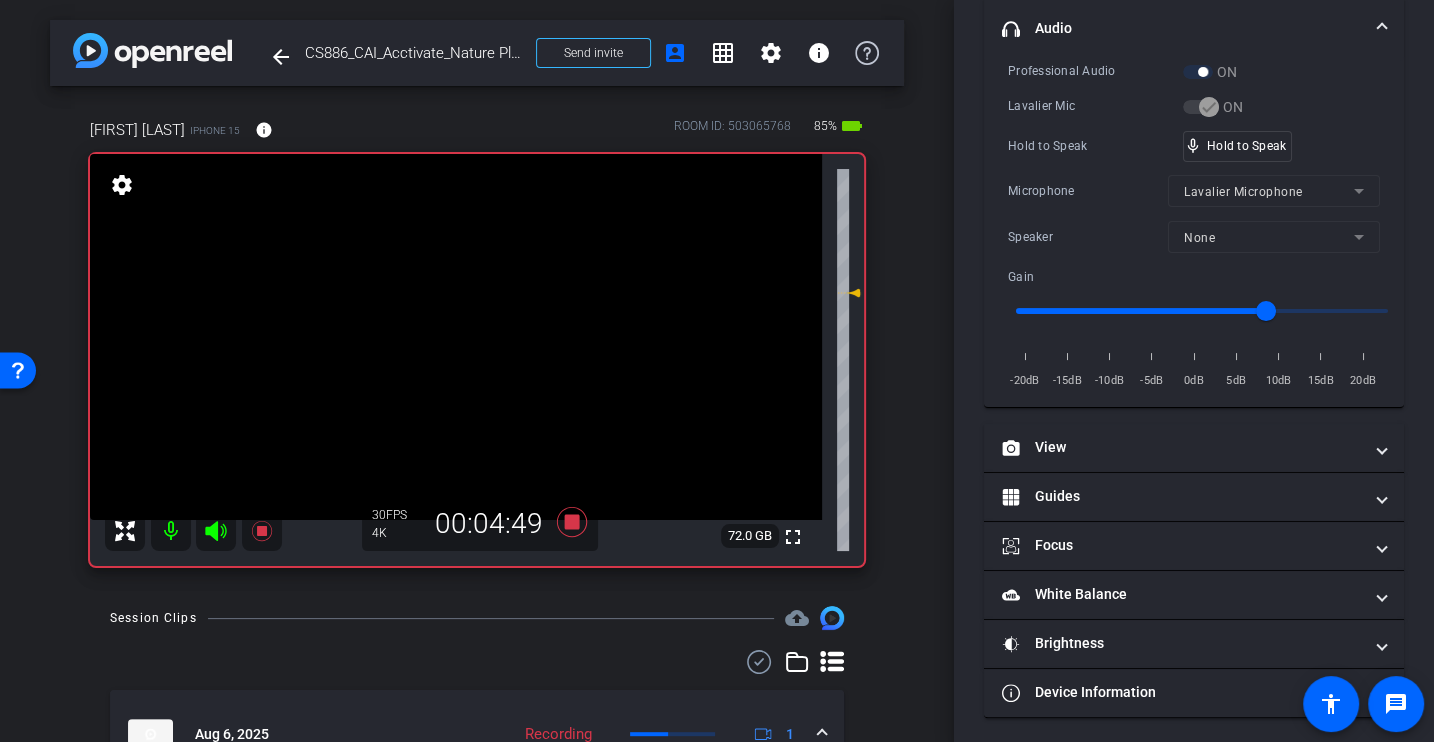 click on "Hold to Speak  mic_none Hold to Speak" at bounding box center [1194, 146] 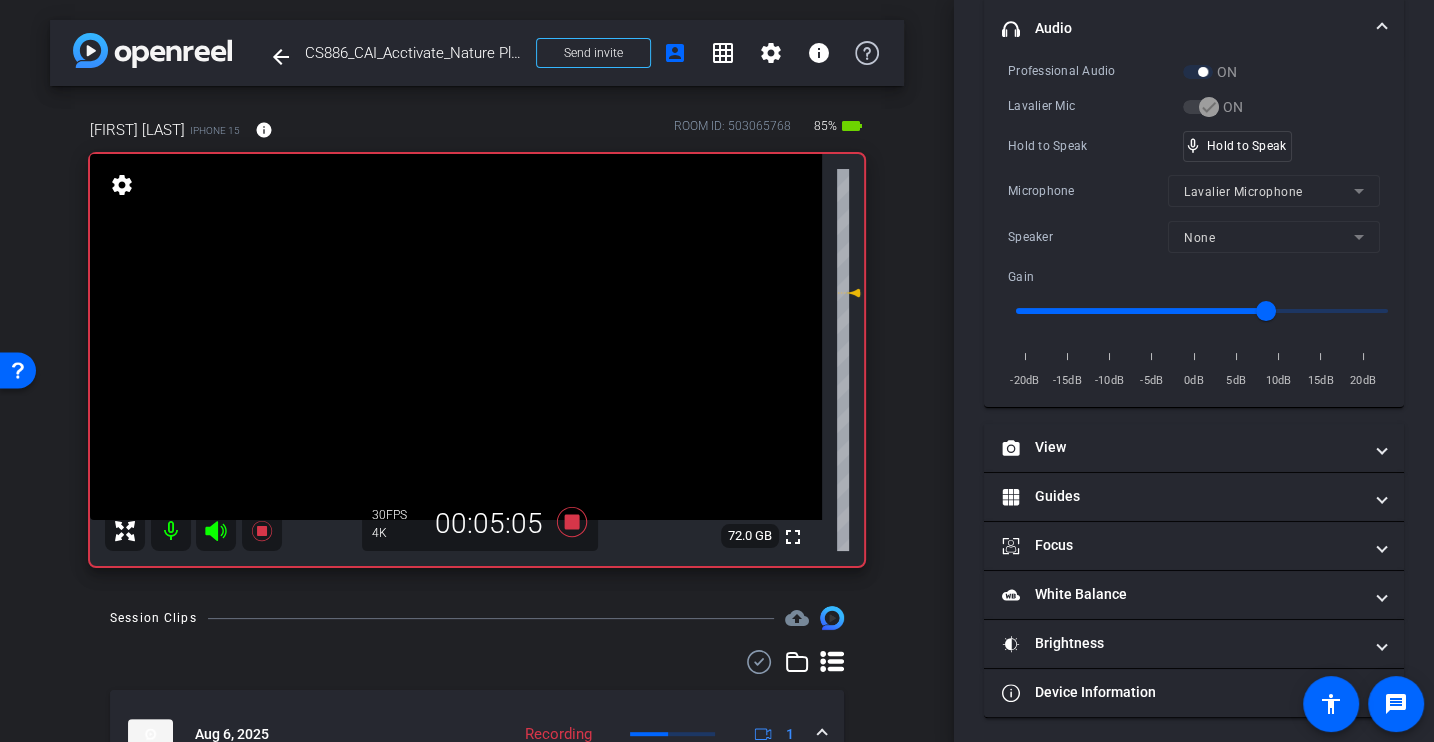 click on "Hold to Speak" at bounding box center [1095, 146] 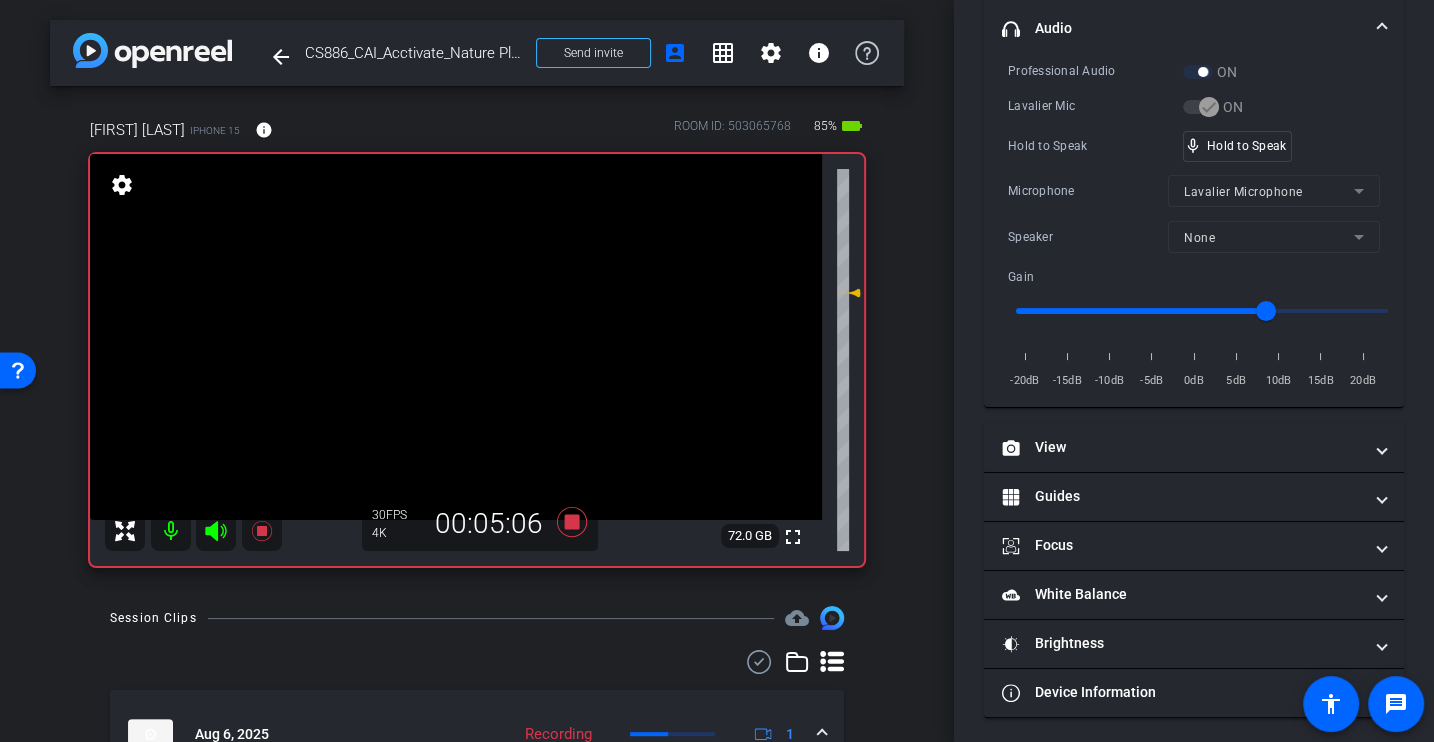 click on "Hold to Speak" at bounding box center (1095, 146) 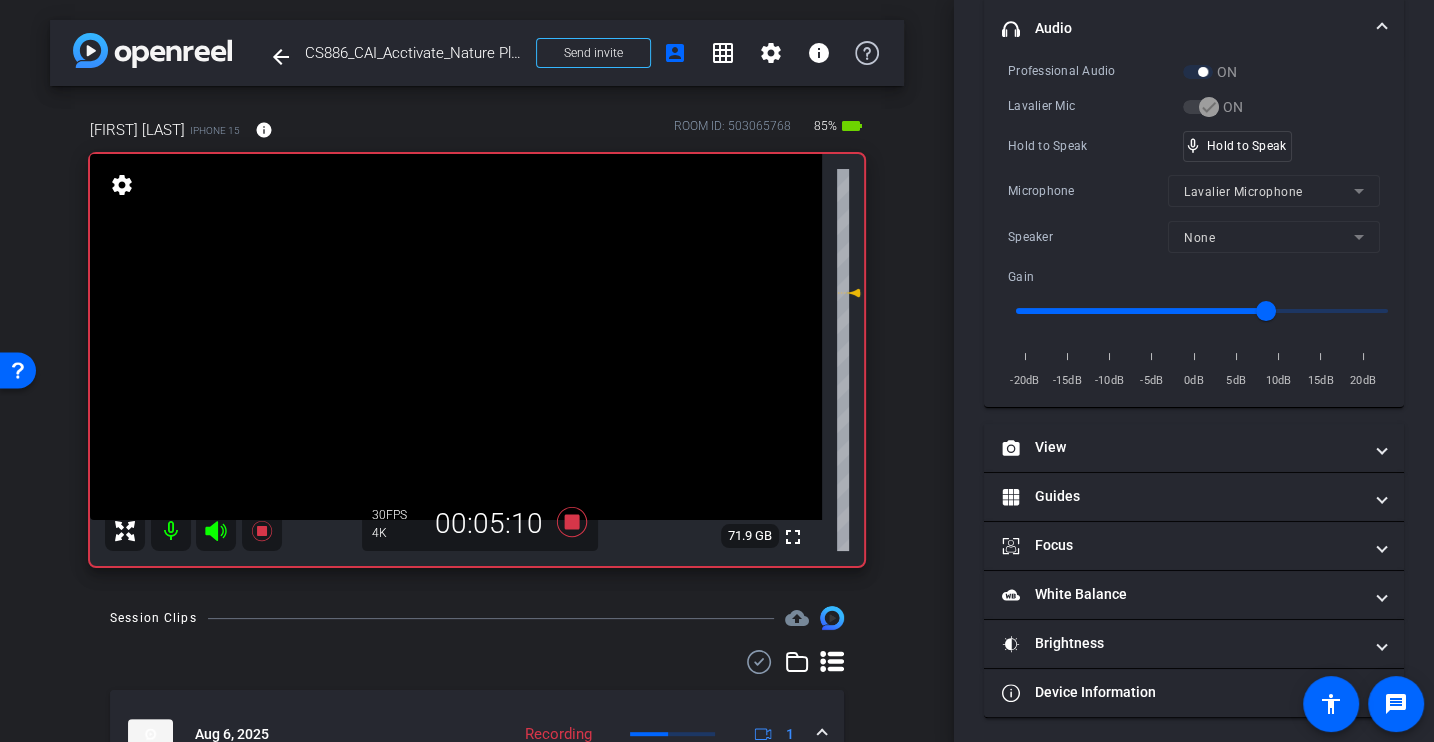 click on "Hold to Speak" at bounding box center [1095, 146] 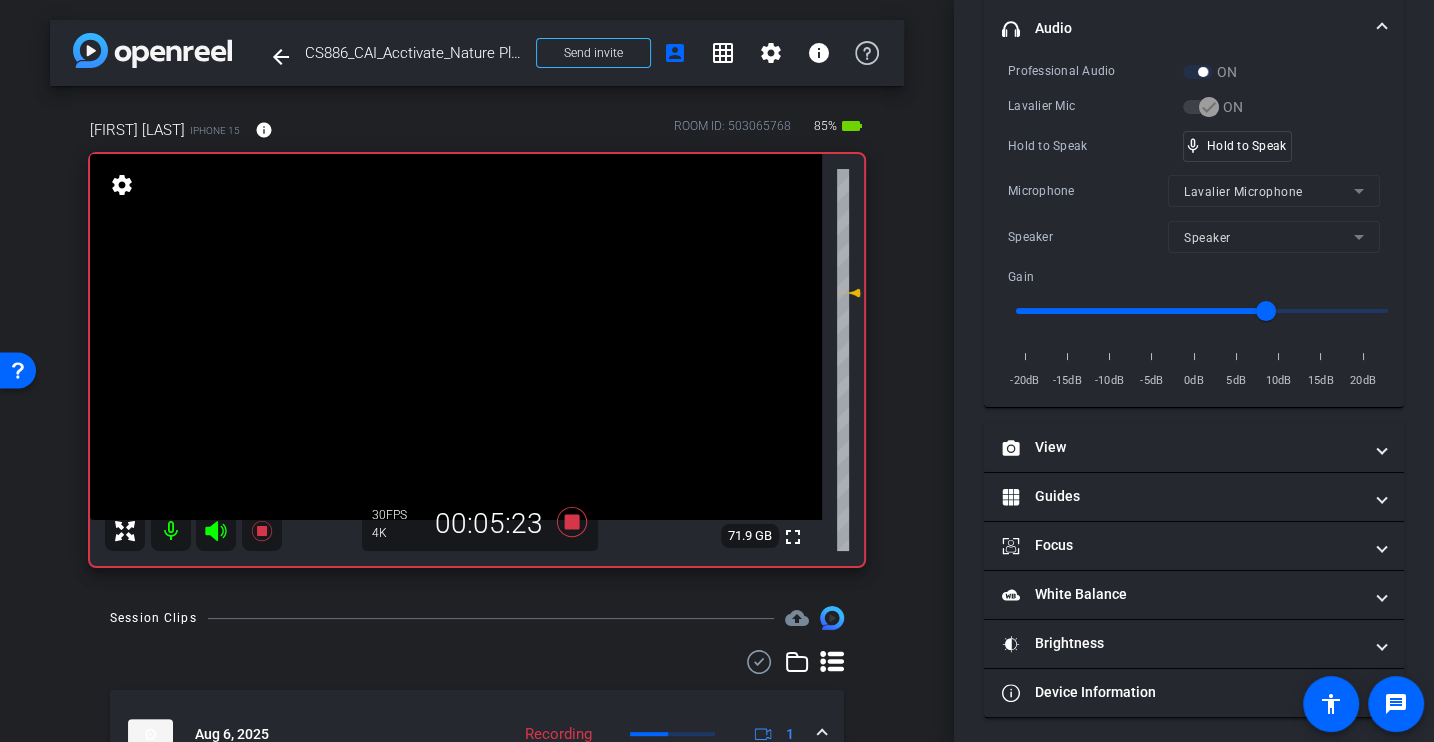 click on "Professional Audio  ON  Lavalier Mic  ON  Hold to Speak  mic_none Hold to Speak Microphone Lavalier Microphone Speaker Speaker Gain -20dB -15dB -10dB -5dB 0dB 5dB 10dB 15dB 20dB" at bounding box center [1194, 226] 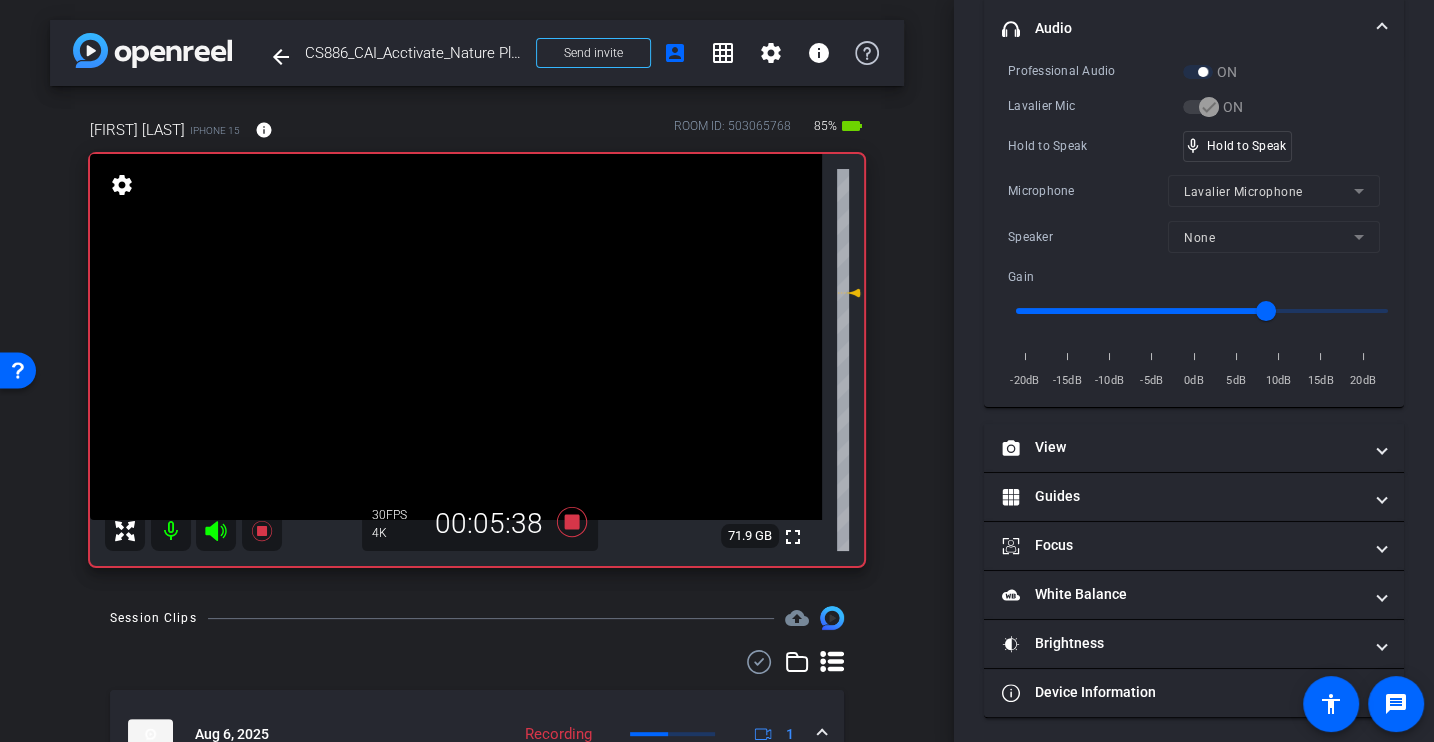 click on "Professional Audio  ON  Lavalier Mic  ON  Hold to Speak  mic_none Hold to Speak Microphone Lavalier Microphone Speaker None Gain -20dB -15dB -10dB -5dB 0dB 5dB 10dB 15dB 20dB" at bounding box center [1194, 226] 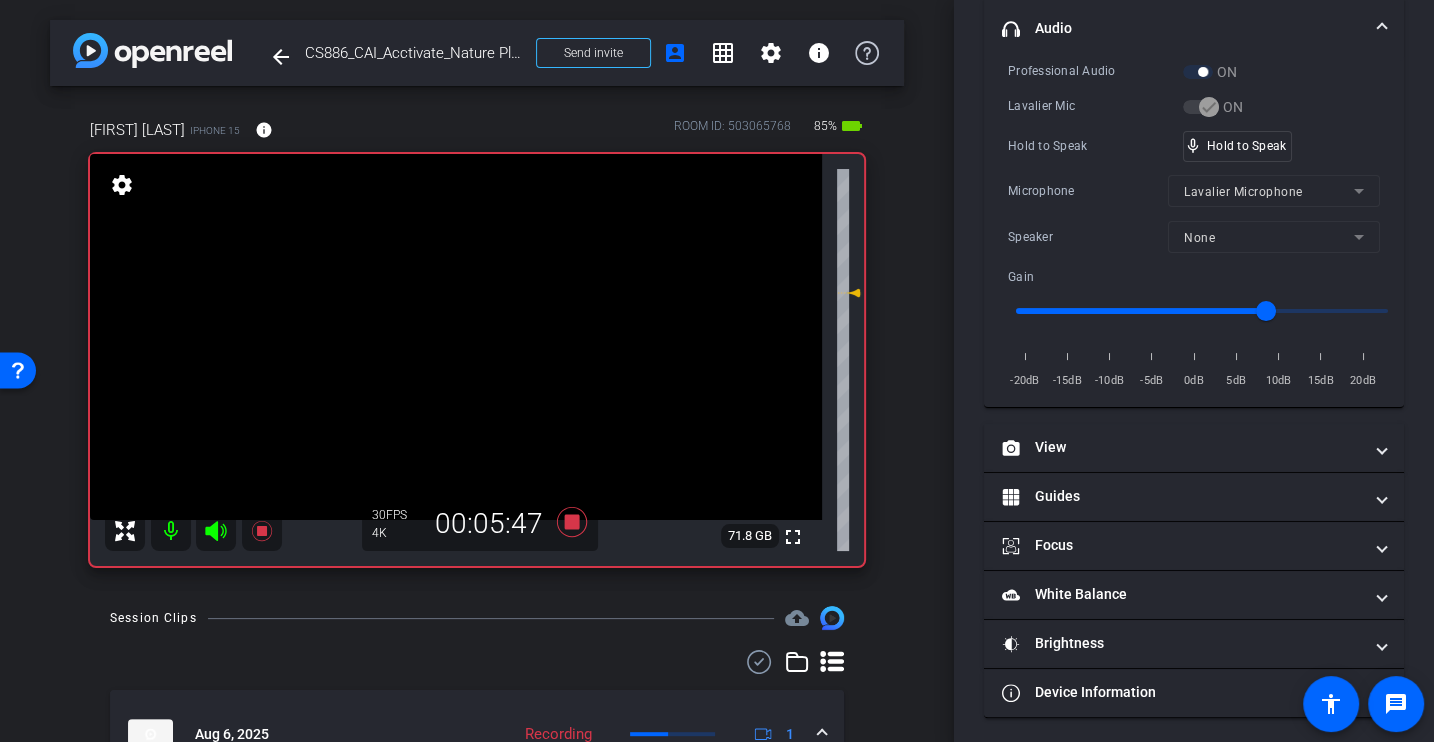 click on "Professional Audio  ON  Lavalier Mic  ON  Hold to Speak  mic_none Hold to Speak Microphone Lavalier Microphone Speaker None Gain -20dB -15dB -10dB -5dB 0dB 5dB 10dB 15dB 20dB" at bounding box center [1194, 226] 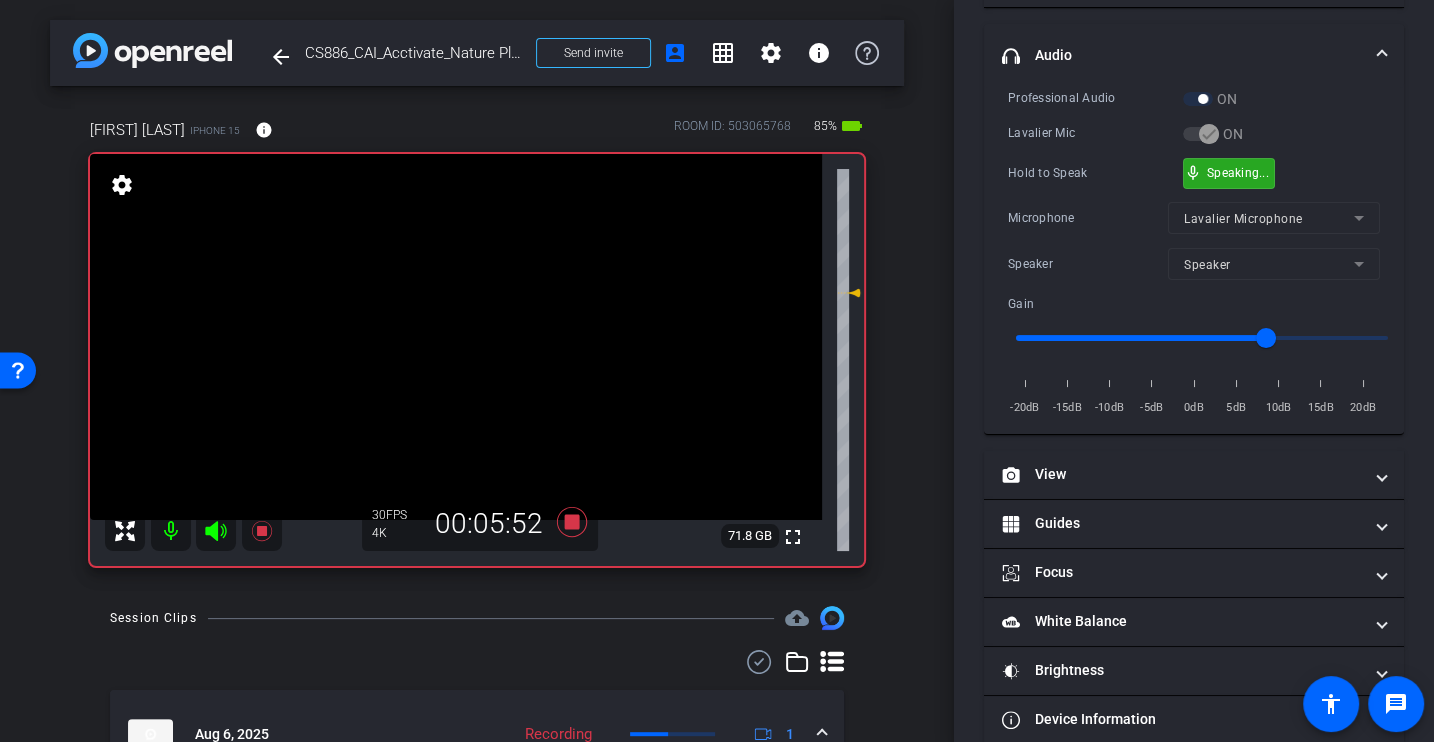 scroll, scrollTop: 283, scrollLeft: 0, axis: vertical 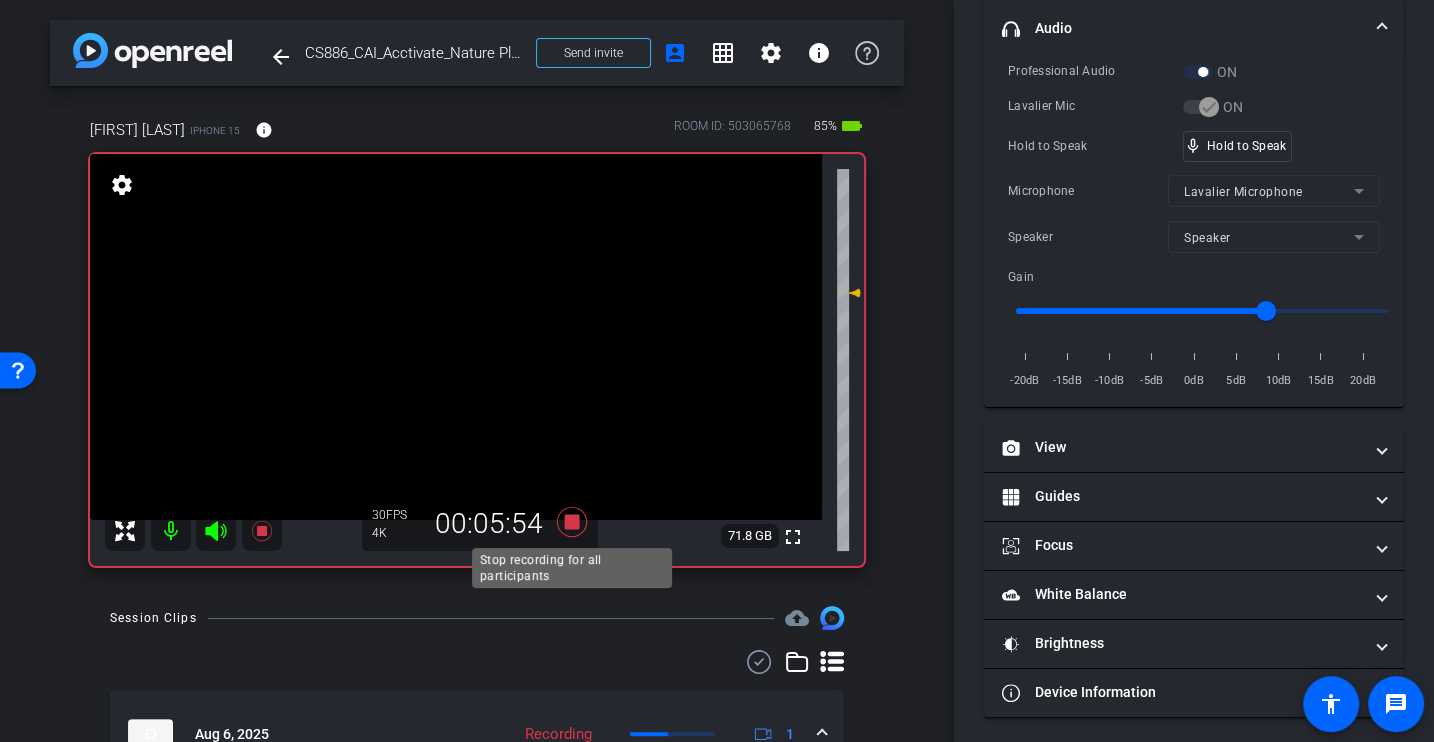 click 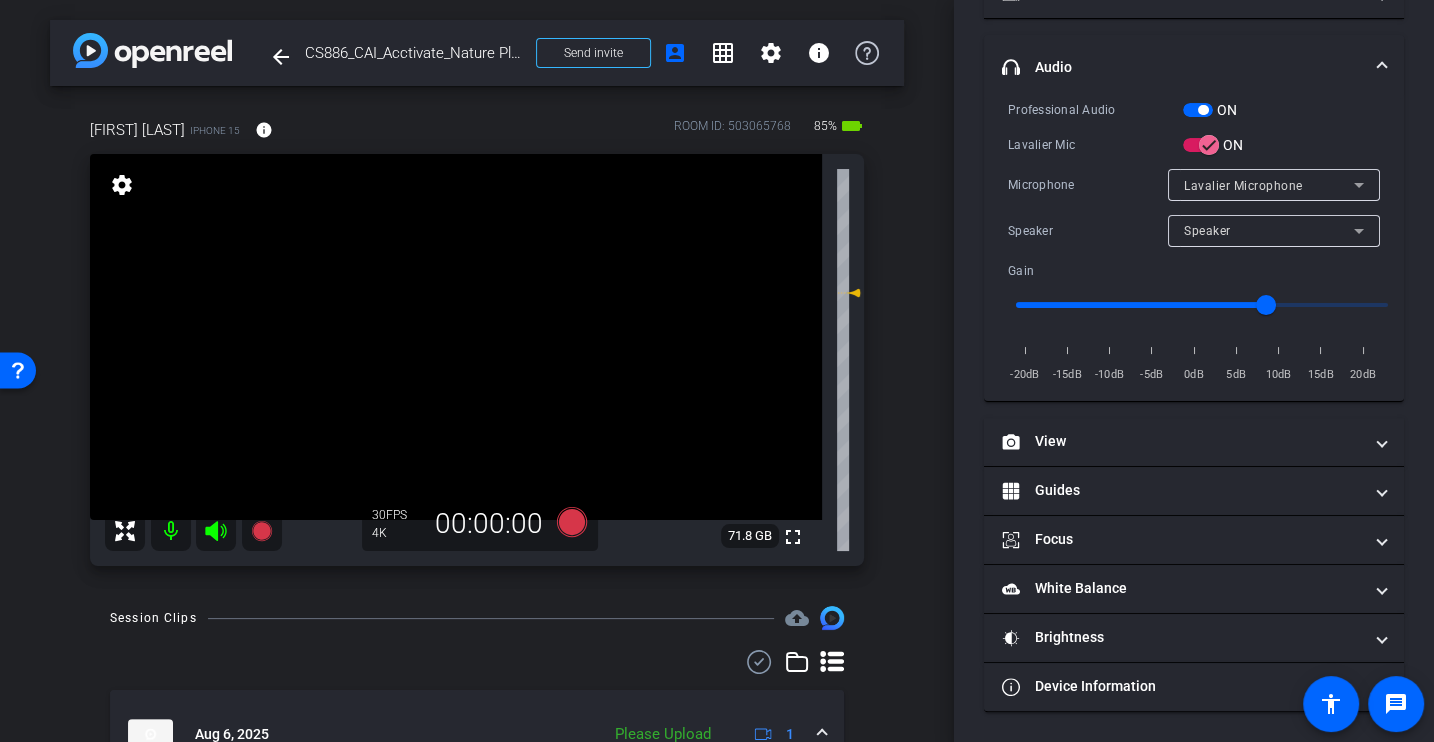 scroll, scrollTop: 216, scrollLeft: 0, axis: vertical 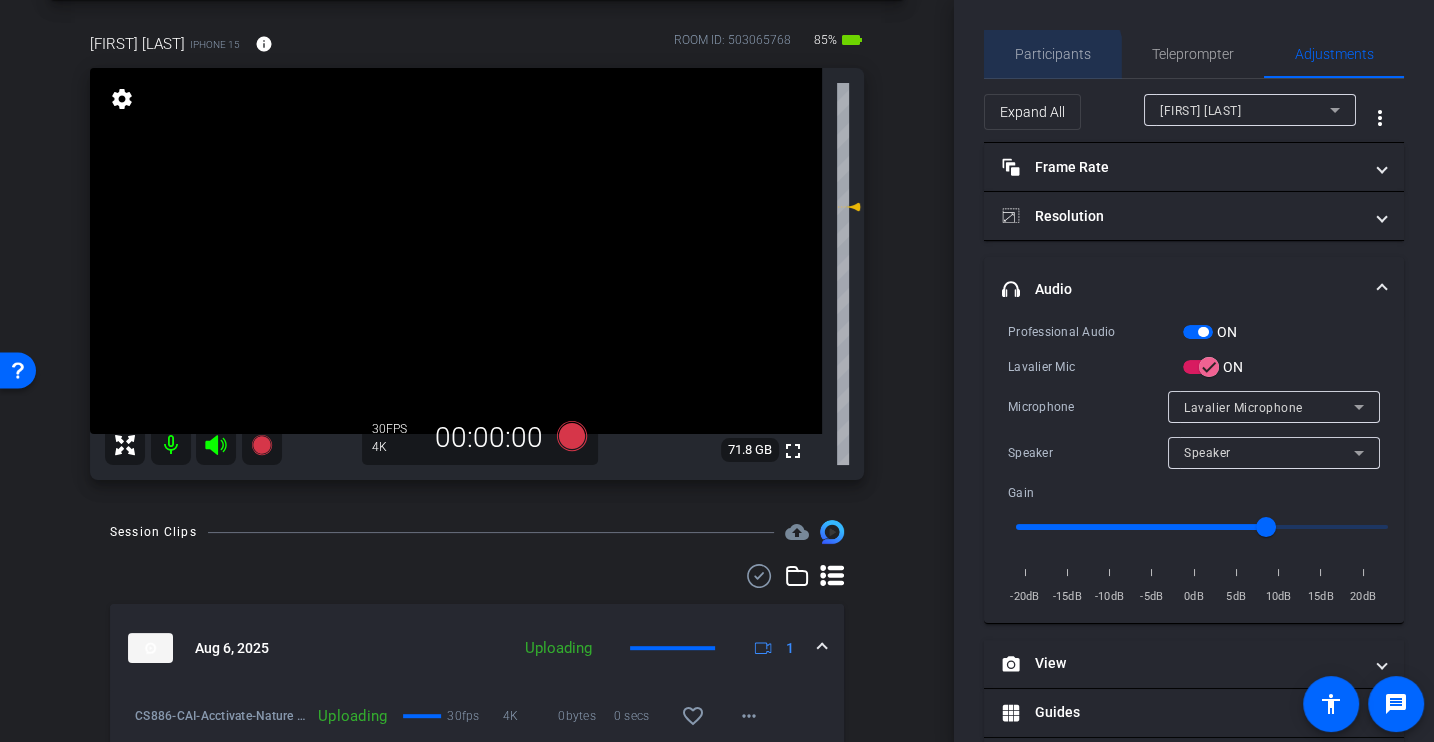 click on "Participants" at bounding box center [1053, 54] 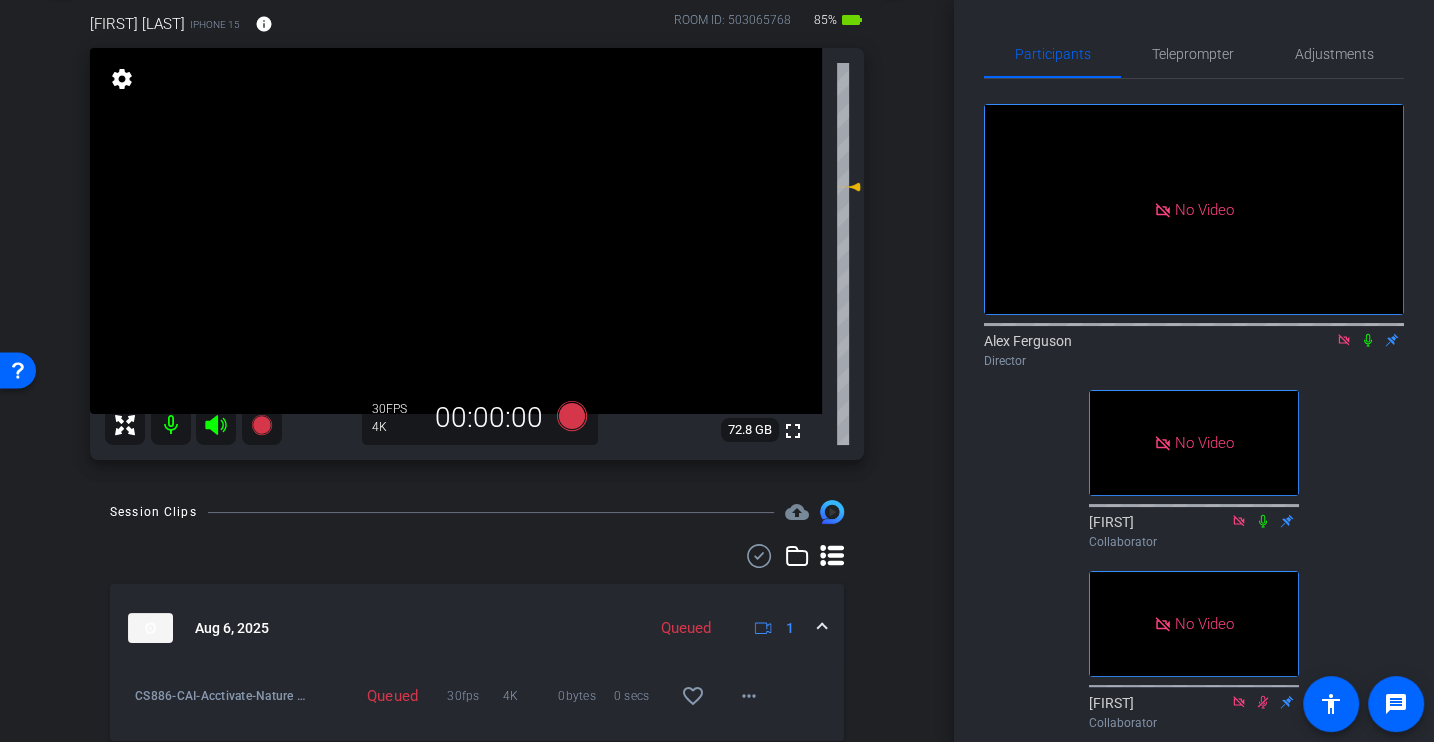 scroll, scrollTop: 0, scrollLeft: 0, axis: both 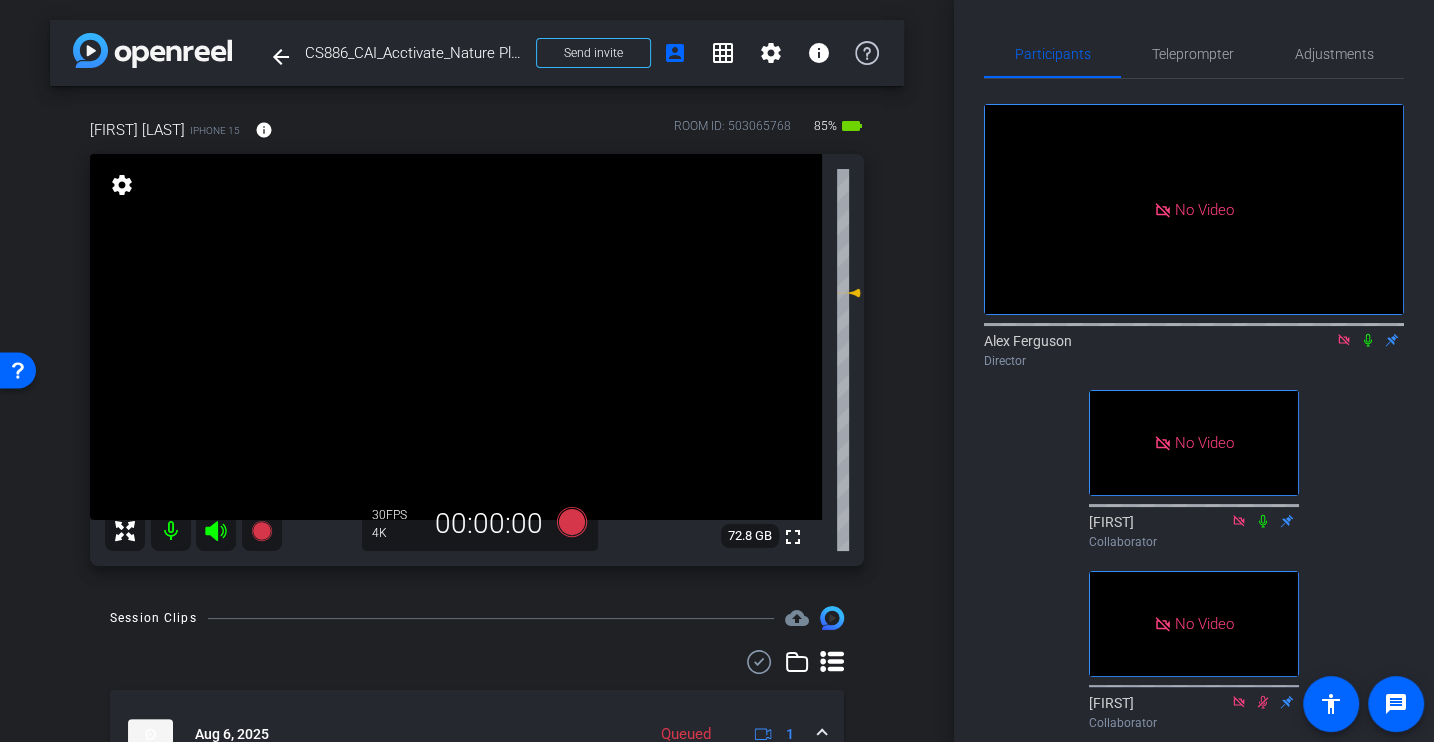 click on "No Video  Alex Ferguson
Director   No Video  Drea
Collaborator   No Video  Erica
Collaborator" 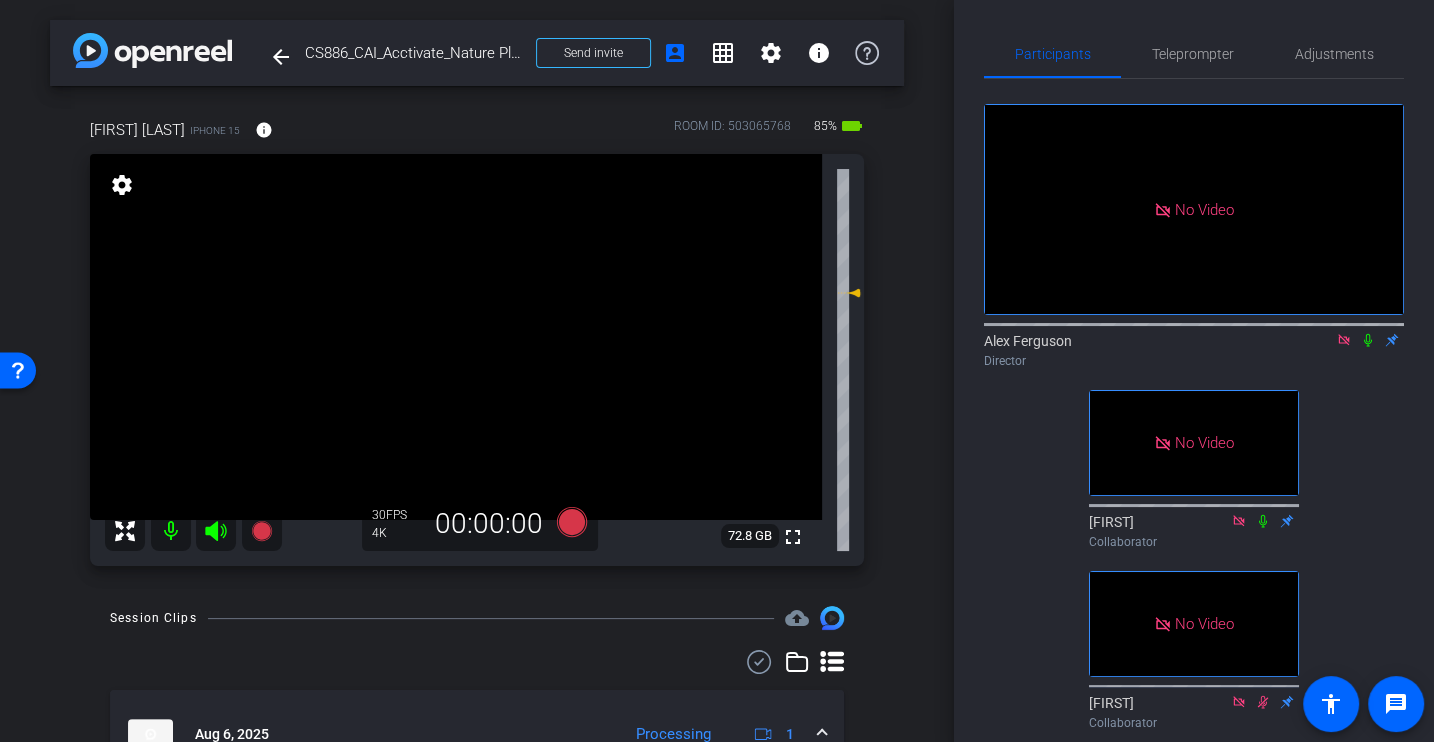 click 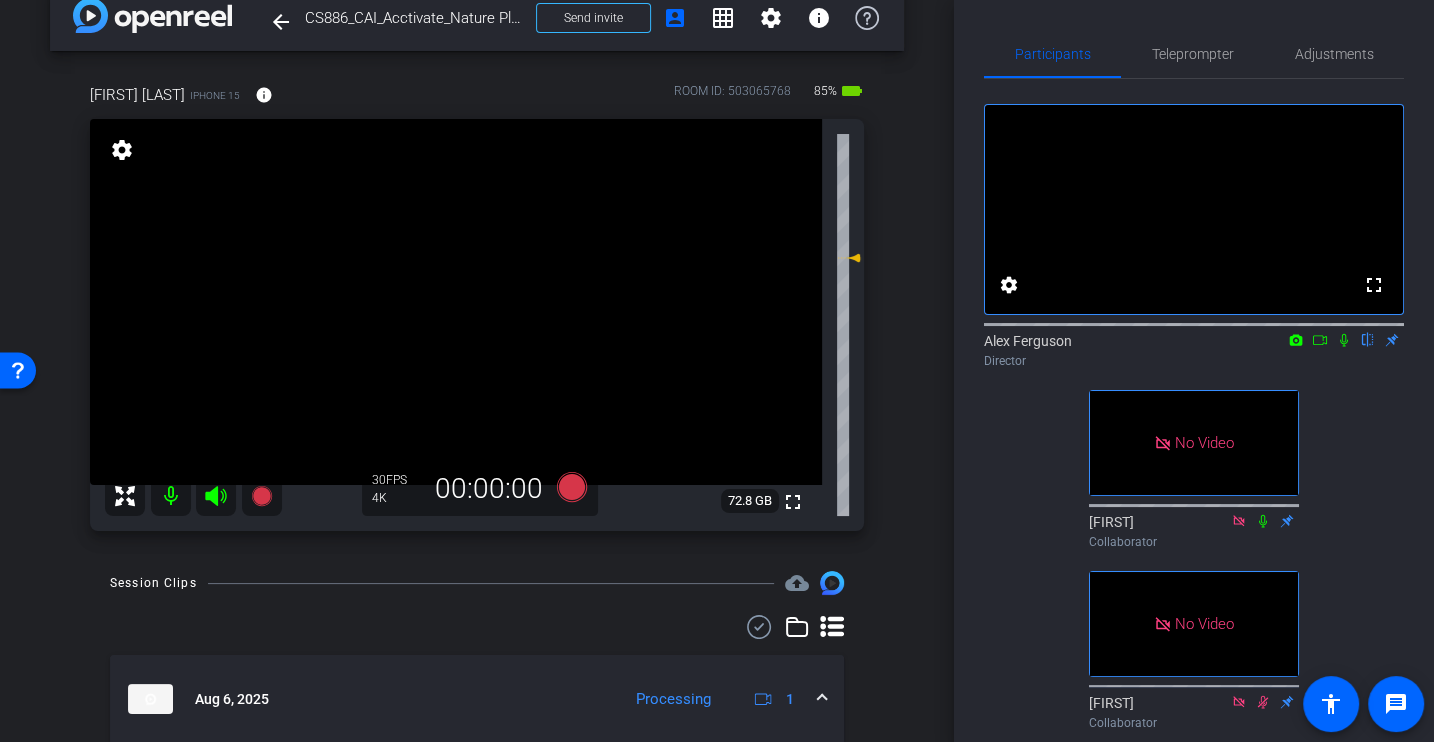 scroll, scrollTop: 0, scrollLeft: 0, axis: both 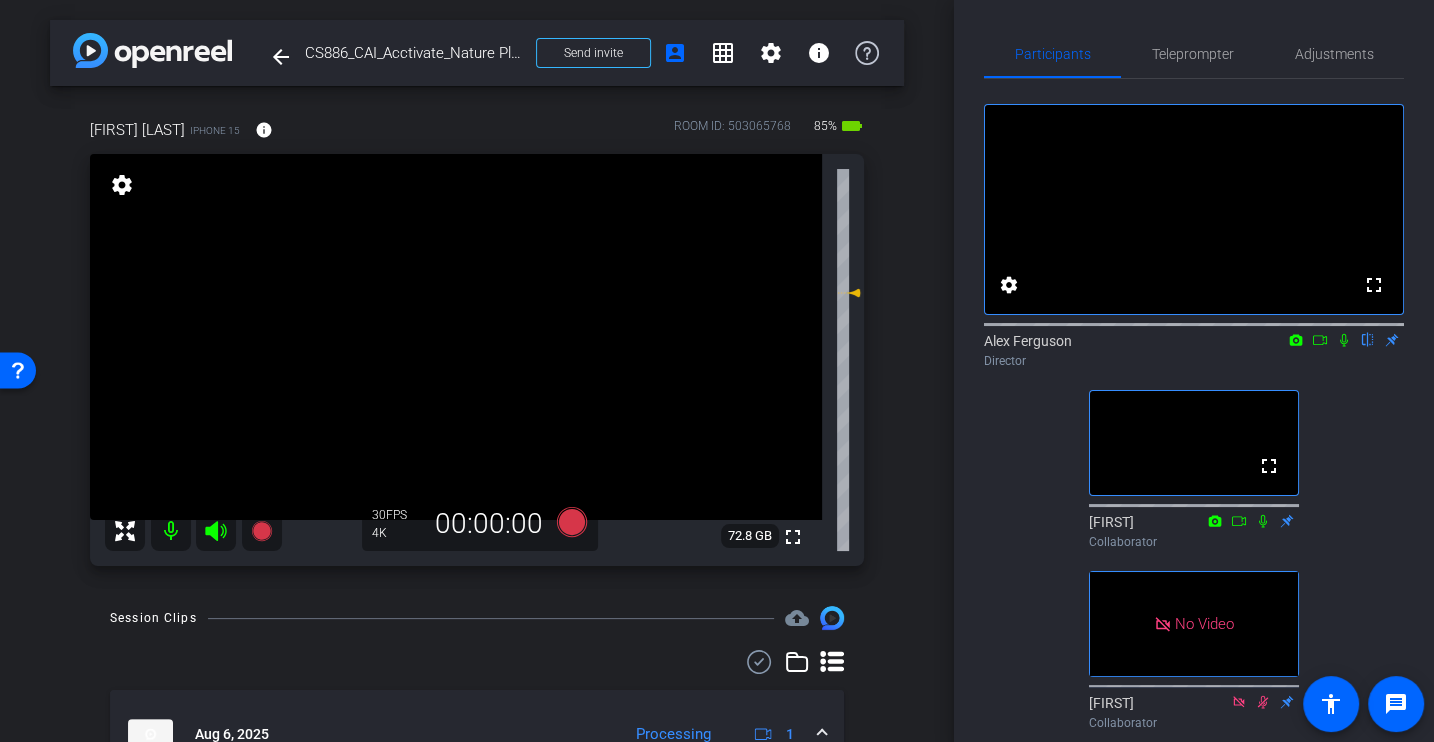 click on "fullscreen settings  Alex Ferguson
flip
Director  fullscreen  Drea
Collaborator   No Video  Erica
Collaborator" 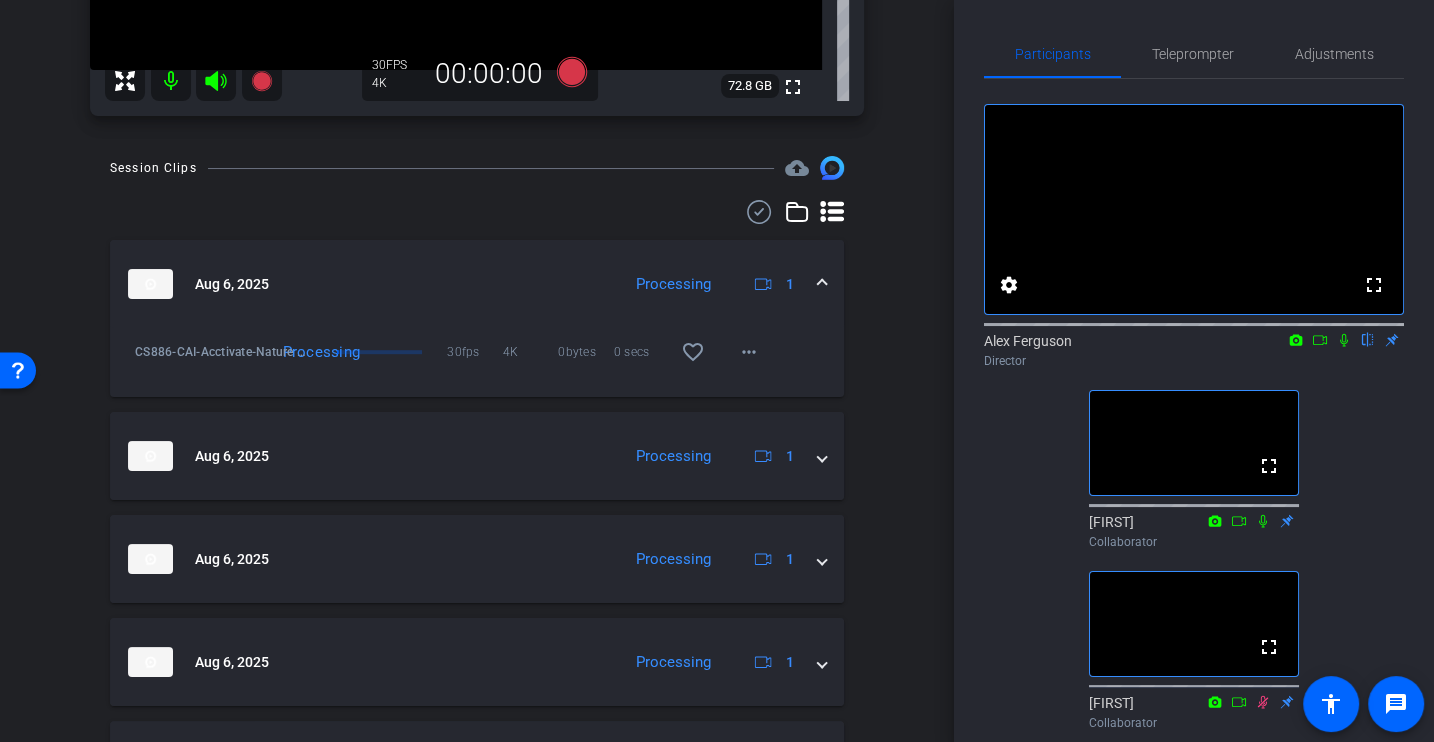scroll, scrollTop: 0, scrollLeft: 0, axis: both 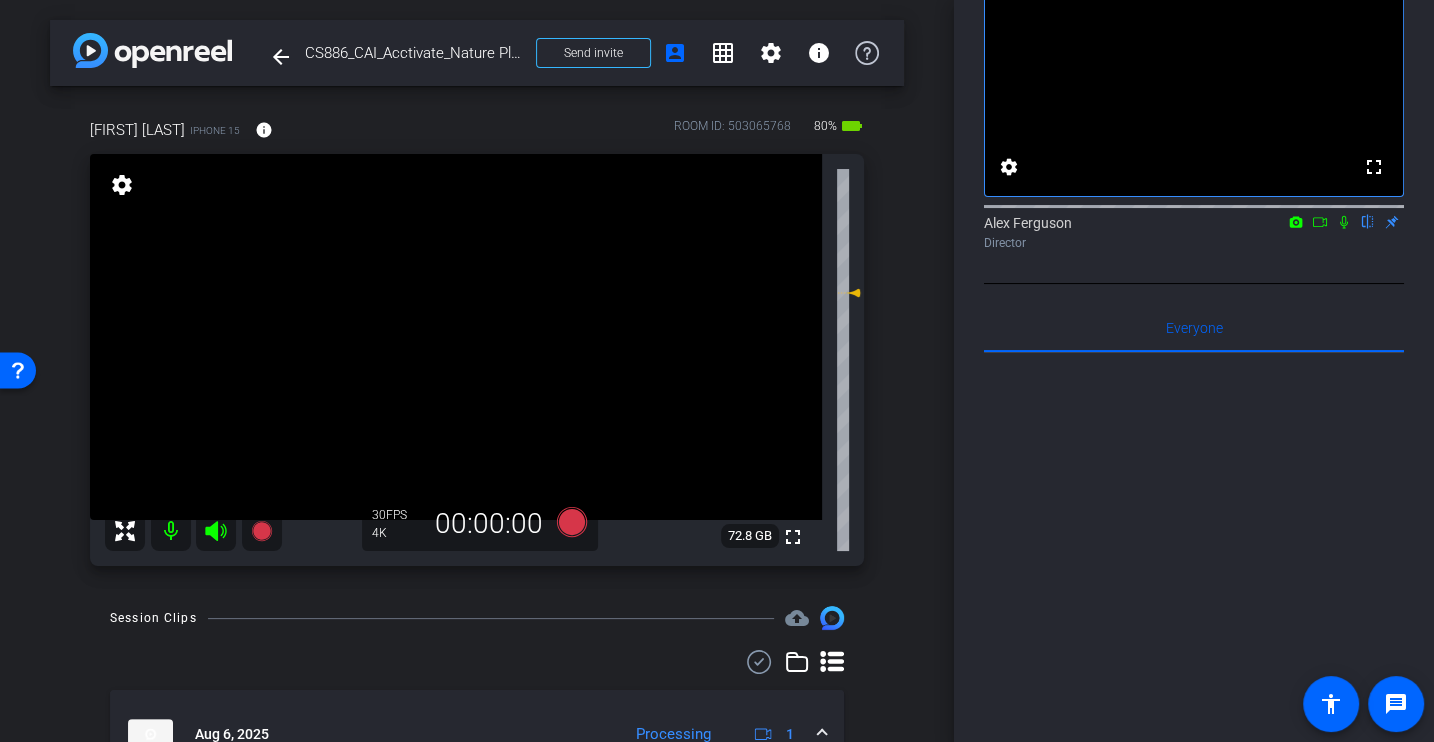 click 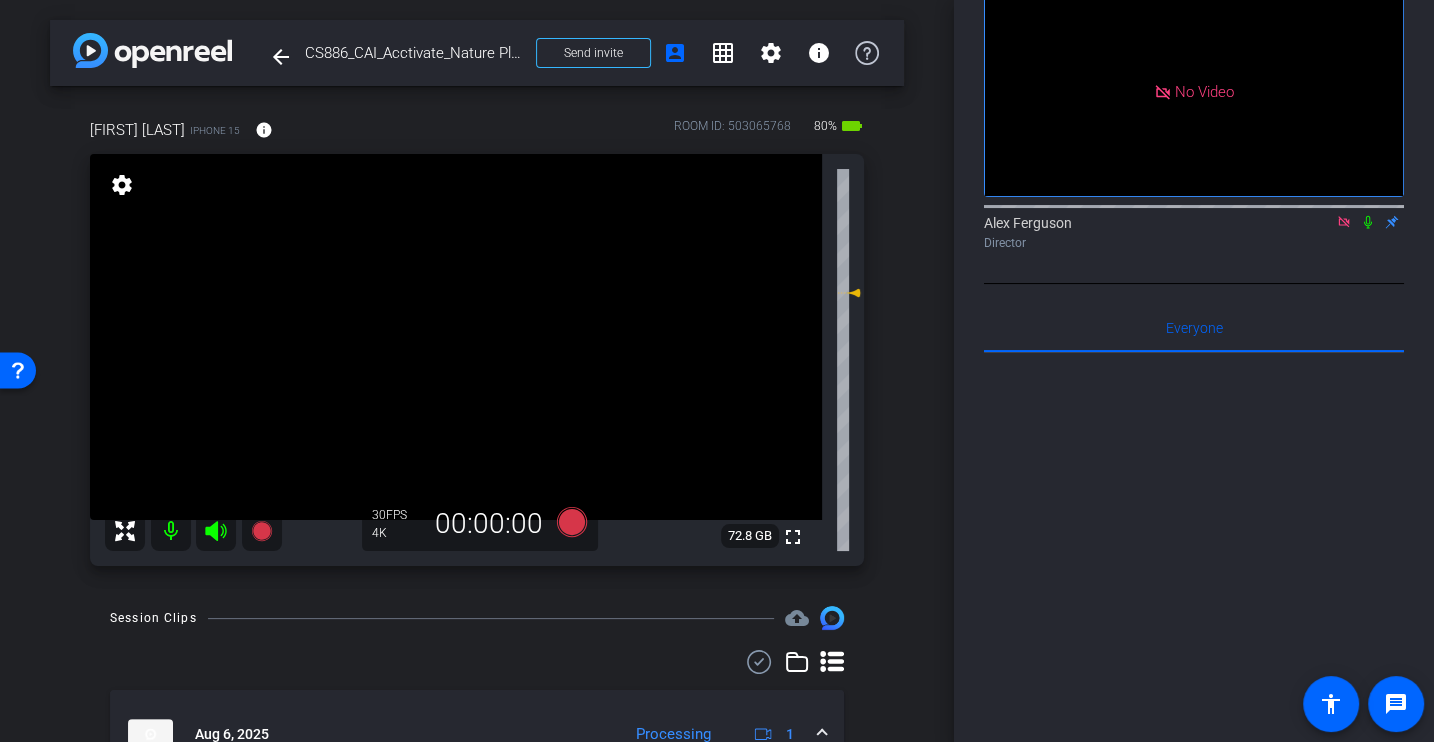 click 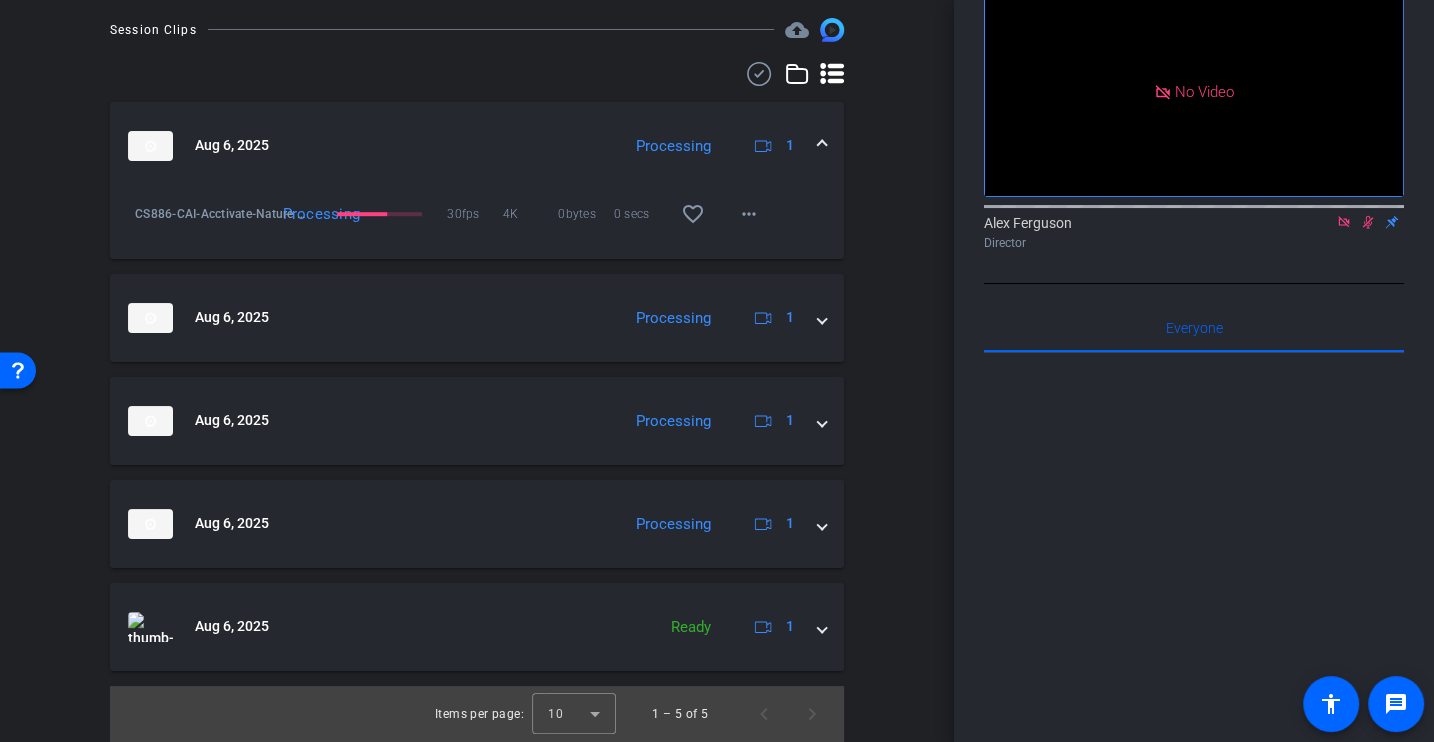 scroll, scrollTop: 510, scrollLeft: 0, axis: vertical 